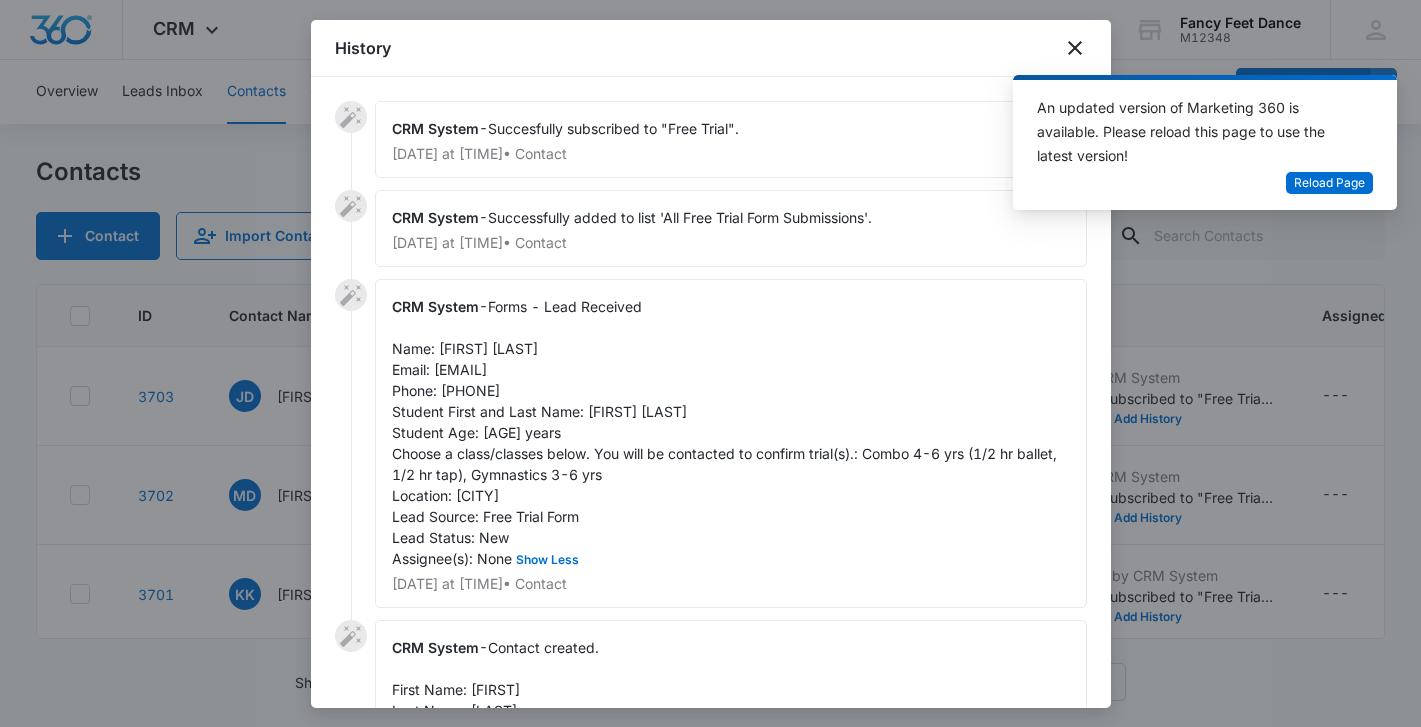 scroll, scrollTop: 0, scrollLeft: 0, axis: both 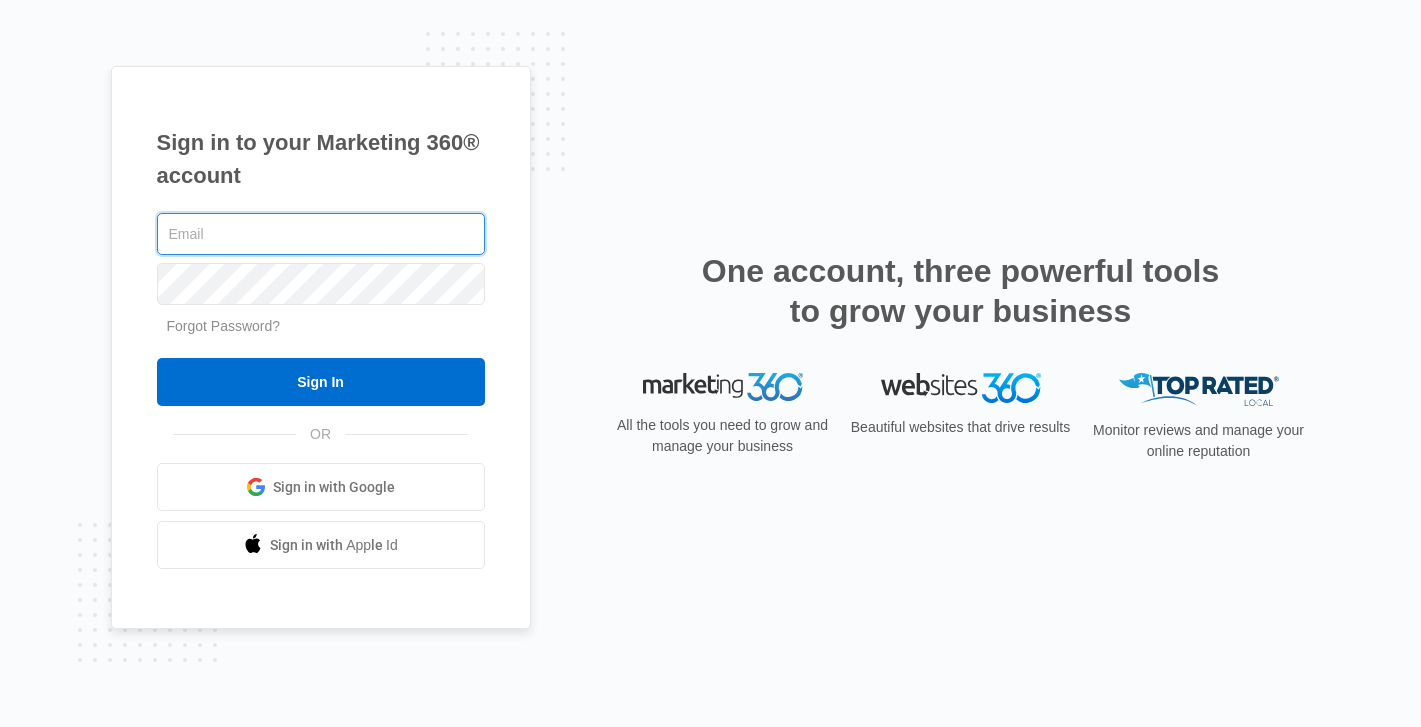 click at bounding box center [321, 234] 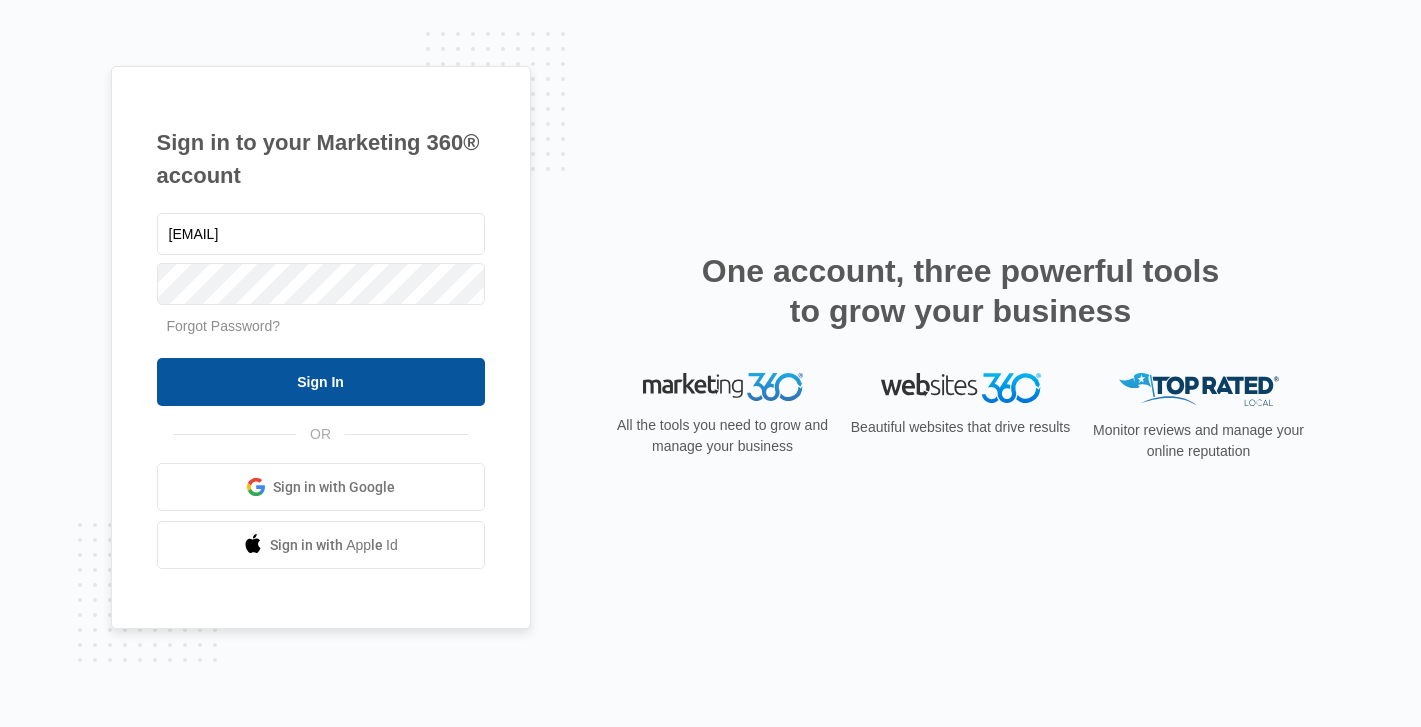 click on "Sign In" at bounding box center [321, 382] 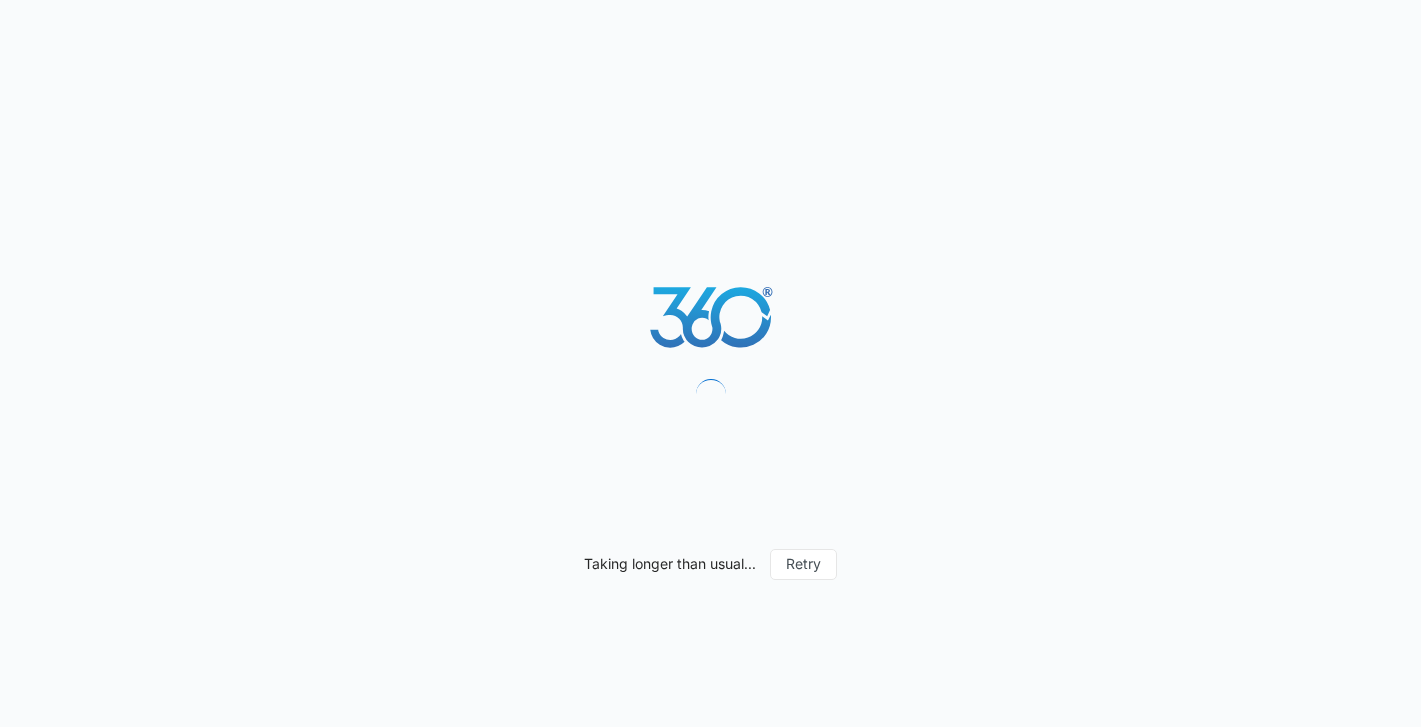 scroll, scrollTop: 0, scrollLeft: 0, axis: both 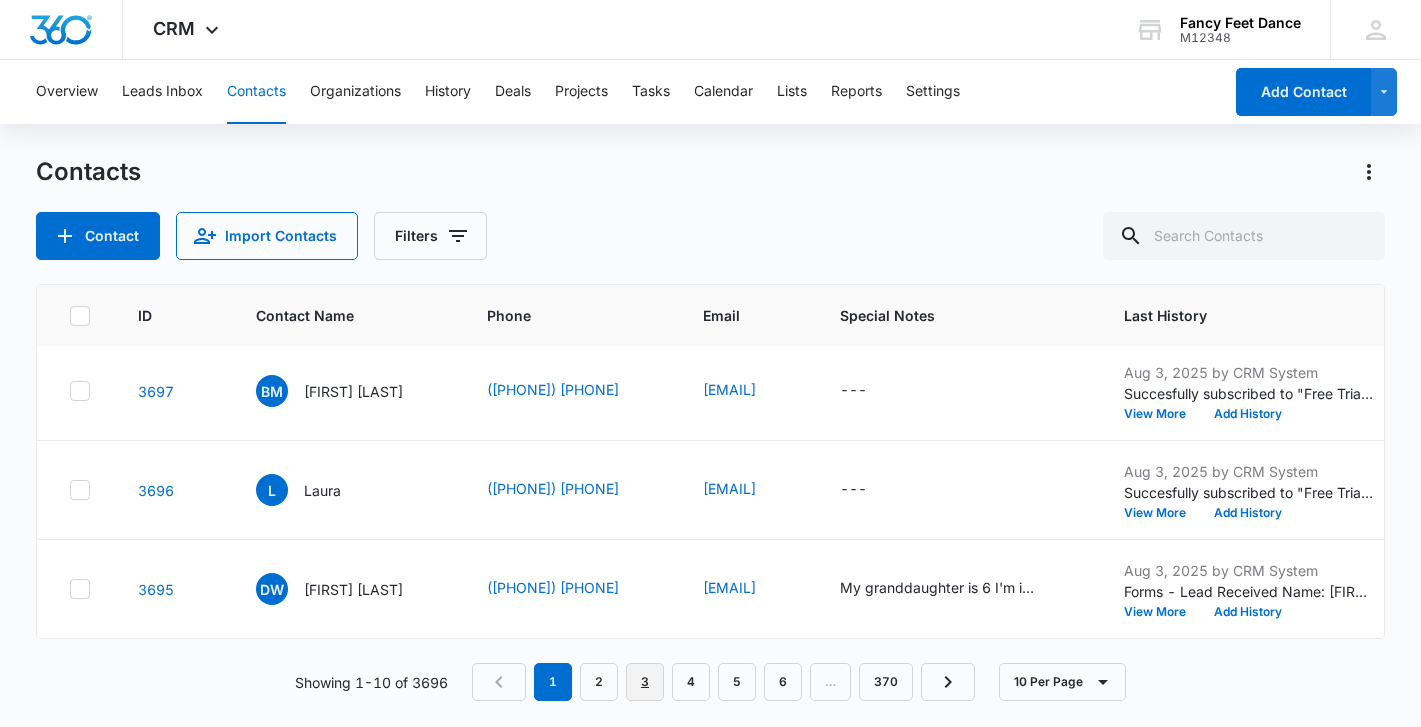 click on "3" at bounding box center (645, 682) 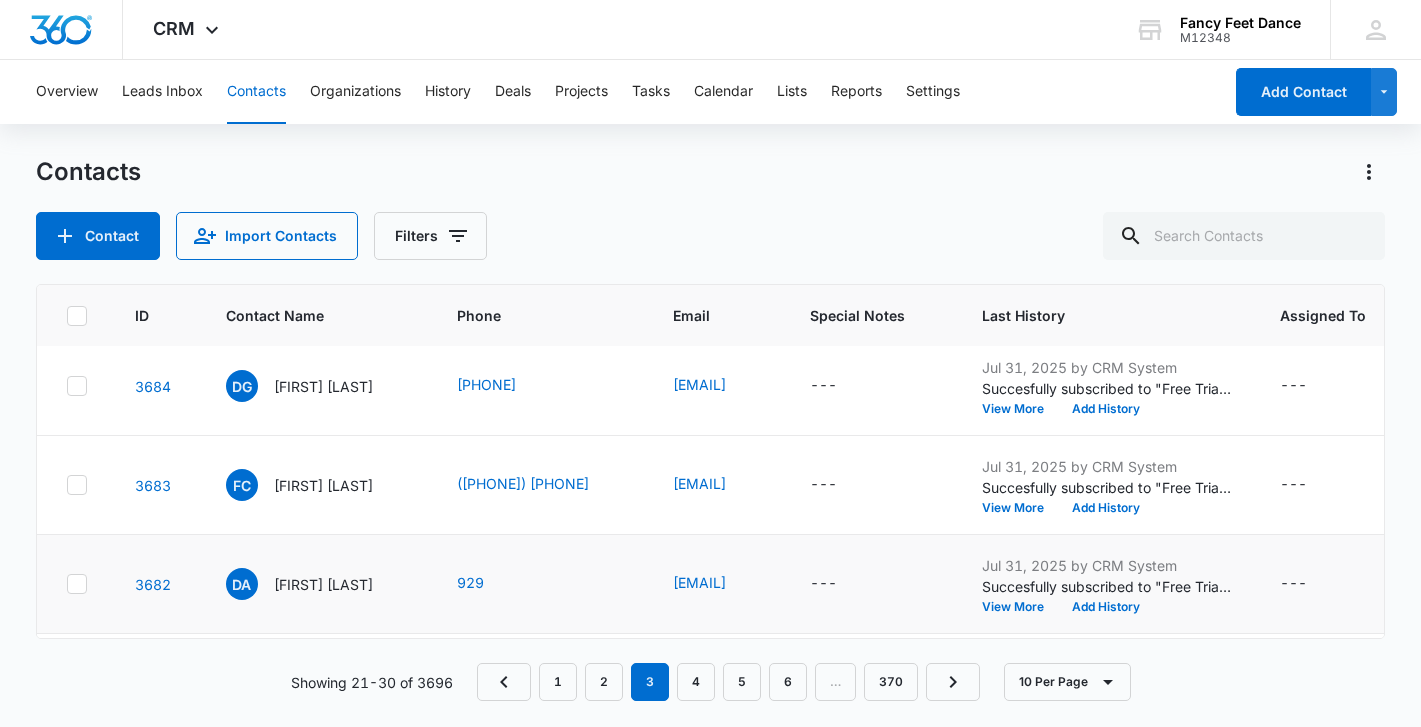 scroll, scrollTop: 0, scrollLeft: 3, axis: horizontal 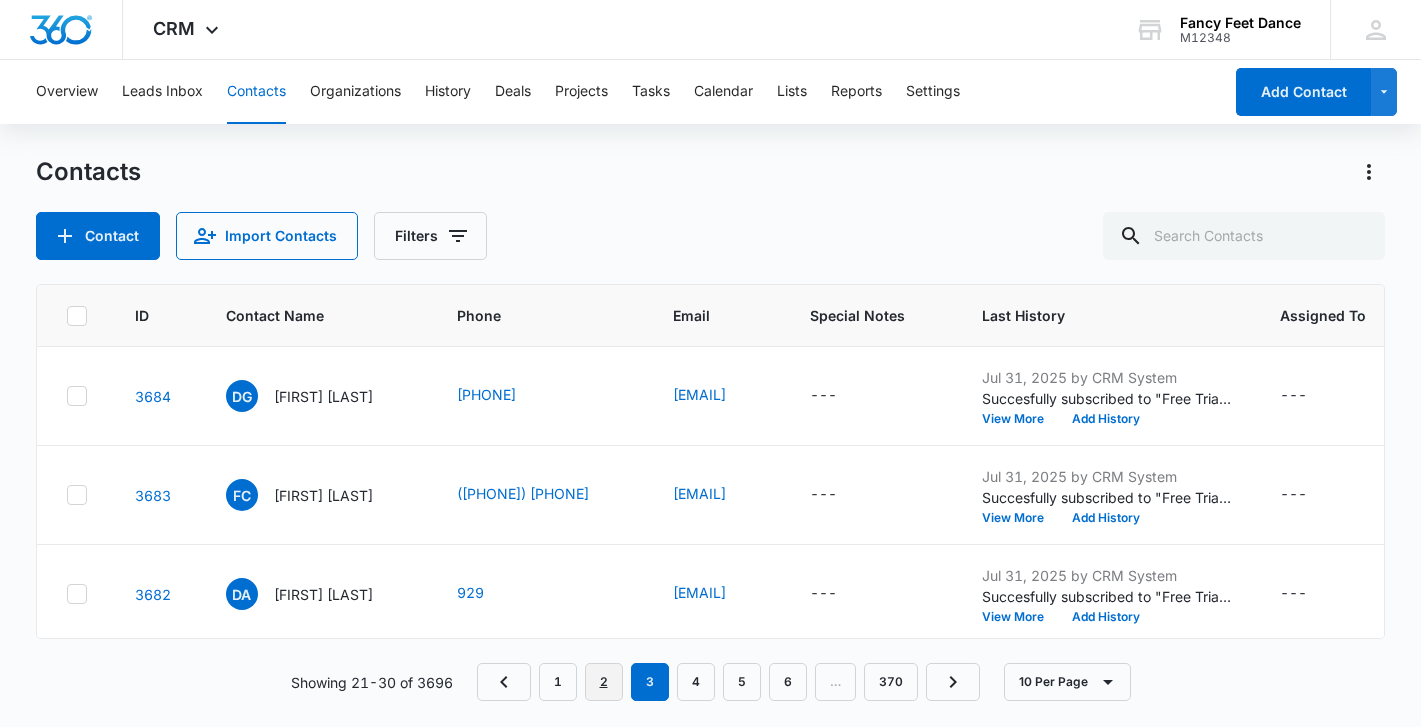click on "2" at bounding box center [604, 682] 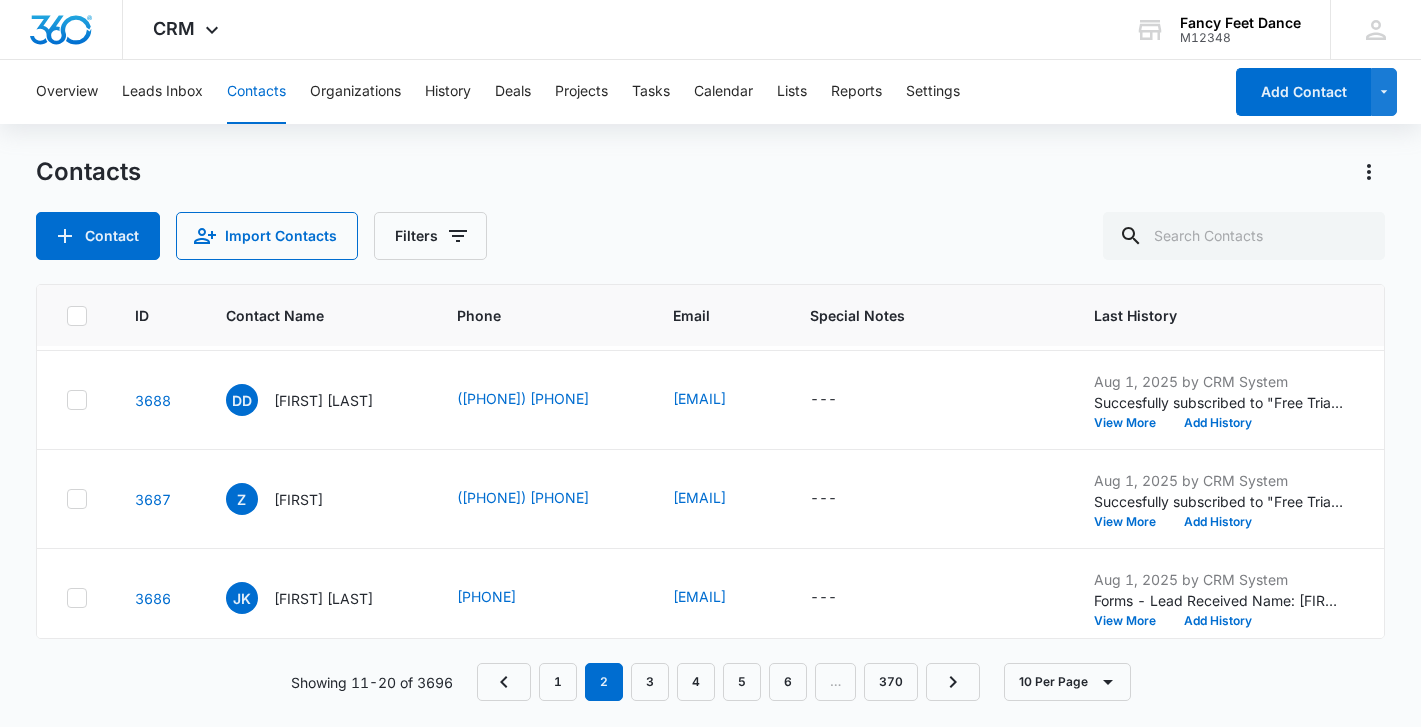 scroll, scrollTop: 698, scrollLeft: 3, axis: both 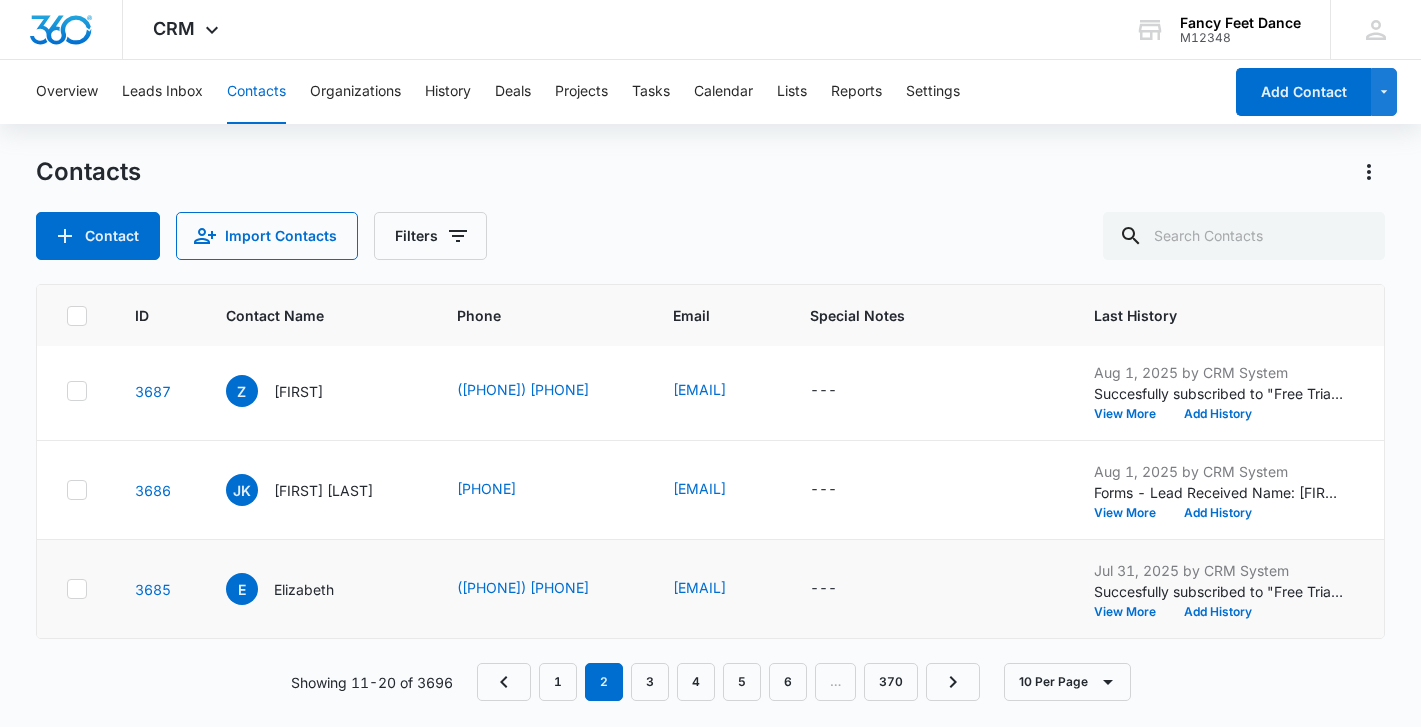 click on "[DATE] by CRM System Succesfully subscribed to "Free Trial". View More Add History" at bounding box center (1219, 589) 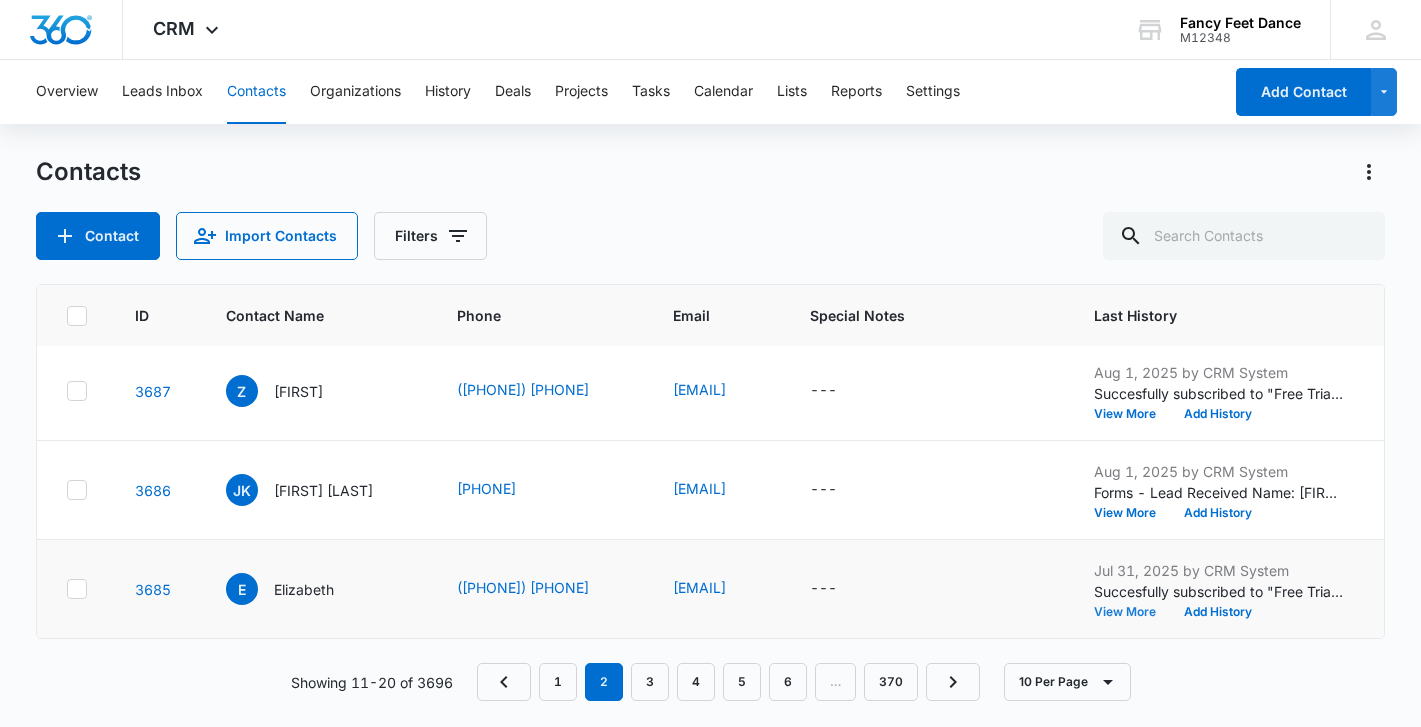 click on "View More" at bounding box center [1132, 612] 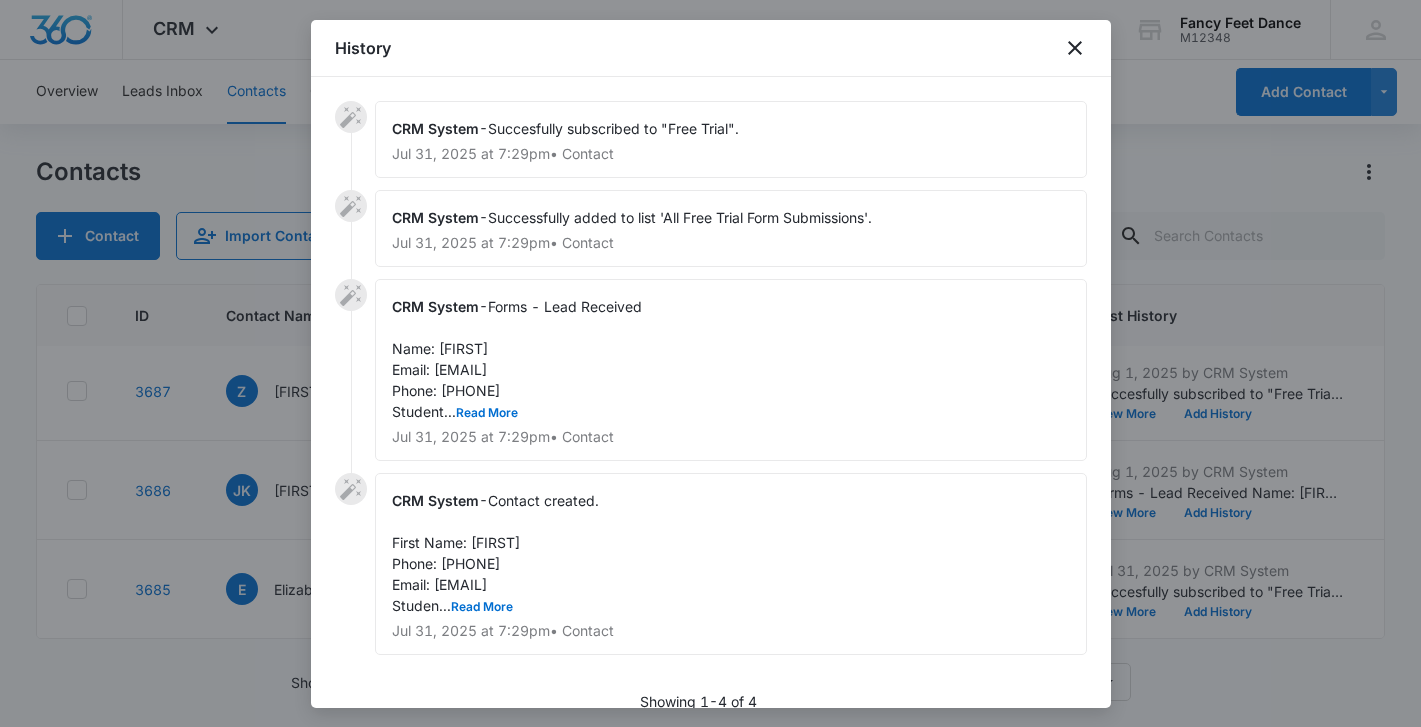 click on "CRM System  -  Forms - Lead Received
Name: [FIRST]
Email: [EMAIL]
Phone: [PHONE]
Student... Read More Jul 31, 2025 at 7:29pm  • Contact" at bounding box center (731, 370) 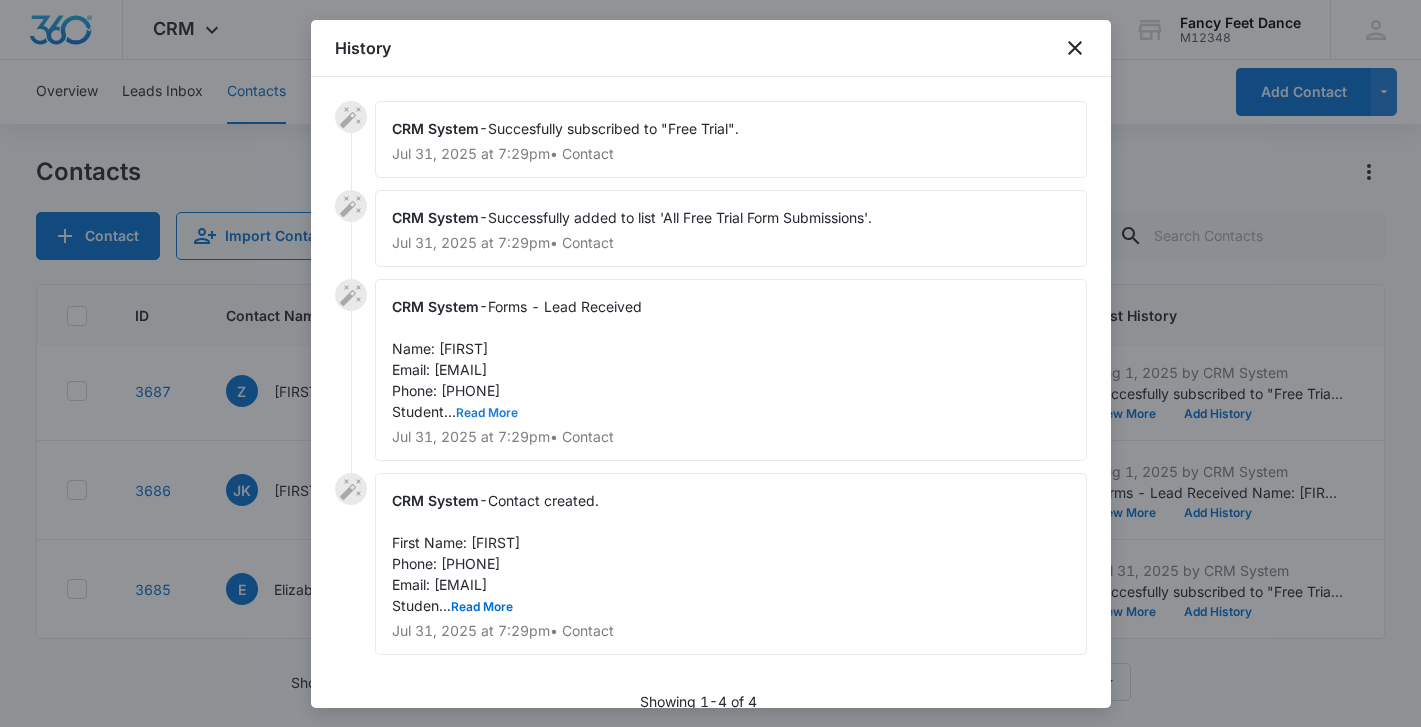 click on "Read More" at bounding box center [487, 413] 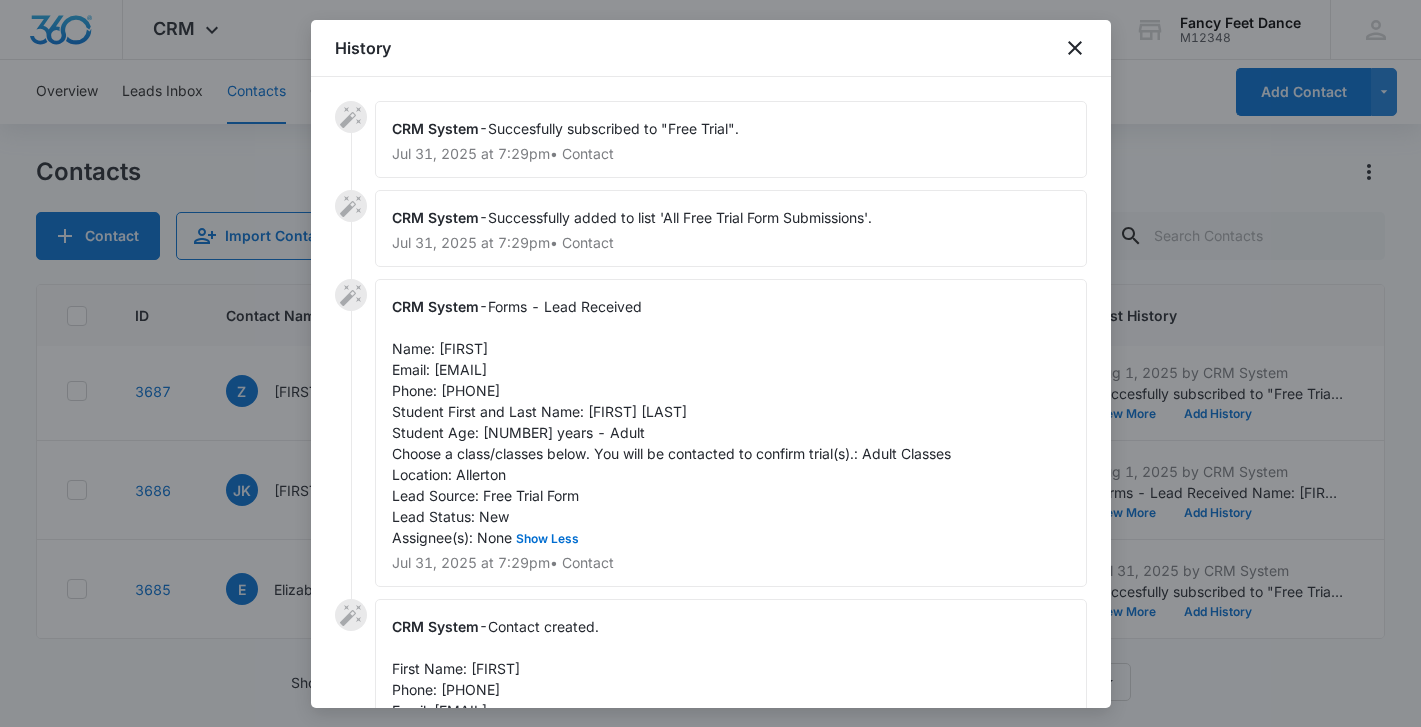 click at bounding box center (710, 363) 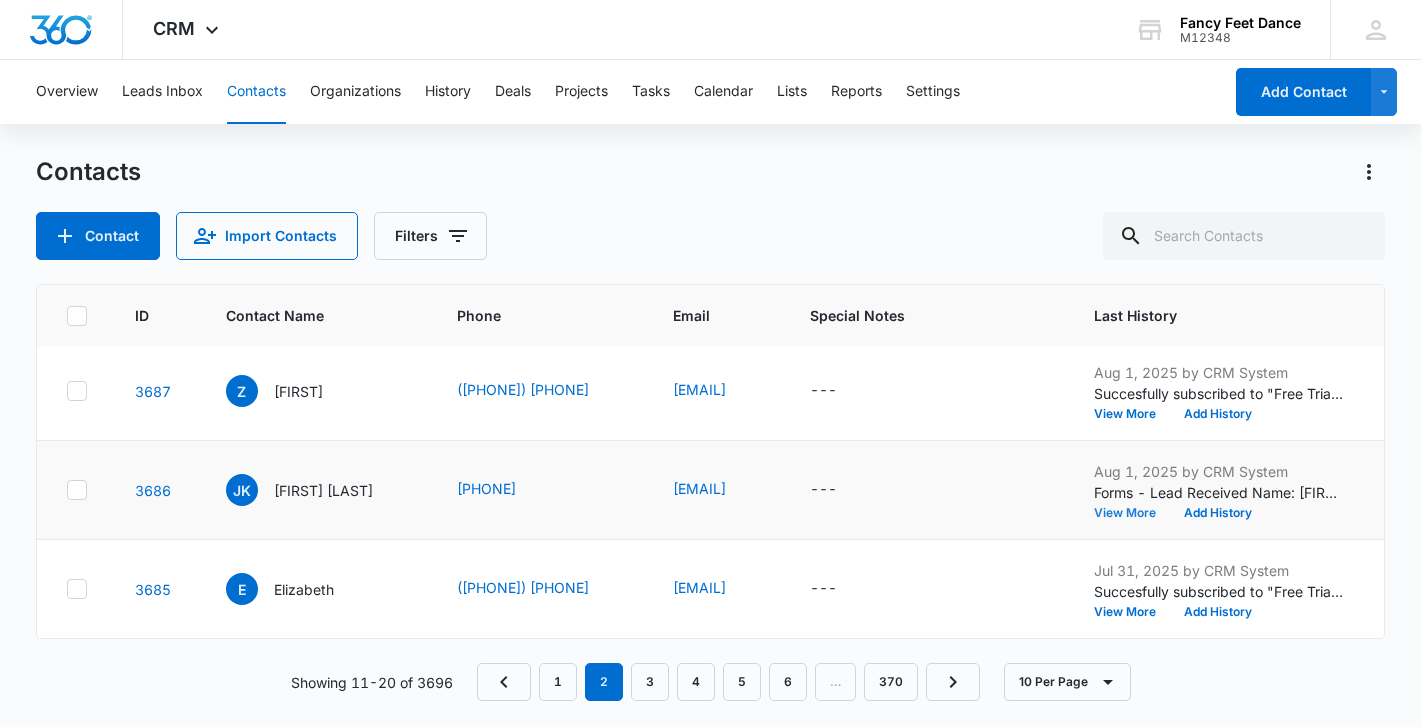 click on "View More" at bounding box center [1132, 513] 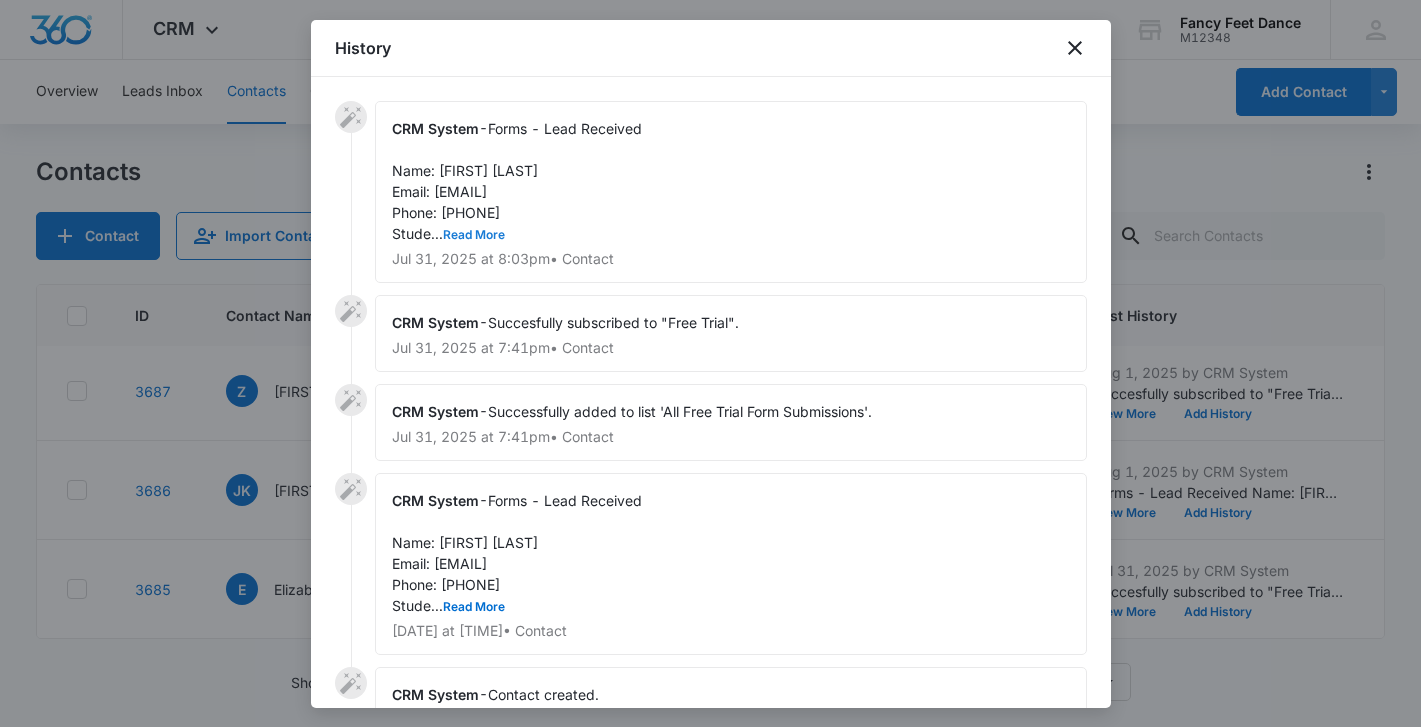click on "Read More" at bounding box center (474, 235) 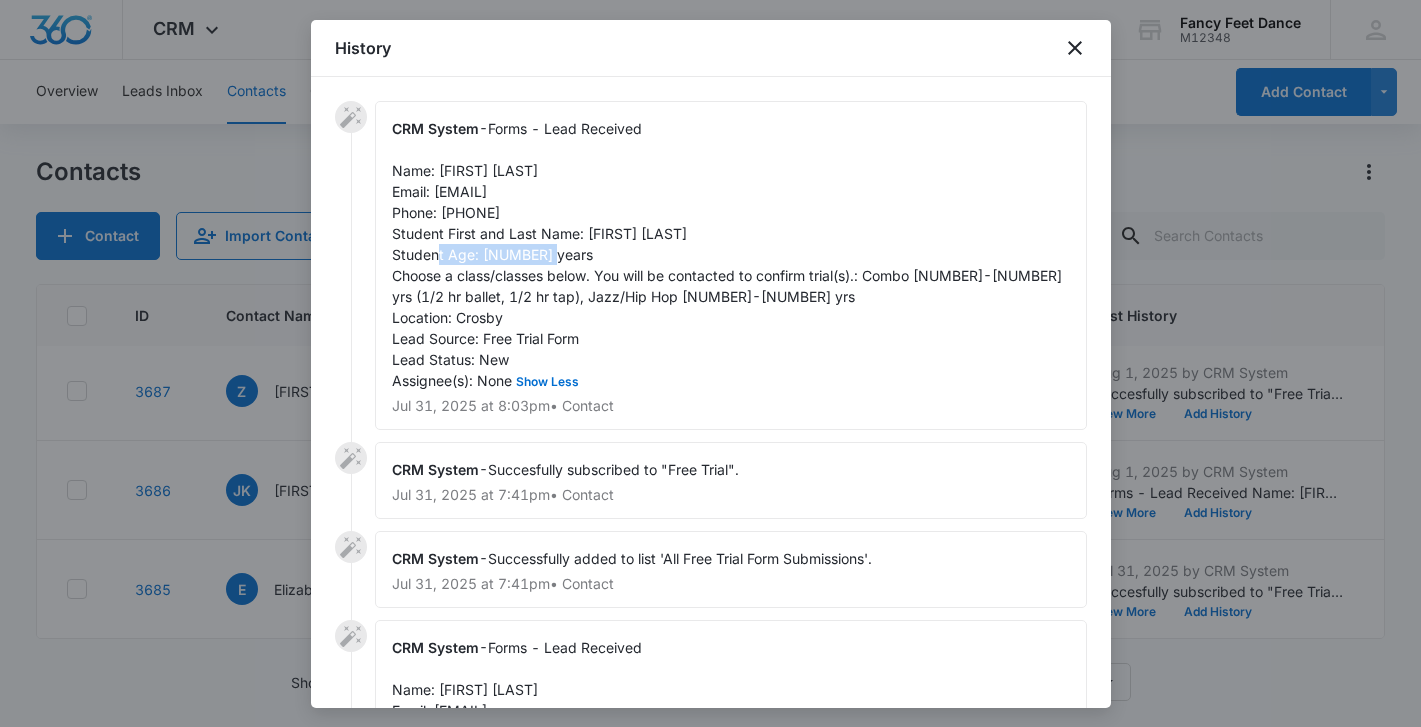drag, startPoint x: 586, startPoint y: 240, endPoint x: 700, endPoint y: 237, distance: 114.03947 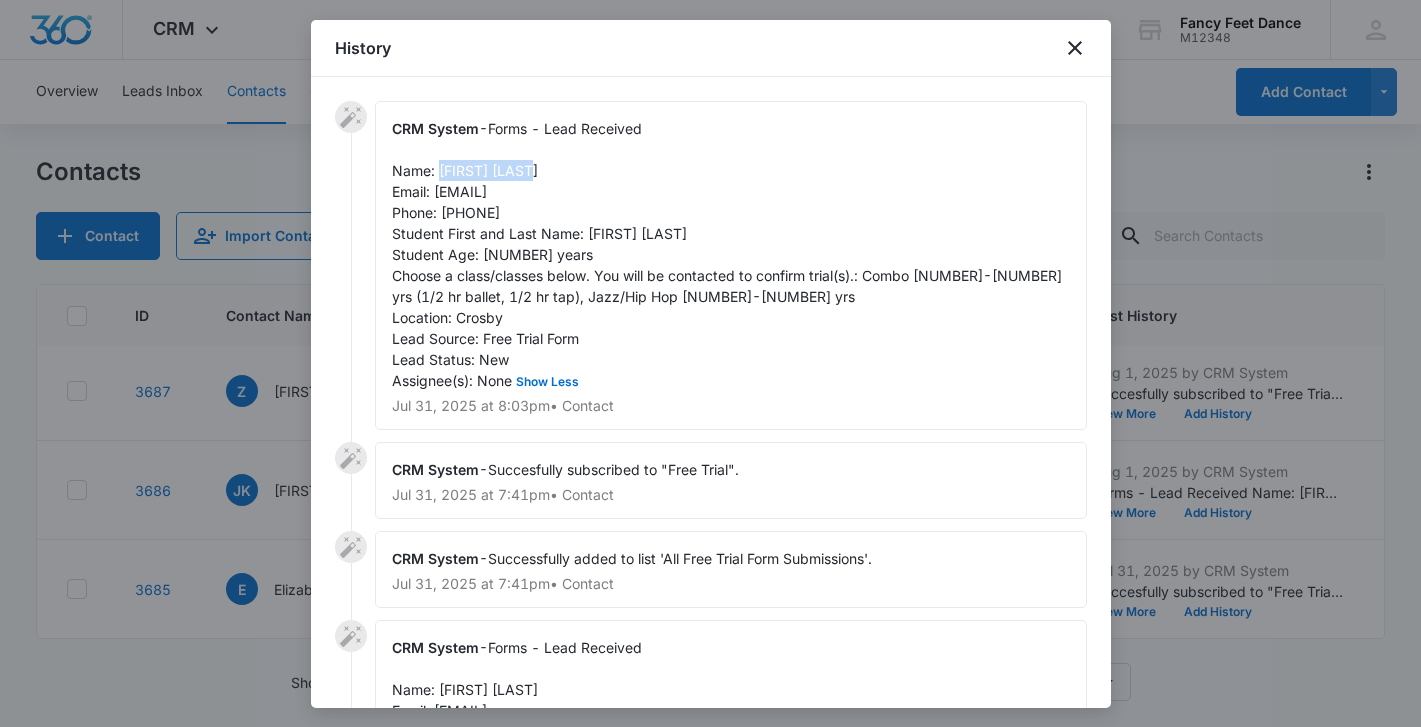 drag, startPoint x: 439, startPoint y: 169, endPoint x: 530, endPoint y: 167, distance: 91.02197 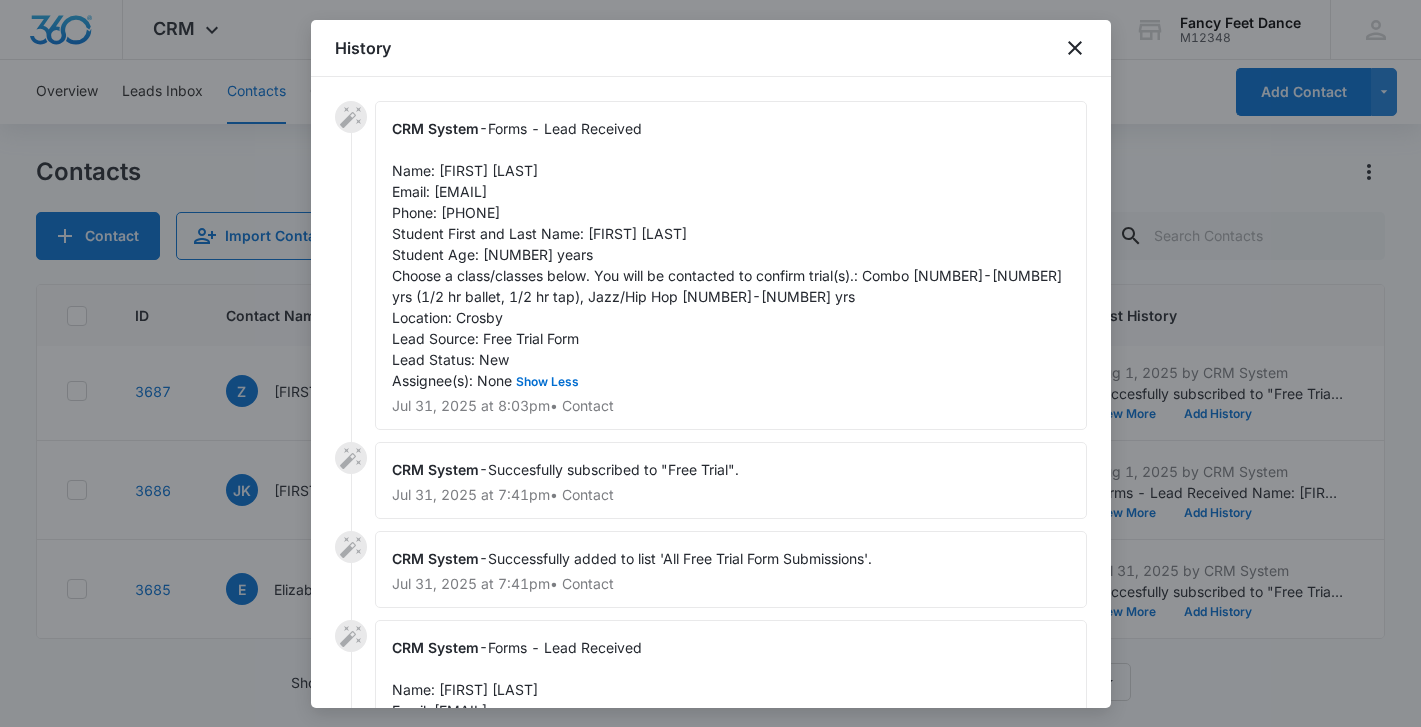 click on "Forms - Lead Received
Name: Jennifer King
Email: ms.jennifer.king@gmail.com
Phone: 3478483712
Student First and Last Name: Angeleia Tavarez
Student Age: 5 years
Choose a class/classes below. You will be contacted to confirm trial(s).: Combo 4-6 yrs (1/2 hr ballet, 1/2 hr tap), Jazz/Hip Hop 5-7 yrs
Location: Crosby
Lead Source: Free Trial Form
Lead Status: New
Assignee(s): None Show Less" at bounding box center (729, 254) 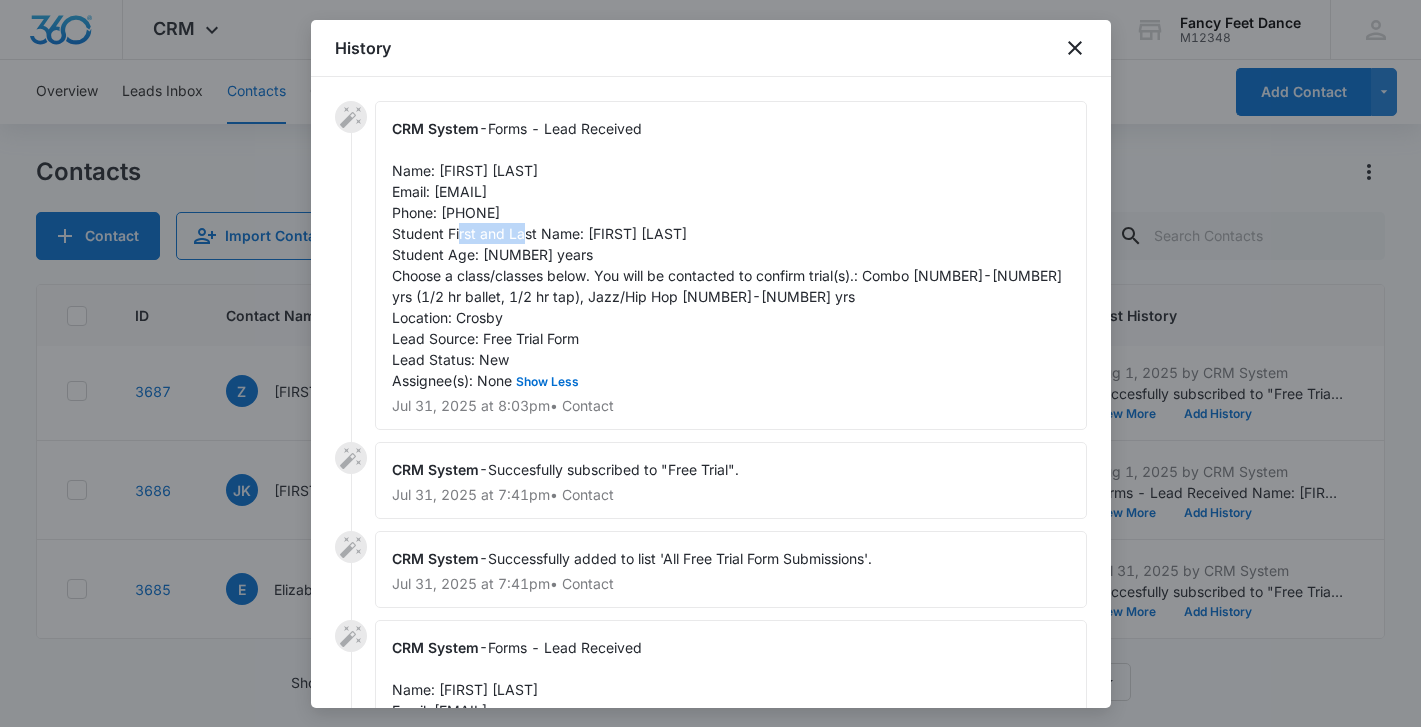 click on "Forms - Lead Received
Name: Jennifer King
Email: ms.jennifer.king@gmail.com
Phone: 3478483712
Student First and Last Name: Angeleia Tavarez
Student Age: 5 years
Choose a class/classes below. You will be contacted to confirm trial(s).: Combo 4-6 yrs (1/2 hr ballet, 1/2 hr tap), Jazz/Hip Hop 5-7 yrs
Location: Crosby
Lead Source: Free Trial Form
Lead Status: New
Assignee(s): None Show Less" at bounding box center [729, 254] 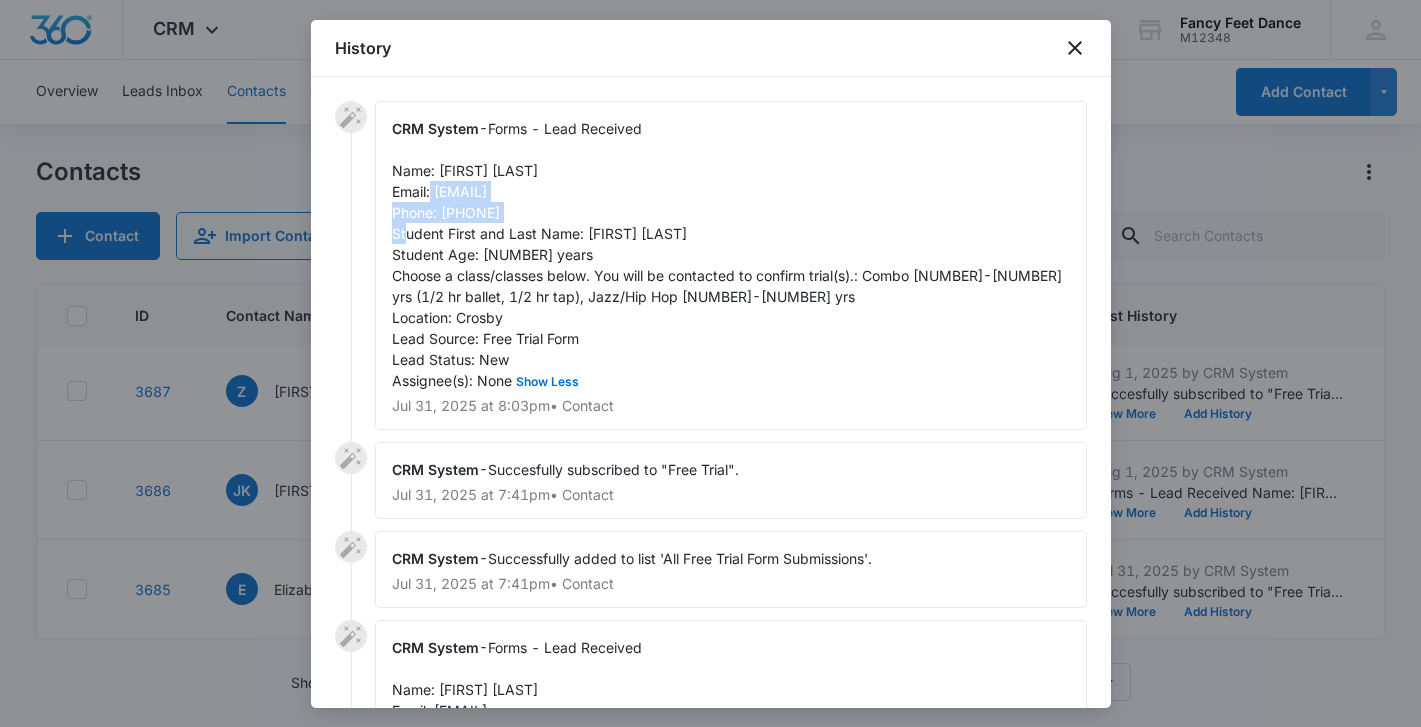 drag, startPoint x: 434, startPoint y: 194, endPoint x: 616, endPoint y: 198, distance: 182.04395 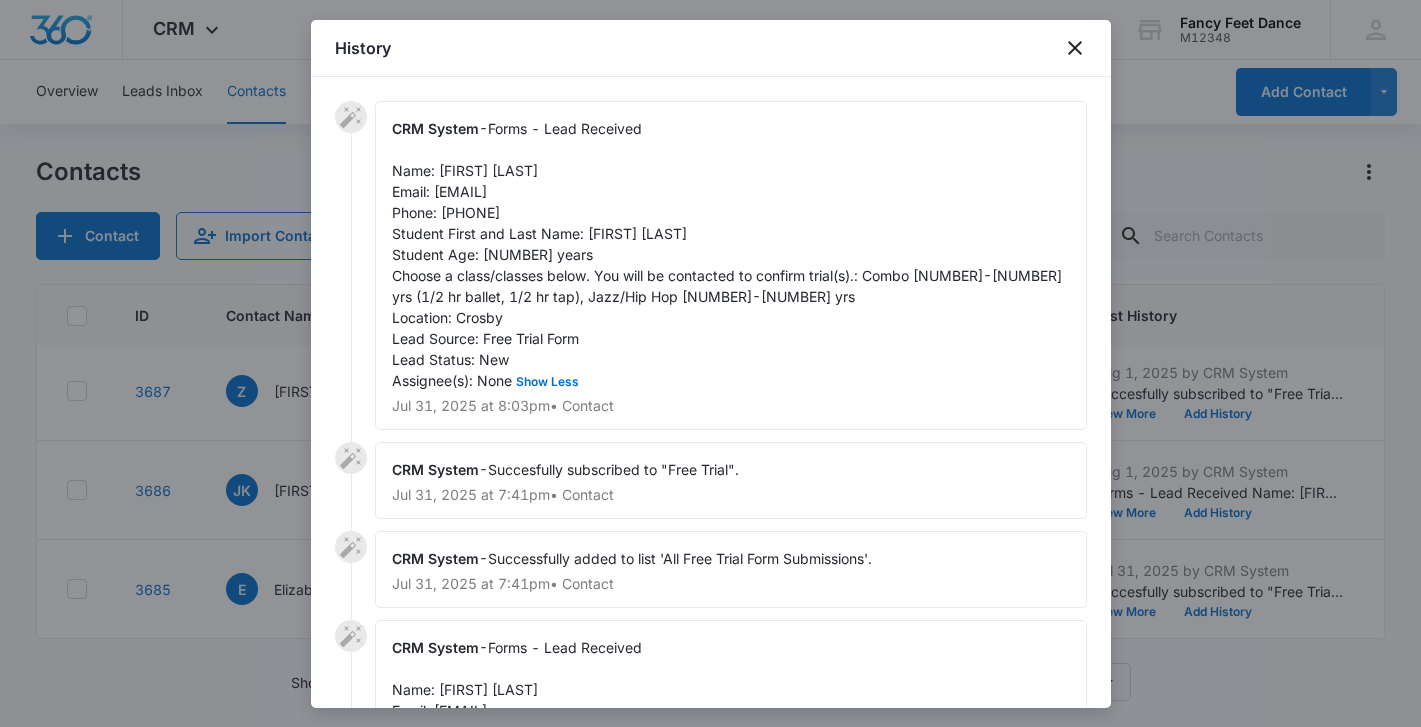 click on "Forms - Lead Received
Name: Jennifer King
Email: ms.jennifer.king@gmail.com
Phone: 3478483712
Student First and Last Name: Angeleia Tavarez
Student Age: 5 years
Choose a class/classes below. You will be contacted to confirm trial(s).: Combo 4-6 yrs (1/2 hr ballet, 1/2 hr tap), Jazz/Hip Hop 5-7 yrs
Location: Crosby
Lead Source: Free Trial Form
Lead Status: New
Assignee(s): None Show Less" at bounding box center (729, 254) 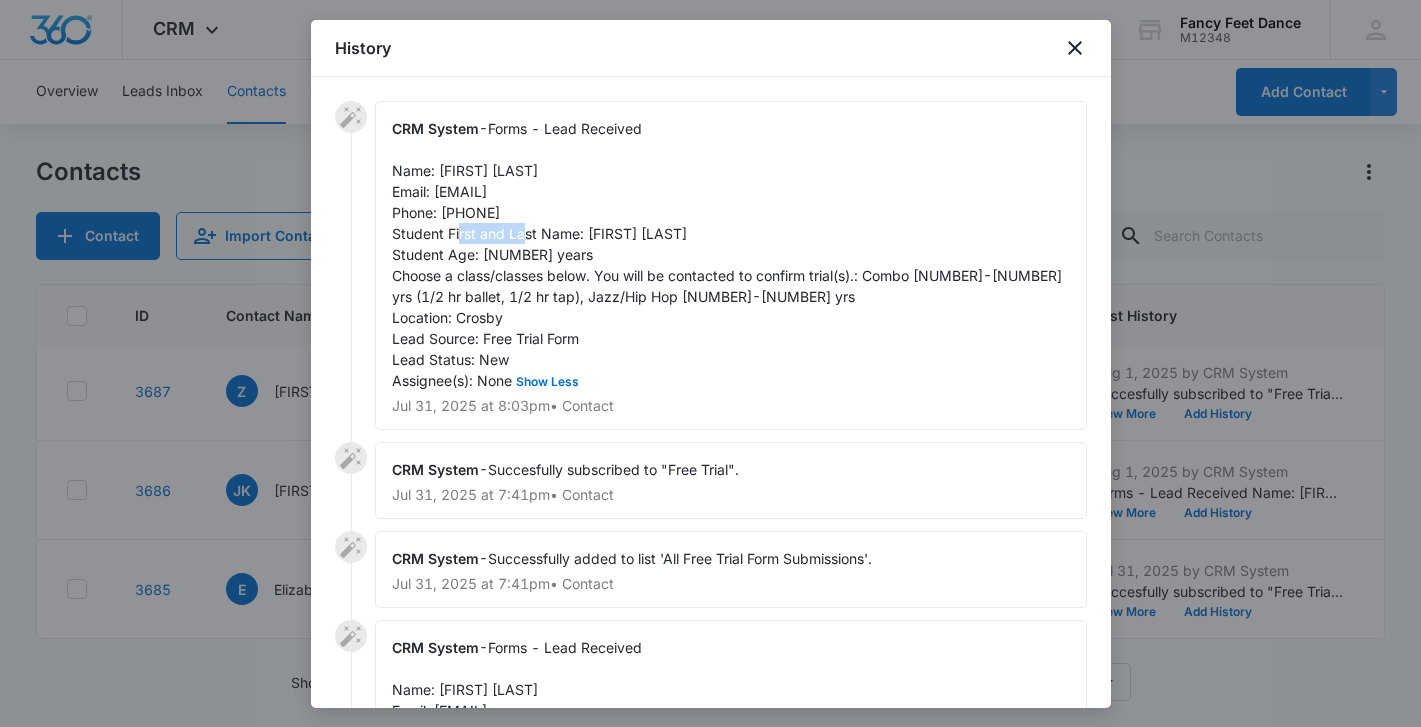 click on "Forms - Lead Received
Name: Jennifer King
Email: ms.jennifer.king@gmail.com
Phone: 3478483712
Student First and Last Name: Angeleia Tavarez
Student Age: 5 years
Choose a class/classes below. You will be contacted to confirm trial(s).: Combo 4-6 yrs (1/2 hr ballet, 1/2 hr tap), Jazz/Hip Hop 5-7 yrs
Location: Crosby
Lead Source: Free Trial Form
Lead Status: New
Assignee(s): None Show Less" at bounding box center [729, 254] 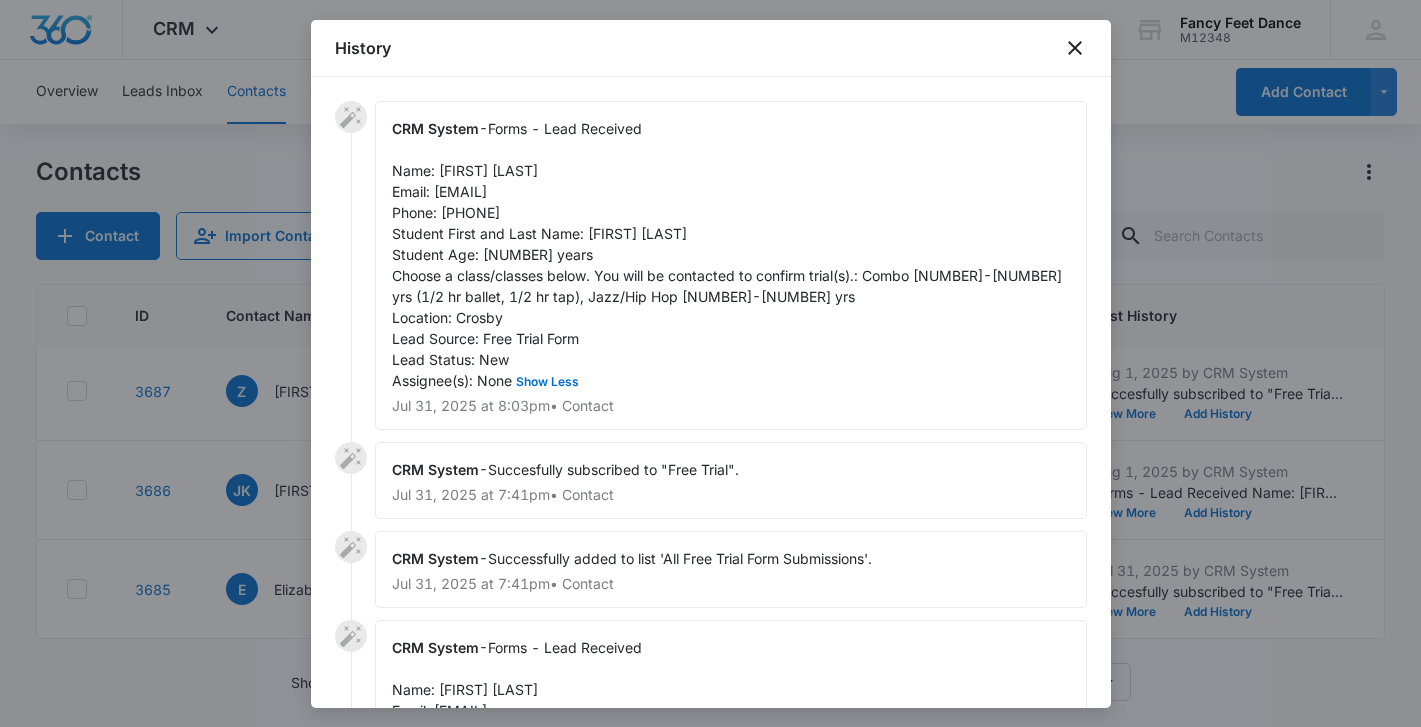 click at bounding box center [710, 363] 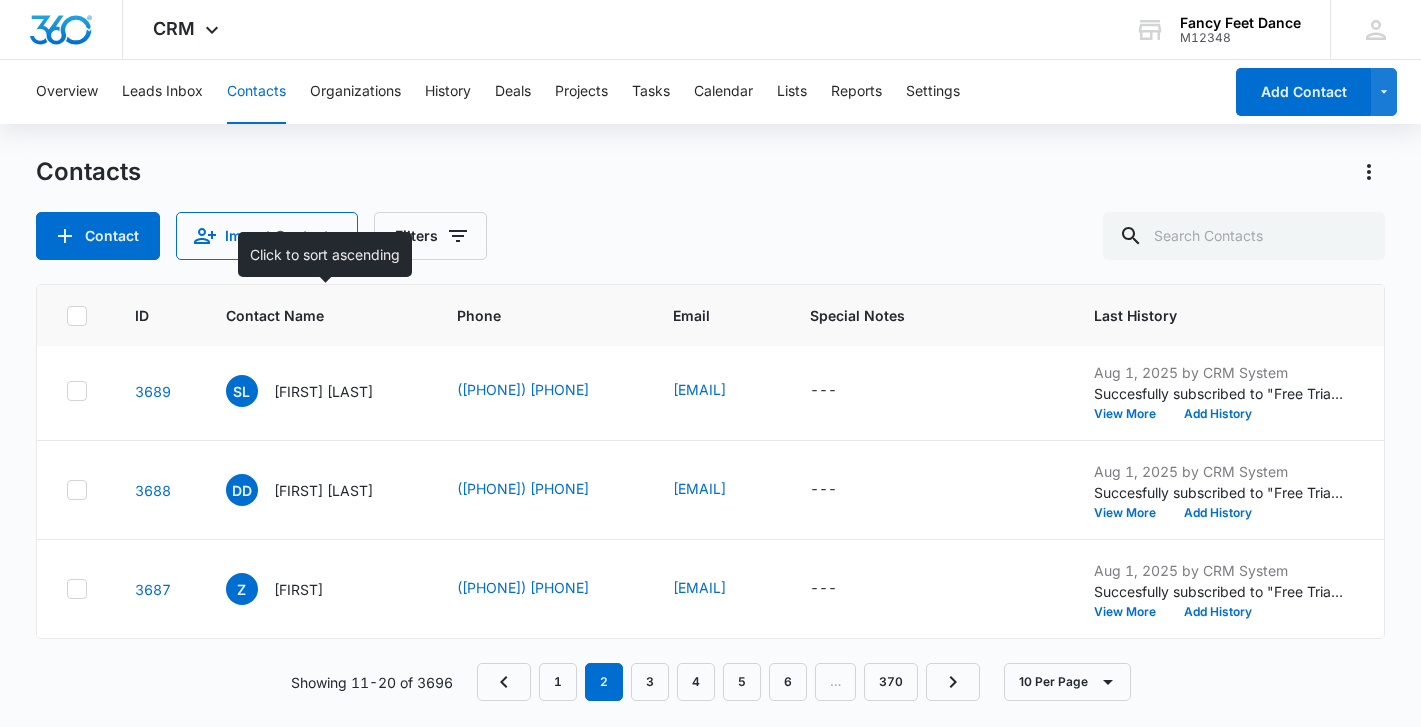 scroll, scrollTop: 487, scrollLeft: 3, axis: both 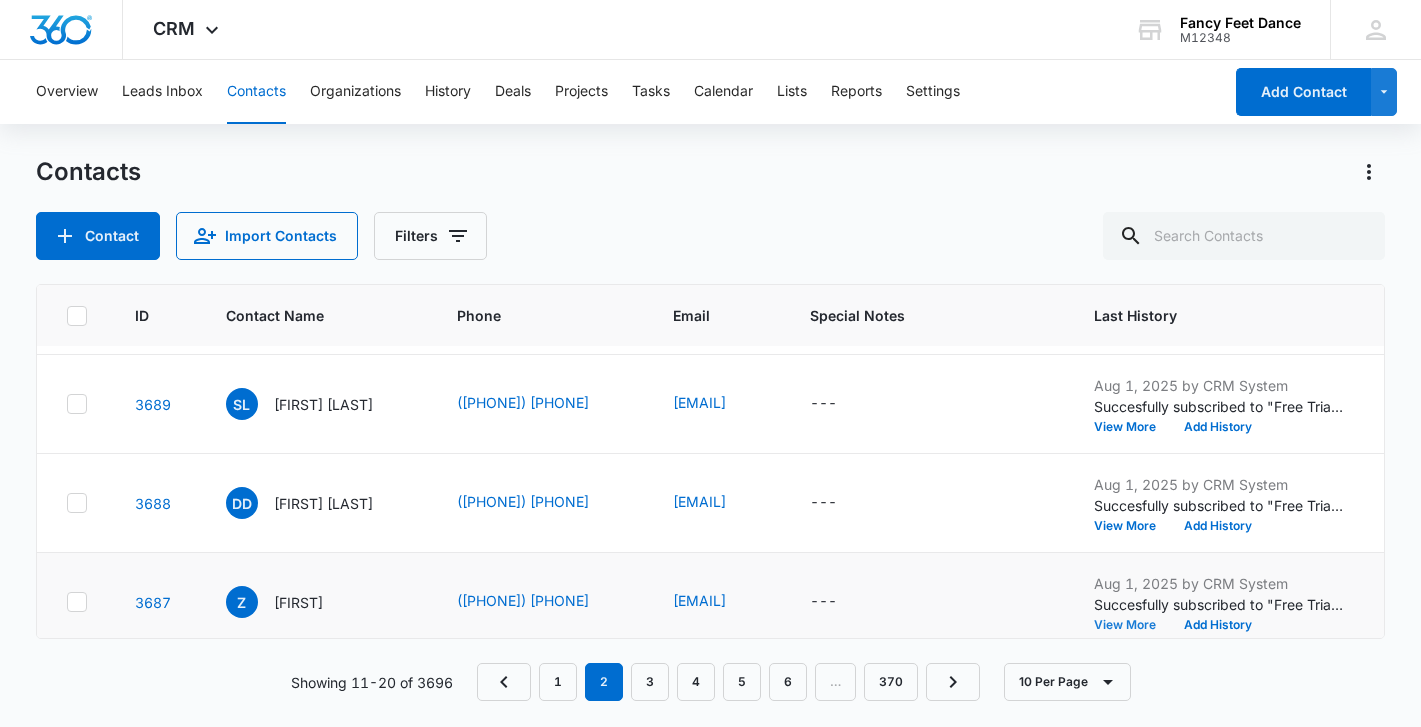 click on "View More" at bounding box center [1132, 625] 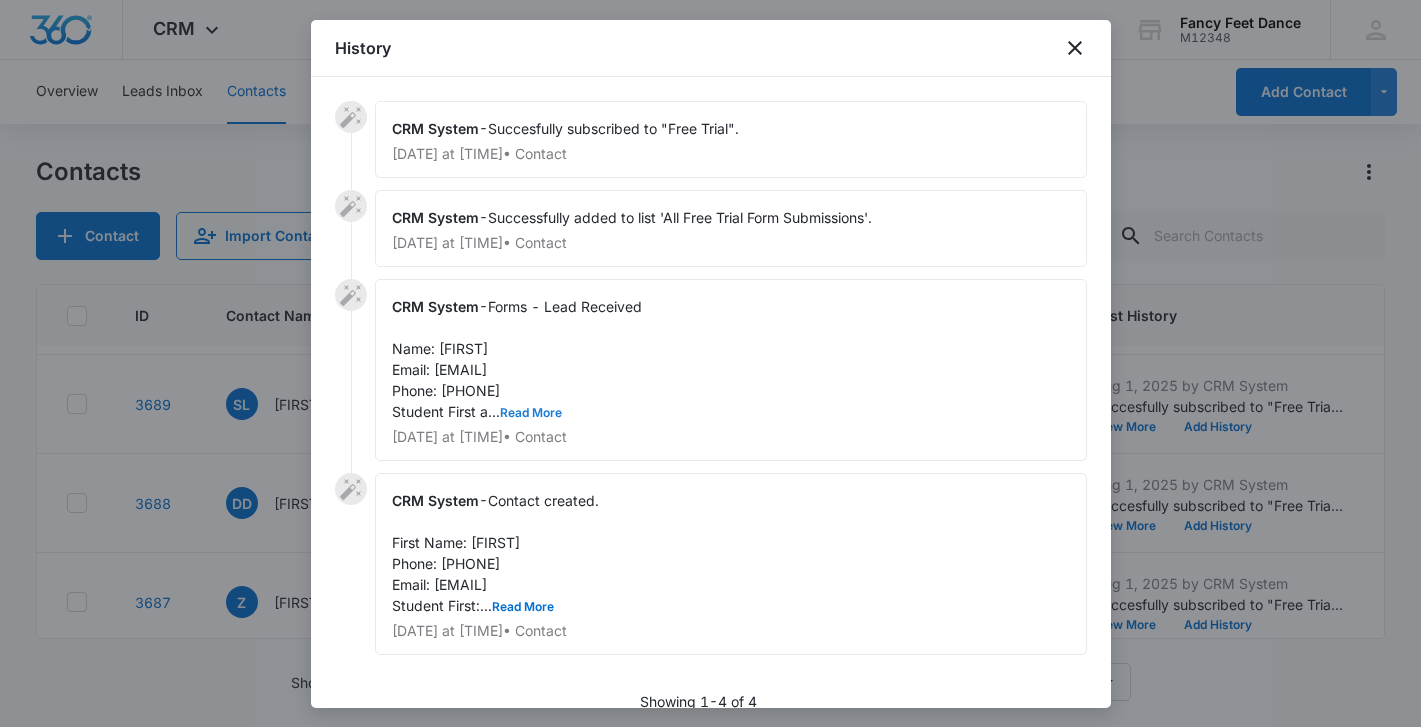 click on "Read More" at bounding box center [531, 413] 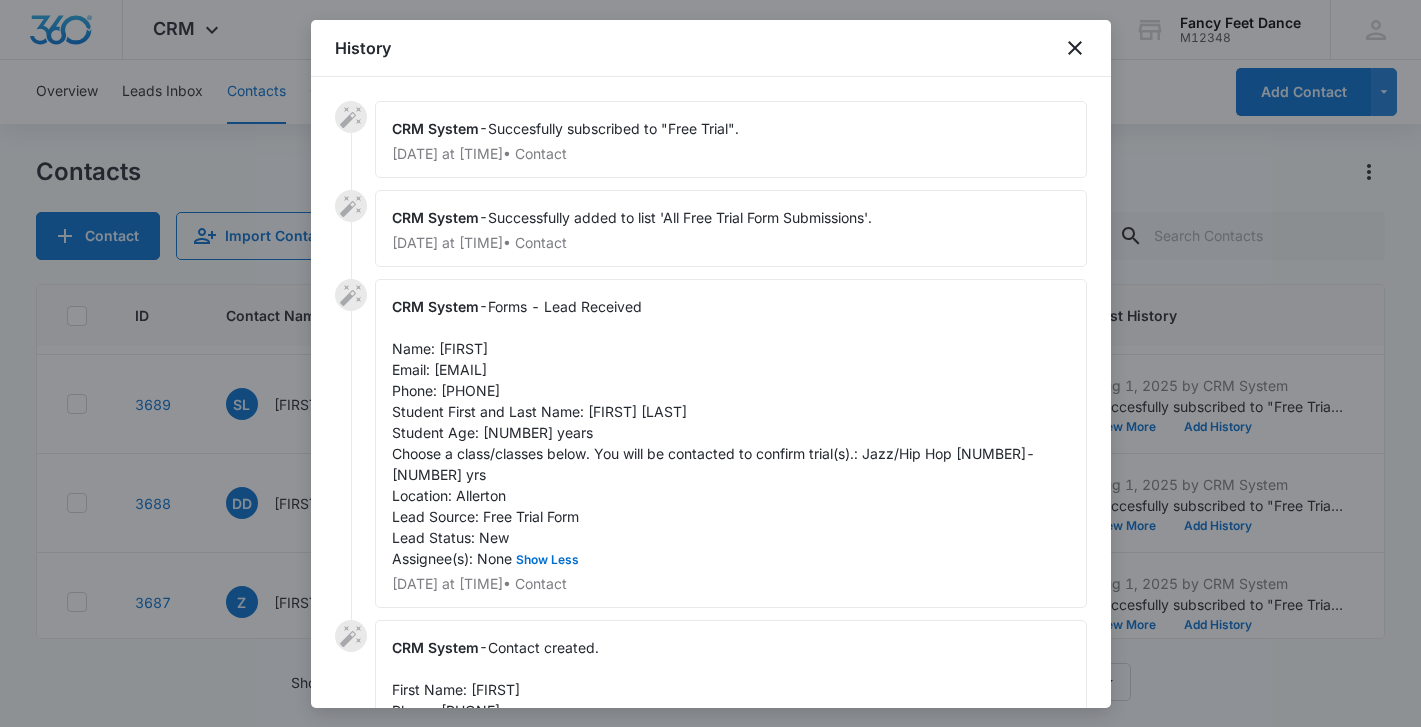 drag, startPoint x: 583, startPoint y: 410, endPoint x: 691, endPoint y: 415, distance: 108.11568 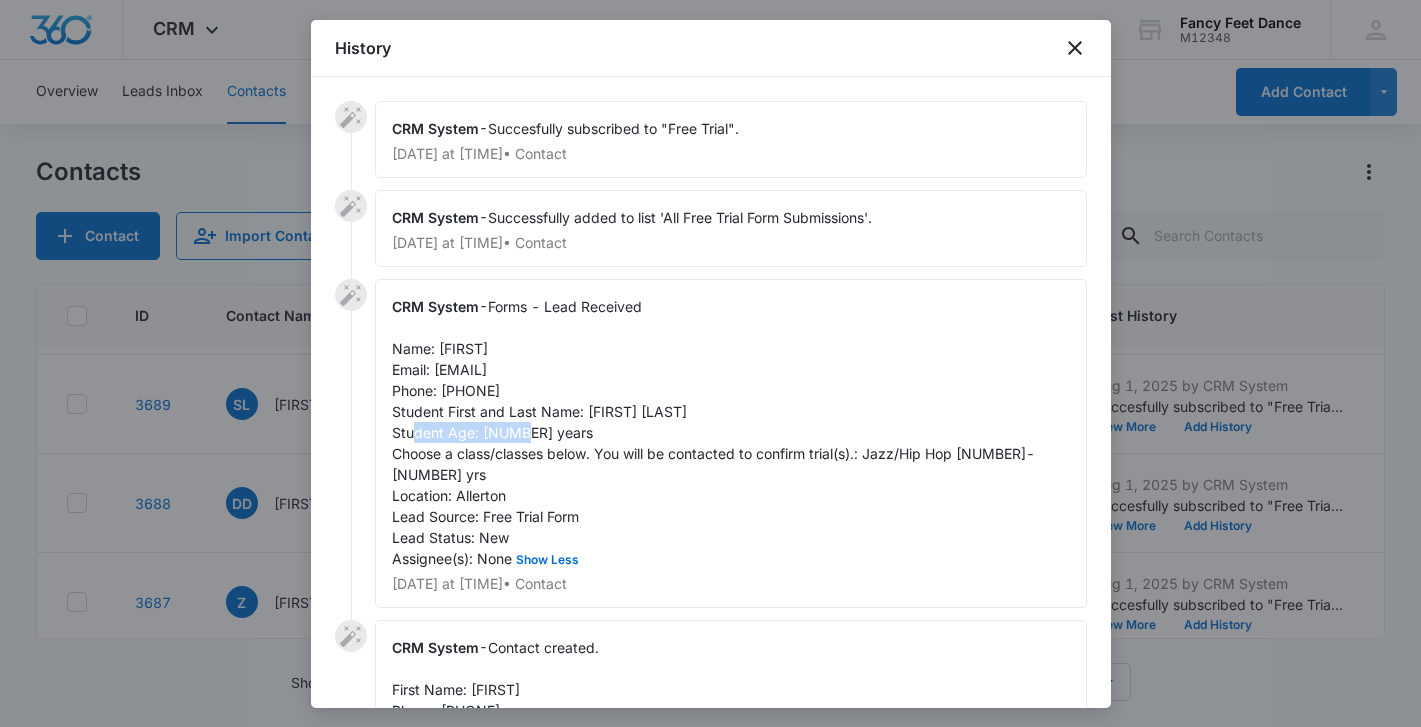 drag, startPoint x: 691, startPoint y: 410, endPoint x: 585, endPoint y: 402, distance: 106.30146 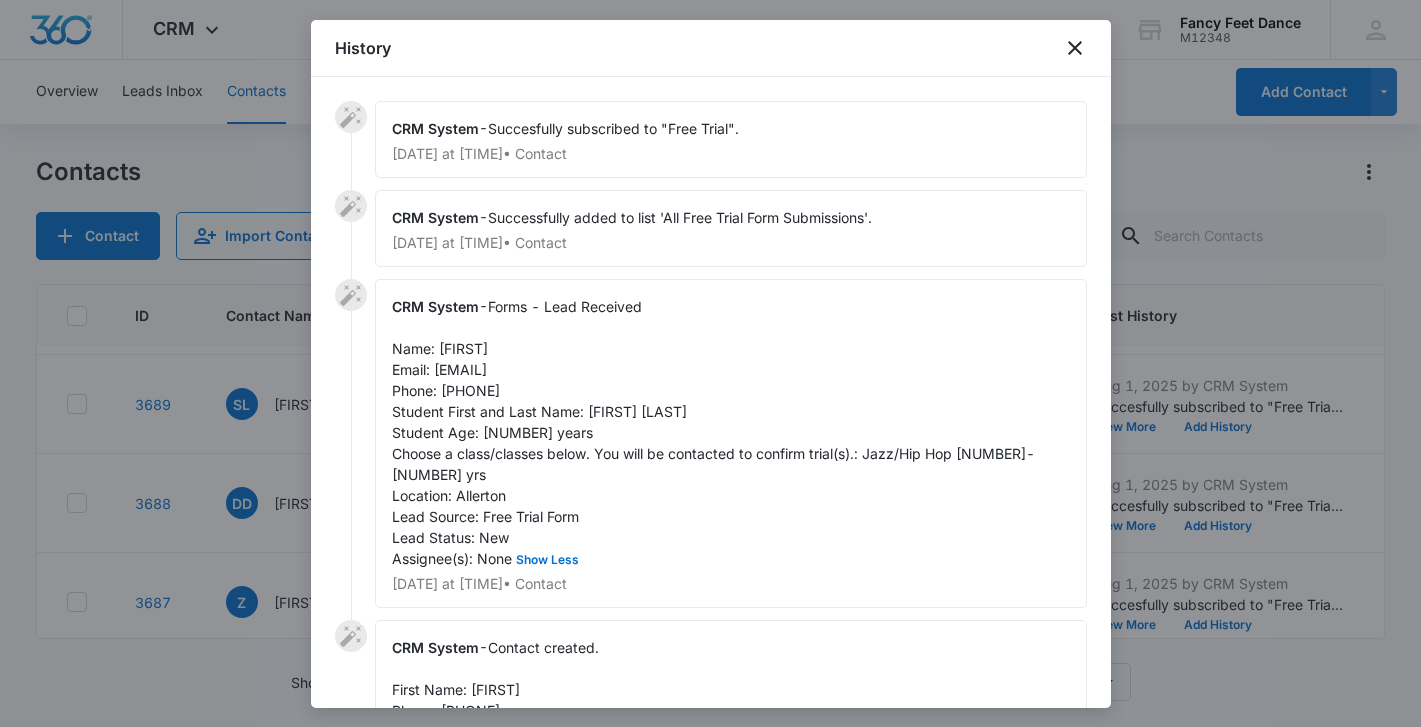 click on "Forms - Lead Received
Name: Zakiyyah
Email: Azeezah0714@gmail.com
Phone: 9294071546
Student First and Last Name: Taylor Mccleary
Student Age: 11 years
Choose a class/classes below. You will be contacted to confirm trial(s).: Jazz/Hip Hop 8-12 yrs
Location: Allerton
Lead Source: Free Trial Form
Lead Status: New
Assignee(s): None Show Less" at bounding box center (713, 432) 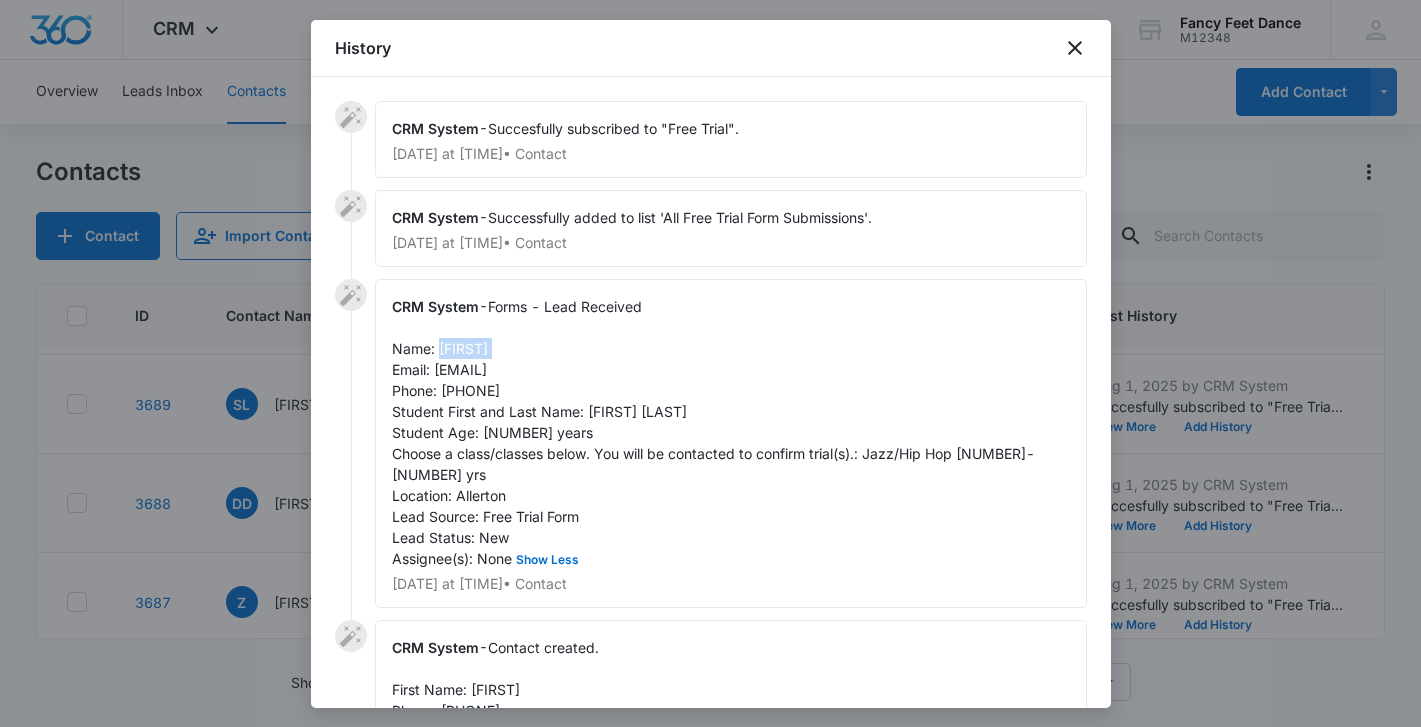 click on "Forms - Lead Received
Name: Zakiyyah
Email: Azeezah0714@gmail.com
Phone: 9294071546
Student First and Last Name: Taylor Mccleary
Student Age: 11 years
Choose a class/classes below. You will be contacted to confirm trial(s).: Jazz/Hip Hop 8-12 yrs
Location: Allerton
Lead Source: Free Trial Form
Lead Status: New
Assignee(s): None Show Less" at bounding box center (713, 432) 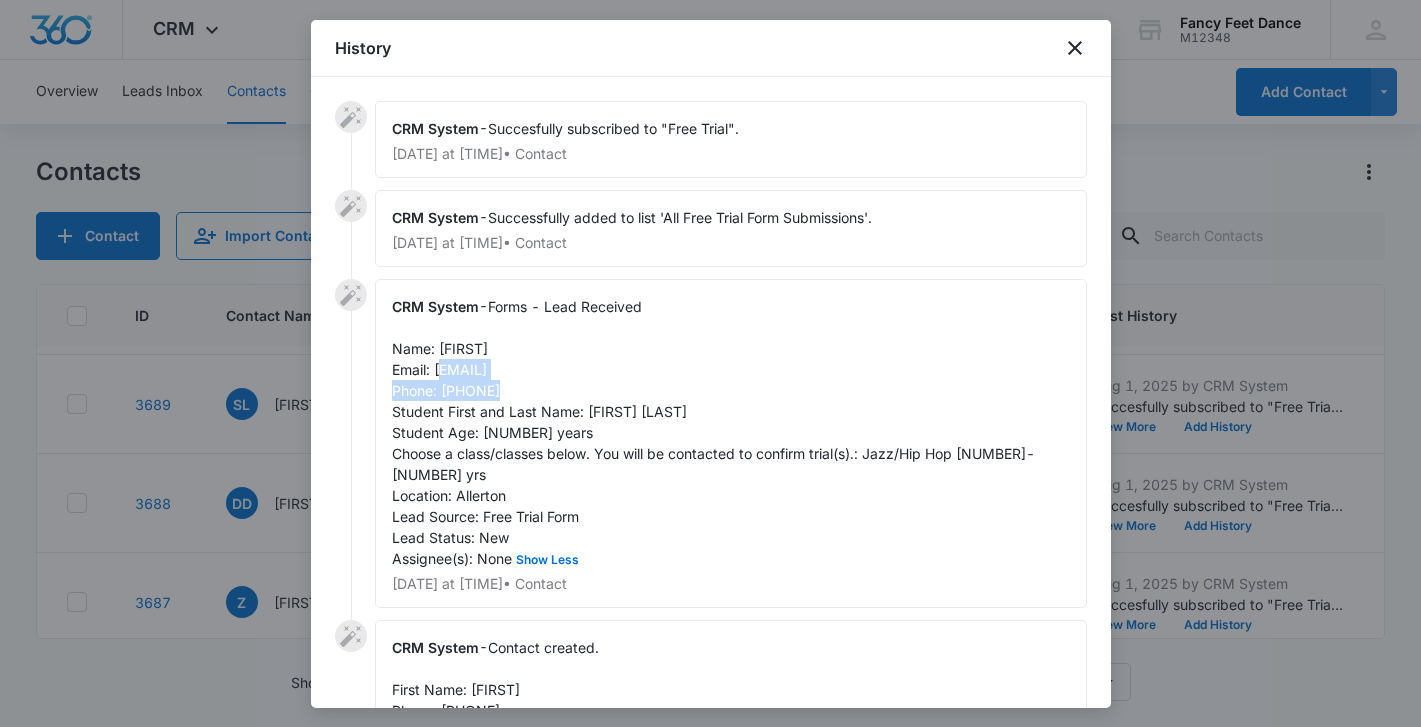 drag, startPoint x: 438, startPoint y: 373, endPoint x: 604, endPoint y: 361, distance: 166.43317 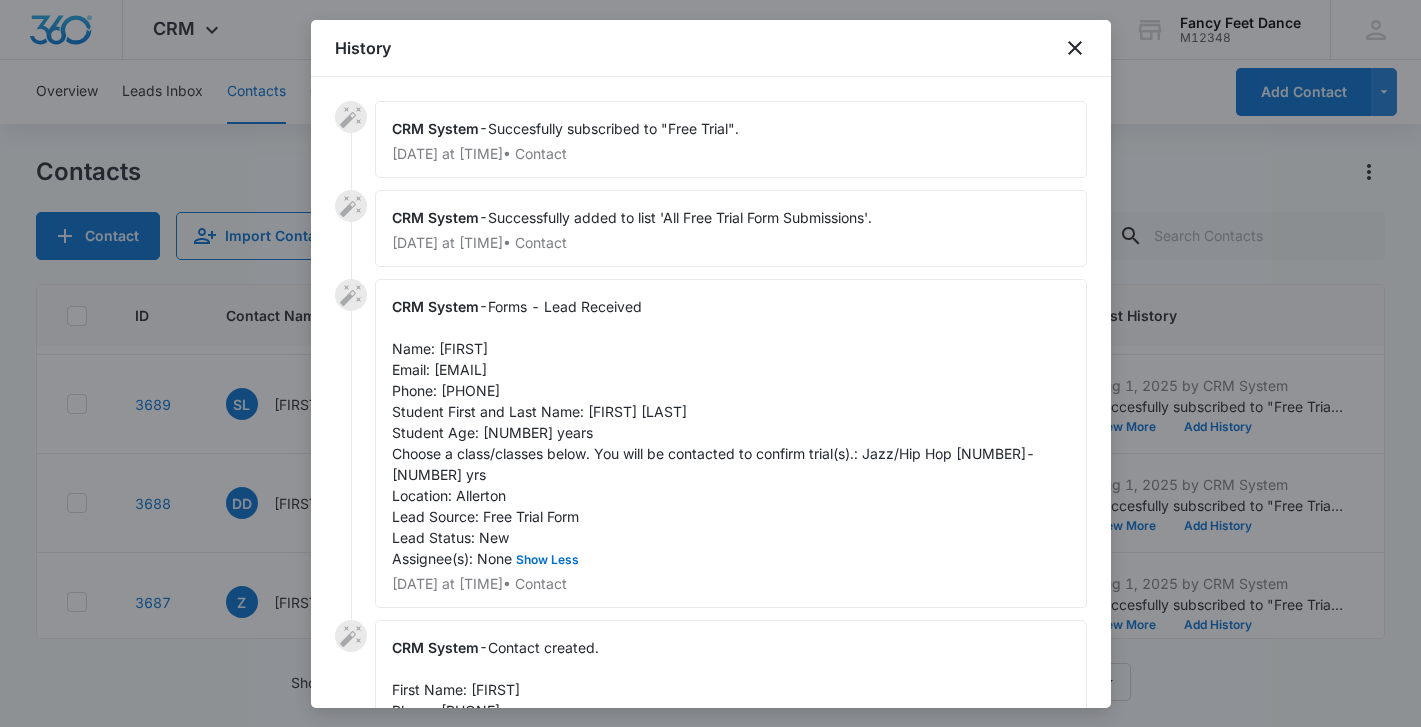 click on "Forms - Lead Received
Name: Zakiyyah
Email: Azeezah0714@gmail.com
Phone: 9294071546
Student First and Last Name: Taylor Mccleary
Student Age: 11 years
Choose a class/classes below. You will be contacted to confirm trial(s).: Jazz/Hip Hop 8-12 yrs
Location: Allerton
Lead Source: Free Trial Form
Lead Status: New
Assignee(s): None Show Less" at bounding box center [713, 432] 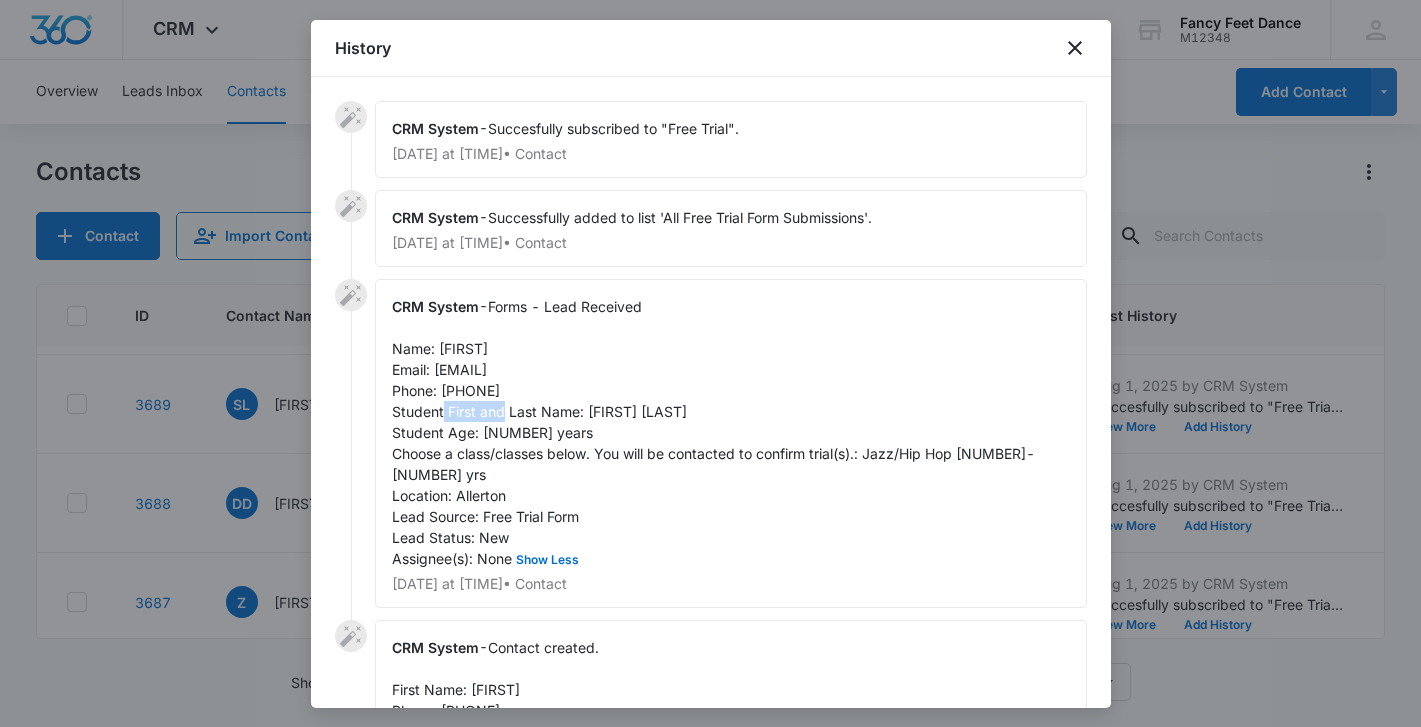 click on "Forms - Lead Received
Name: Zakiyyah
Email: Azeezah0714@gmail.com
Phone: 9294071546
Student First and Last Name: Taylor Mccleary
Student Age: 11 years
Choose a class/classes below. You will be contacted to confirm trial(s).: Jazz/Hip Hop 8-12 yrs
Location: Allerton
Lead Source: Free Trial Form
Lead Status: New
Assignee(s): None Show Less" at bounding box center [713, 432] 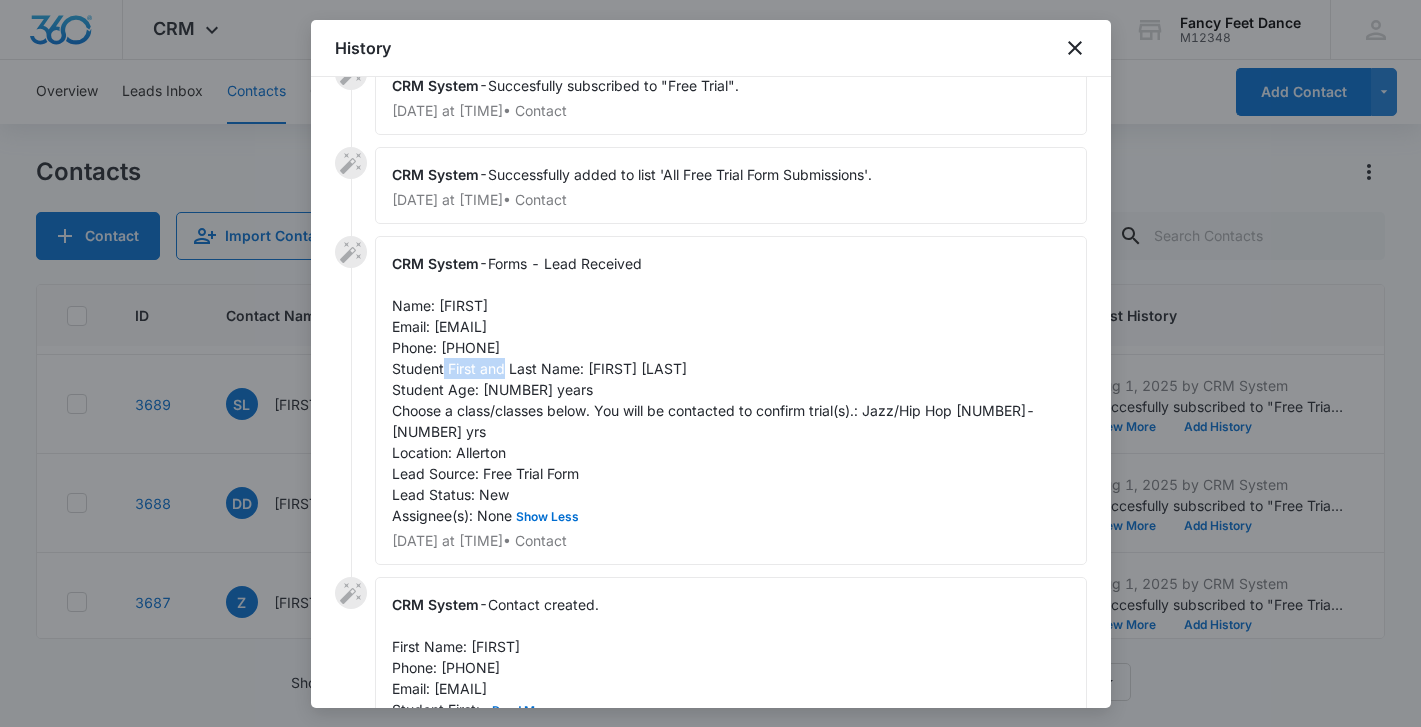 scroll, scrollTop: 0, scrollLeft: 0, axis: both 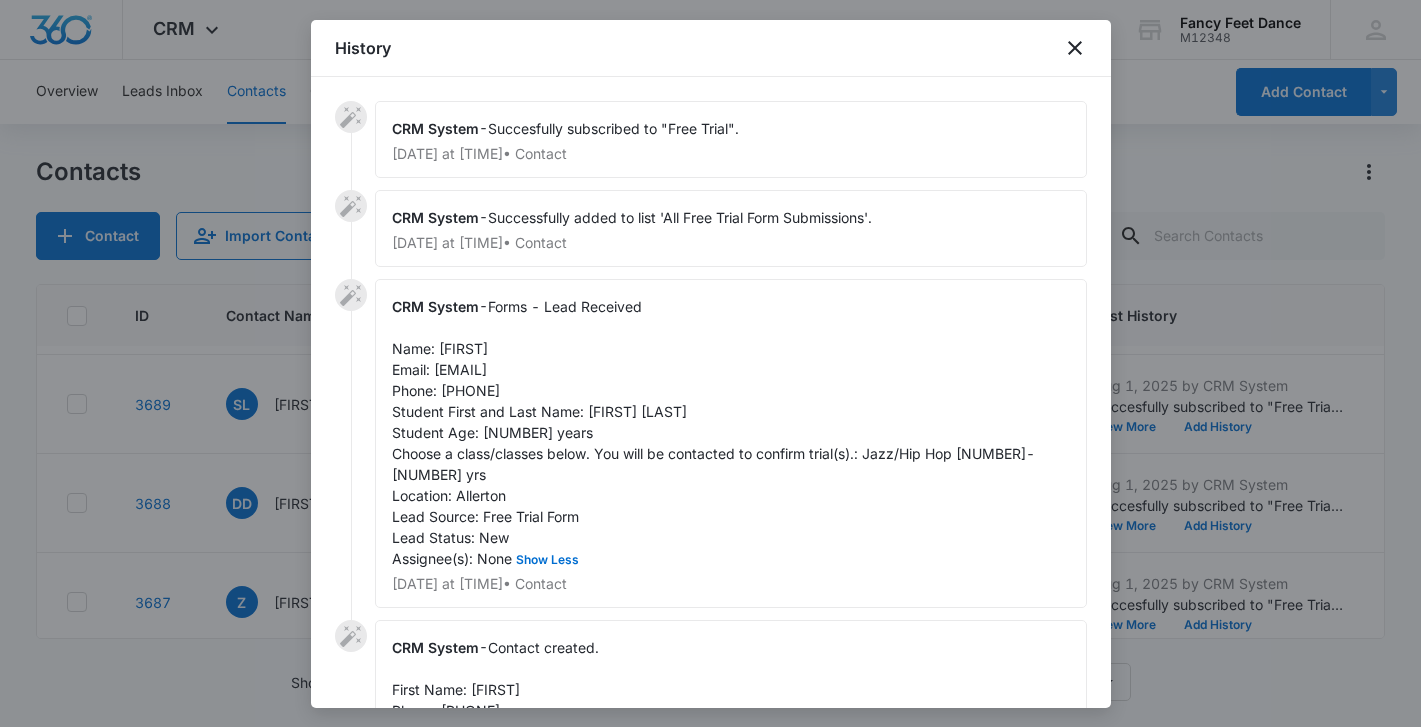 click at bounding box center [710, 363] 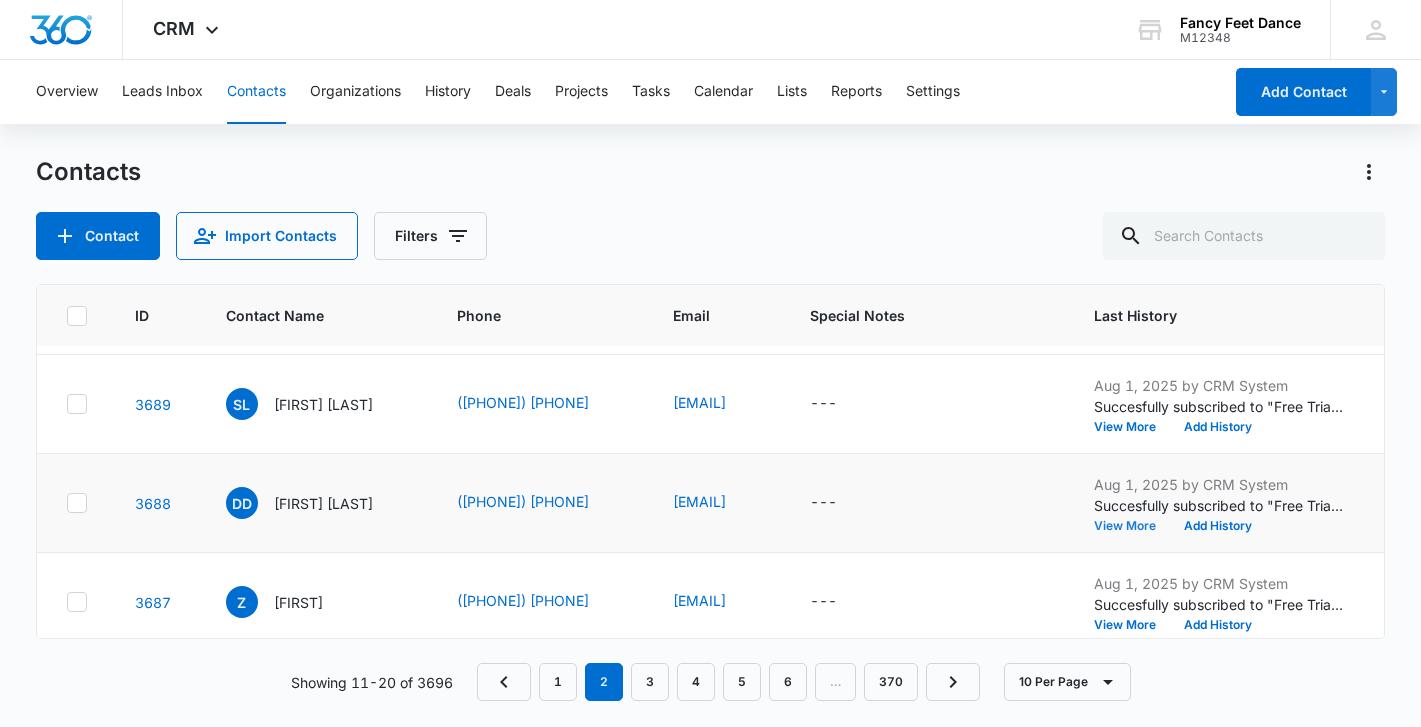 click on "View More" at bounding box center [1132, 526] 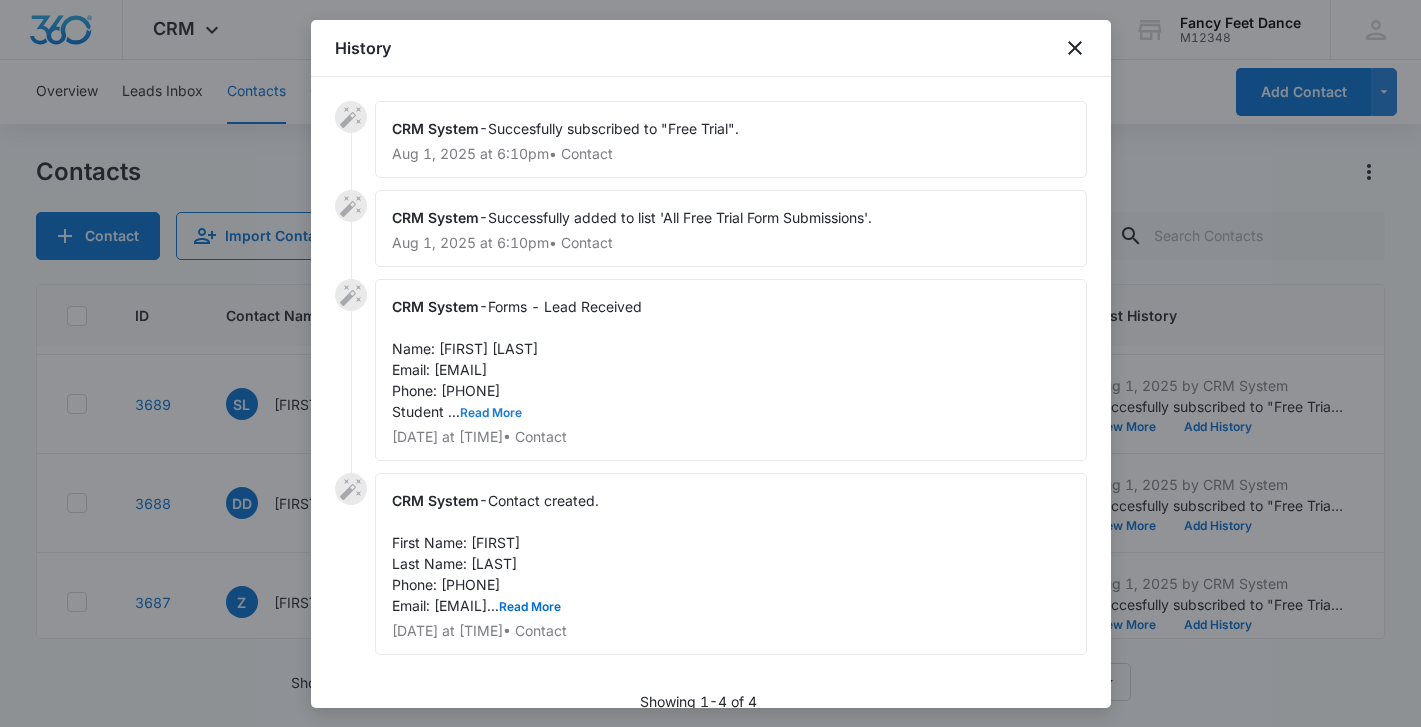 click on "Read More" at bounding box center [491, 413] 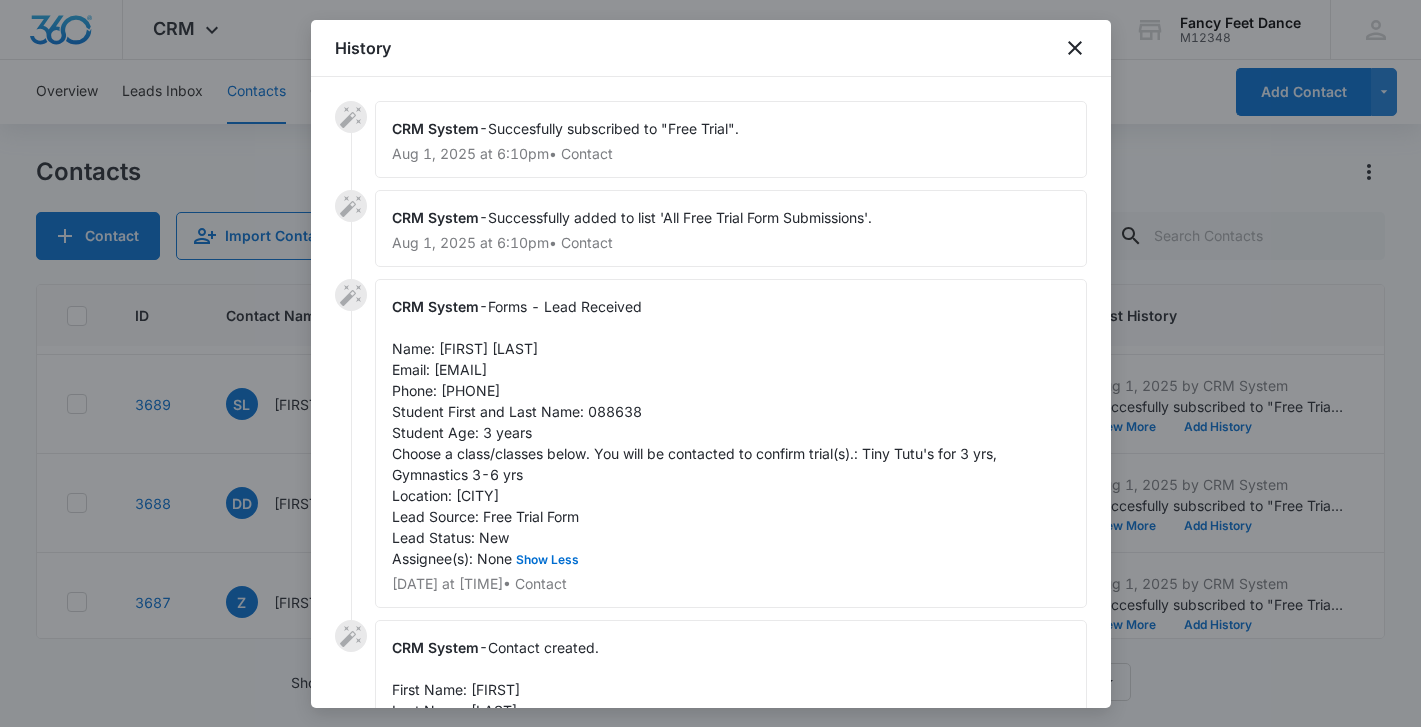 click on "Forms - Lead Received
Name: Danny Dejesus
Email: Bimmergirlf30@gmail.com
Phone: 3479225922
Student First and Last Name: 088638
Student Age: 3 years
Choose a class/classes below. You will be contacted to confirm trial(s).: Tiny Tutu's for 3 yrs, Gymnastics 3-6 yrs
Location: Allerton
Lead Source: Free Trial Form
Lead Status: New
Assignee(s): None Show Less" at bounding box center [696, 432] 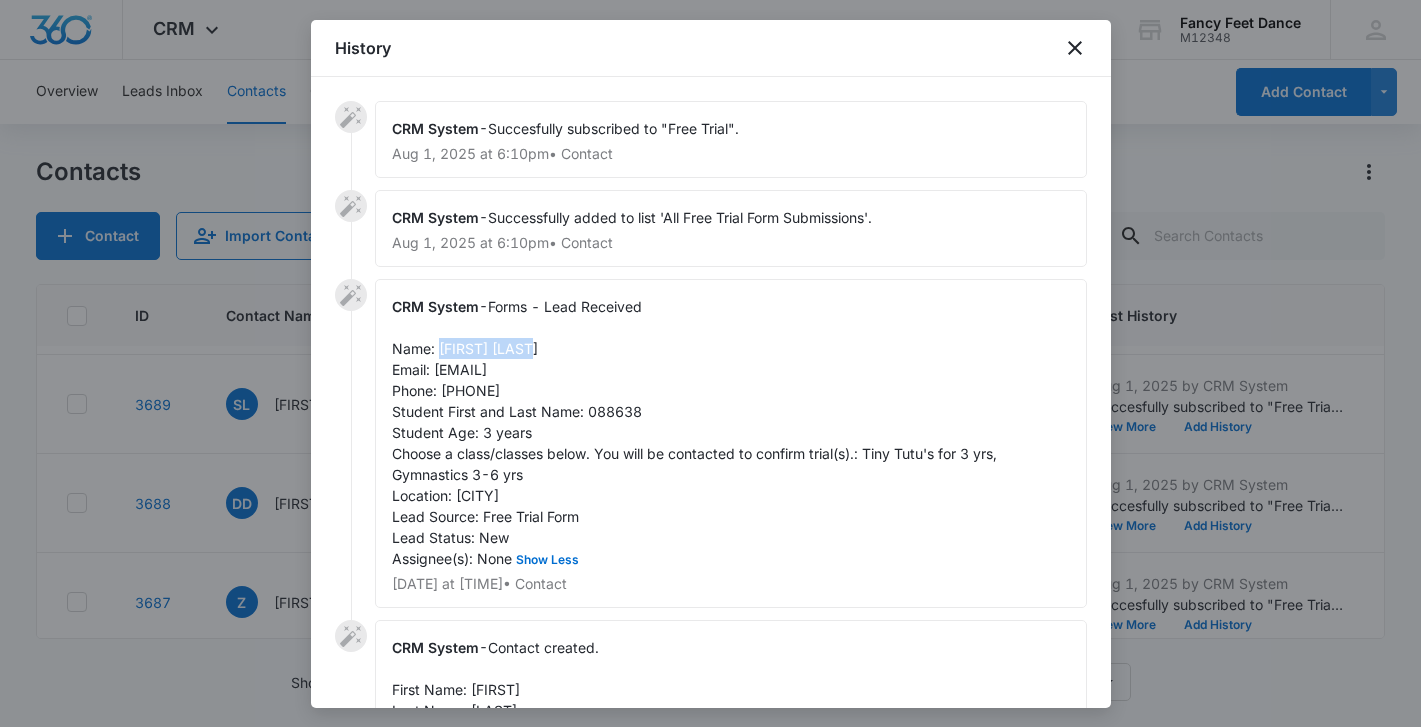 drag, startPoint x: 441, startPoint y: 347, endPoint x: 558, endPoint y: 338, distance: 117.34564 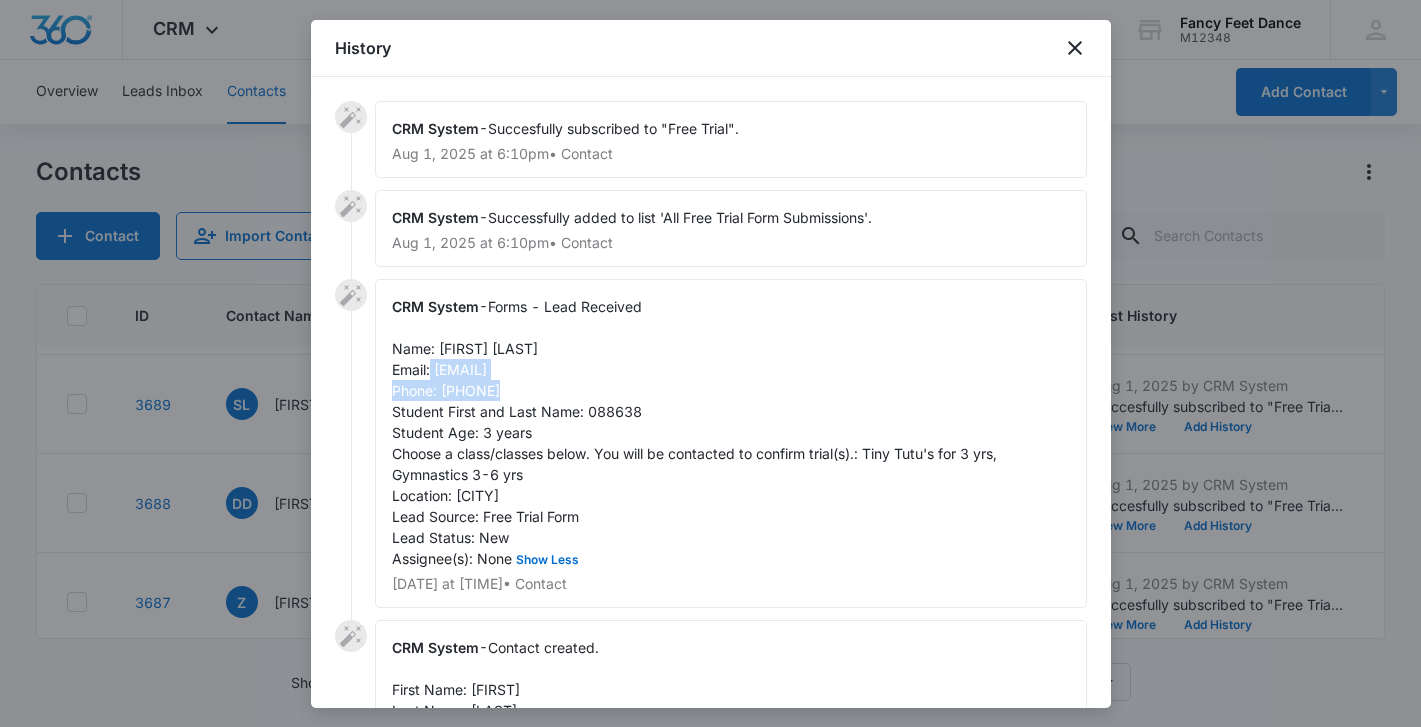 drag, startPoint x: 436, startPoint y: 369, endPoint x: 605, endPoint y: 370, distance: 169.00296 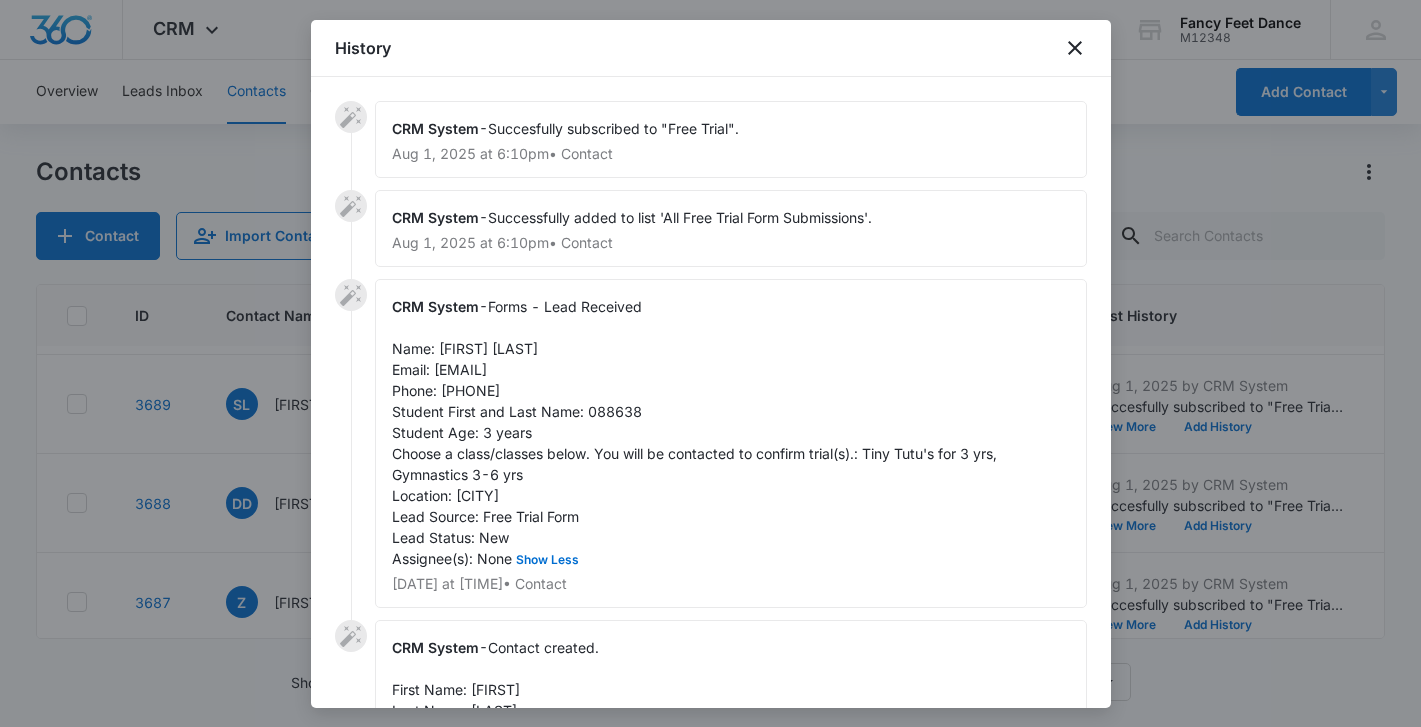 click on "Forms - Lead Received
Name: Danny Dejesus
Email: Bimmergirlf30@gmail.com
Phone: 3479225922
Student First and Last Name: 088638
Student Age: 3 years
Choose a class/classes below. You will be contacted to confirm trial(s).: Tiny Tutu's for 3 yrs, Gymnastics 3-6 yrs
Location: Allerton
Lead Source: Free Trial Form
Lead Status: New
Assignee(s): None Show Less" at bounding box center (696, 432) 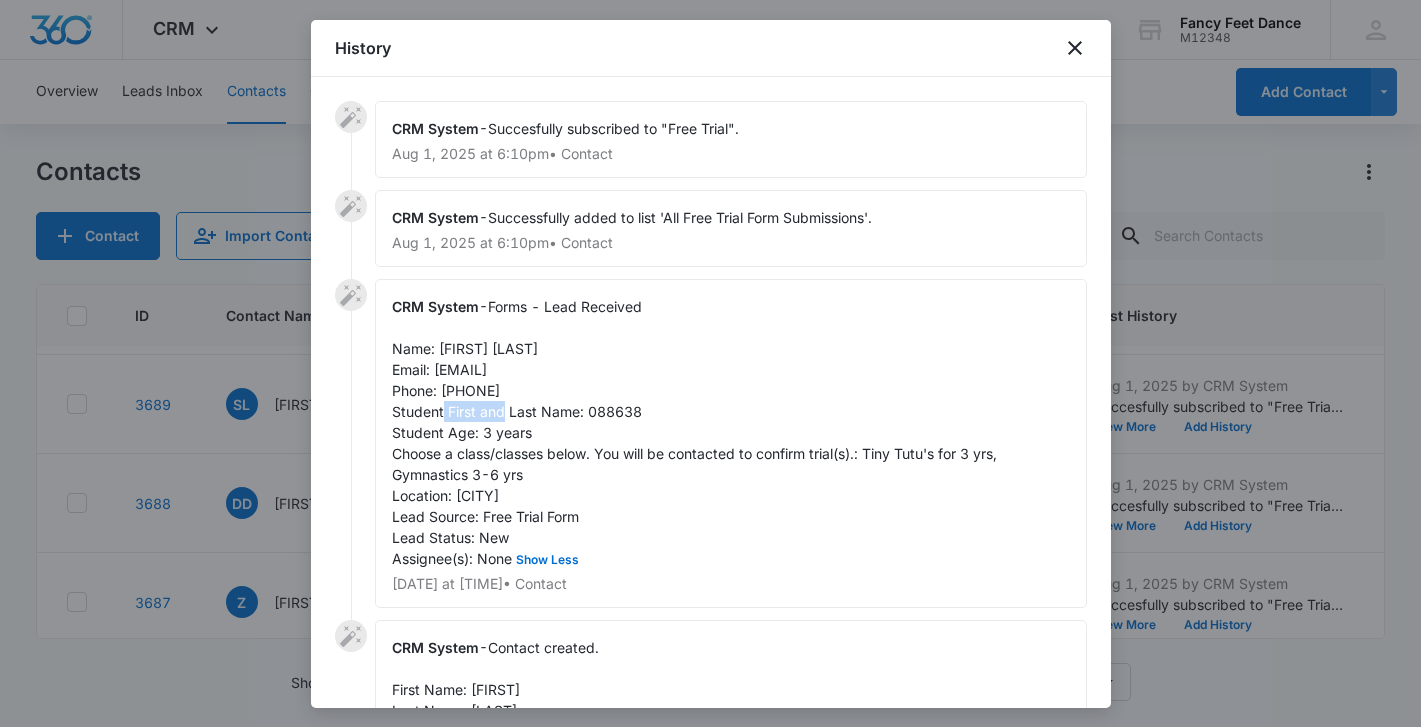 click on "Forms - Lead Received
Name: Danny Dejesus
Email: Bimmergirlf30@gmail.com
Phone: 3479225922
Student First and Last Name: 088638
Student Age: 3 years
Choose a class/classes below. You will be contacted to confirm trial(s).: Tiny Tutu's for 3 yrs, Gymnastics 3-6 yrs
Location: Allerton
Lead Source: Free Trial Form
Lead Status: New
Assignee(s): None Show Less" at bounding box center [696, 432] 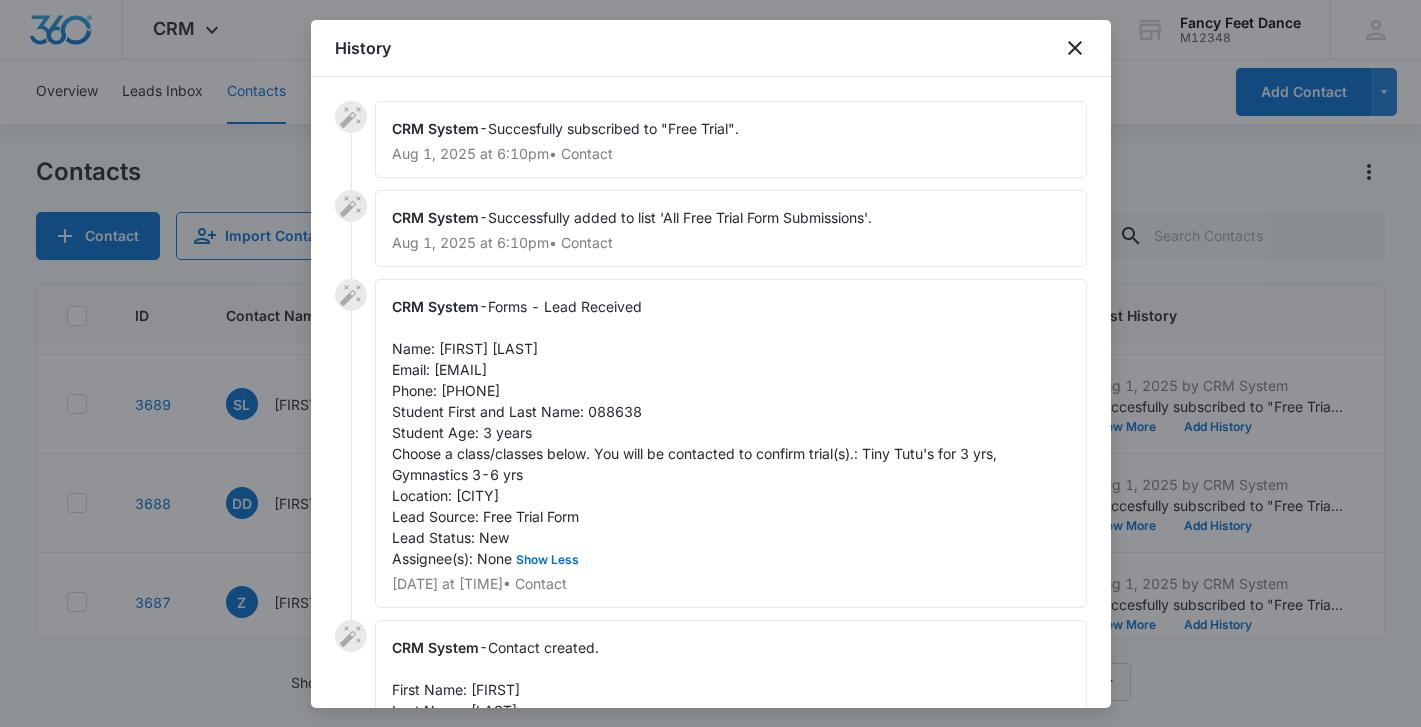 click at bounding box center [710, 363] 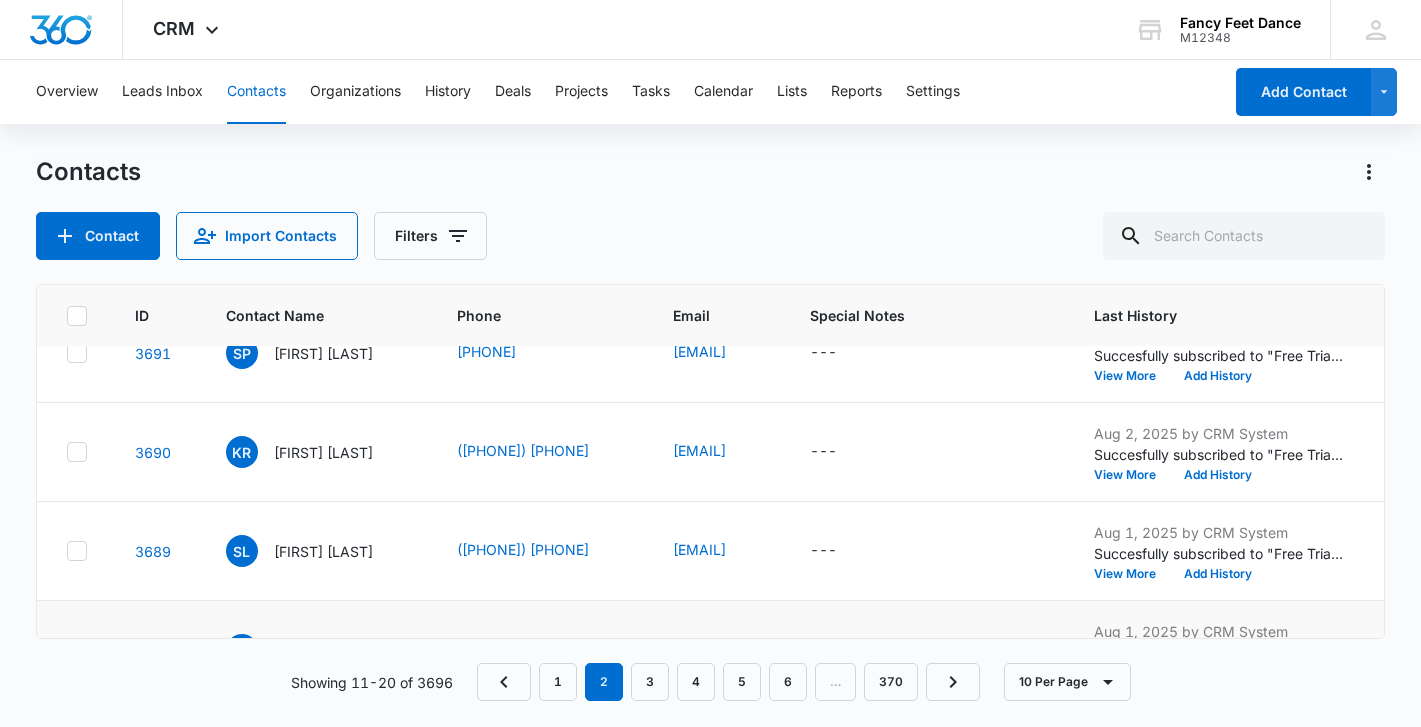 scroll, scrollTop: 337, scrollLeft: 3, axis: both 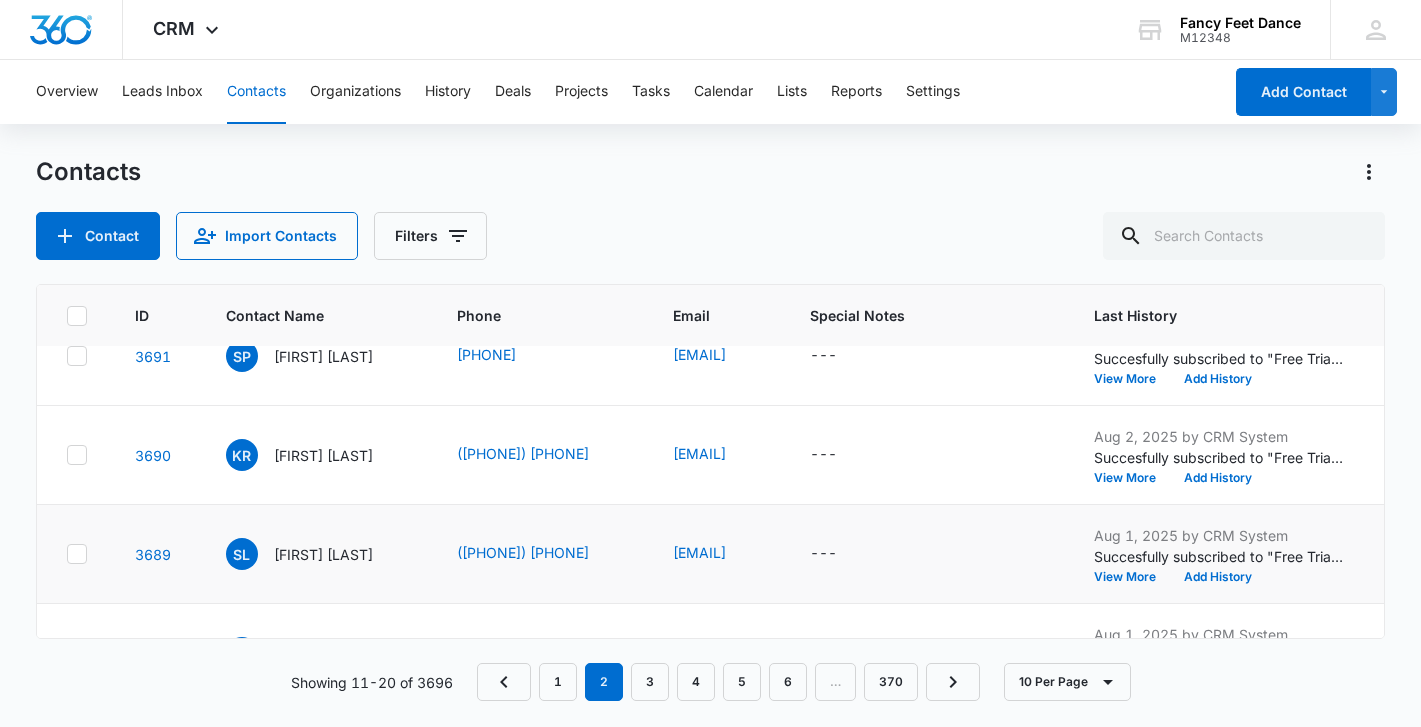 click on "Aug 1, 2025 by CRM System Succesfully subscribed to "Free Trial". View More Add History" at bounding box center (1219, 554) 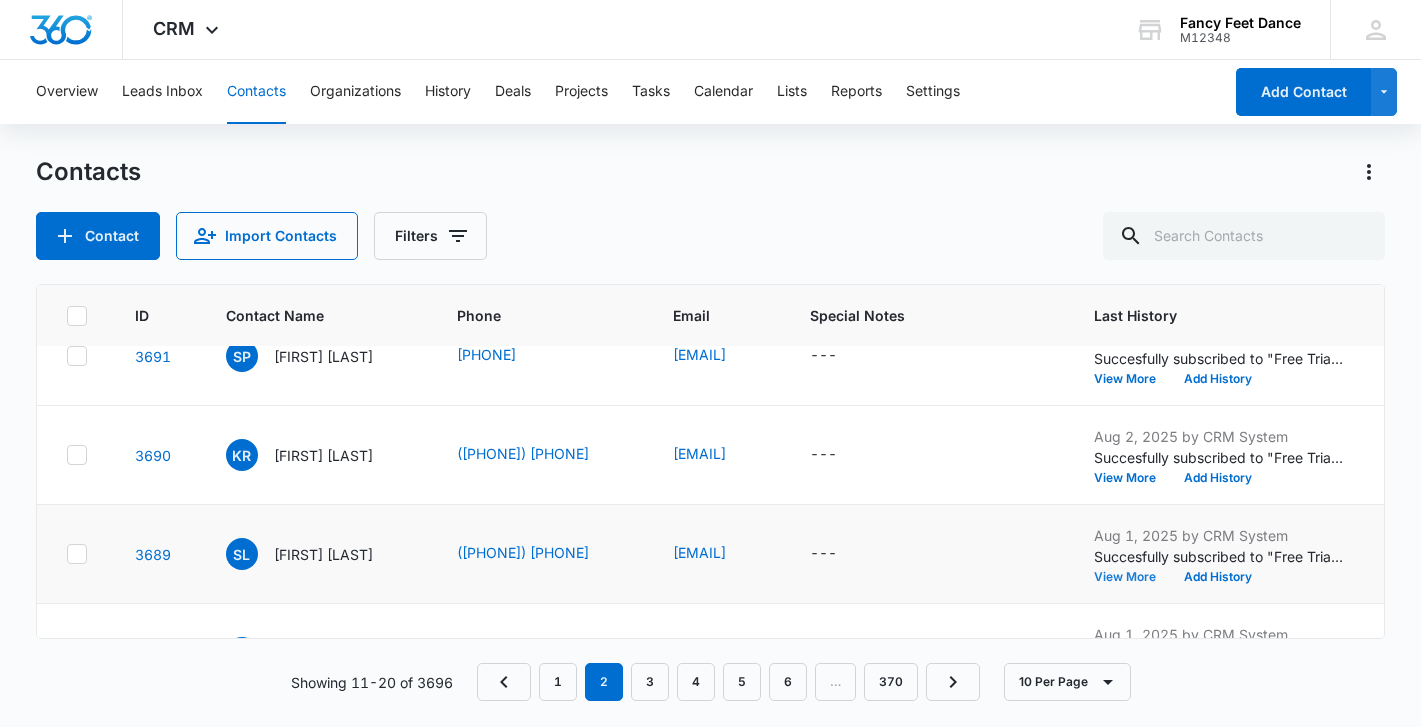 click on "View More" at bounding box center (1132, 577) 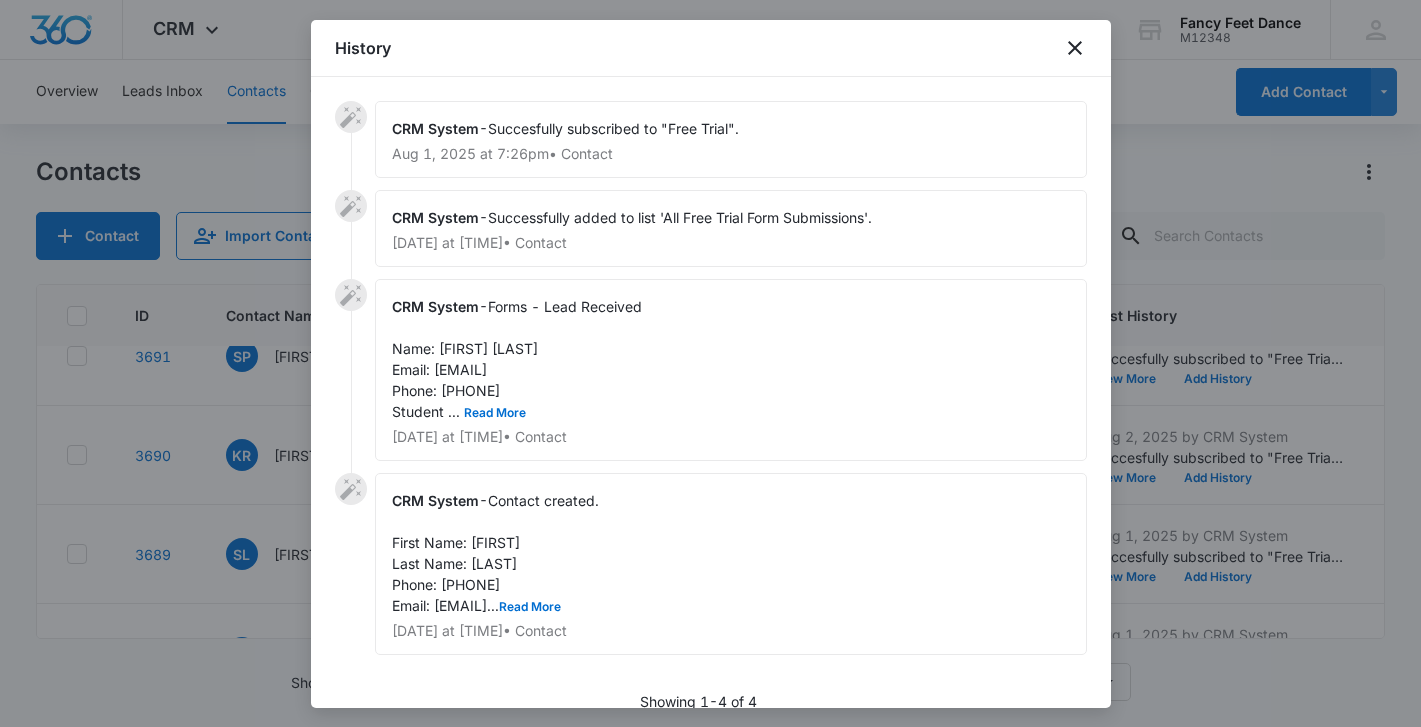click on "CRM System  -  Forms - Lead Received
Name: Sharee Lewis
Email: shareelewis.sl@gmail.com
Phone: 9174468574
Student ... Read More Aug 1, 2025 at 7:25pm  • Contact" at bounding box center [731, 370] 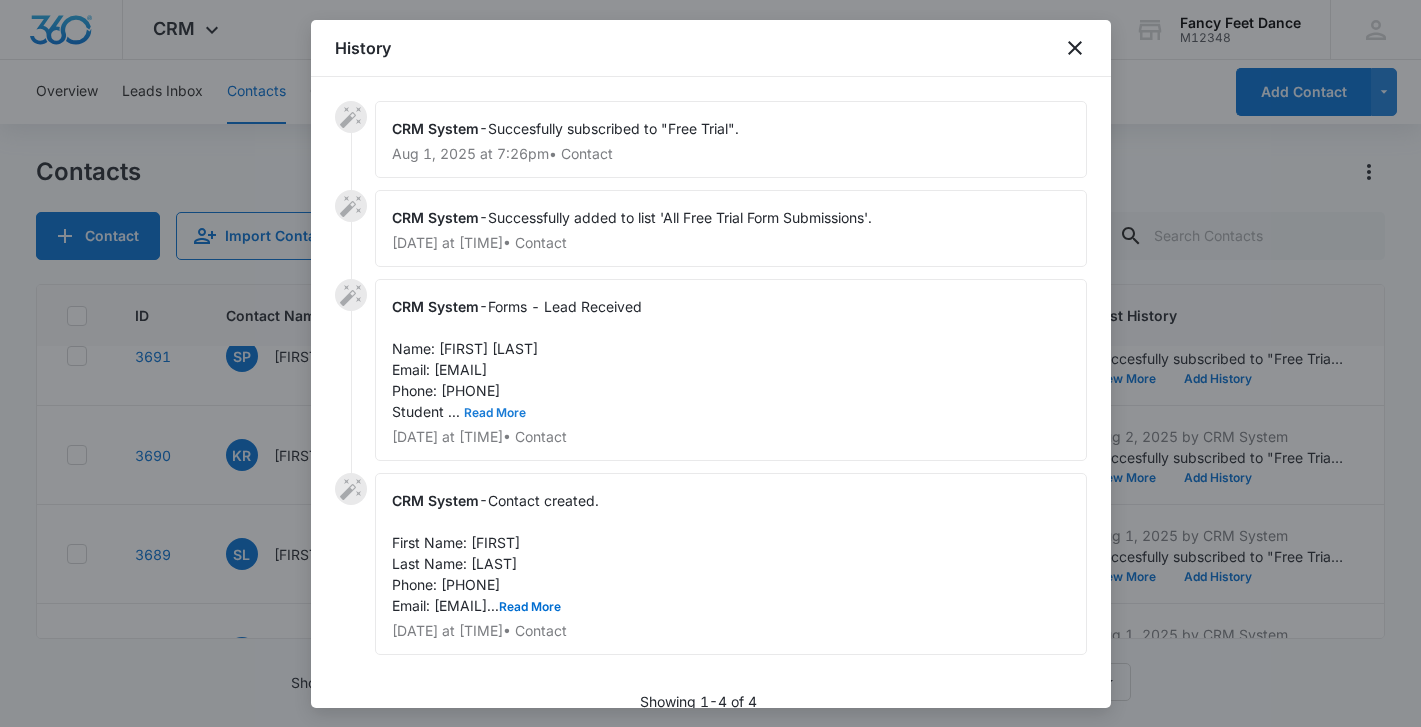 click on "Read More" at bounding box center [495, 413] 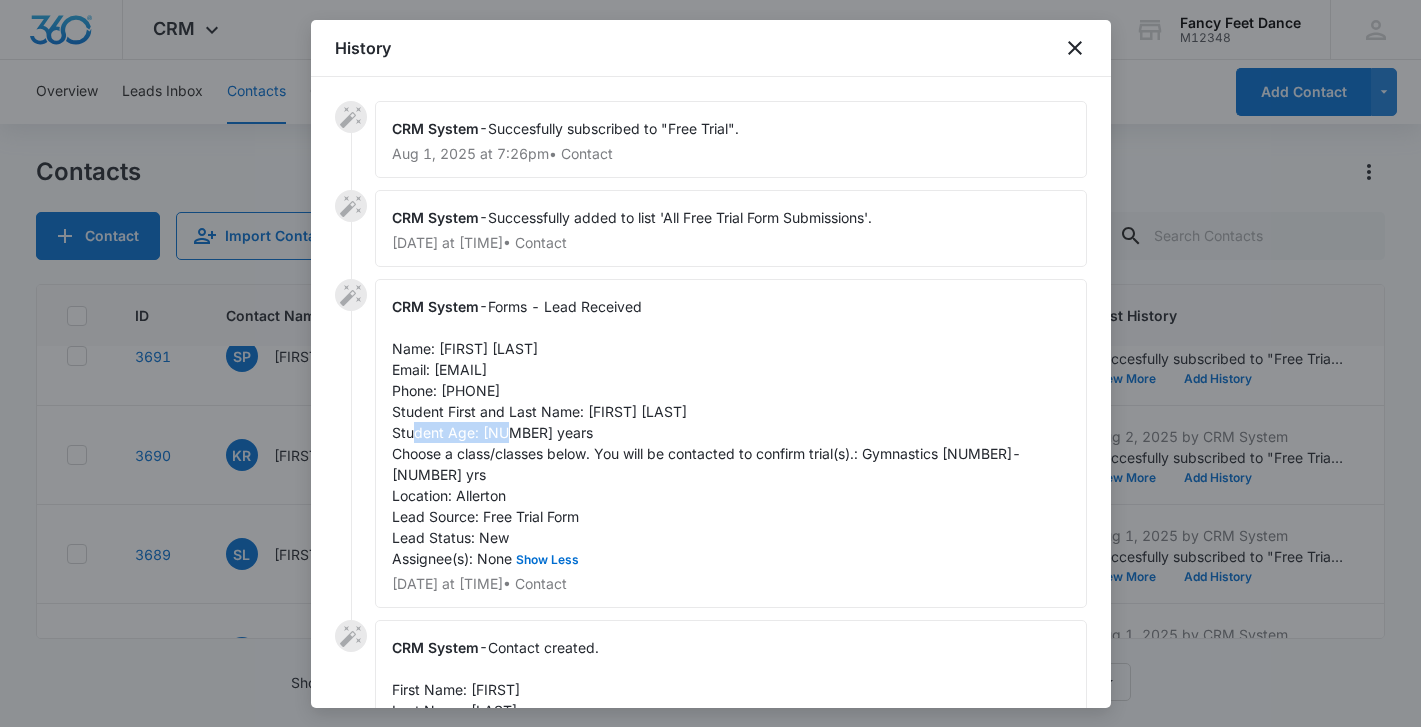 drag, startPoint x: 586, startPoint y: 411, endPoint x: 713, endPoint y: 408, distance: 127.03543 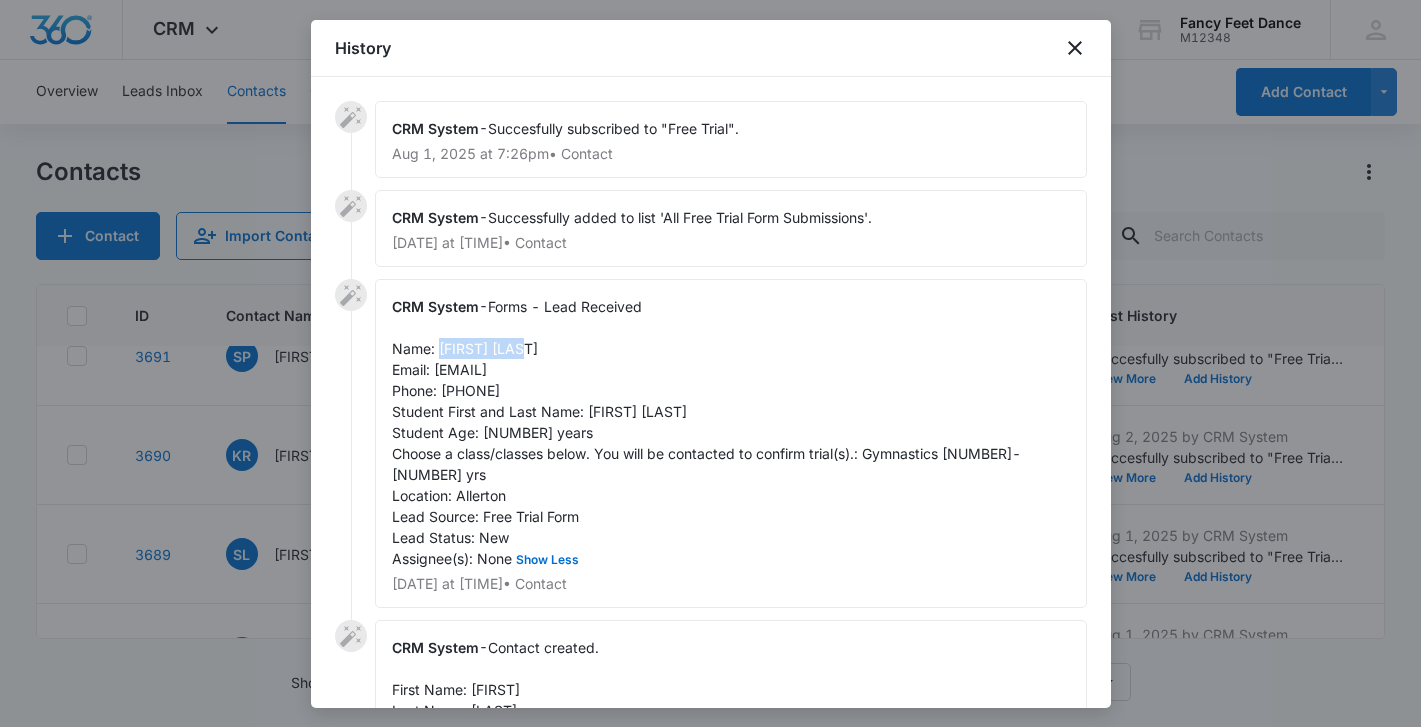 drag, startPoint x: 438, startPoint y: 343, endPoint x: 526, endPoint y: 340, distance: 88.051125 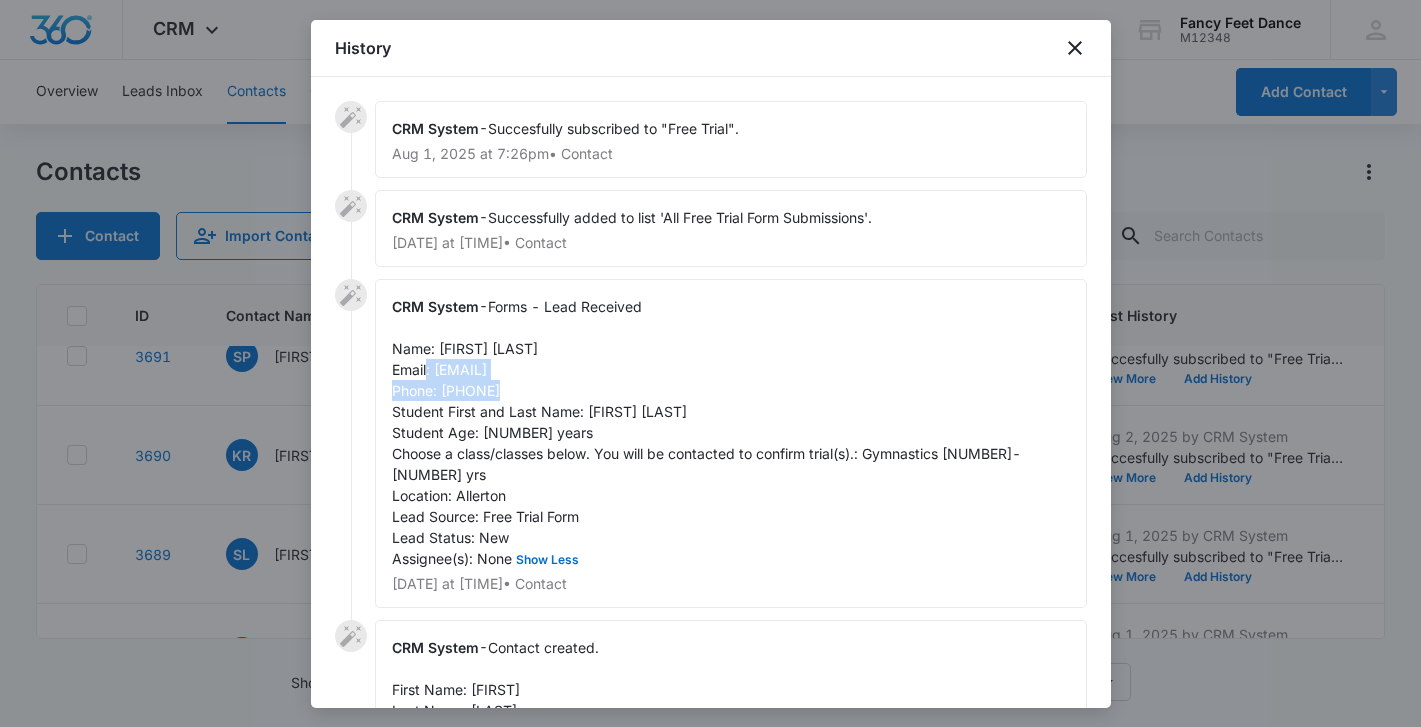 drag, startPoint x: 436, startPoint y: 371, endPoint x: 621, endPoint y: 372, distance: 185.0027 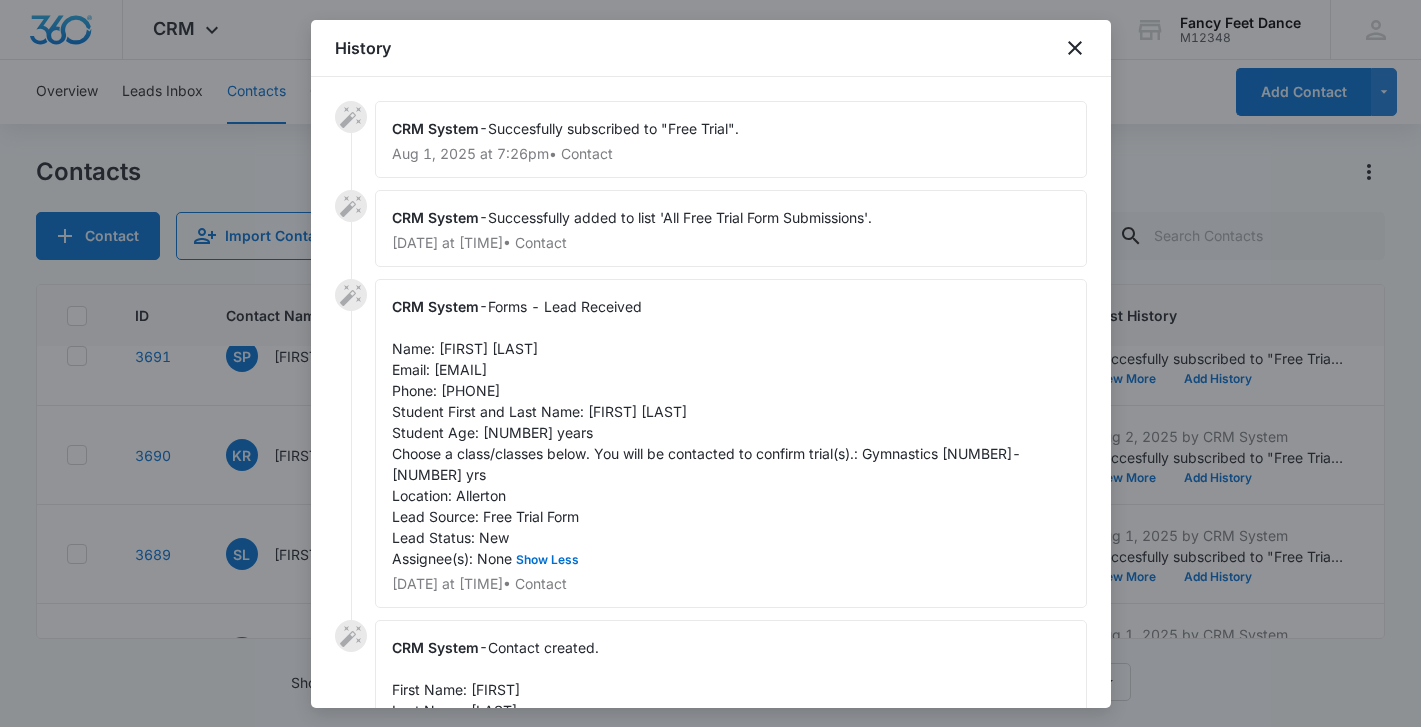 click on "Forms - Lead Received
Name: Sharee Lewis
Email: shareelewis.sl@gmail.com
Phone: 9174468574
Student First and Last Name: Noah Hemmings
Student Age: 3 years
Choose a class/classes below. You will be contacted to confirm trial(s).: Gymnastics 3-6 yrs
Location: Allerton
Lead Source: Free Trial Form
Lead Status: New
Assignee(s): None Show Less" at bounding box center [706, 432] 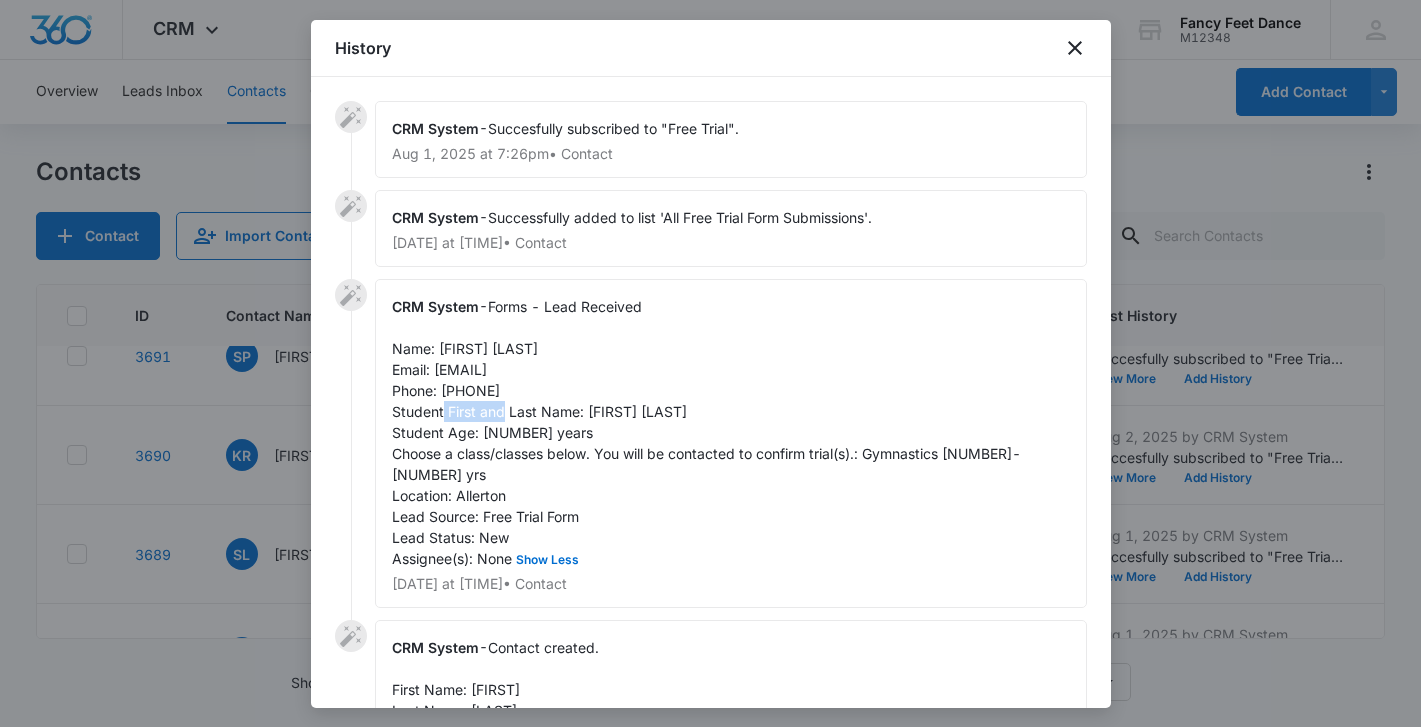 click on "Forms - Lead Received
Name: Sharee Lewis
Email: shareelewis.sl@gmail.com
Phone: 9174468574
Student First and Last Name: Noah Hemmings
Student Age: 3 years
Choose a class/classes below. You will be contacted to confirm trial(s).: Gymnastics 3-6 yrs
Location: Allerton
Lead Source: Free Trial Form
Lead Status: New
Assignee(s): None Show Less" at bounding box center [706, 432] 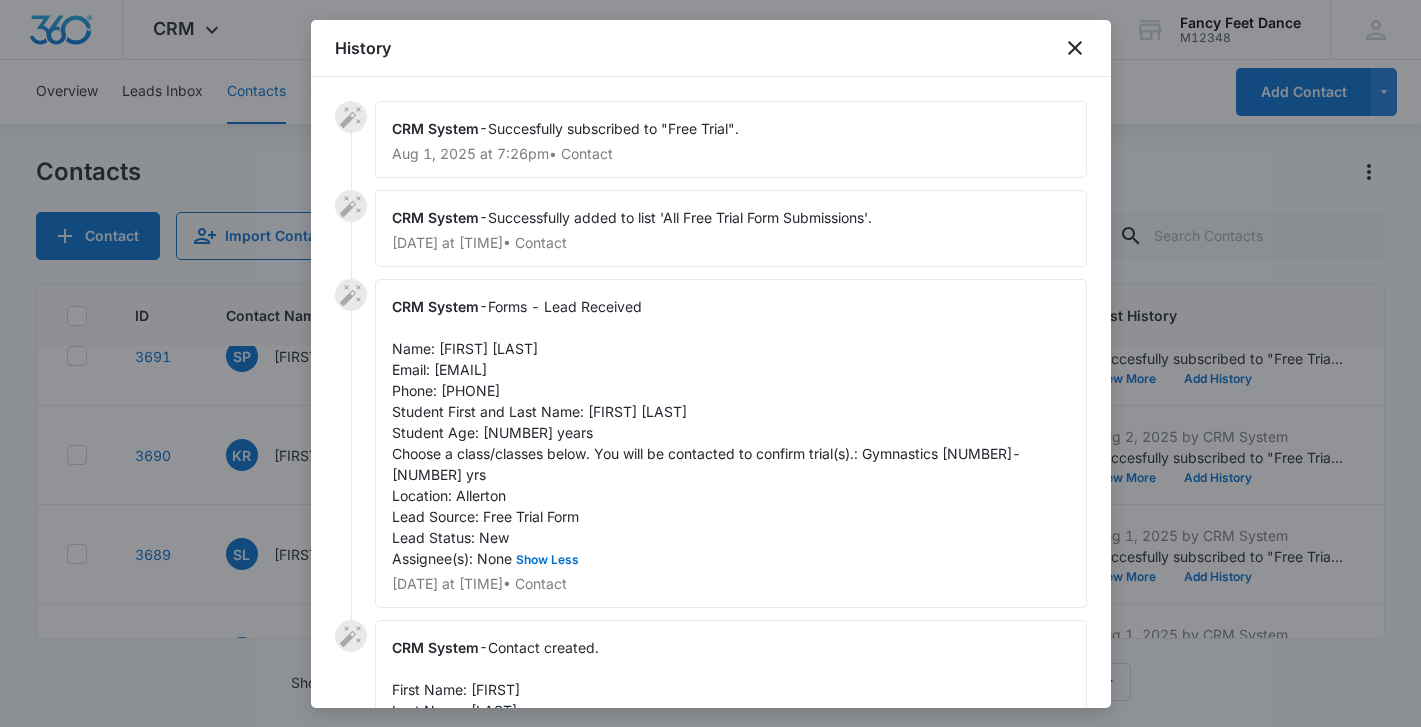click on "Forms - Lead Received
Name: Sharee Lewis
Email: shareelewis.sl@gmail.com
Phone: 9174468574
Student First and Last Name: Noah Hemmings
Student Age: 3 years
Choose a class/classes below. You will be contacted to confirm trial(s).: Gymnastics 3-6 yrs
Location: Allerton
Lead Source: Free Trial Form
Lead Status: New
Assignee(s): None Show Less" at bounding box center [706, 432] 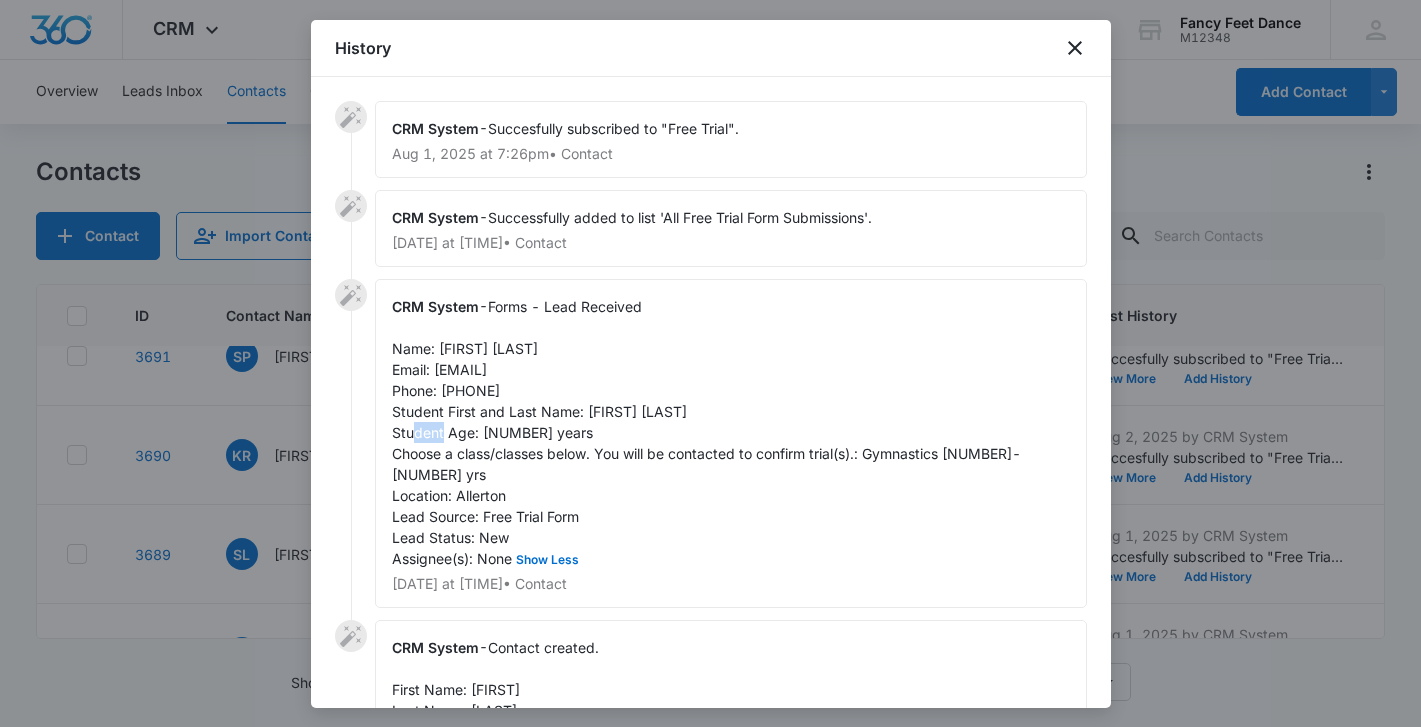 click on "Forms - Lead Received
Name: Sharee Lewis
Email: shareelewis.sl@gmail.com
Phone: 9174468574
Student First and Last Name: Noah Hemmings
Student Age: 3 years
Choose a class/classes below. You will be contacted to confirm trial(s).: Gymnastics 3-6 yrs
Location: Allerton
Lead Source: Free Trial Form
Lead Status: New
Assignee(s): None Show Less" at bounding box center [706, 432] 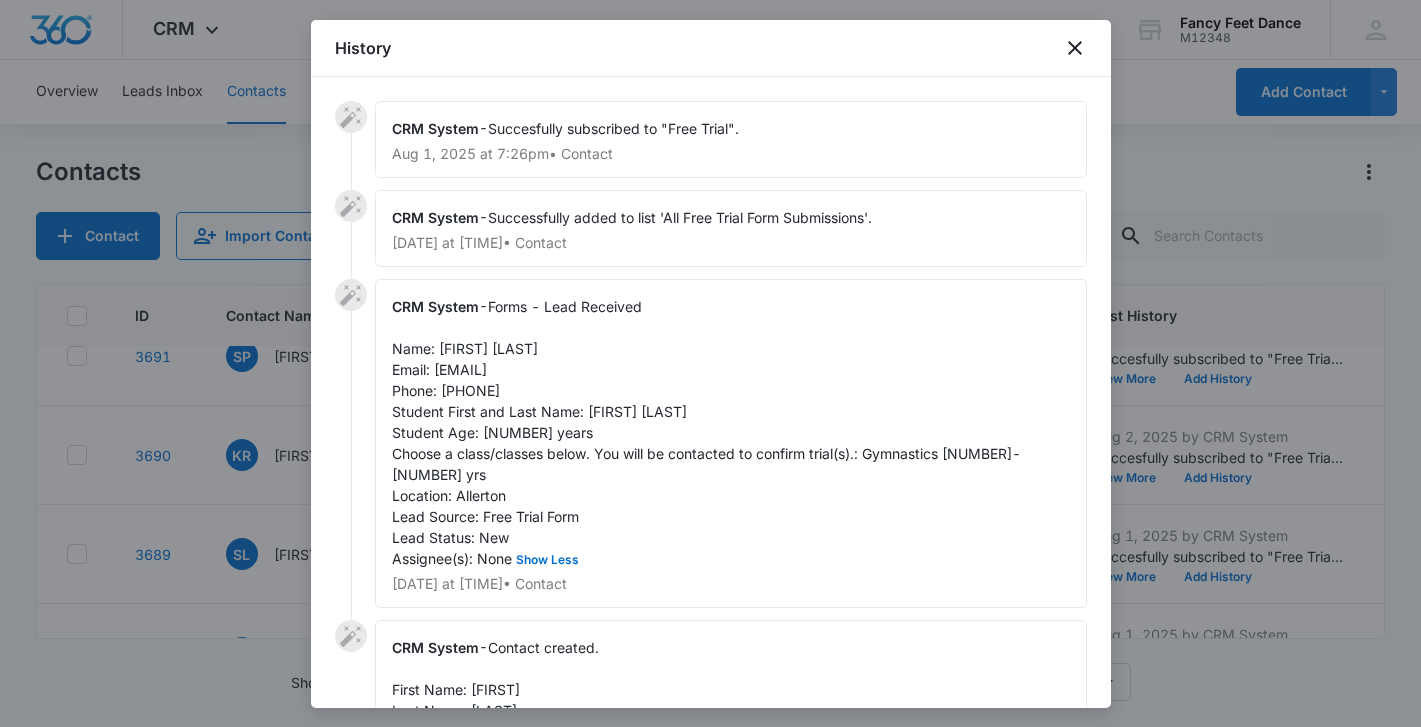 click on "Forms - Lead Received
Name: Sharee Lewis
Email: shareelewis.sl@gmail.com
Phone: 9174468574
Student First and Last Name: Noah Hemmings
Student Age: 3 years
Choose a class/classes below. You will be contacted to confirm trial(s).: Gymnastics 3-6 yrs
Location: Allerton
Lead Source: Free Trial Form
Lead Status: New
Assignee(s): None Show Less" at bounding box center [706, 432] 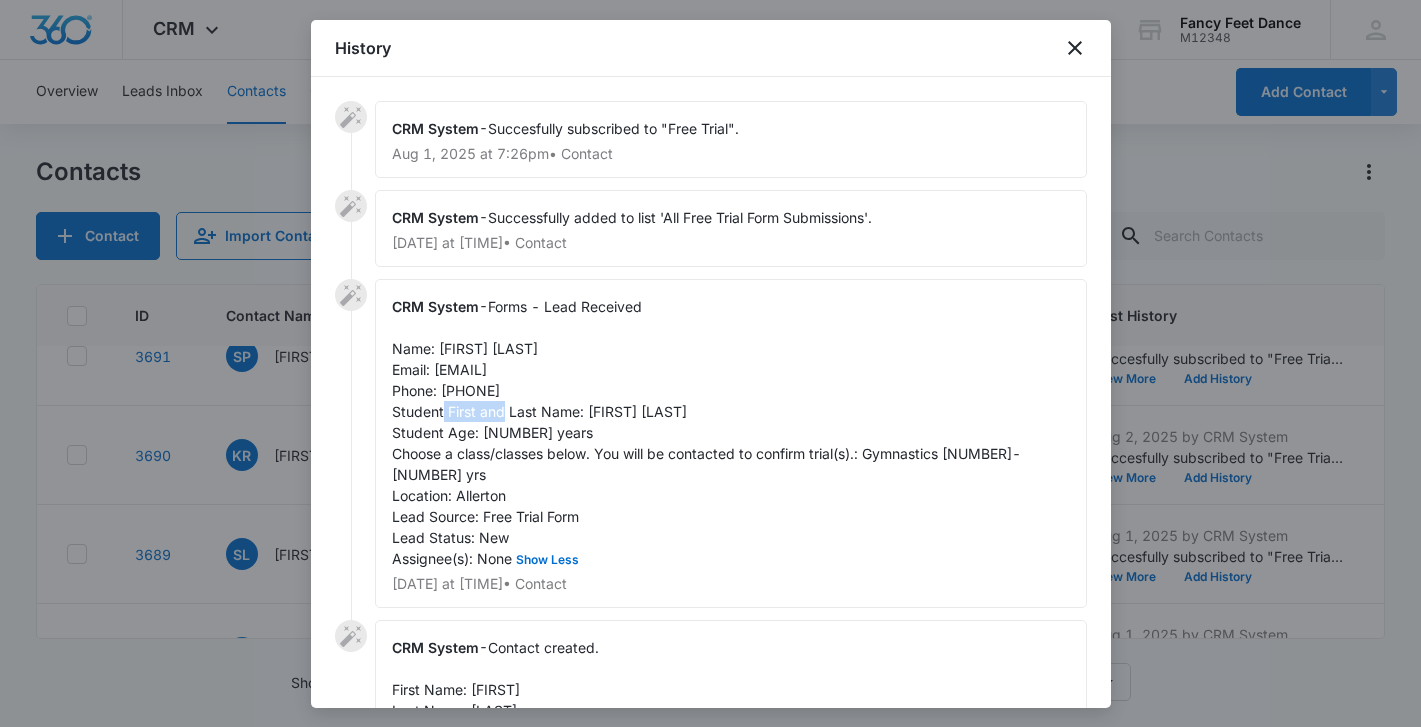 click on "Forms - Lead Received
Name: Sharee Lewis
Email: shareelewis.sl@gmail.com
Phone: 9174468574
Student First and Last Name: Noah Hemmings
Student Age: 3 years
Choose a class/classes below. You will be contacted to confirm trial(s).: Gymnastics 3-6 yrs
Location: Allerton
Lead Source: Free Trial Form
Lead Status: New
Assignee(s): None Show Less" at bounding box center (706, 432) 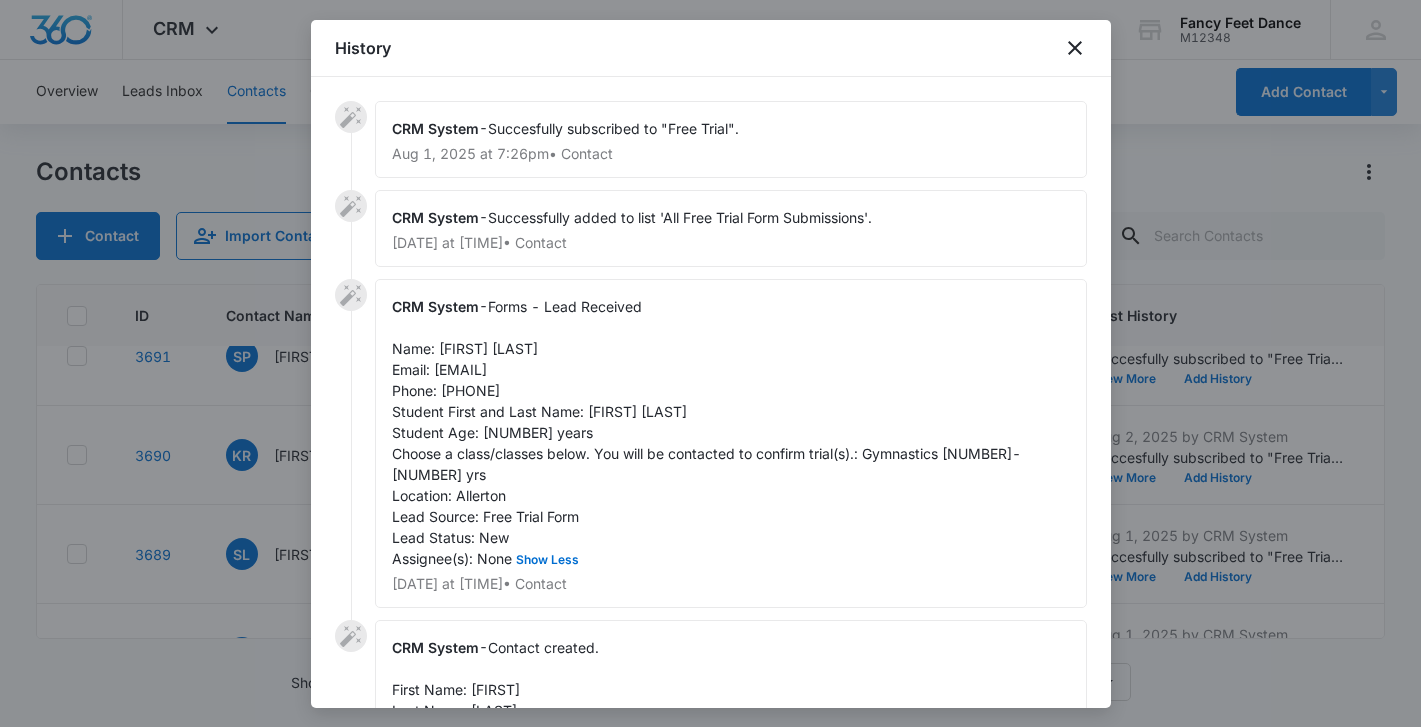 click at bounding box center [710, 363] 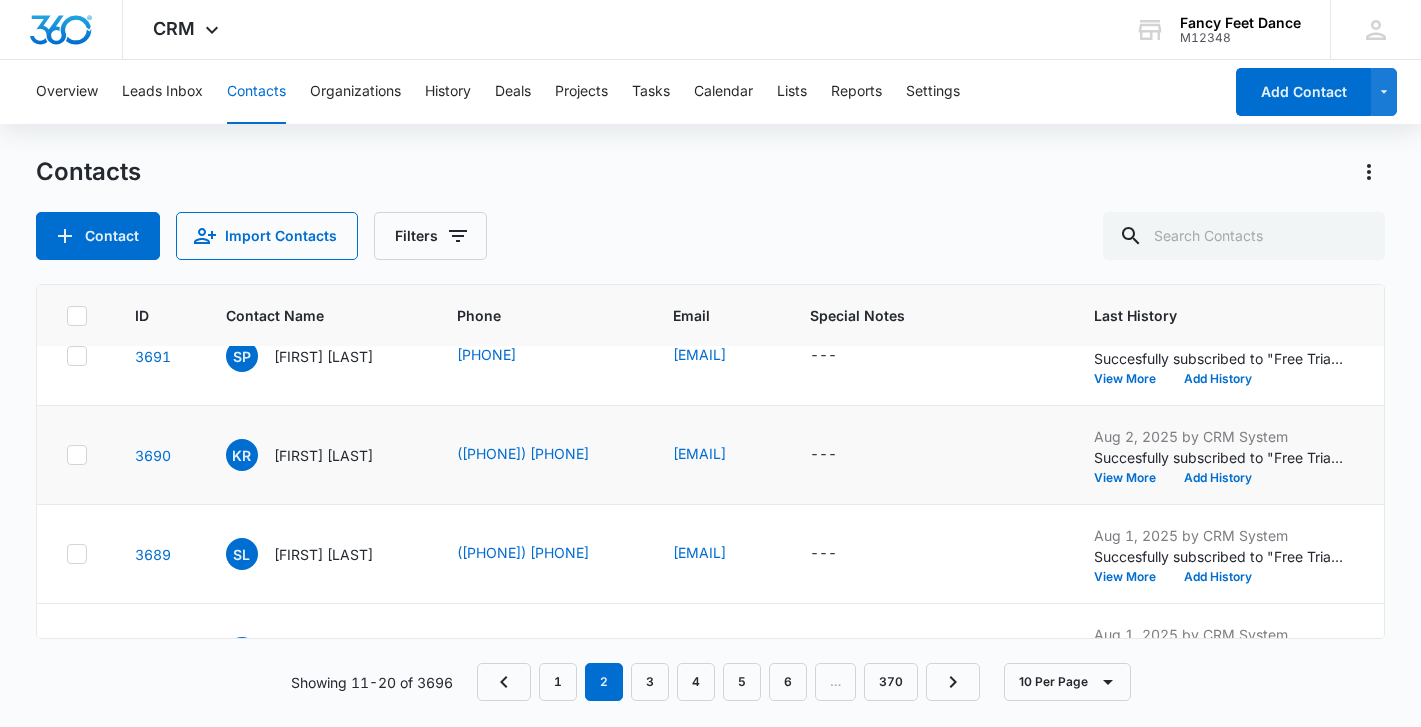 click on "Aug 2, 2025 by CRM System Succesfully subscribed to "Free Trial". View More Add History" at bounding box center [1219, 455] 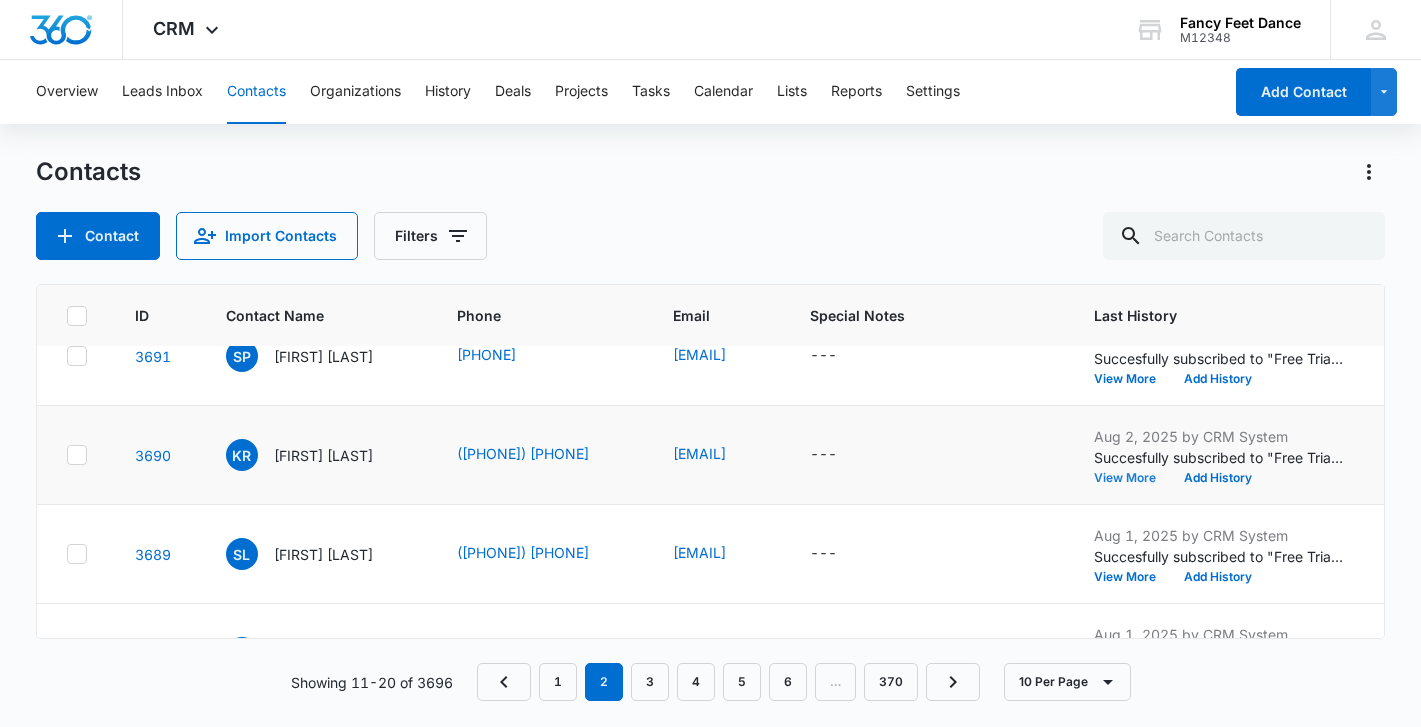 click on "View More" at bounding box center (1132, 478) 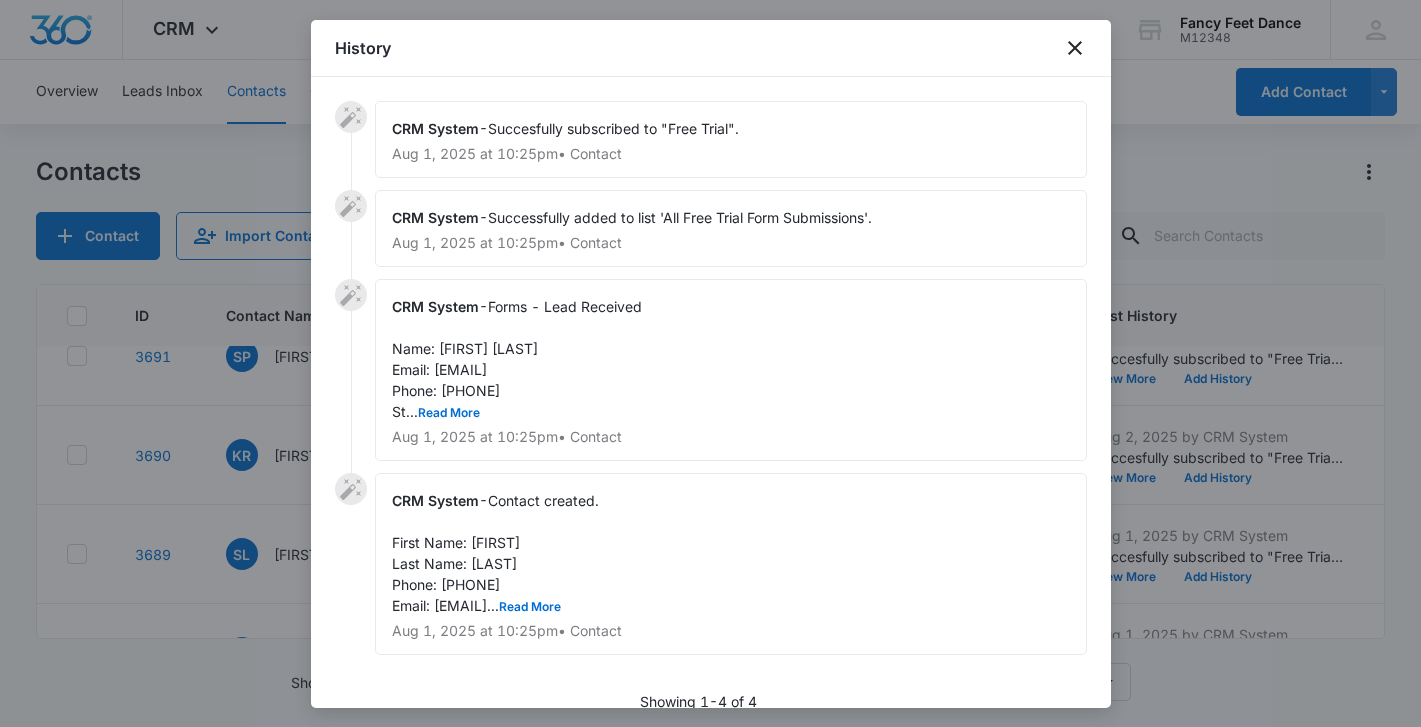 click on "CRM System  -  Forms - Lead Received
Name: Kayla Rodriguez
Email: Rodriguez-kayla@hotmail.com
Phone: 9145524614
St... Read More Aug 1, 2025 at 10:25pm  • Contact" at bounding box center (731, 370) 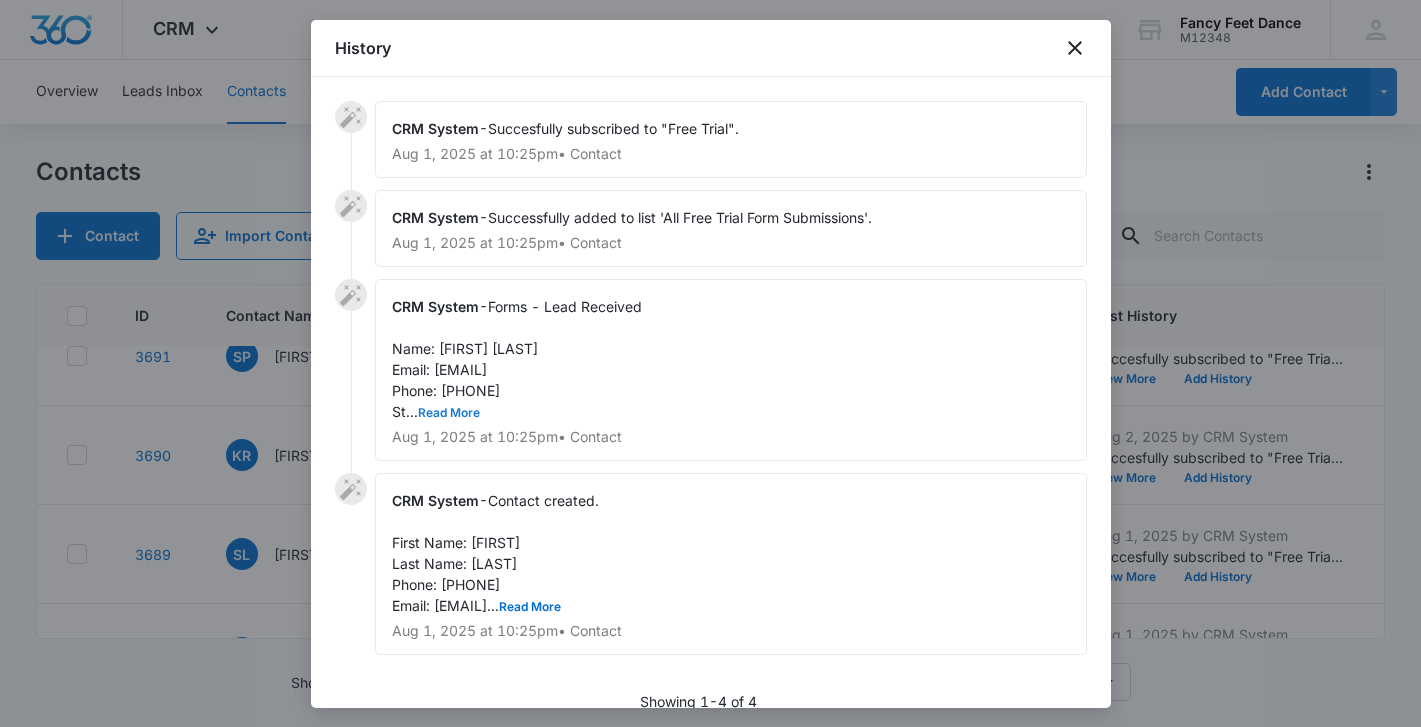 click on "Read More" at bounding box center [449, 413] 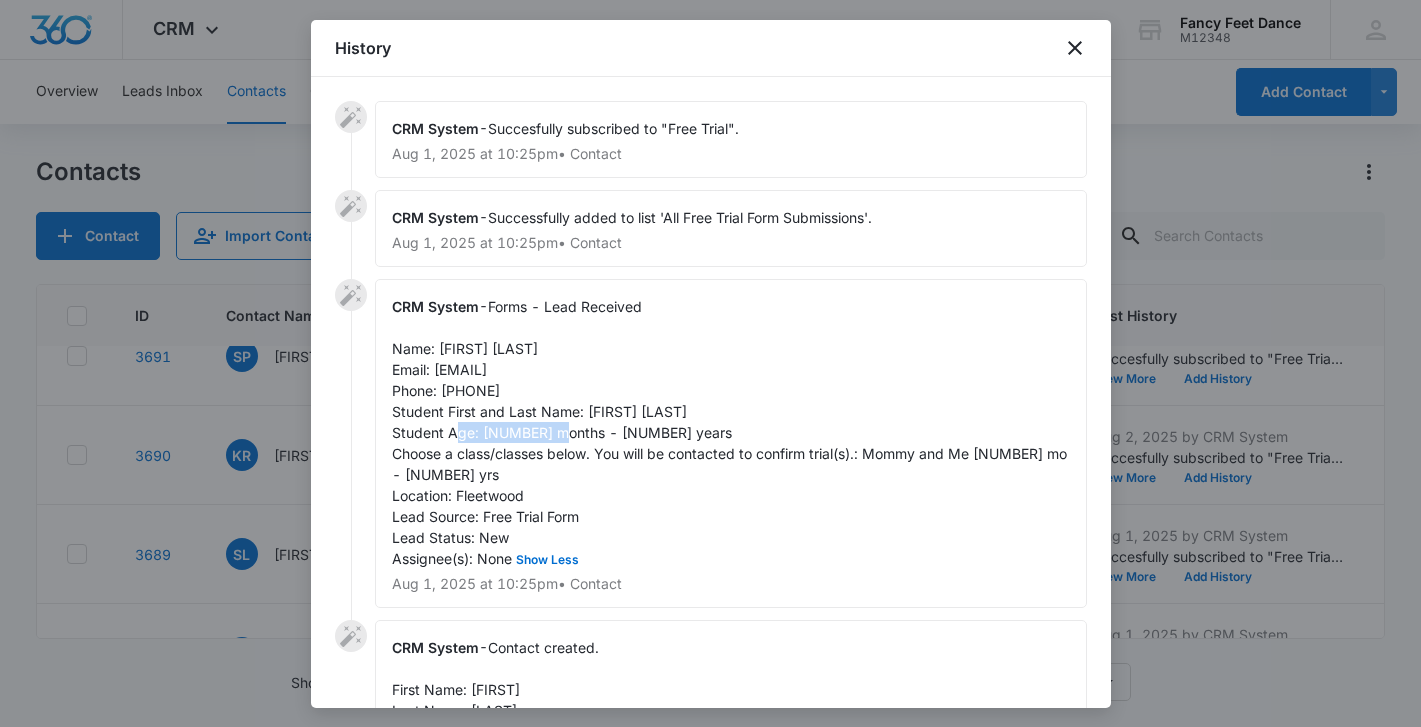 drag, startPoint x: 586, startPoint y: 411, endPoint x: 677, endPoint y: 408, distance: 91.04944 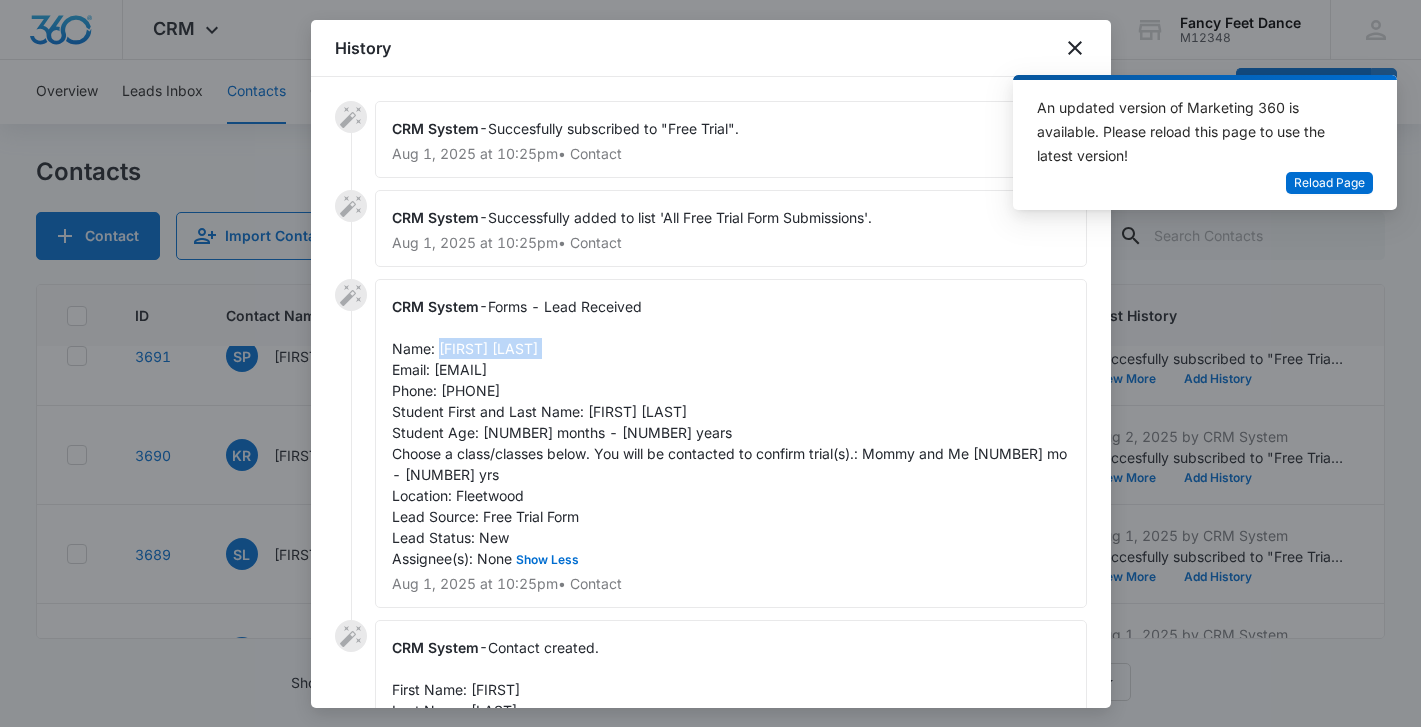 drag, startPoint x: 440, startPoint y: 350, endPoint x: 572, endPoint y: 343, distance: 132.18547 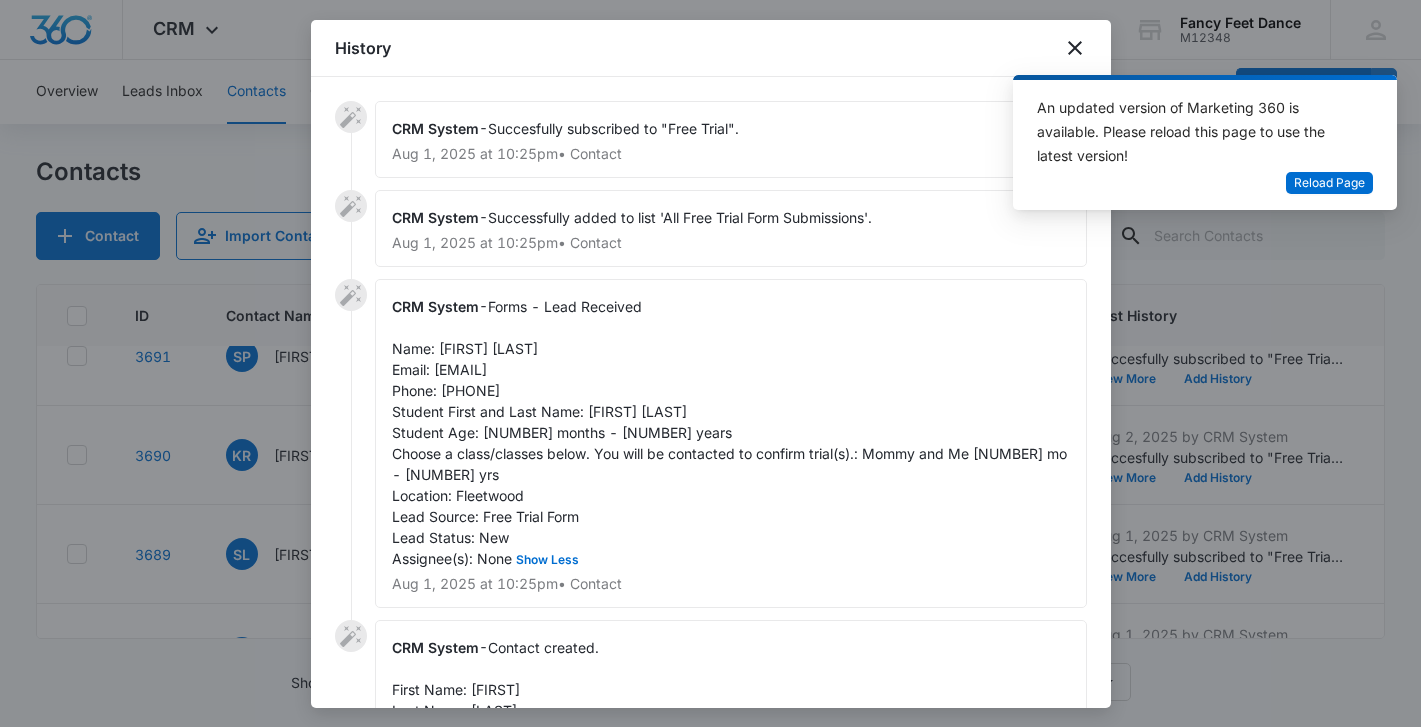 click on "Forms - Lead Received
Name: Kayla Rodriguez
Email: Rodriguez-kayla@hotmail.com
Phone: 9145524614
Student First and Last Name: Leilani Palmer
Student Age: 18 months - 2 years
Choose a class/classes below. You will be contacted to confirm trial(s).: Mommy and Me 18 mo - 2 yrs
Location: Fleetwood
Lead Source: Free Trial Form
Lead Status: New
Assignee(s): None Show Less" at bounding box center (731, 432) 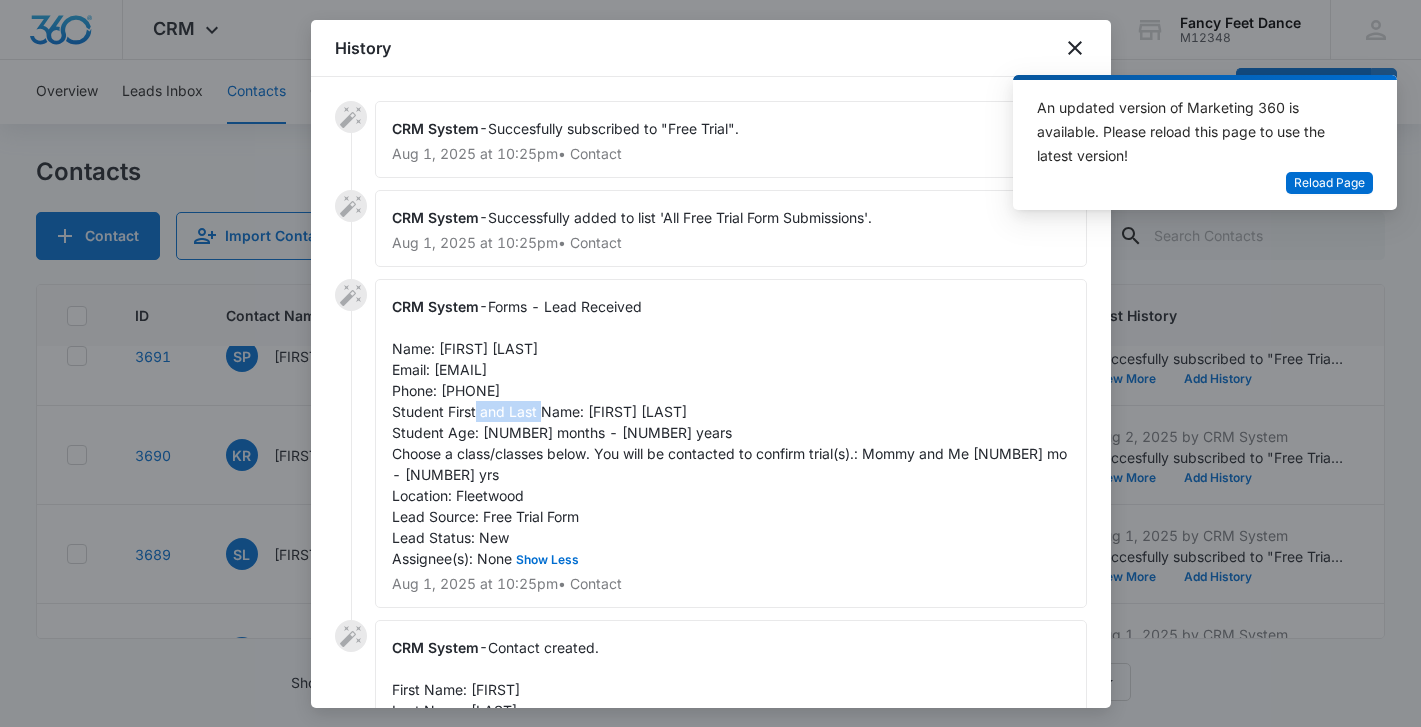 click on "Forms - Lead Received
Name: Kayla Rodriguez
Email: Rodriguez-kayla@hotmail.com
Phone: 9145524614
Student First and Last Name: Leilani Palmer
Student Age: 18 months - 2 years
Choose a class/classes below. You will be contacted to confirm trial(s).: Mommy and Me 18 mo - 2 yrs
Location: Fleetwood
Lead Source: Free Trial Form
Lead Status: New
Assignee(s): None Show Less" at bounding box center (731, 432) 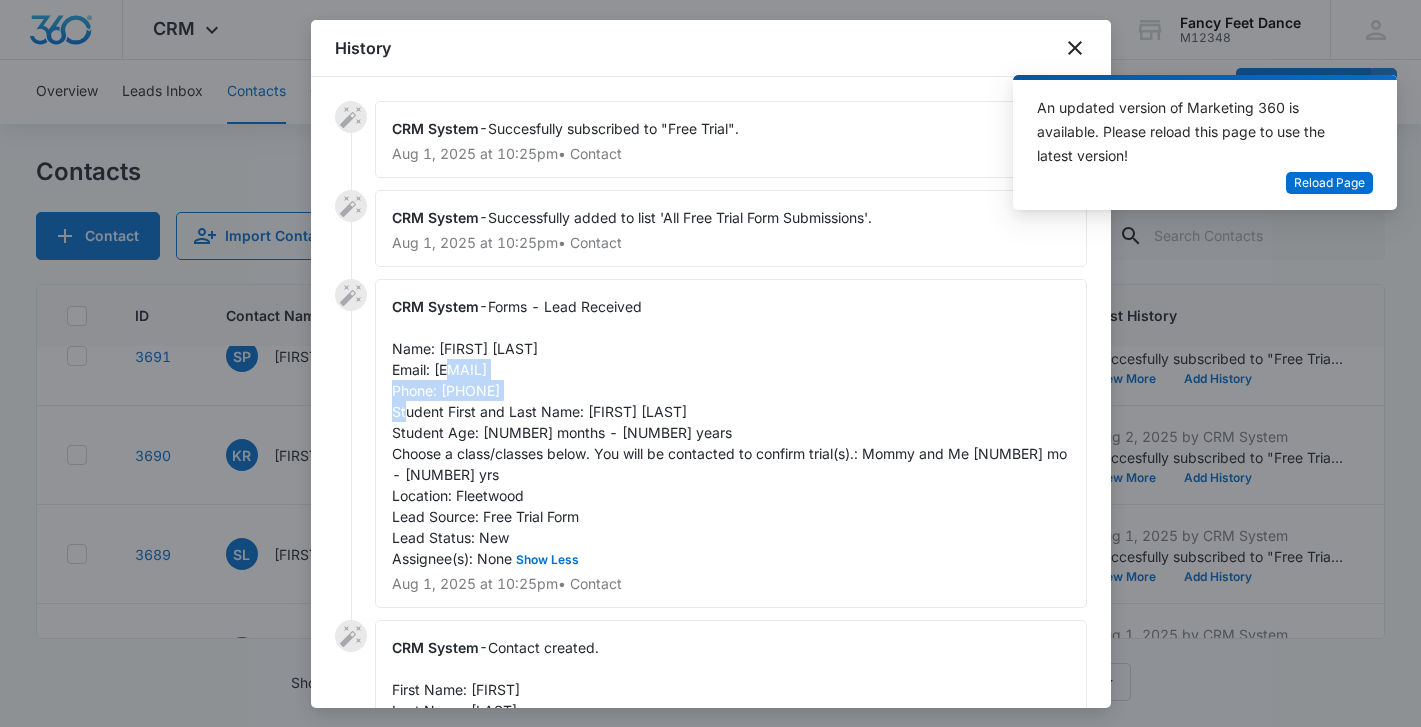 drag, startPoint x: 439, startPoint y: 372, endPoint x: 614, endPoint y: 364, distance: 175.18275 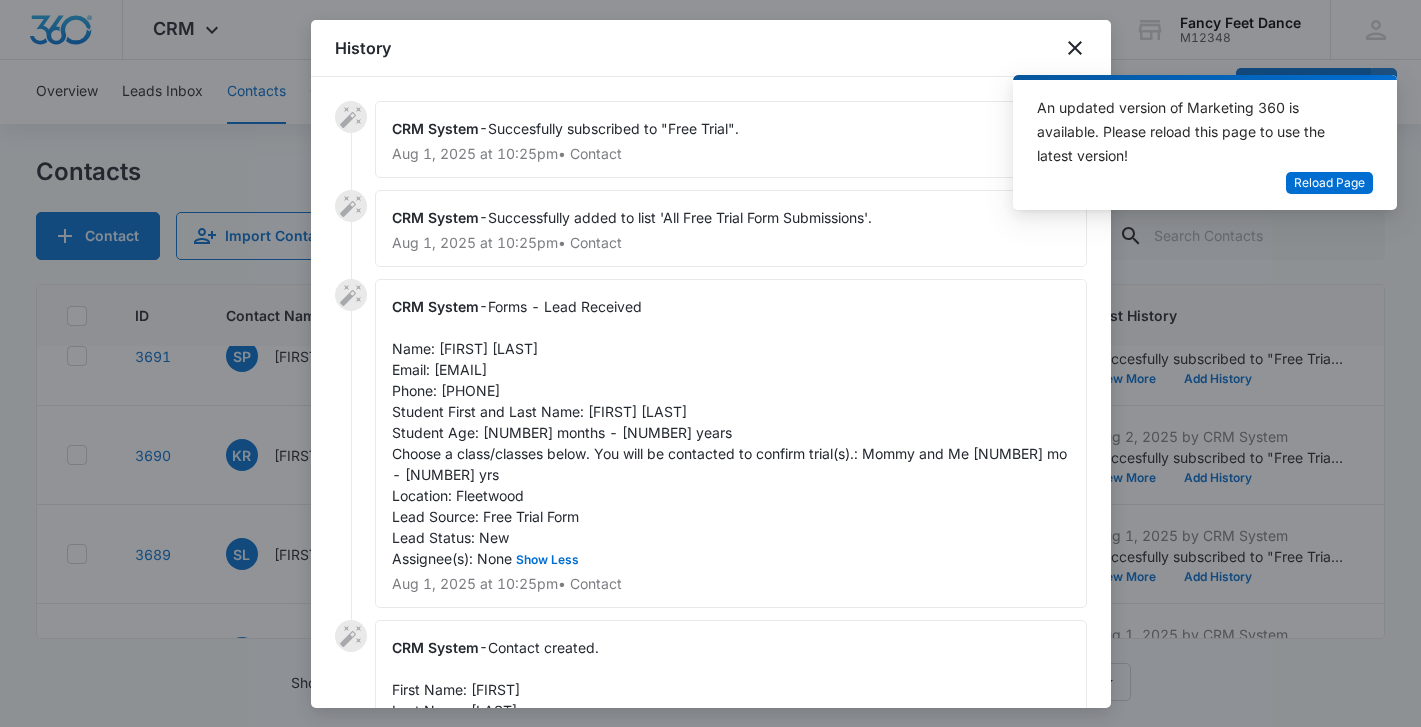 click on "Forms - Lead Received
Name: Kayla Rodriguez
Email: Rodriguez-kayla@hotmail.com
Phone: 9145524614
Student First and Last Name: Leilani Palmer
Student Age: 18 months - 2 years
Choose a class/classes below. You will be contacted to confirm trial(s).: Mommy and Me 18 mo - 2 yrs
Location: Fleetwood
Lead Source: Free Trial Form
Lead Status: New
Assignee(s): None Show Less" at bounding box center (731, 432) 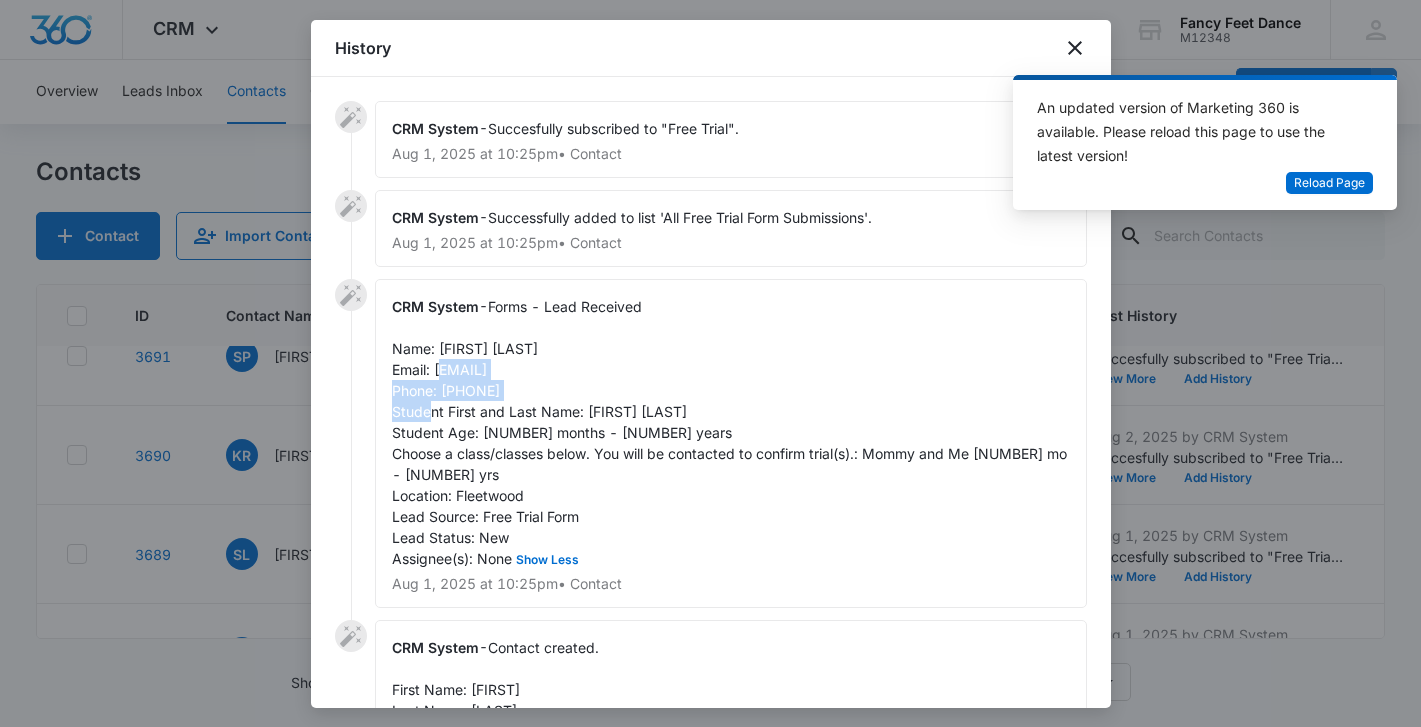 drag, startPoint x: 433, startPoint y: 372, endPoint x: 641, endPoint y: 377, distance: 208.06009 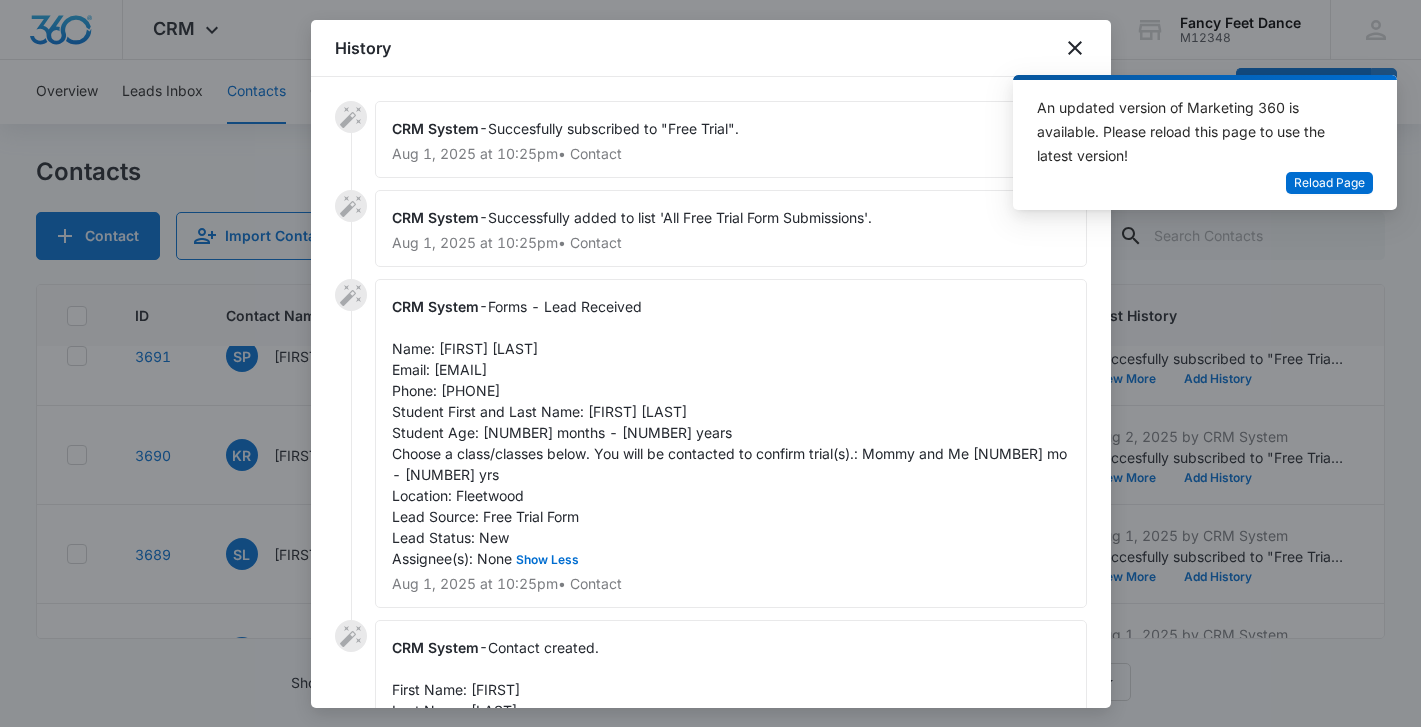 click at bounding box center [710, 363] 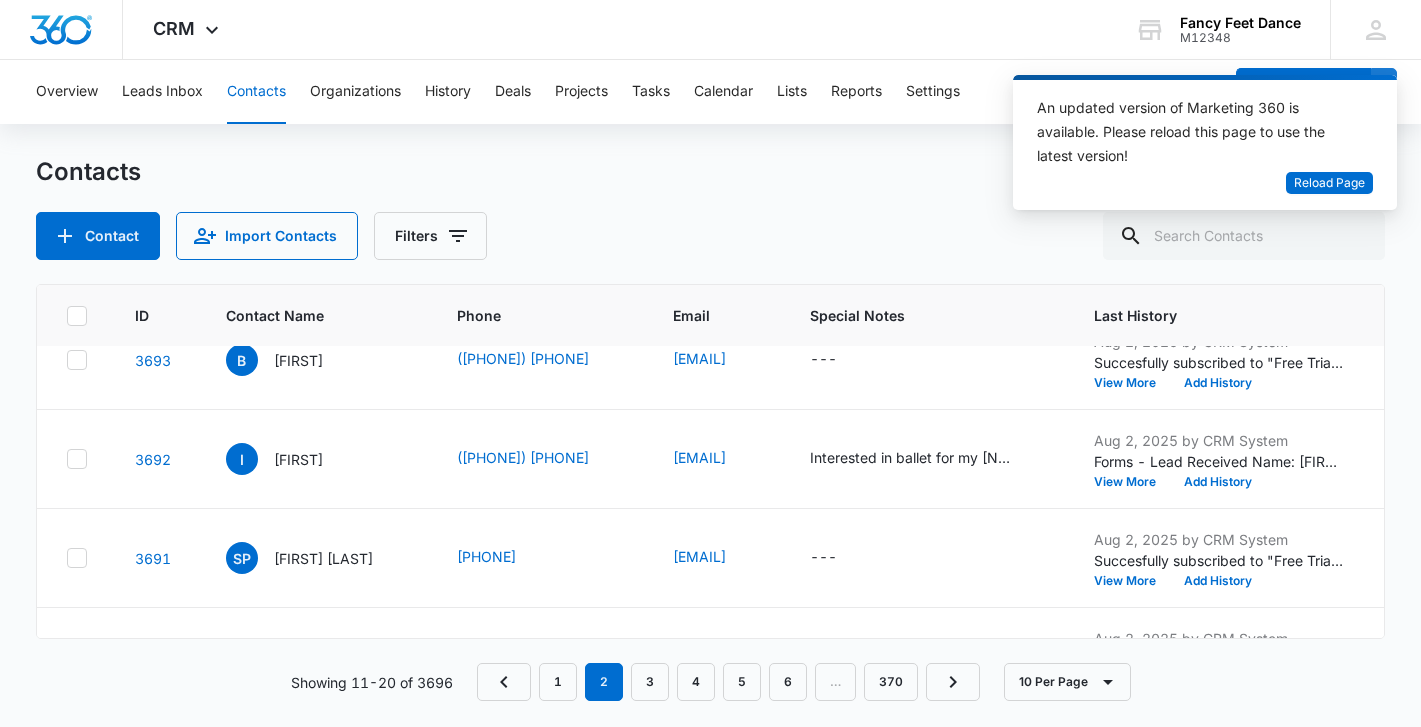 scroll, scrollTop: 127, scrollLeft: 3, axis: both 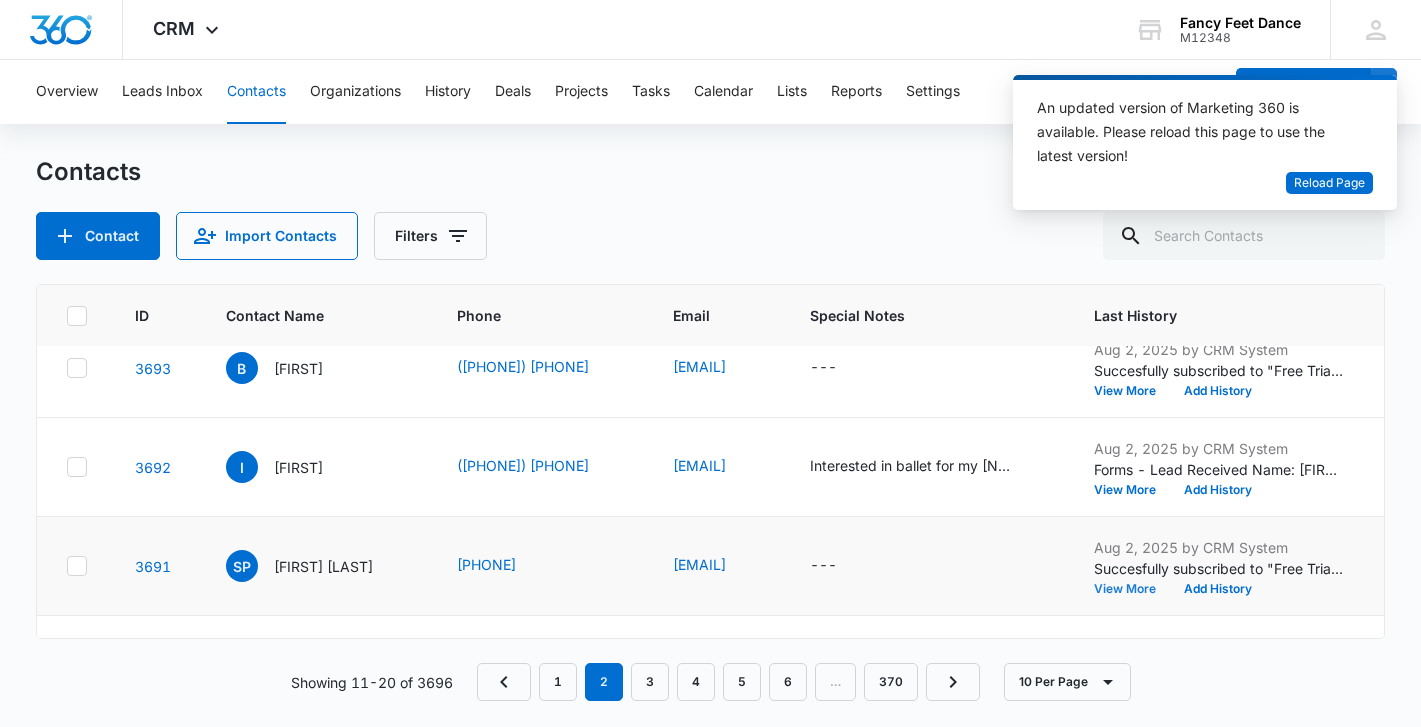 click on "View More" at bounding box center [1132, 589] 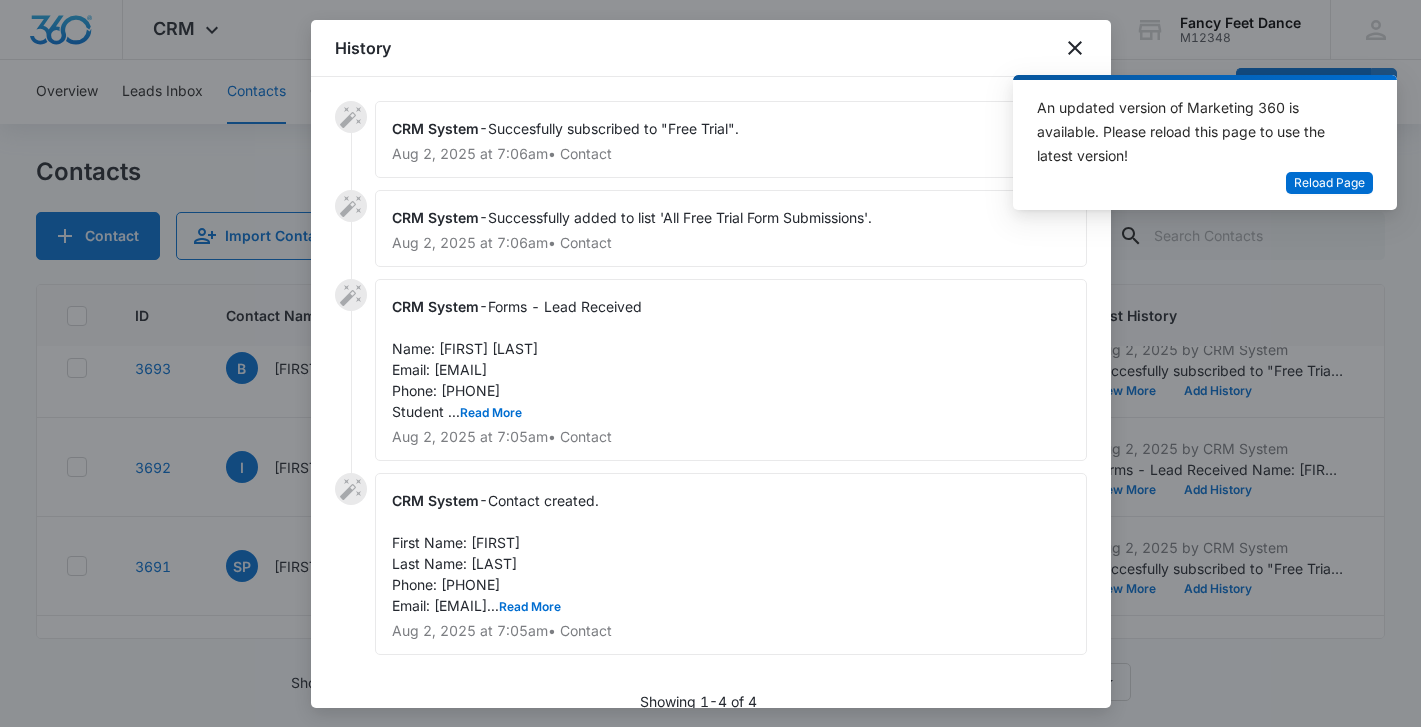 click on "Forms - Lead Received
Name: Syeda P Whitaker
Email: syedapaige@gmail.com
Phone: 9144730046
Student ... Read More" at bounding box center (517, 359) 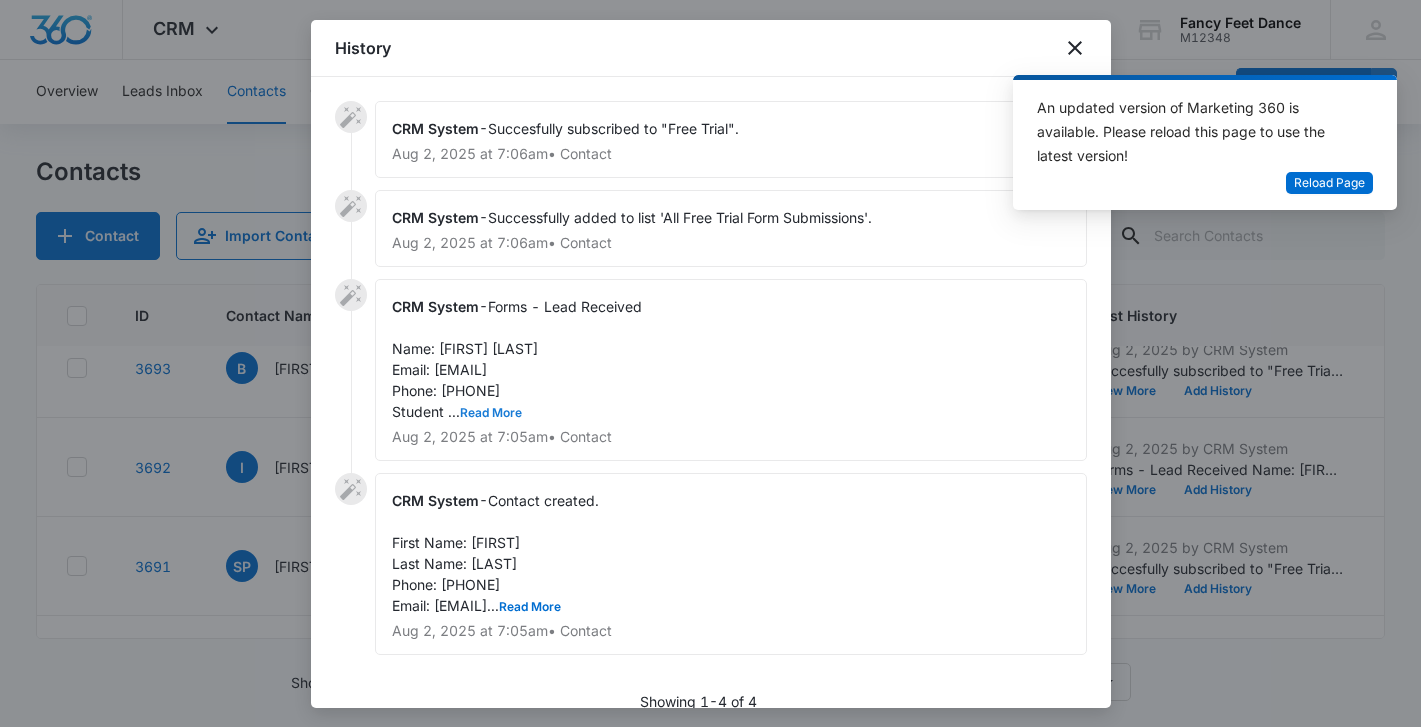 click on "Read More" at bounding box center [491, 413] 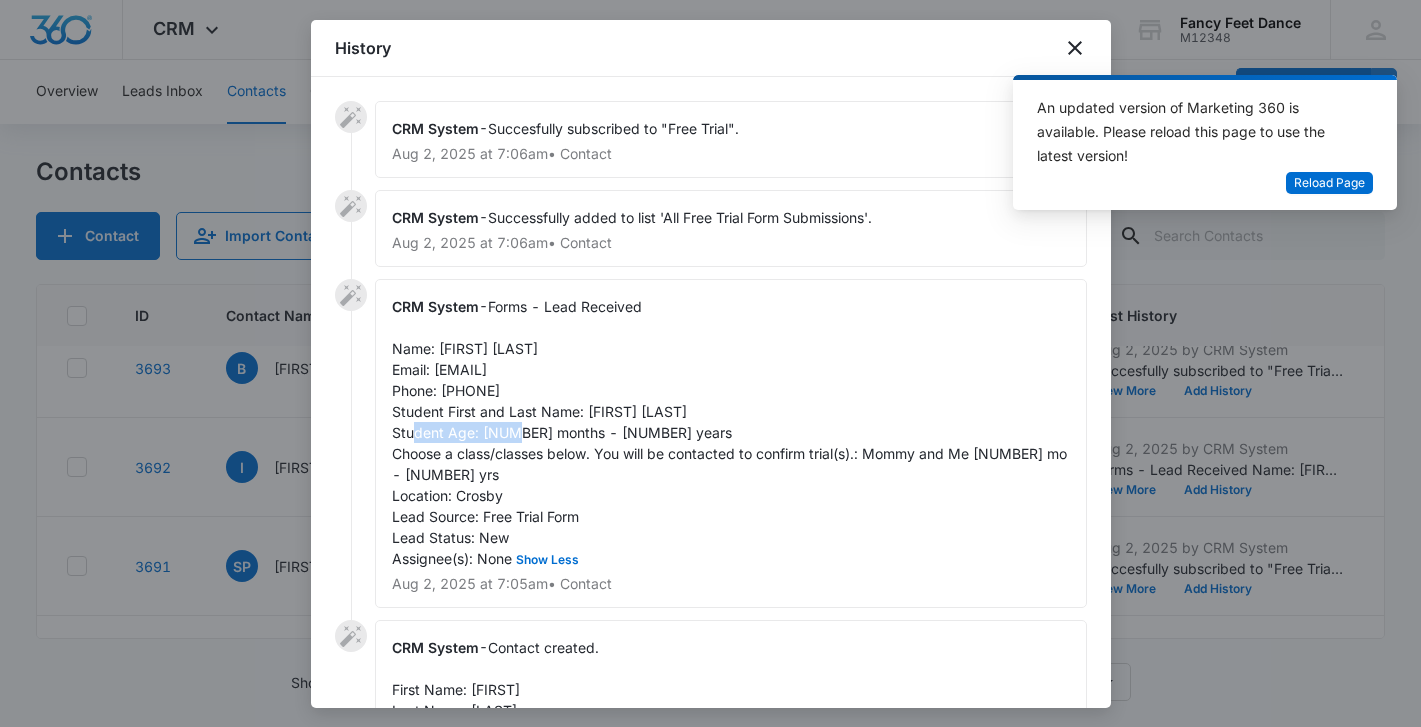 drag, startPoint x: 588, startPoint y: 416, endPoint x: 696, endPoint y: 408, distance: 108.29589 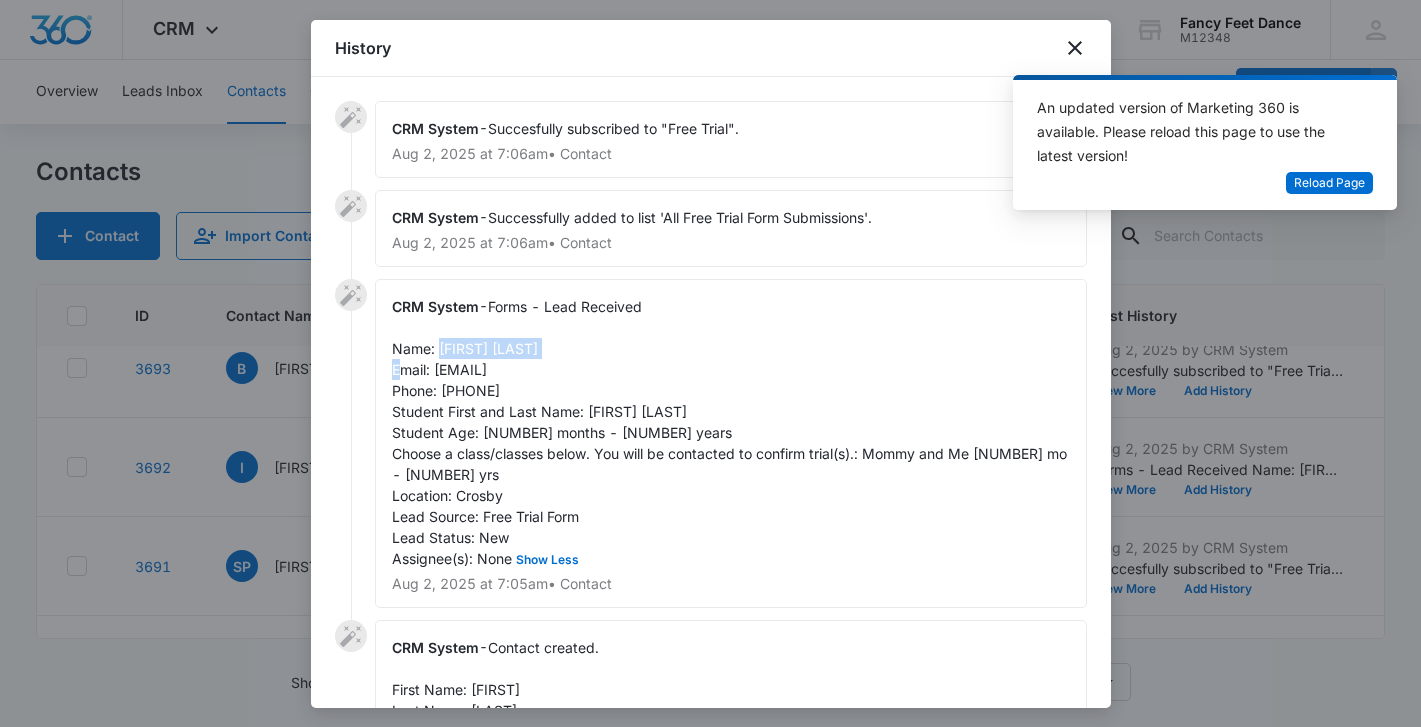 drag, startPoint x: 441, startPoint y: 349, endPoint x: 556, endPoint y: 347, distance: 115.01739 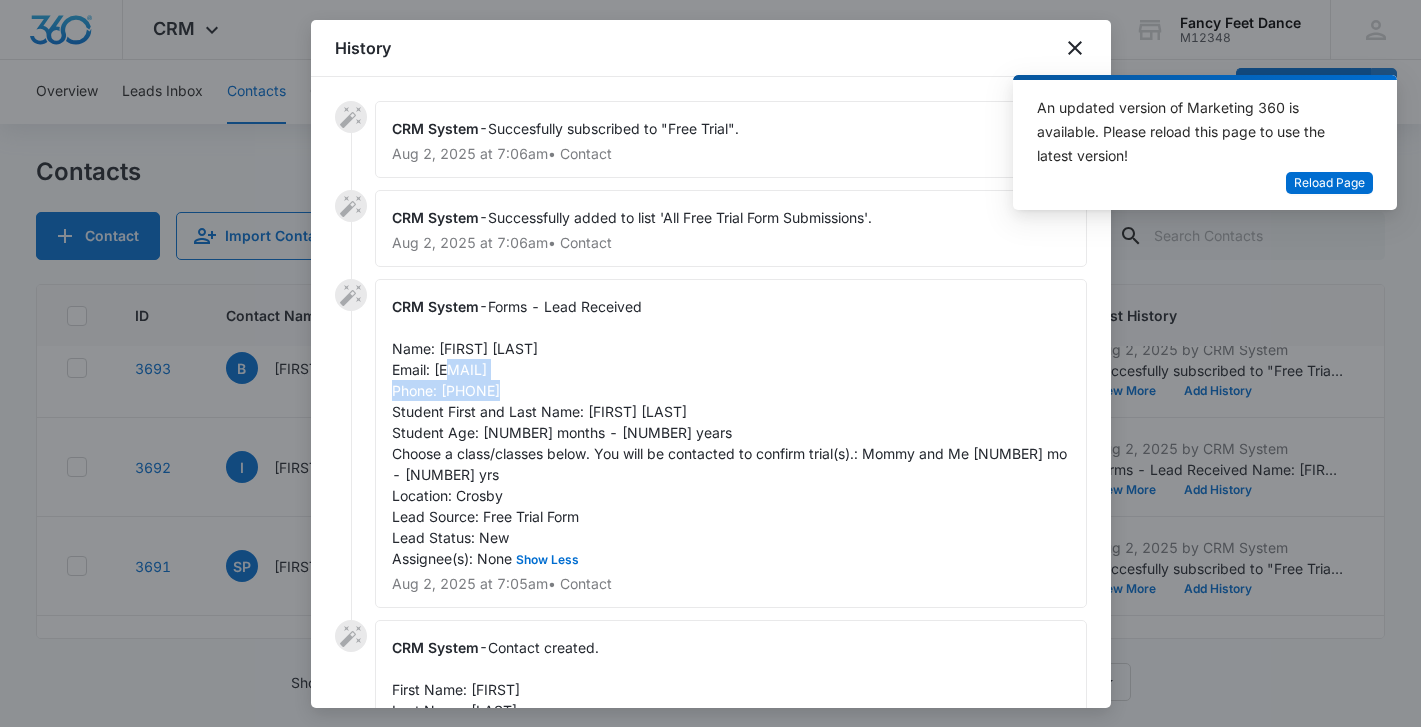 drag, startPoint x: 434, startPoint y: 371, endPoint x: 600, endPoint y: 368, distance: 166.0271 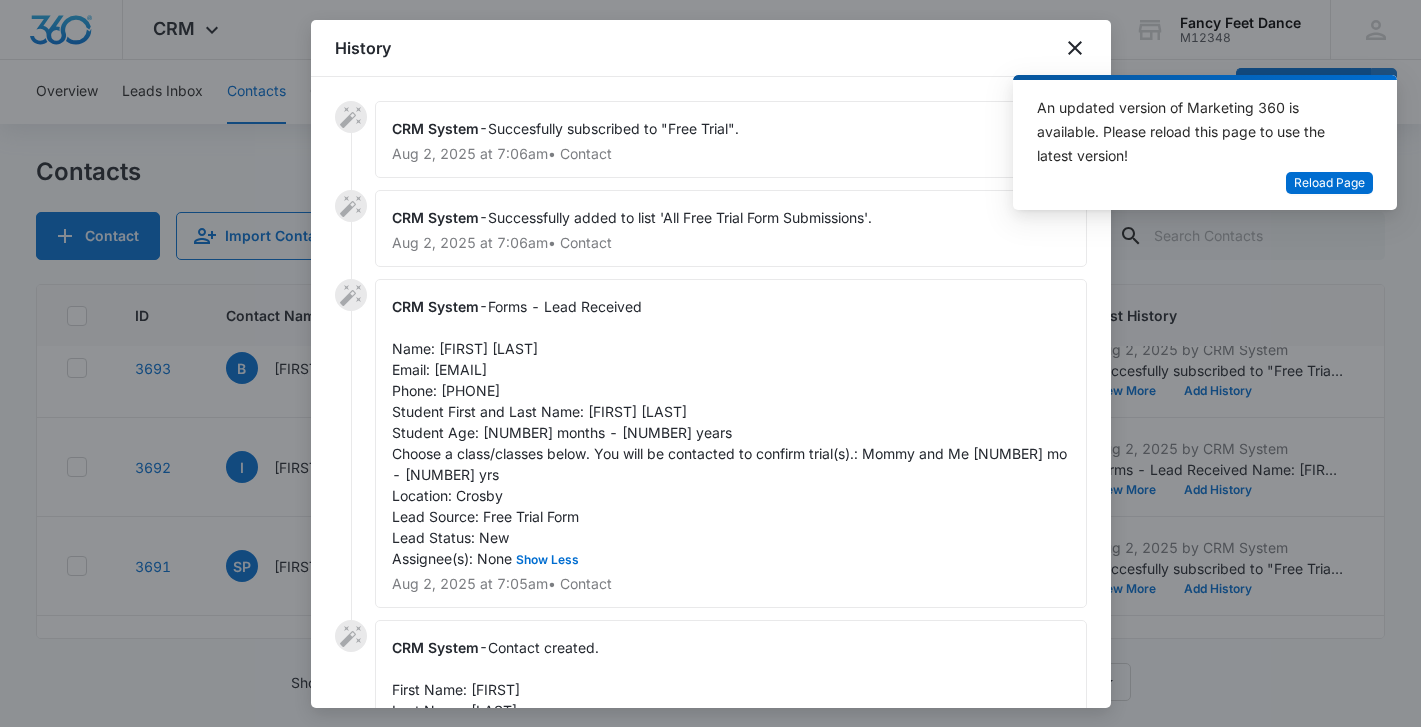 click on "Forms - Lead Received
Name: Syeda P Whitaker
Email: syedapaige@gmail.com
Phone: 9144730046
Student First and Last Name: Melody Johnson
Student Age: 18 months - 2 years
Choose a class/classes below. You will be contacted to confirm trial(s).: Mommy and Me 18 mo - 2 yrs
Location: Crosby
Lead Source: Free Trial Form
Lead Status: New
Assignee(s): None Show Less" at bounding box center [731, 432] 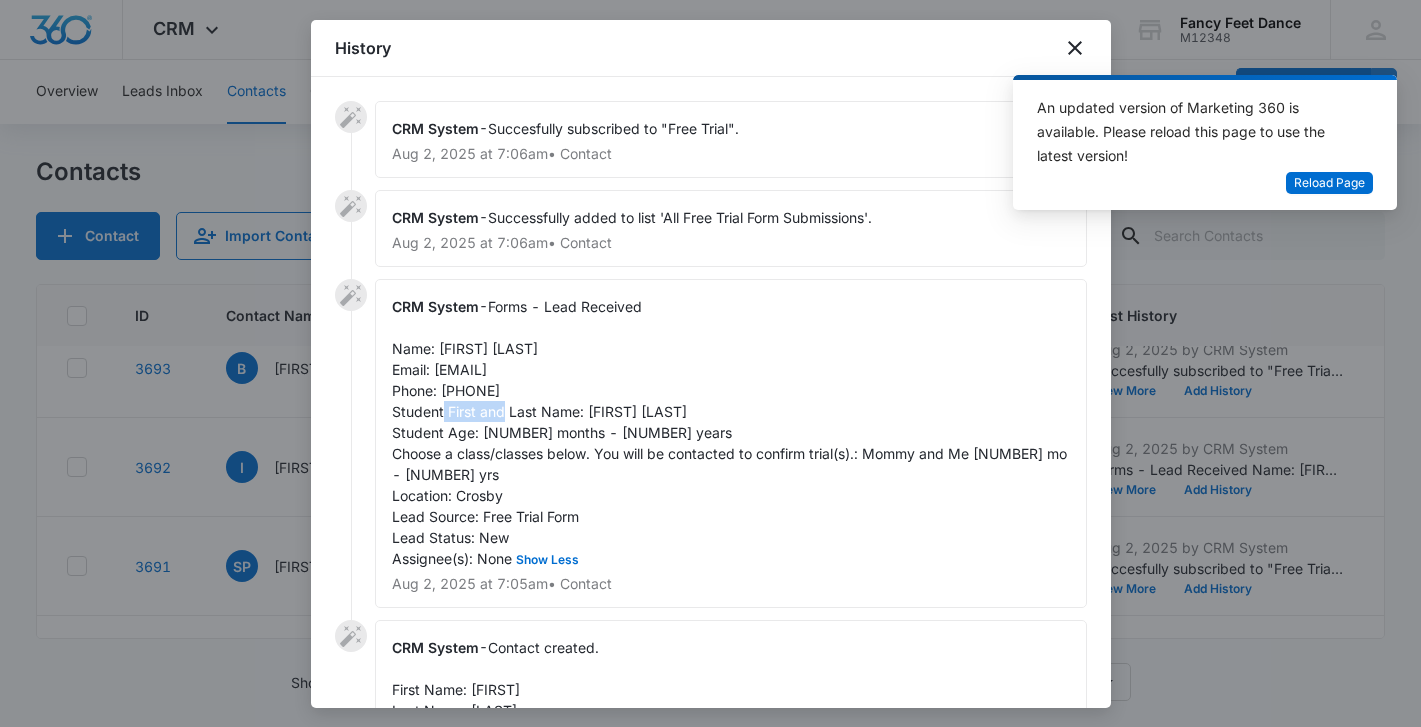 click on "Forms - Lead Received
Name: Syeda P Whitaker
Email: syedapaige@gmail.com
Phone: 9144730046
Student First and Last Name: Melody Johnson
Student Age: 18 months - 2 years
Choose a class/classes below. You will be contacted to confirm trial(s).: Mommy and Me 18 mo - 2 yrs
Location: Crosby
Lead Source: Free Trial Form
Lead Status: New
Assignee(s): None Show Less" at bounding box center [731, 432] 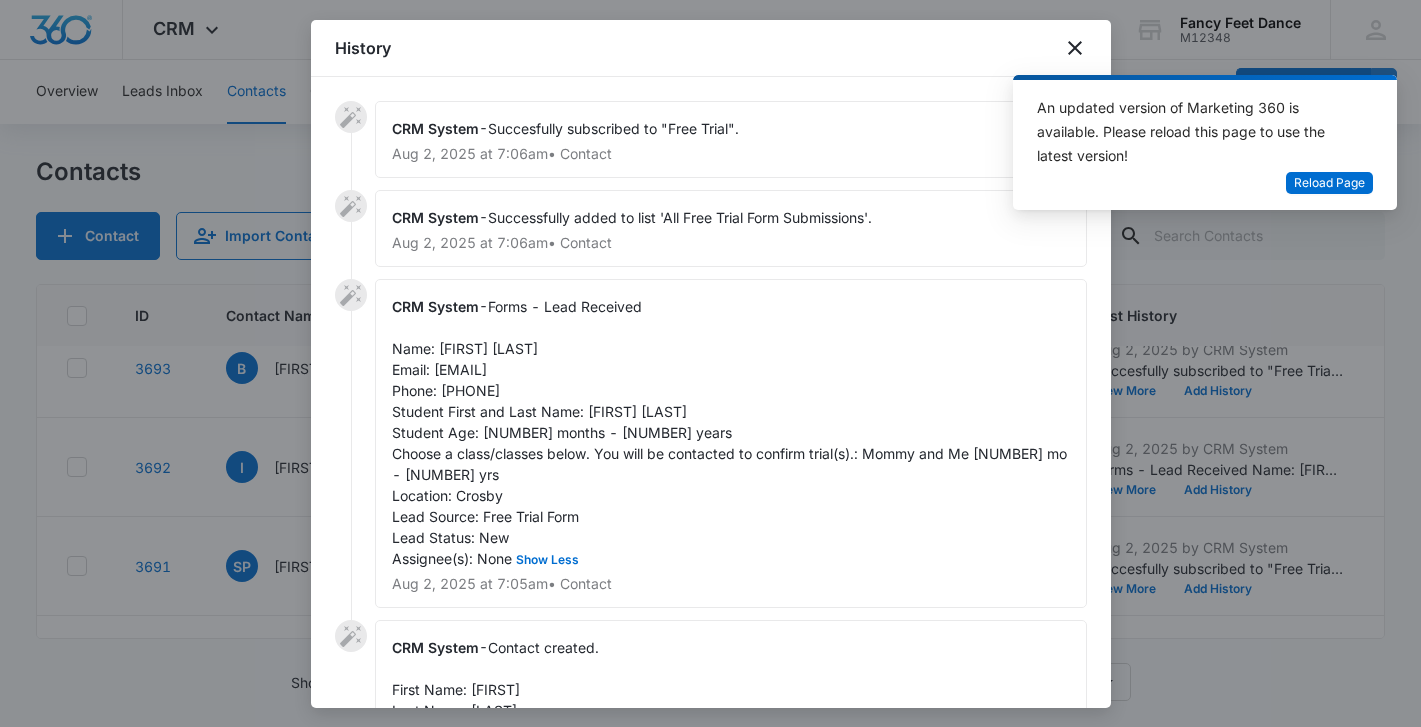 click at bounding box center [710, 363] 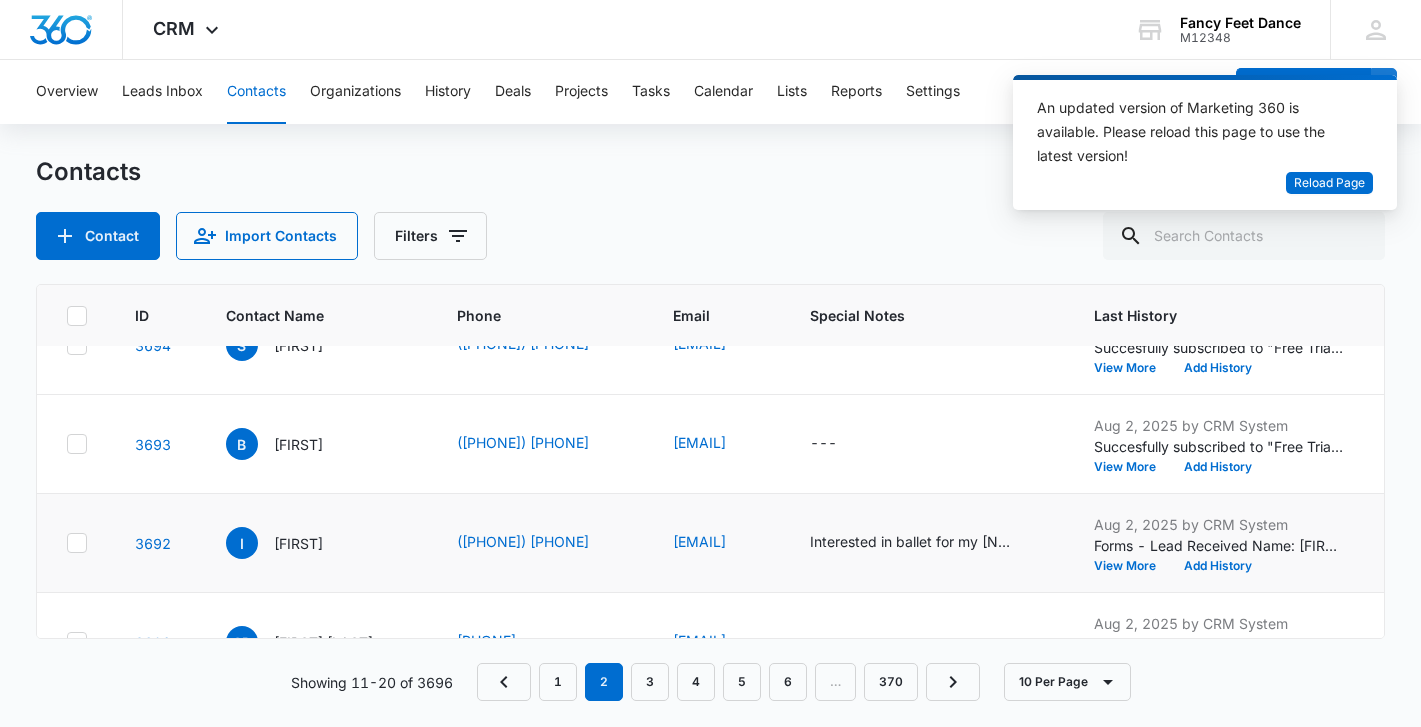 scroll, scrollTop: 0, scrollLeft: 3, axis: horizontal 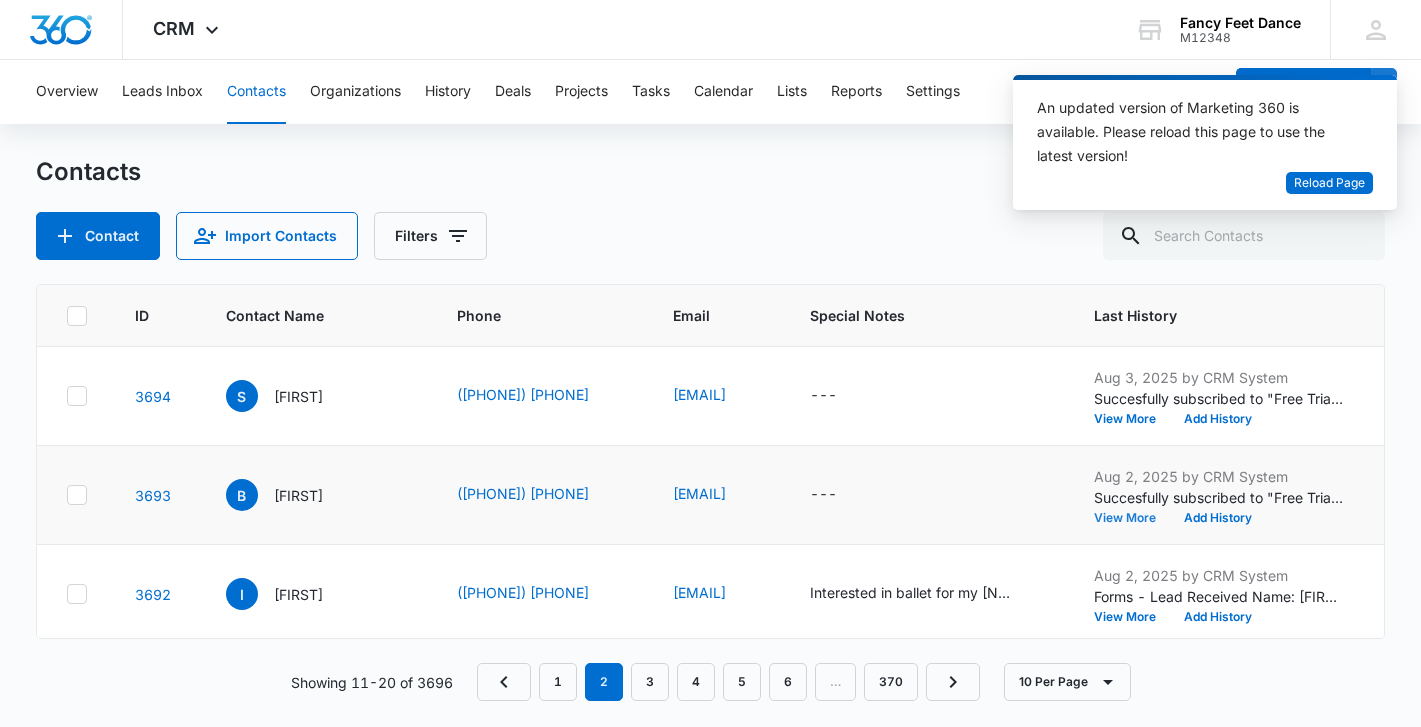 click on "View More" at bounding box center [1132, 518] 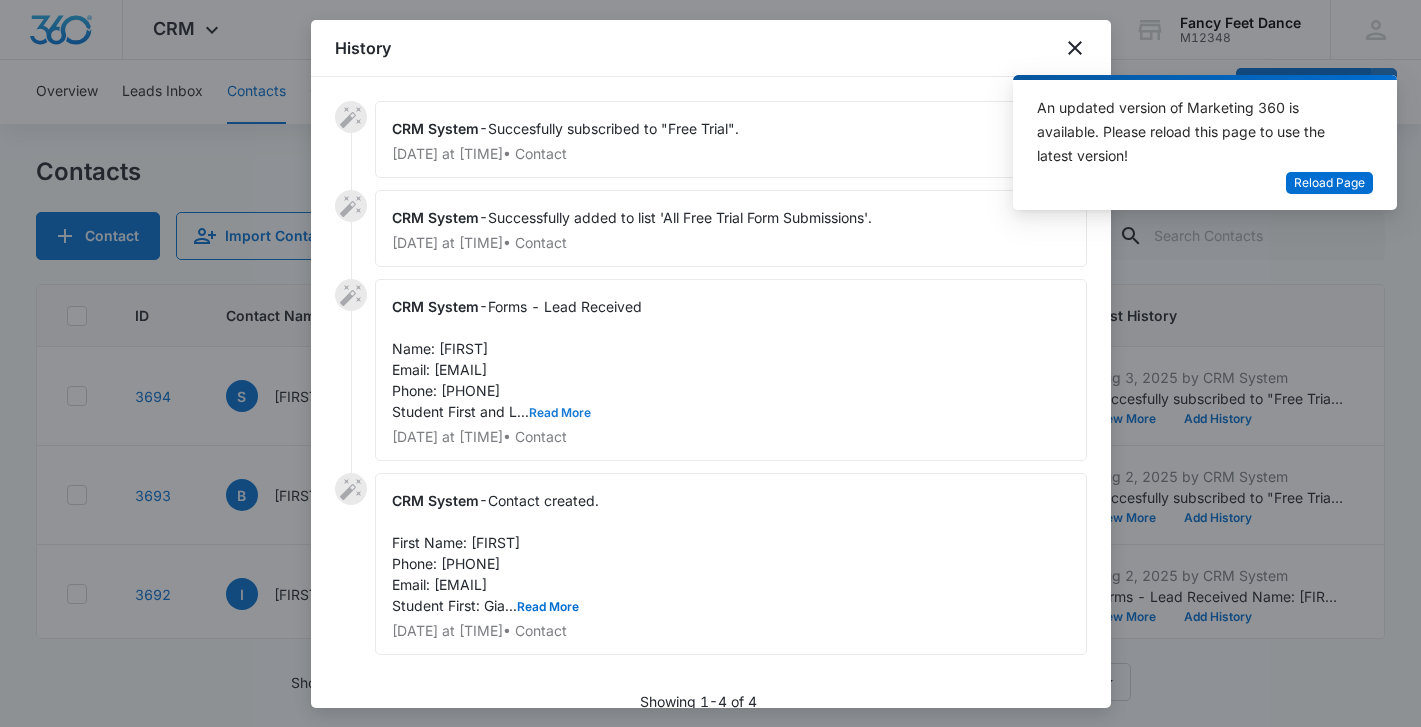 click on "Read More" at bounding box center (560, 413) 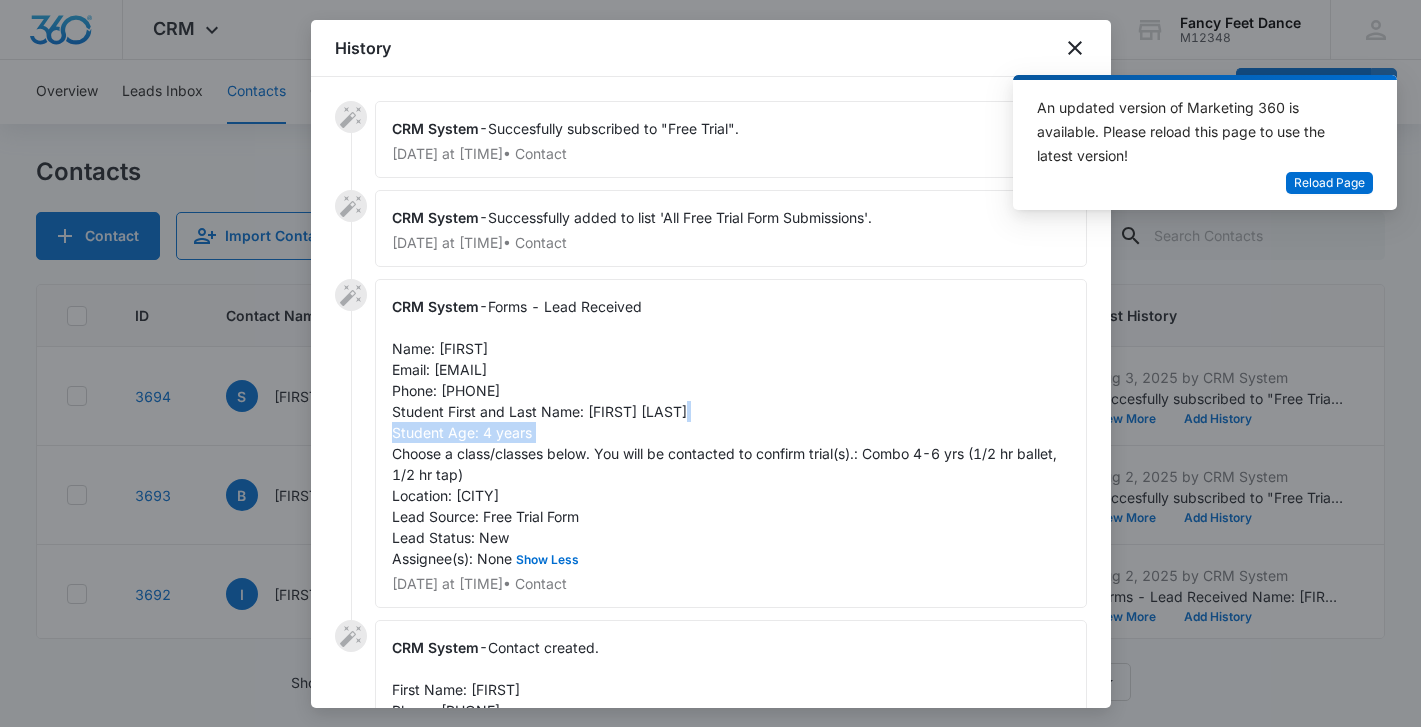 drag, startPoint x: 585, startPoint y: 410, endPoint x: 756, endPoint y: 407, distance: 171.0263 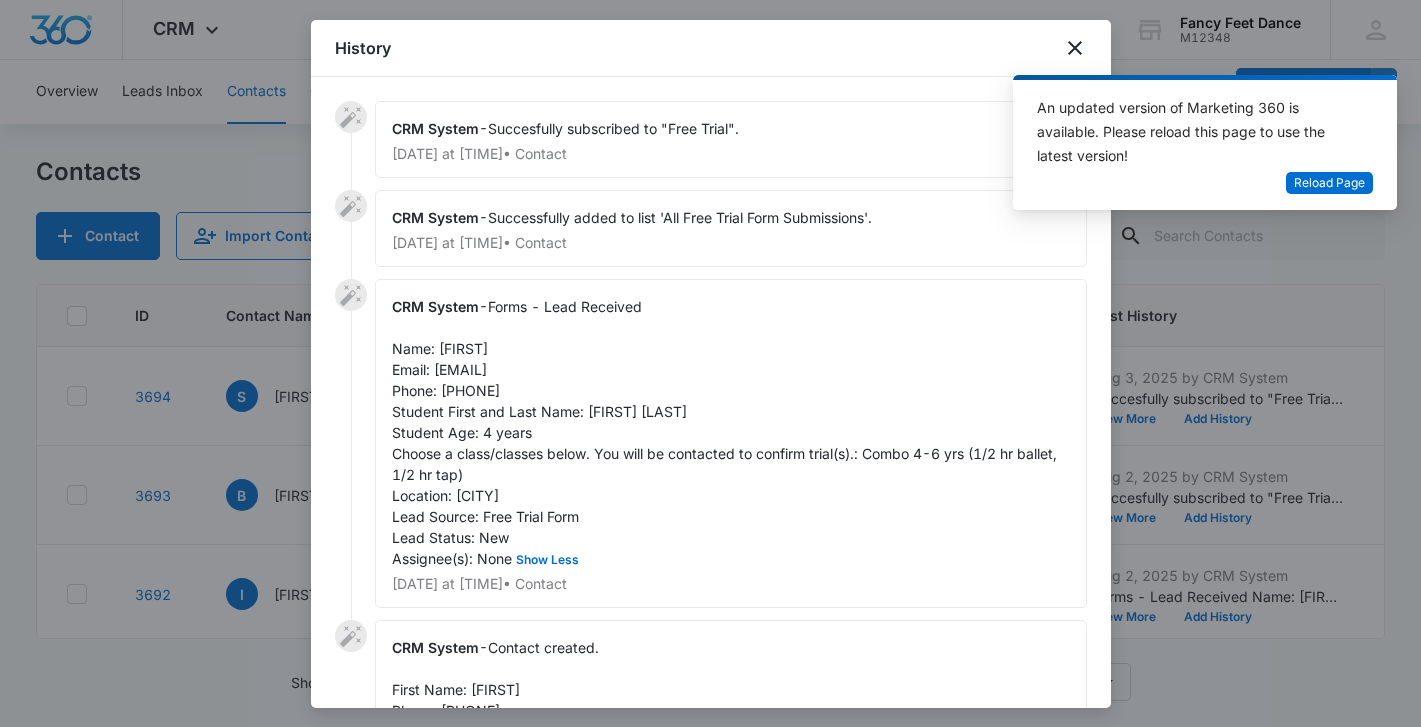 click on "Forms - Lead Received
Name: Bria
Email: briabates26@gmail.com
Phone: 3322844960
Student First and Last Name: Gianna Hernandez-Reyes
Student Age: 4 years
Choose a class/classes below. You will be contacted to confirm trial(s).: Combo 4-6 yrs (1/2 hr ballet, 1/2 hr tap)
Location: Allerton
Lead Source: Free Trial Form
Lead Status: New
Assignee(s): None Show Less" at bounding box center [726, 432] 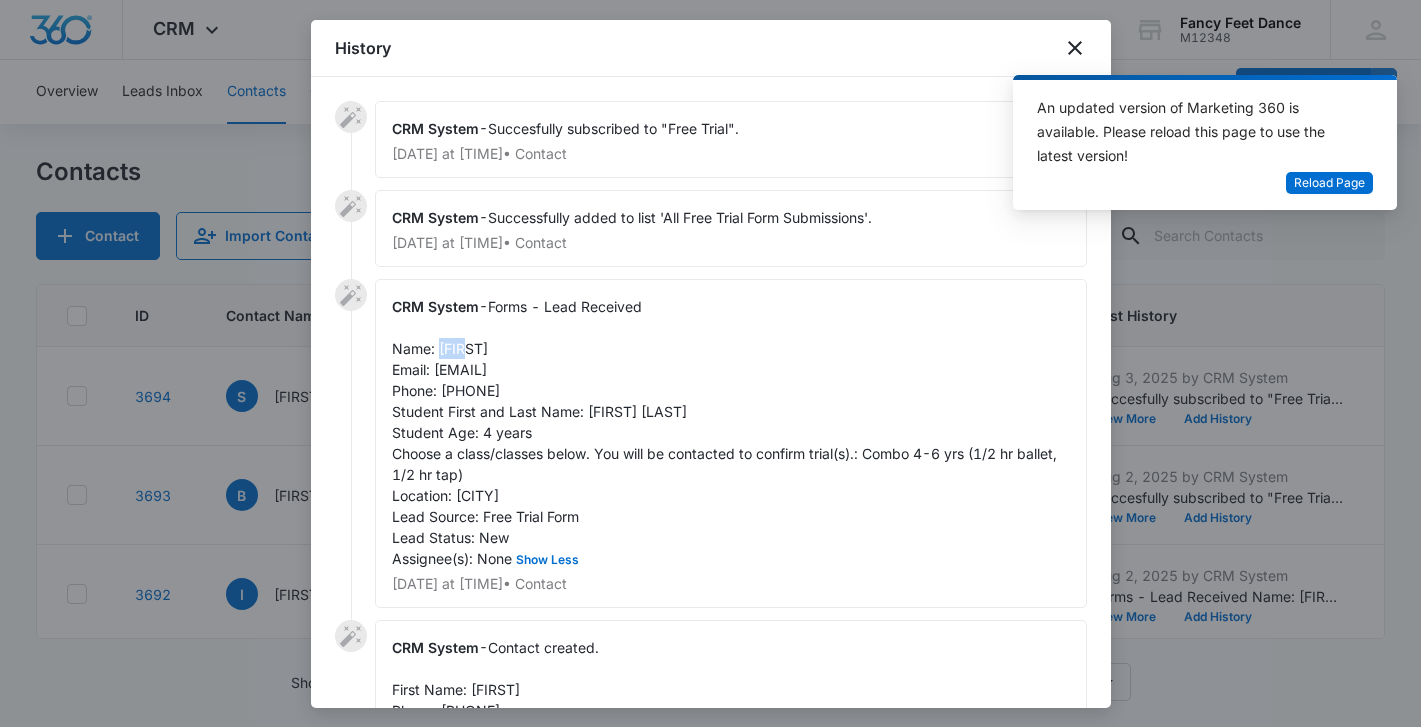 click on "Forms - Lead Received
Name: Bria
Email: briabates26@gmail.com
Phone: 3322844960
Student First and Last Name: Gianna Hernandez-Reyes
Student Age: 4 years
Choose a class/classes below. You will be contacted to confirm trial(s).: Combo 4-6 yrs (1/2 hr ballet, 1/2 hr tap)
Location: Allerton
Lead Source: Free Trial Form
Lead Status: New
Assignee(s): None Show Less" at bounding box center (726, 432) 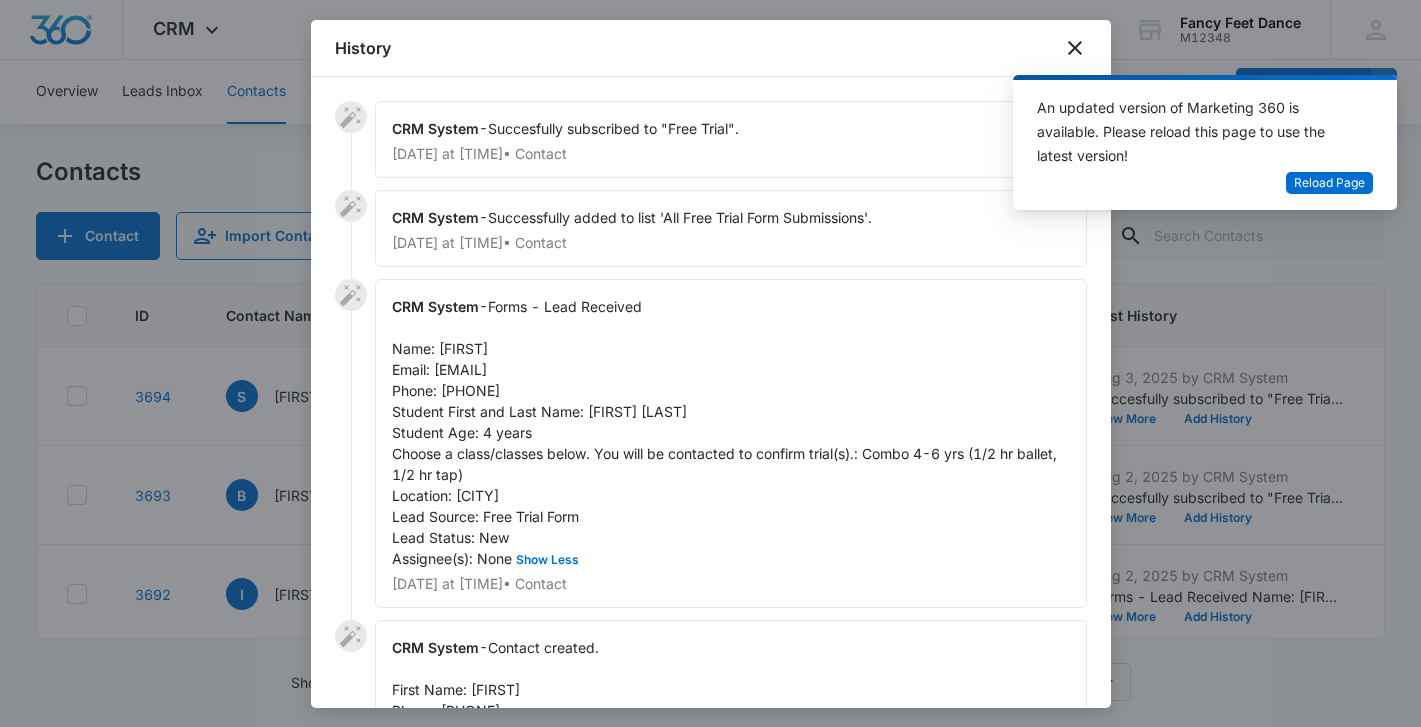 click on "Forms - Lead Received
Name: Bria
Email: briabates26@gmail.com
Phone: 3322844960
Student First and Last Name: Gianna Hernandez-Reyes
Student Age: 4 years
Choose a class/classes below. You will be contacted to confirm trial(s).: Combo 4-6 yrs (1/2 hr ballet, 1/2 hr tap)
Location: Allerton
Lead Source: Free Trial Form
Lead Status: New
Assignee(s): None Show Less" at bounding box center (726, 432) 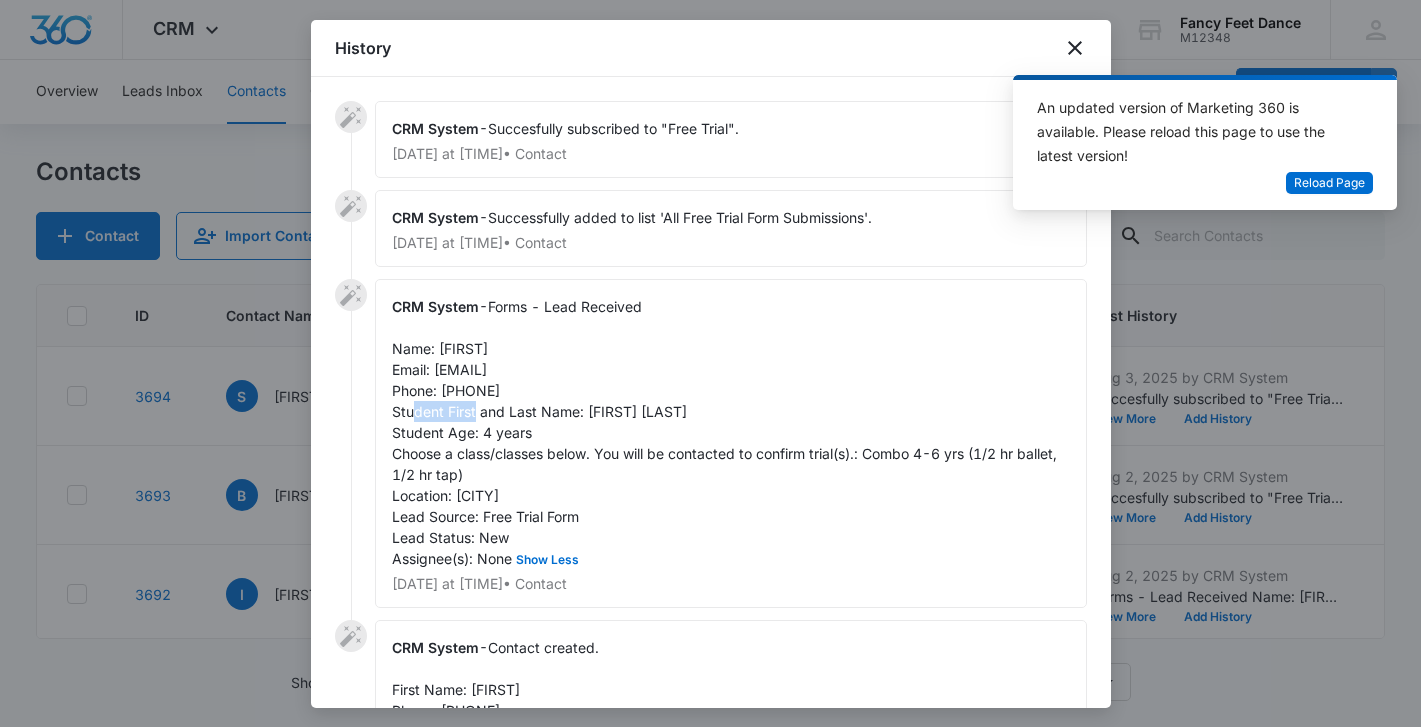 click on "Forms - Lead Received
Name: Bria
Email: briabates26@gmail.com
Phone: 3322844960
Student First and Last Name: Gianna Hernandez-Reyes
Student Age: 4 years
Choose a class/classes below. You will be contacted to confirm trial(s).: Combo 4-6 yrs (1/2 hr ballet, 1/2 hr tap)
Location: Allerton
Lead Source: Free Trial Form
Lead Status: New
Assignee(s): None Show Less" at bounding box center (726, 432) 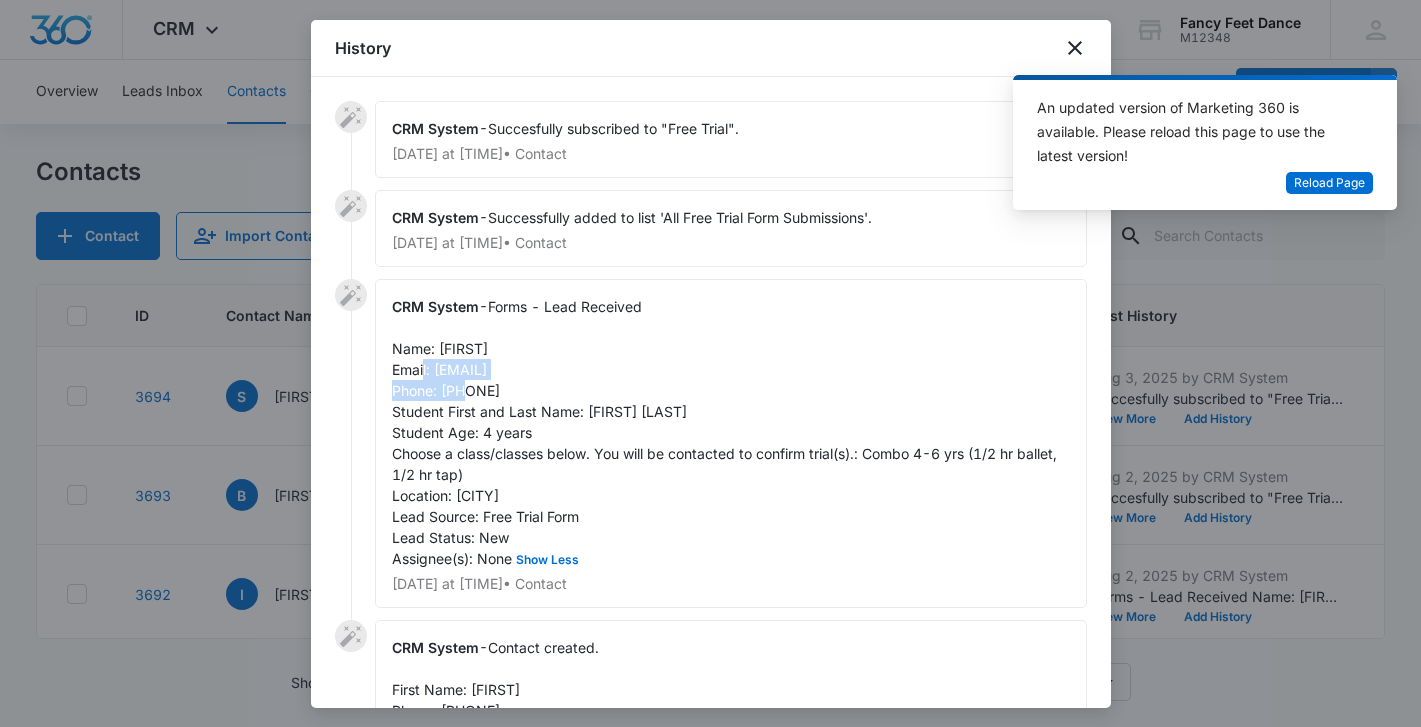 drag, startPoint x: 433, startPoint y: 367, endPoint x: 594, endPoint y: 364, distance: 161.02795 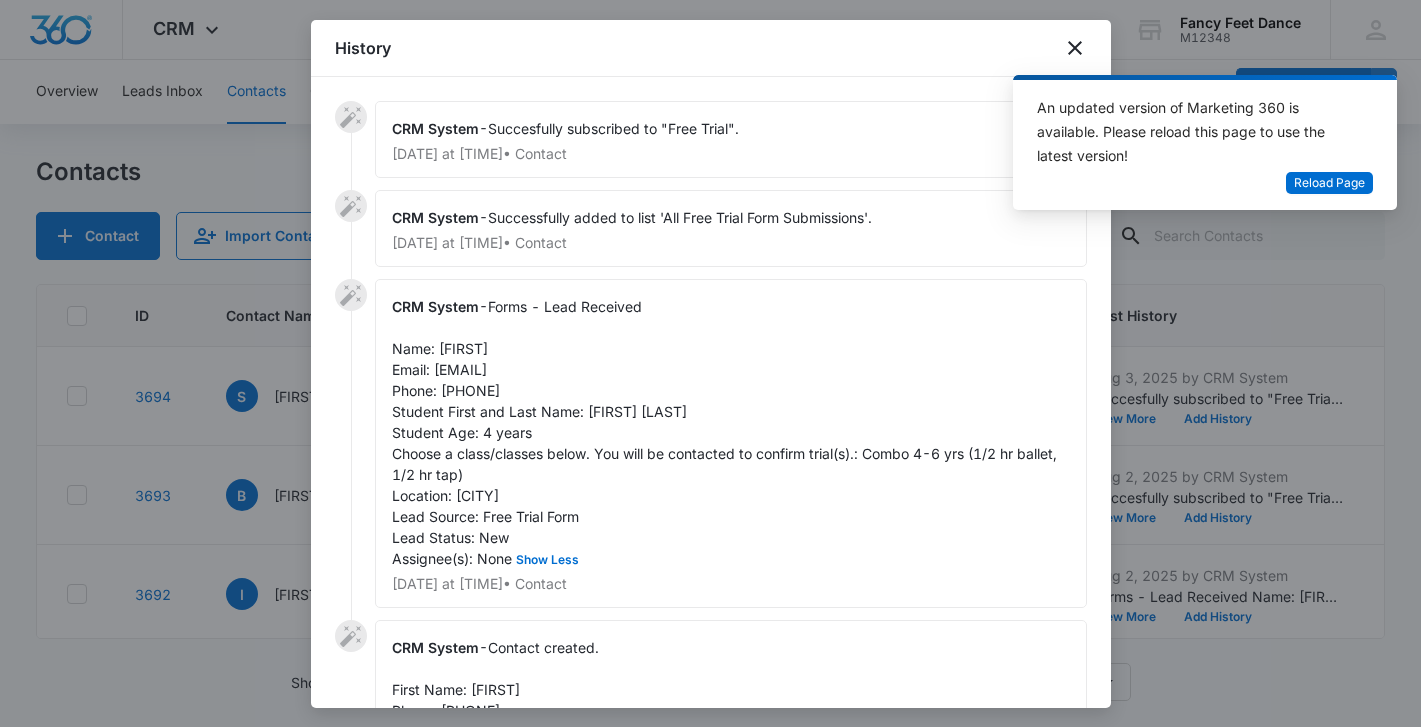 click on "Forms - Lead Received
Name: Bria
Email: briabates26@gmail.com
Phone: 3322844960
Student First and Last Name: Gianna Hernandez-Reyes
Student Age: 4 years
Choose a class/classes below. You will be contacted to confirm trial(s).: Combo 4-6 yrs (1/2 hr ballet, 1/2 hr tap)
Location: Allerton
Lead Source: Free Trial Form
Lead Status: New
Assignee(s): None Show Less" at bounding box center (726, 432) 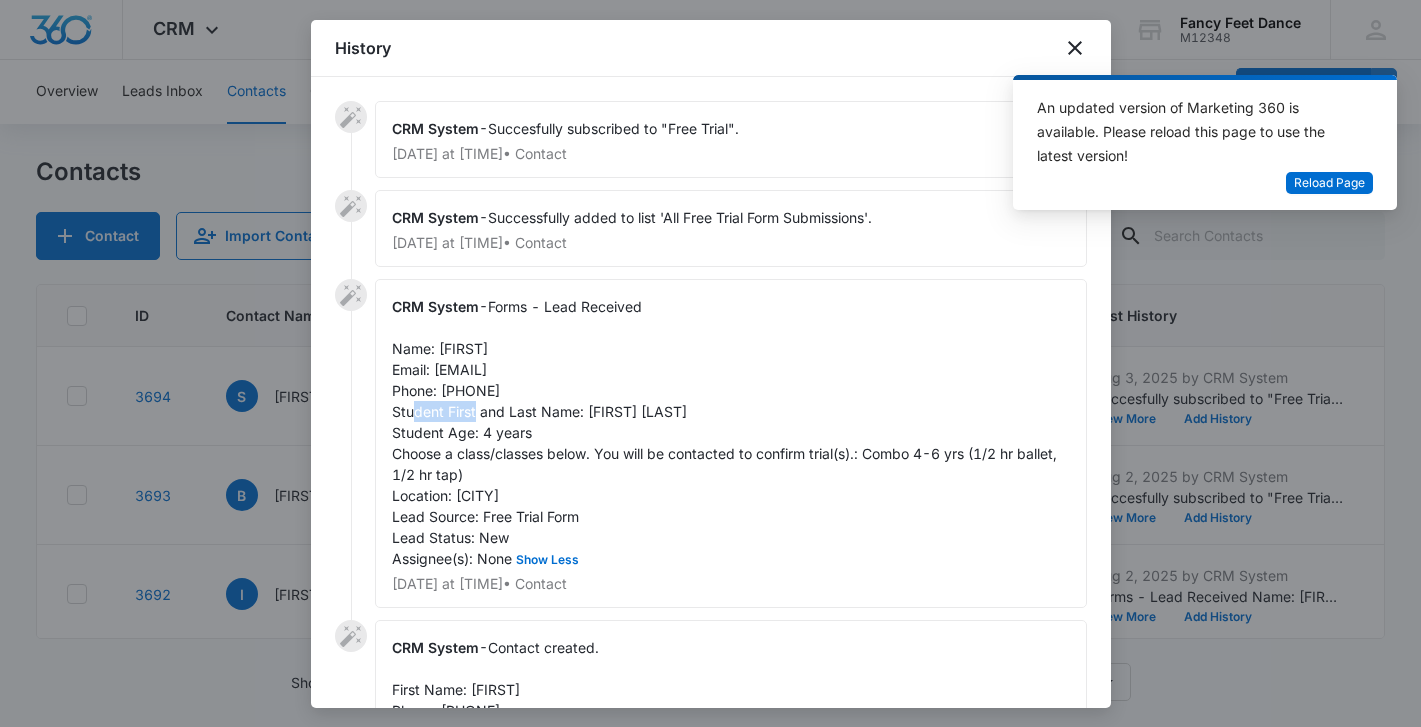 click on "Forms - Lead Received
Name: Bria
Email: briabates26@gmail.com
Phone: 3322844960
Student First and Last Name: Gianna Hernandez-Reyes
Student Age: 4 years
Choose a class/classes below. You will be contacted to confirm trial(s).: Combo 4-6 yrs (1/2 hr ballet, 1/2 hr tap)
Location: Allerton
Lead Source: Free Trial Form
Lead Status: New
Assignee(s): None Show Less" at bounding box center (726, 432) 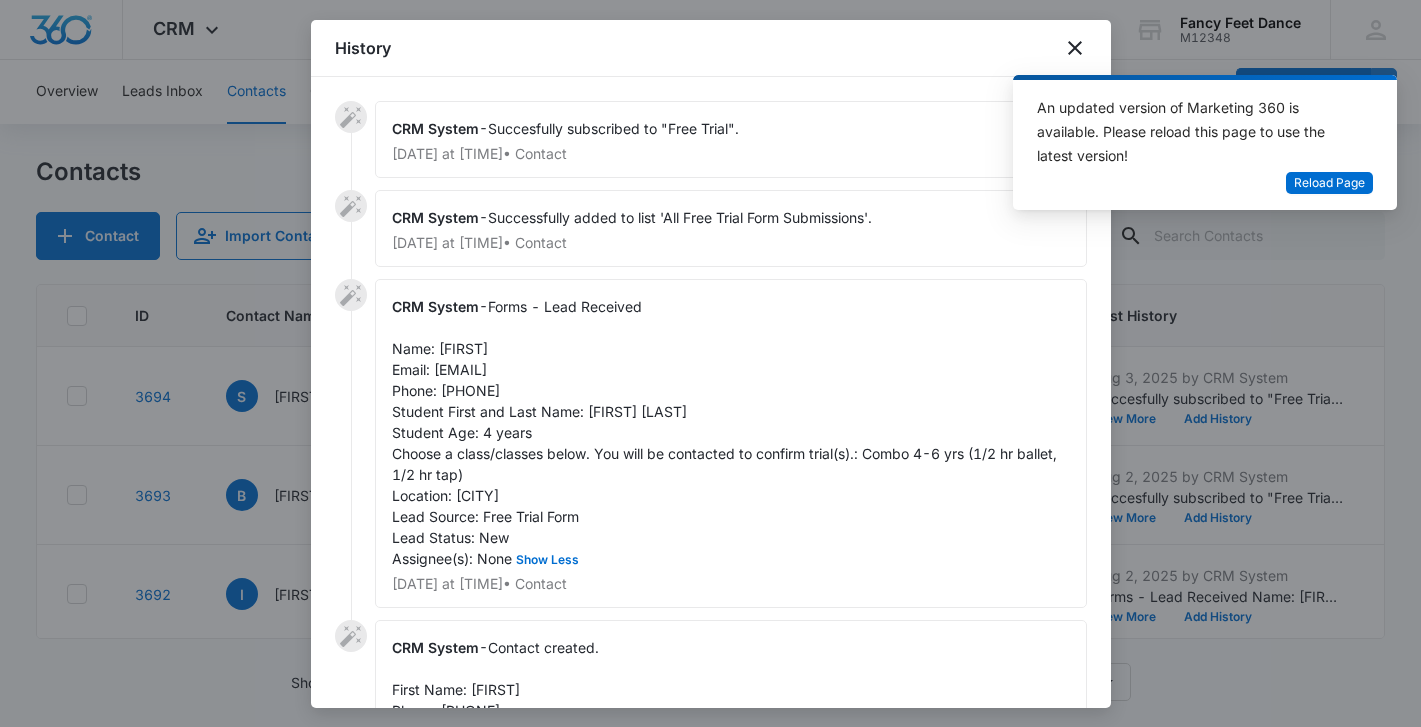 click at bounding box center (710, 363) 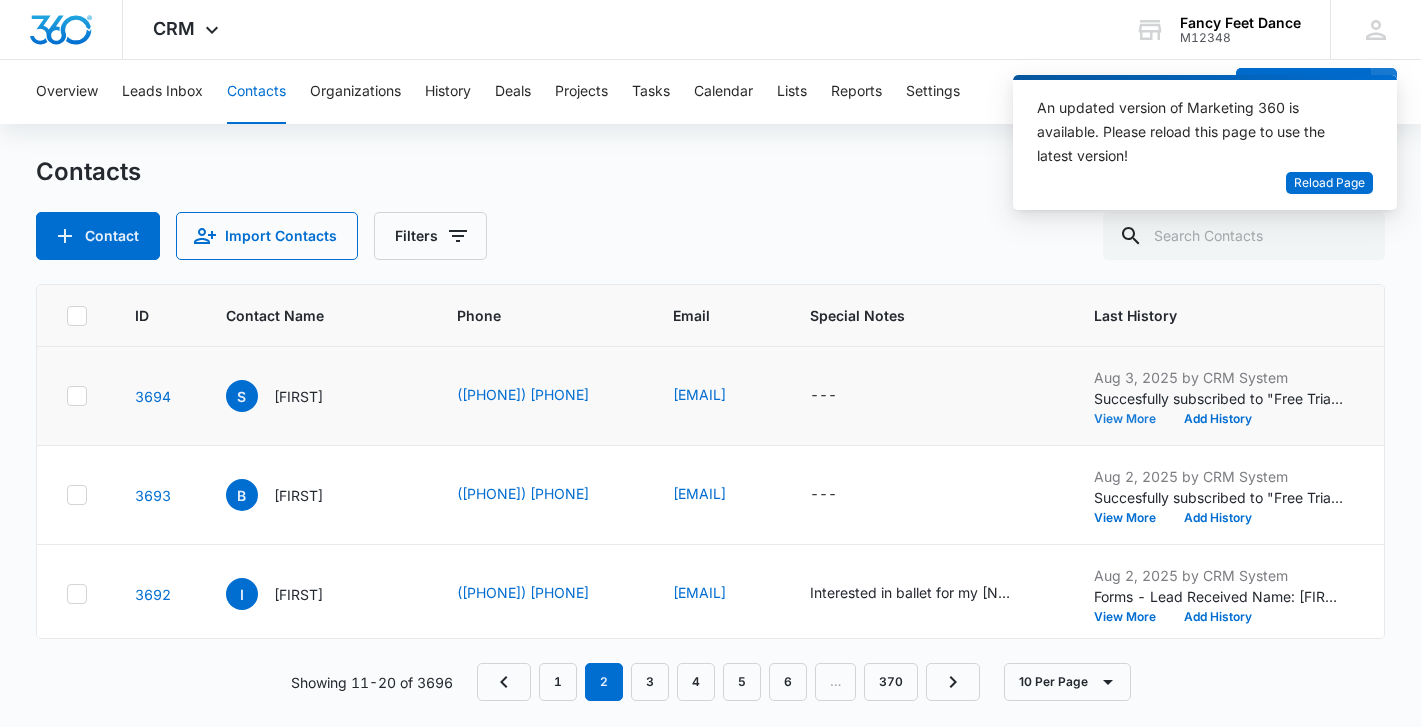 click on "View More" at bounding box center [1132, 419] 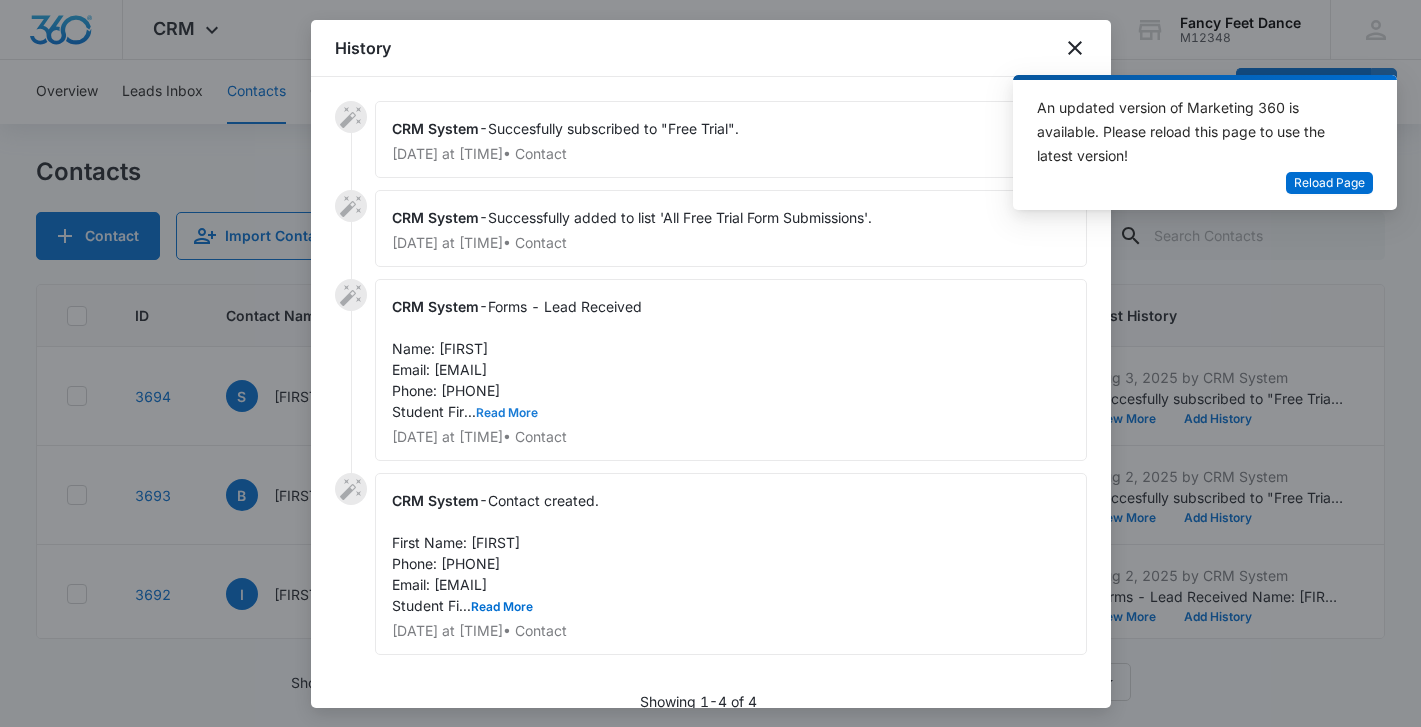 click on "Read More" at bounding box center (507, 413) 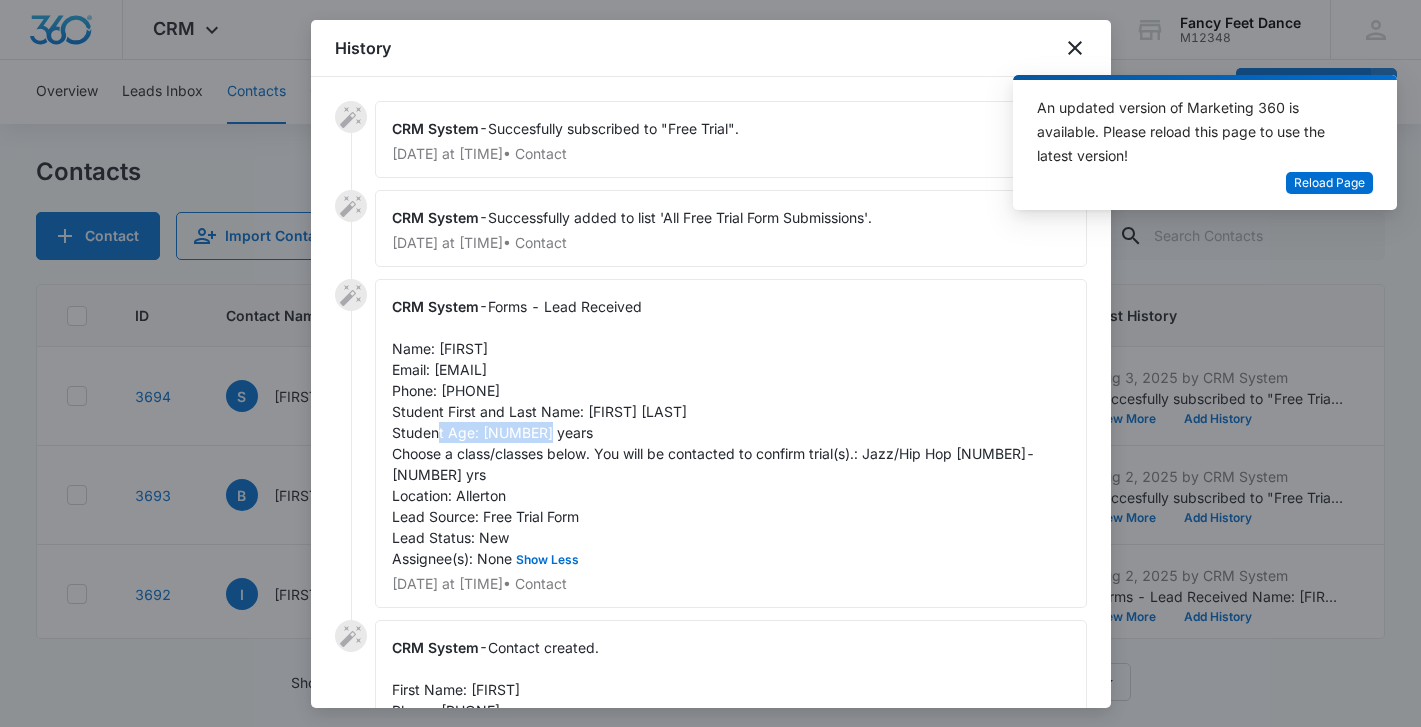drag, startPoint x: 581, startPoint y: 406, endPoint x: 693, endPoint y: 408, distance: 112.01785 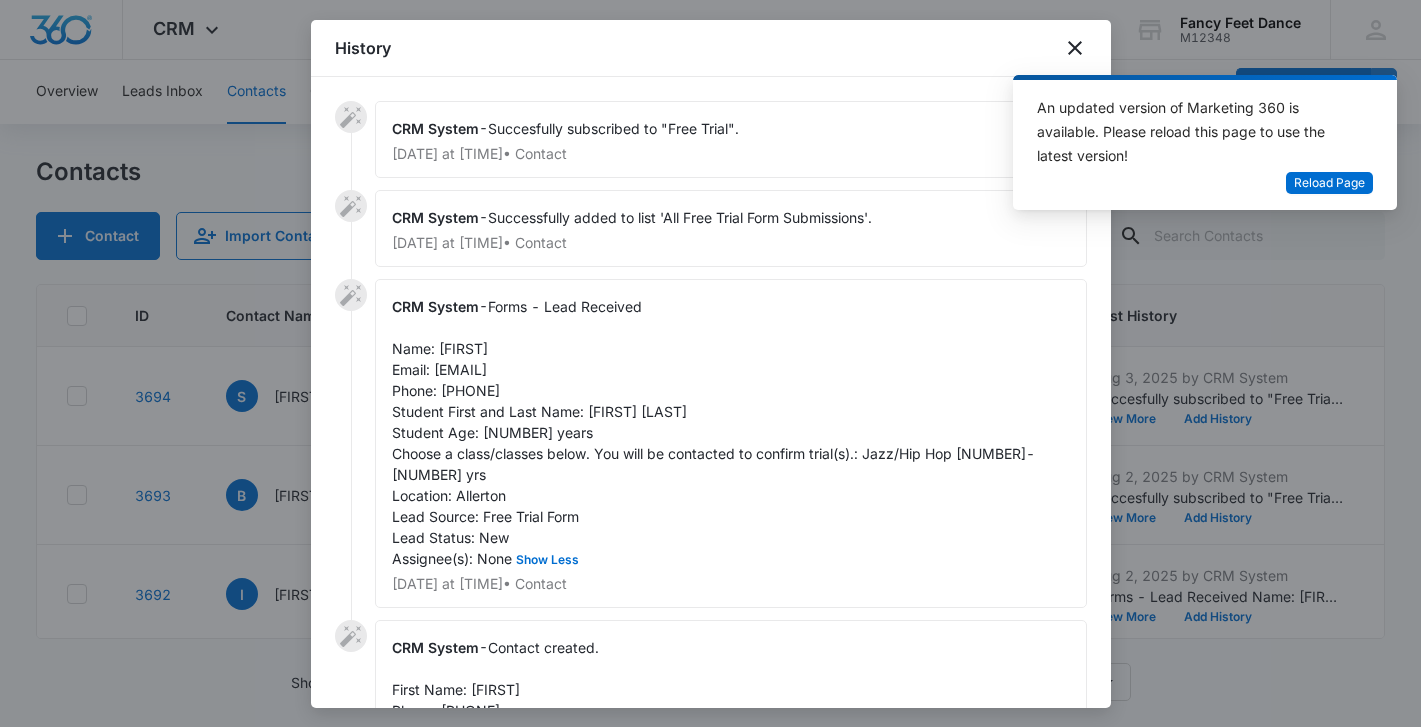 click on "Forms - Lead Received
Name: Schuyler
Email: sanchezschuyler@gmail.com
Phone: 9143625477
Student First and Last Name: Elijah sanchez
Student Age: 5 years
Choose a class/classes below. You will be contacted to confirm trial(s).: Jazz/Hip Hop 5-7 yrs
Location: Allerton
Lead Source: Free Trial Form
Lead Status: New
Assignee(s): None Show Less" at bounding box center (713, 432) 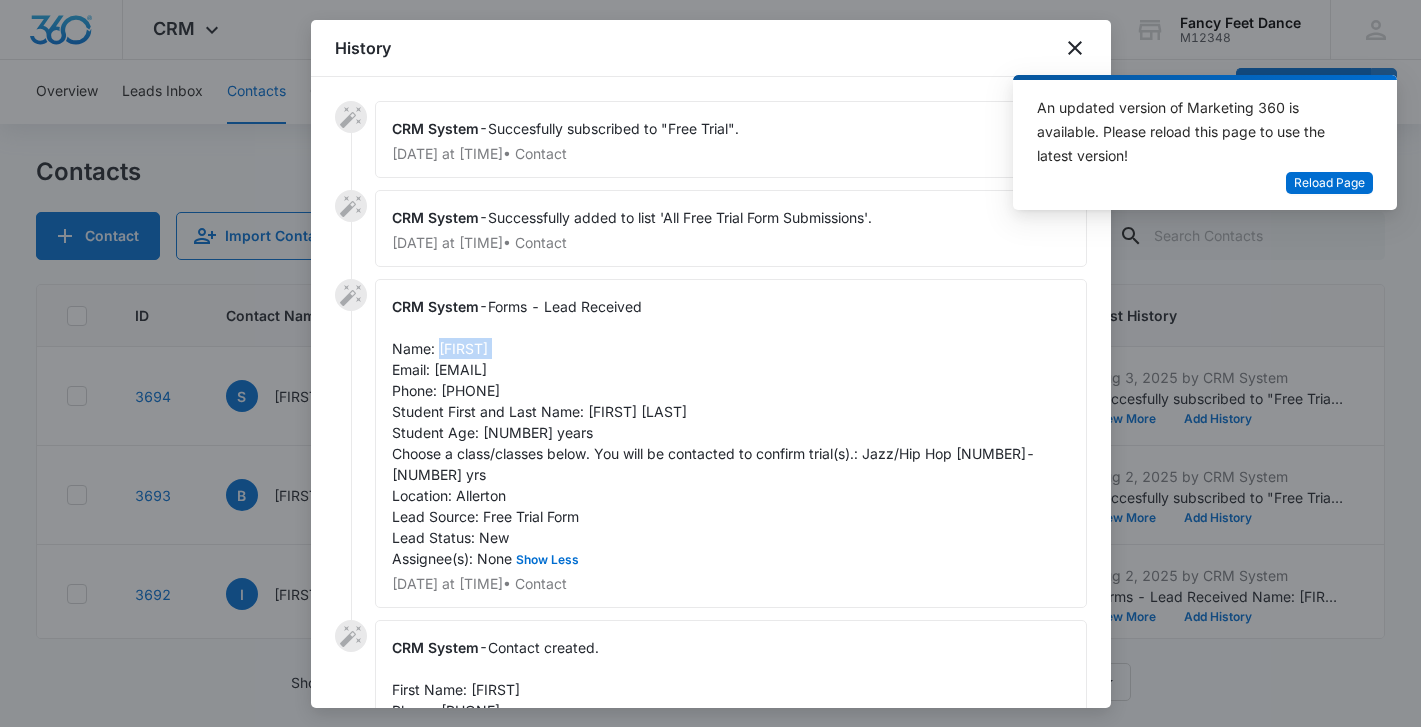 click on "Forms - Lead Received
Name: Schuyler
Email: sanchezschuyler@gmail.com
Phone: 9143625477
Student First and Last Name: Elijah sanchez
Student Age: 5 years
Choose a class/classes below. You will be contacted to confirm trial(s).: Jazz/Hip Hop 5-7 yrs
Location: Allerton
Lead Source: Free Trial Form
Lead Status: New
Assignee(s): None Show Less" at bounding box center (713, 432) 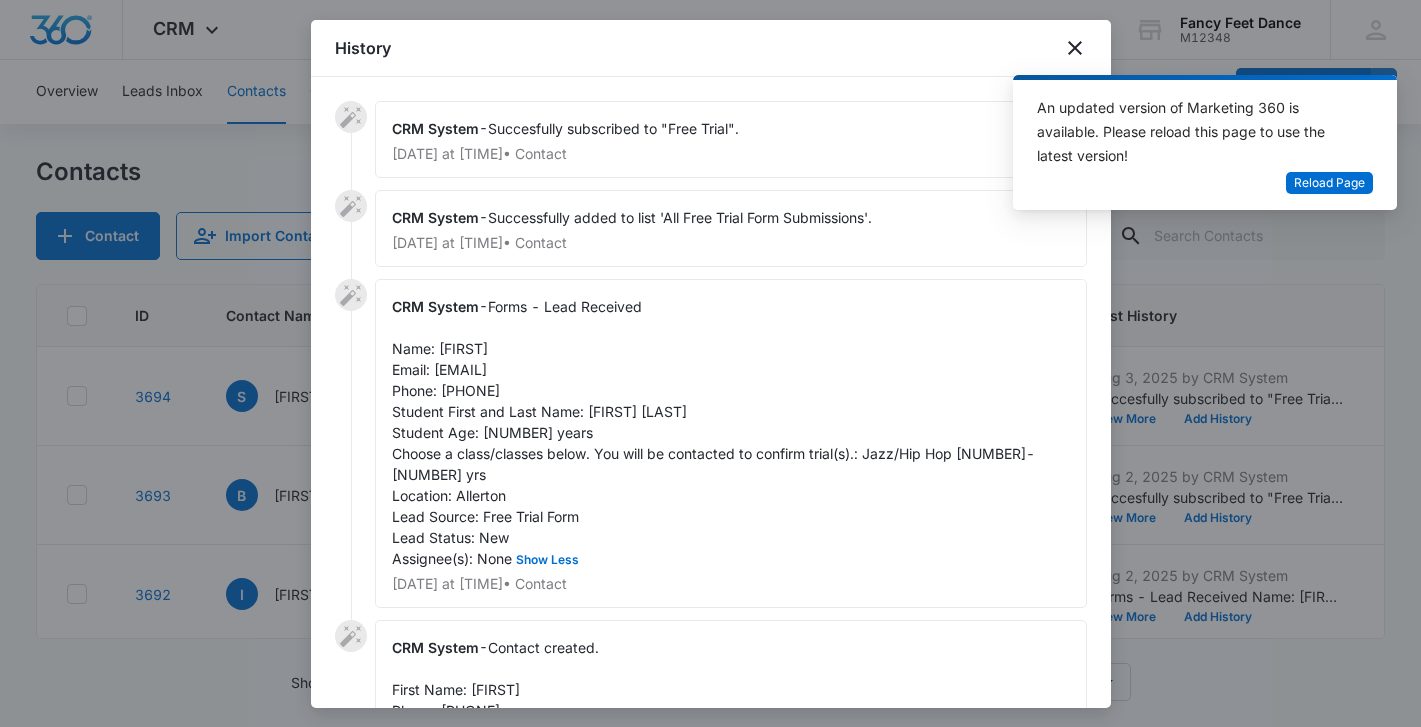 click on "Forms - Lead Received
Name: Schuyler
Email: sanchezschuyler@gmail.com
Phone: 9143625477
Student First and Last Name: Elijah sanchez
Student Age: 5 years
Choose a class/classes below. You will be contacted to confirm trial(s).: Jazz/Hip Hop 5-7 yrs
Location: Allerton
Lead Source: Free Trial Form
Lead Status: New
Assignee(s): None Show Less" at bounding box center (713, 432) 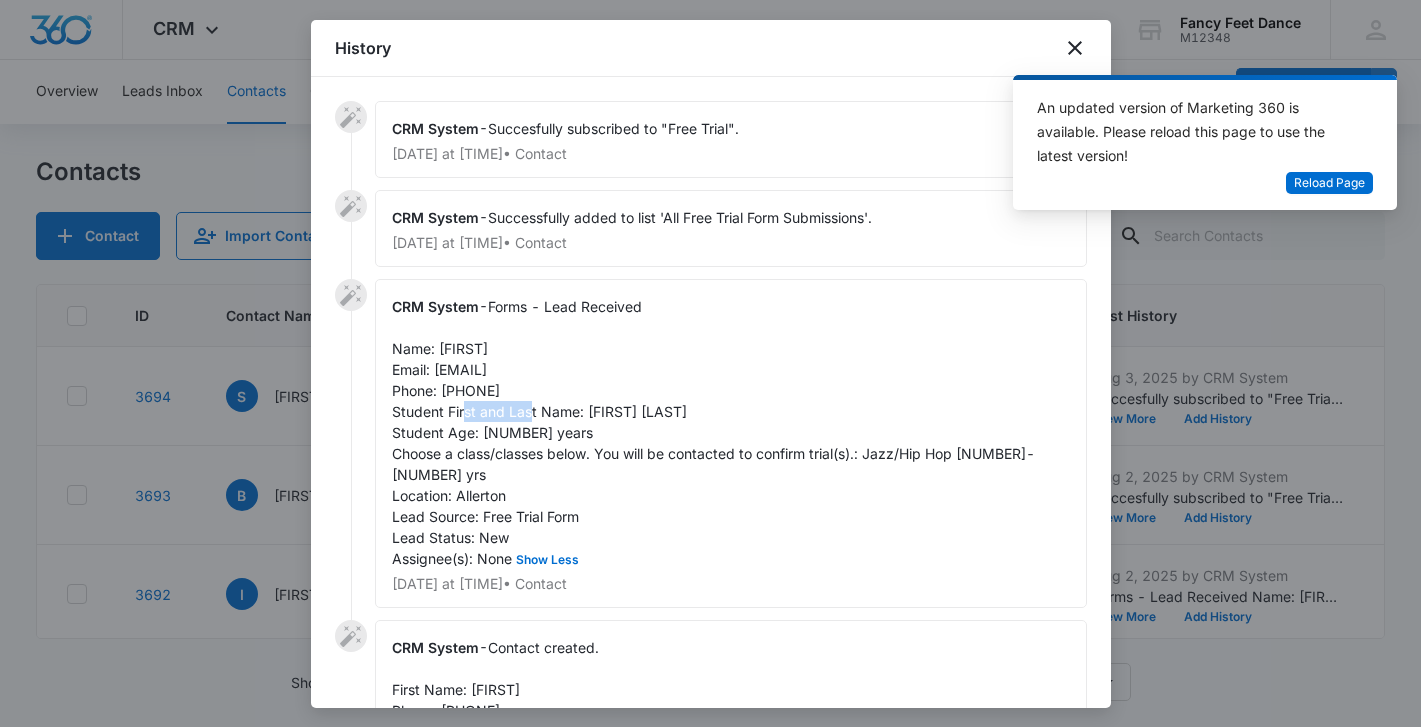 click on "Forms - Lead Received
Name: Schuyler
Email: sanchezschuyler@gmail.com
Phone: 9143625477
Student First and Last Name: Elijah sanchez
Student Age: 5 years
Choose a class/classes below. You will be contacted to confirm trial(s).: Jazz/Hip Hop 5-7 yrs
Location: Allerton
Lead Source: Free Trial Form
Lead Status: New
Assignee(s): None Show Less" at bounding box center (713, 432) 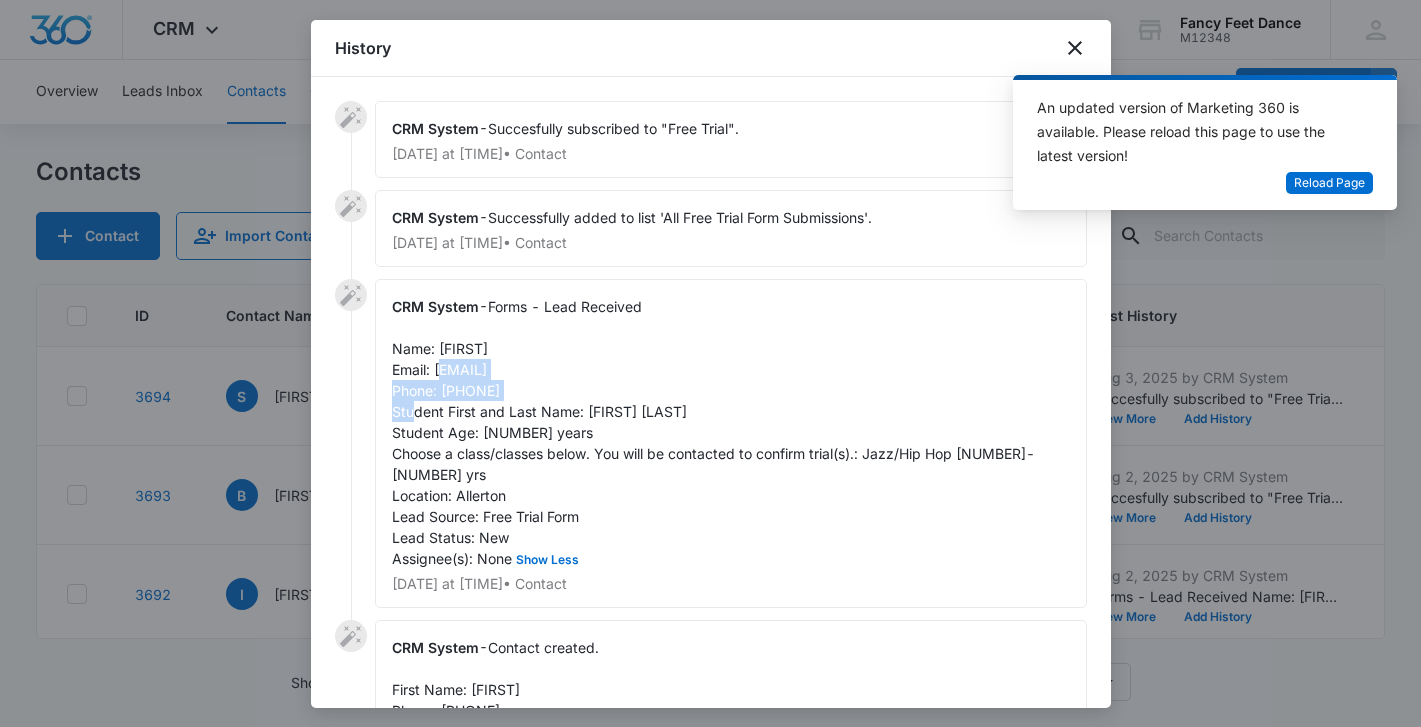 drag, startPoint x: 433, startPoint y: 370, endPoint x: 631, endPoint y: 368, distance: 198.0101 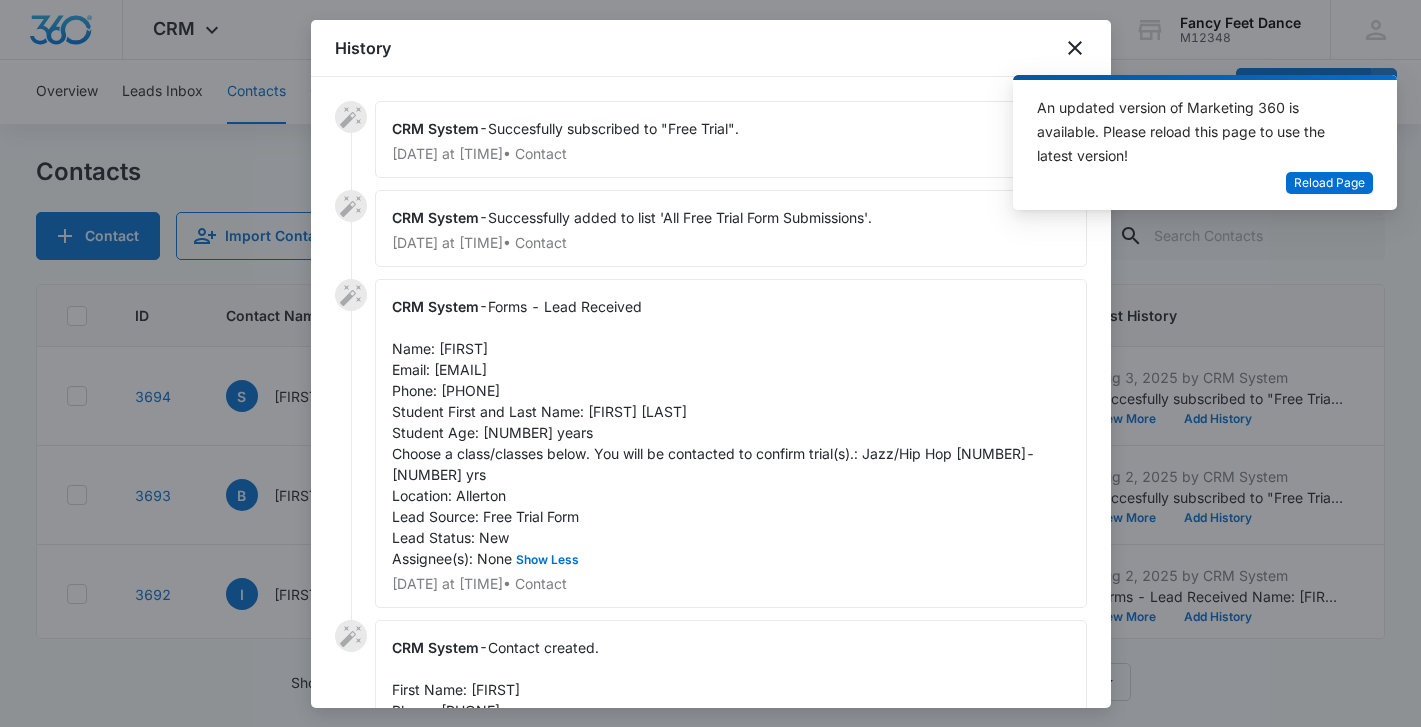 click at bounding box center (710, 363) 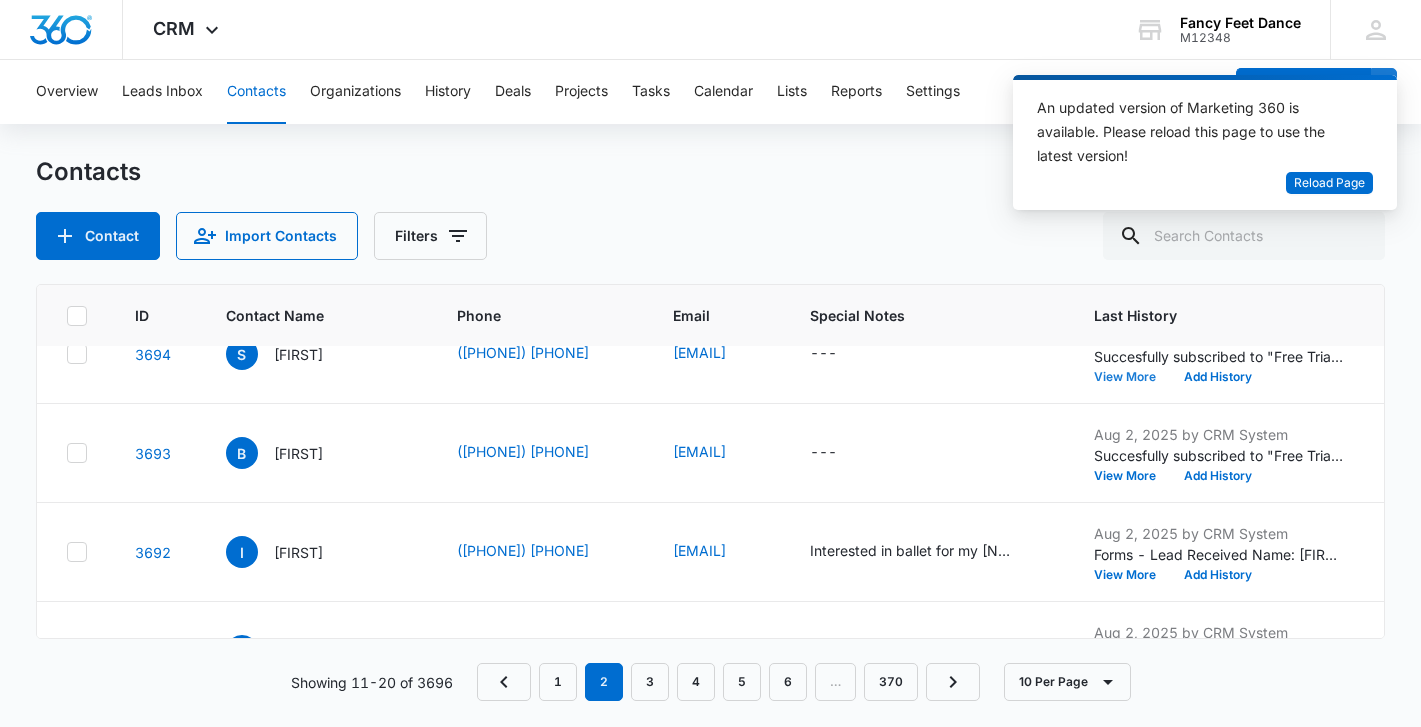 scroll, scrollTop: 0, scrollLeft: 3, axis: horizontal 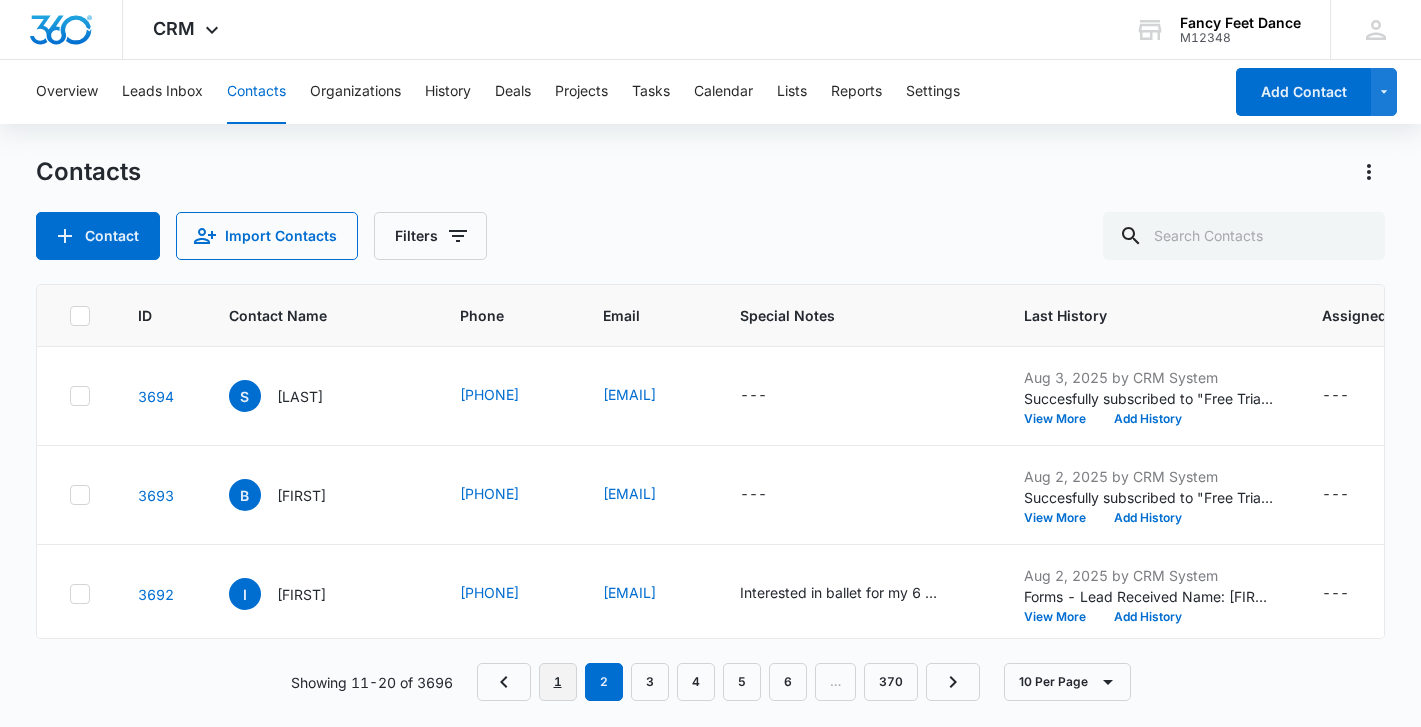 click on "1" at bounding box center [558, 682] 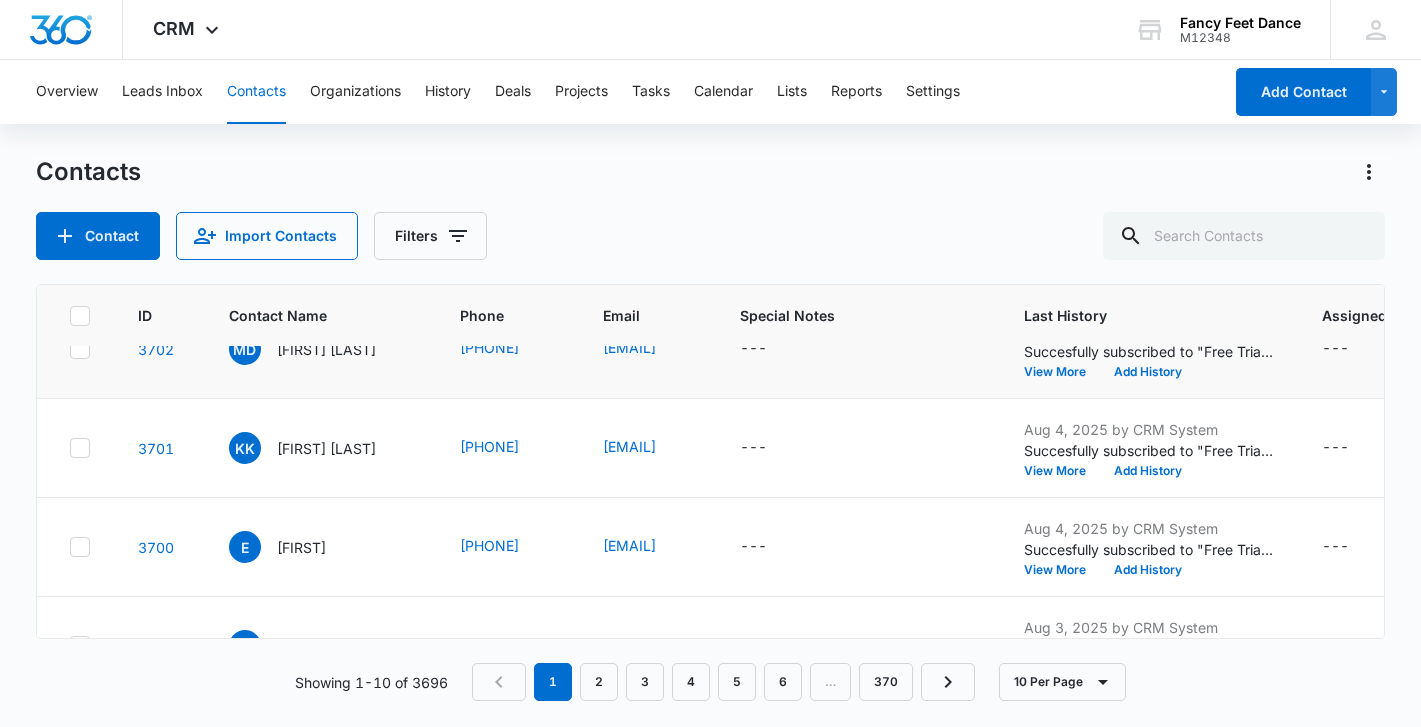 scroll, scrollTop: 698, scrollLeft: 0, axis: vertical 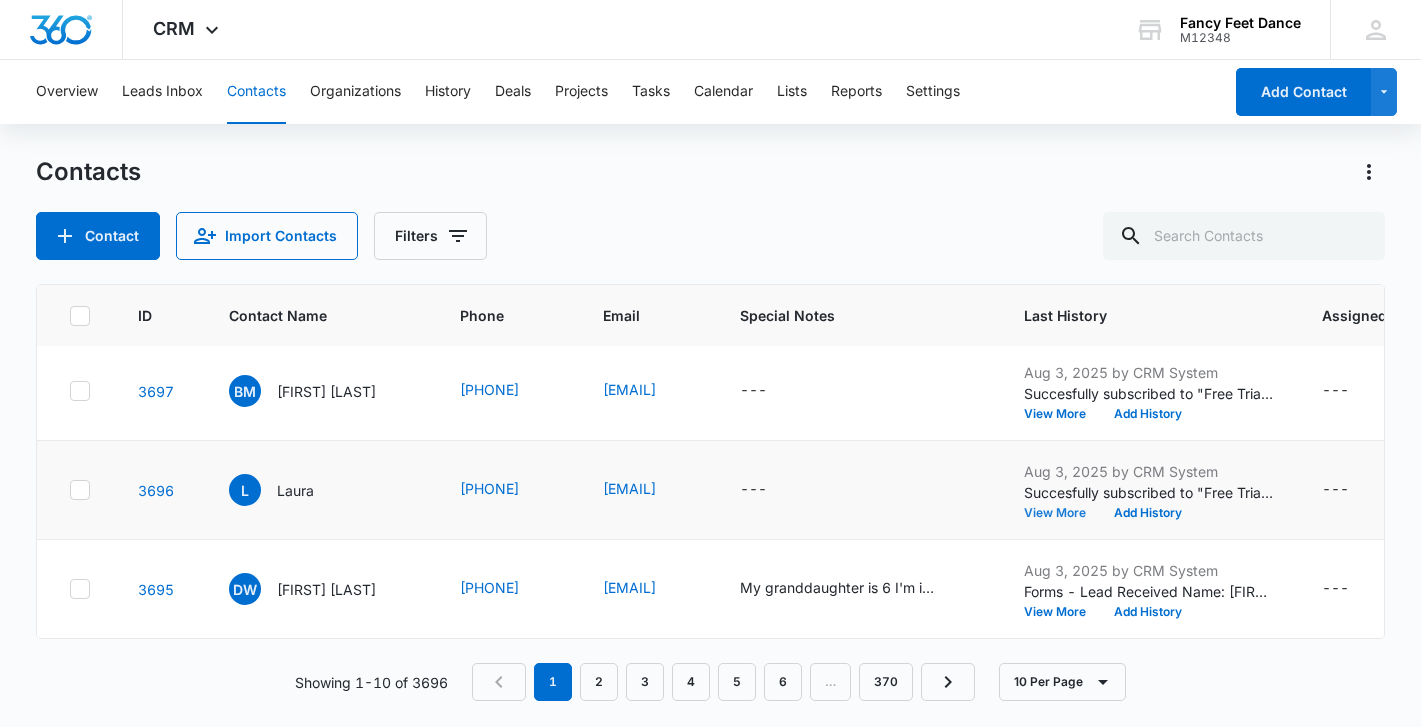 click on "View More" at bounding box center [1062, 513] 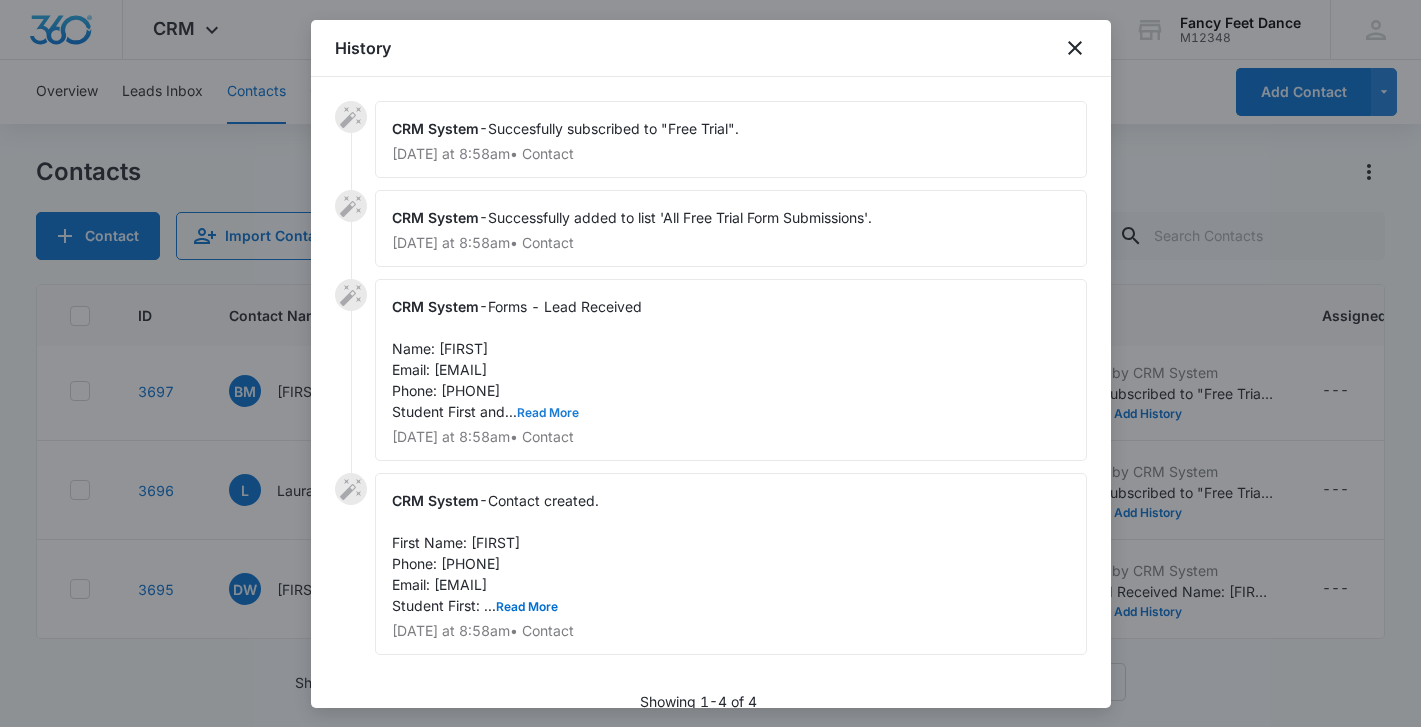 click on "Read More" at bounding box center (548, 413) 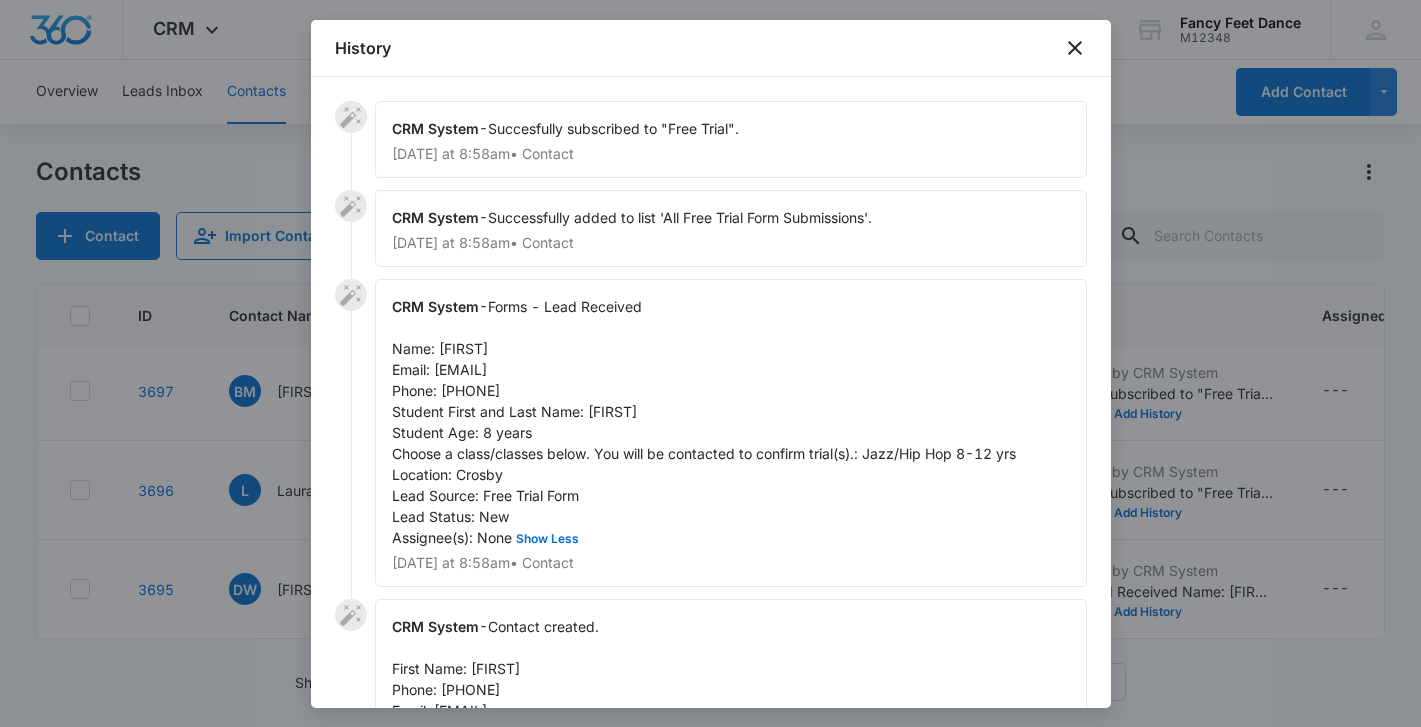 click on "Forms - Lead Received
Name: Laura
Email: aroncamargo27@gmail.com
Phone: 3476862746
Student First and Last Name: Mía
Student Age: 8 years
Choose a class/classes below. You will be contacted to confirm trial(s).: Jazz/Hip Hop 8-12 yrs
Location: Crosby
Lead Source: Free Trial Form
Lead Status: New
Assignee(s): None Show Less" at bounding box center (704, 422) 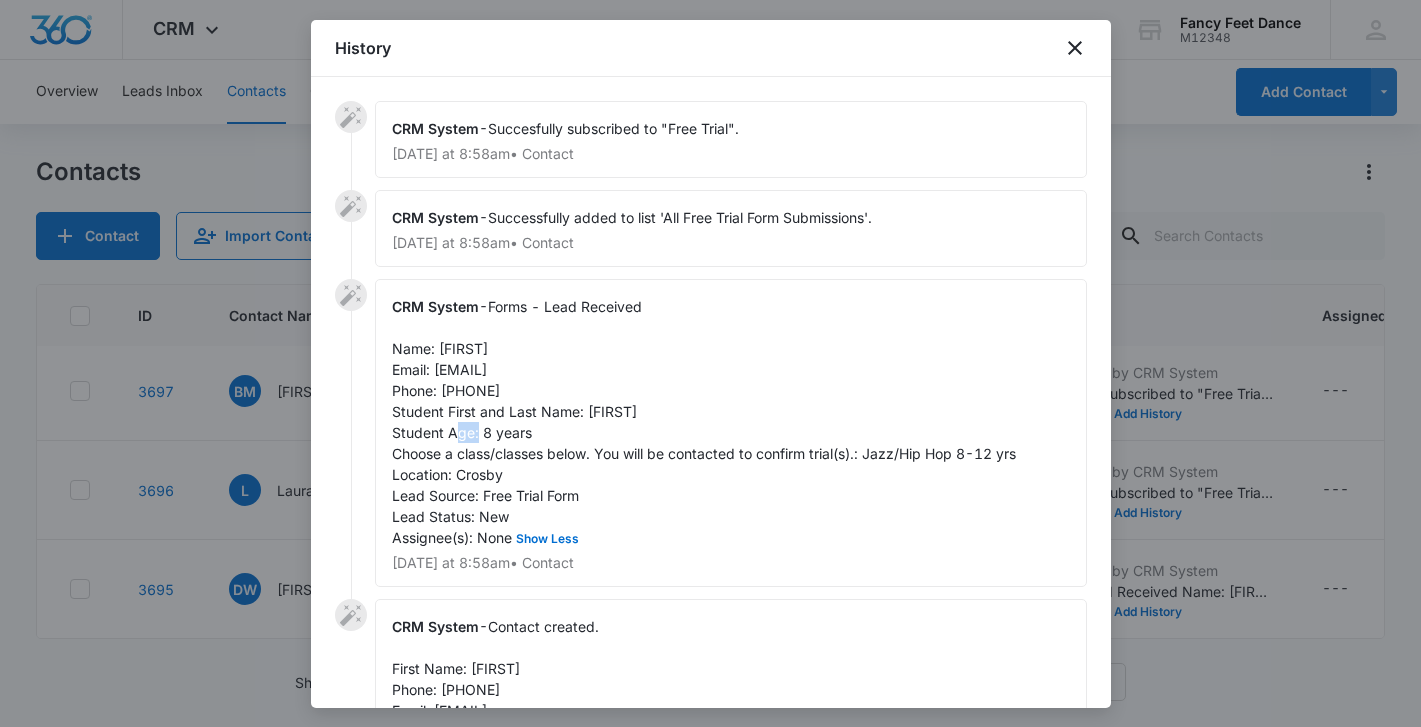 click on "Forms - Lead Received
Name: Laura
Email: aroncamargo27@gmail.com
Phone: 3476862746
Student First and Last Name: Mía
Student Age: 8 years
Choose a class/classes below. You will be contacted to confirm trial(s).: Jazz/Hip Hop 8-12 yrs
Location: Crosby
Lead Source: Free Trial Form
Lead Status: New
Assignee(s): None Show Less" at bounding box center [704, 422] 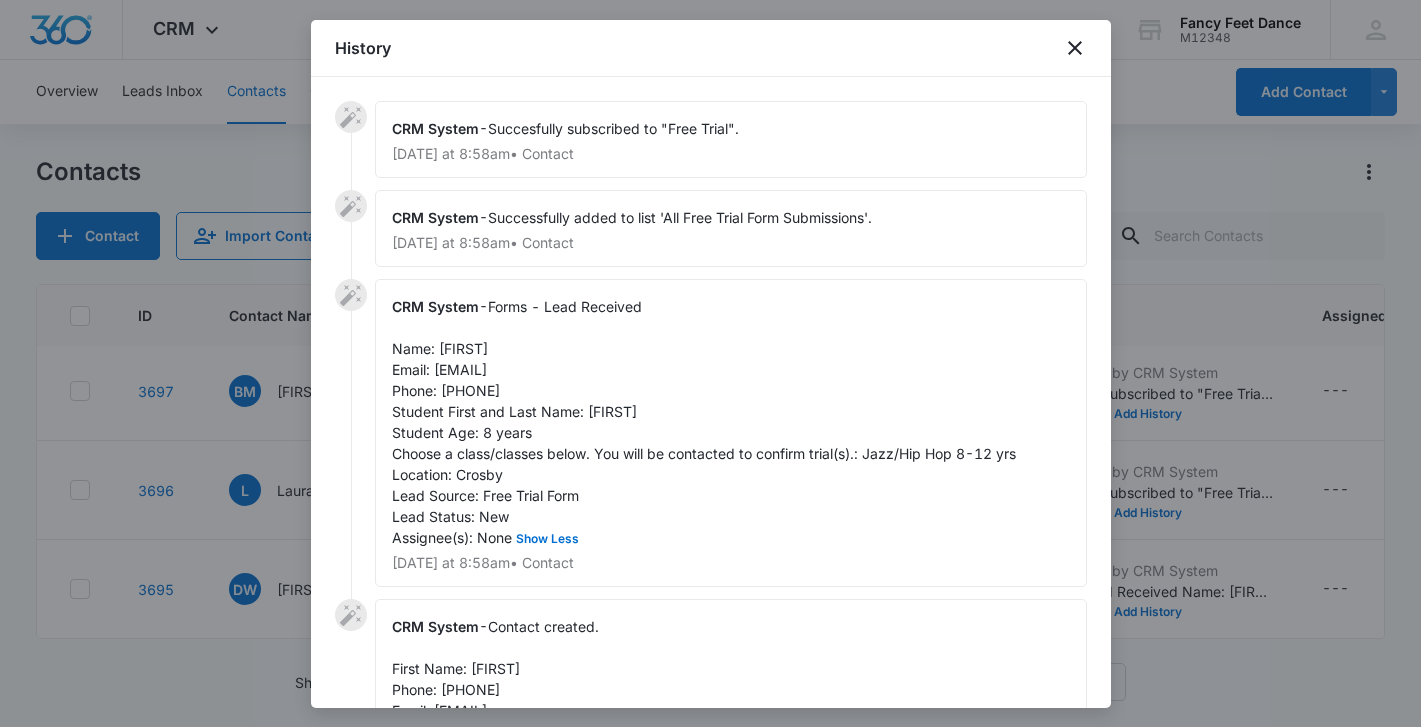 click on "Forms - Lead Received
Name: Laura
Email: aroncamargo27@gmail.com
Phone: 3476862746
Student First and Last Name: Mía
Student Age: 8 years
Choose a class/classes below. You will be contacted to confirm trial(s).: Jazz/Hip Hop 8-12 yrs
Location: Crosby
Lead Source: Free Trial Form
Lead Status: New
Assignee(s): None Show Less" at bounding box center (704, 422) 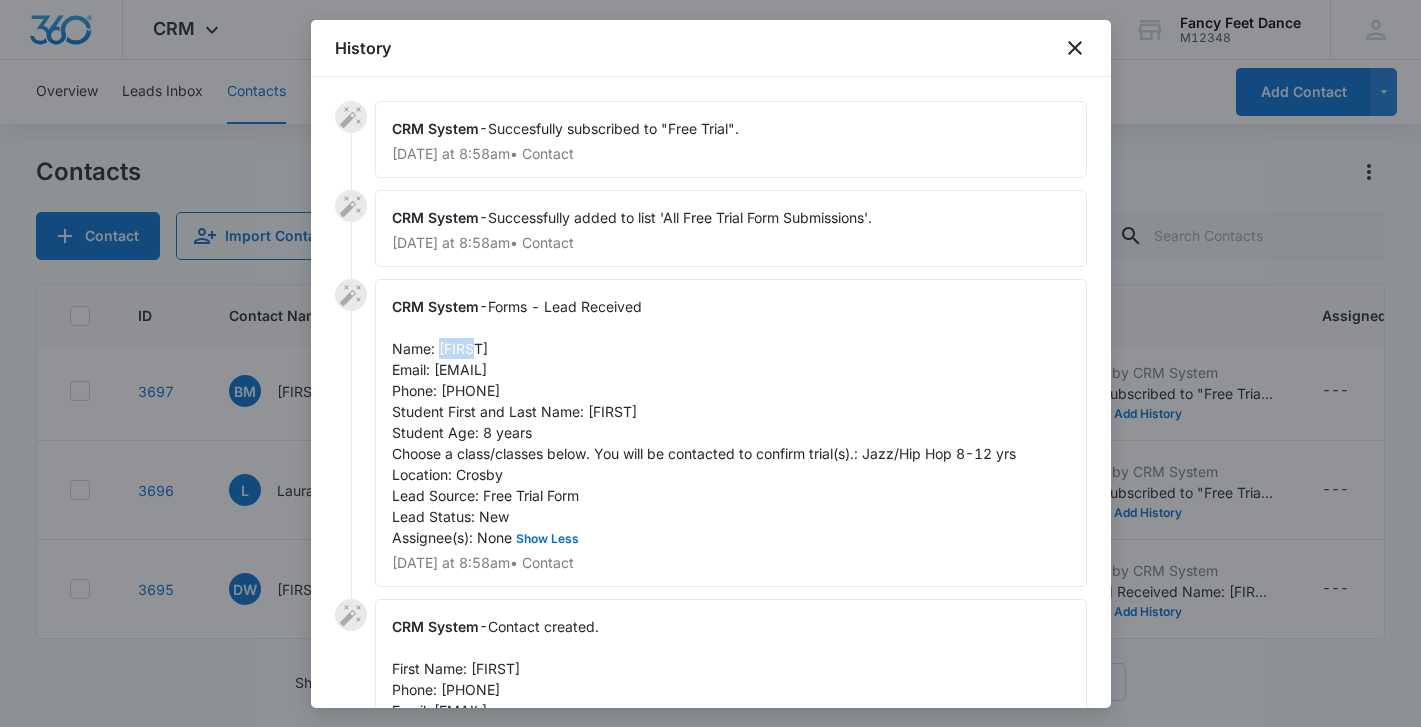 click on "Forms - Lead Received
Name: Laura
Email: aroncamargo27@gmail.com
Phone: 3476862746
Student First and Last Name: Mía
Student Age: 8 years
Choose a class/classes below. You will be contacted to confirm trial(s).: Jazz/Hip Hop 8-12 yrs
Location: Crosby
Lead Source: Free Trial Form
Lead Status: New
Assignee(s): None Show Less" at bounding box center [704, 422] 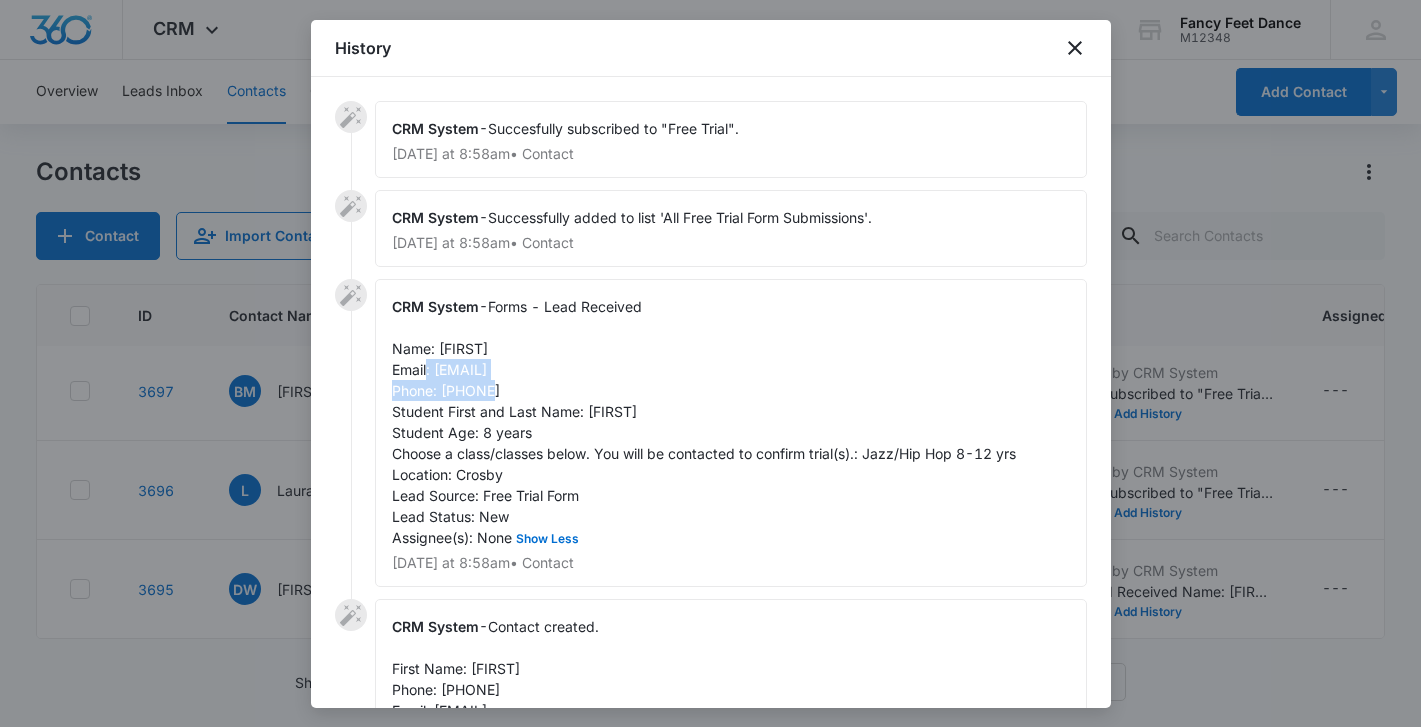 drag, startPoint x: 436, startPoint y: 368, endPoint x: 649, endPoint y: 364, distance: 213.03755 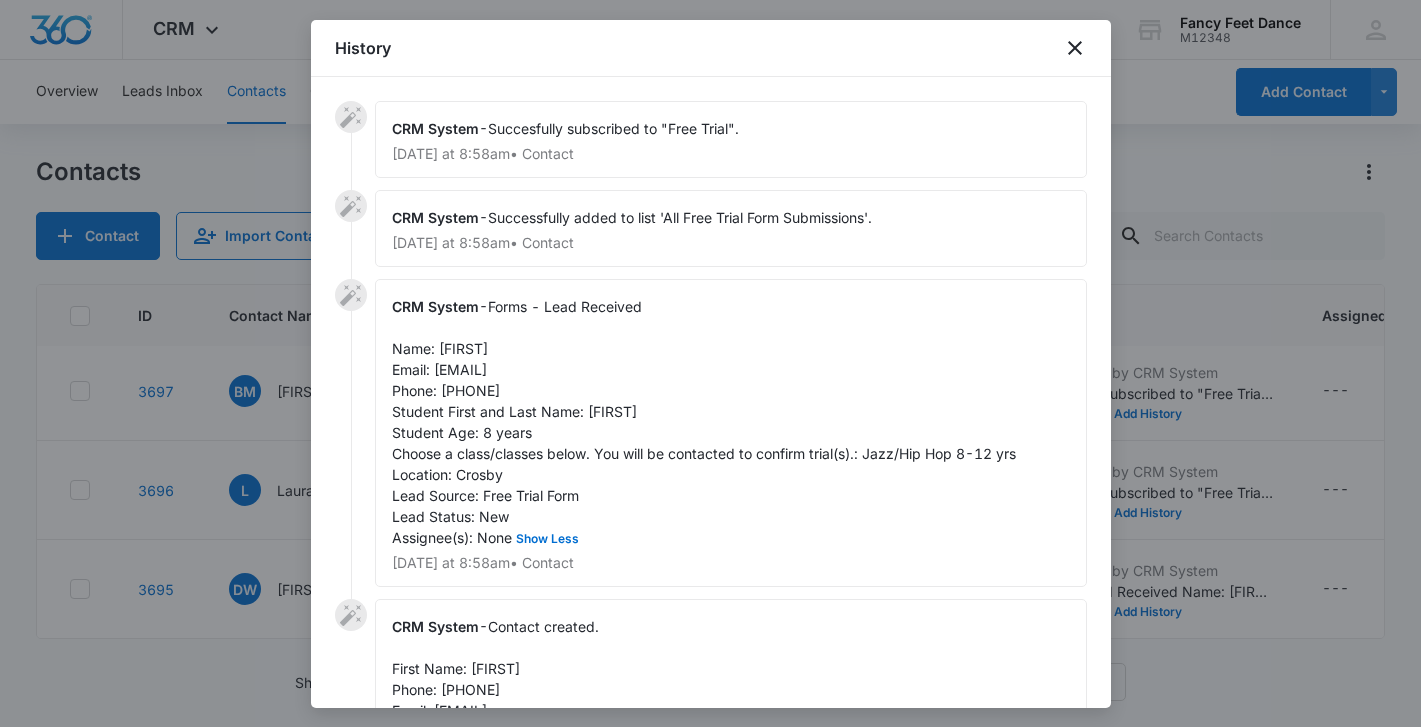 click on "Forms - Lead Received
Name: Laura
Email: aroncamargo27@gmail.com
Phone: 3476862746
Student First and Last Name: Mía
Student Age: 8 years
Choose a class/classes below. You will be contacted to confirm trial(s).: Jazz/Hip Hop 8-12 yrs
Location: Crosby
Lead Source: Free Trial Form
Lead Status: New
Assignee(s): None Show Less" at bounding box center [704, 422] 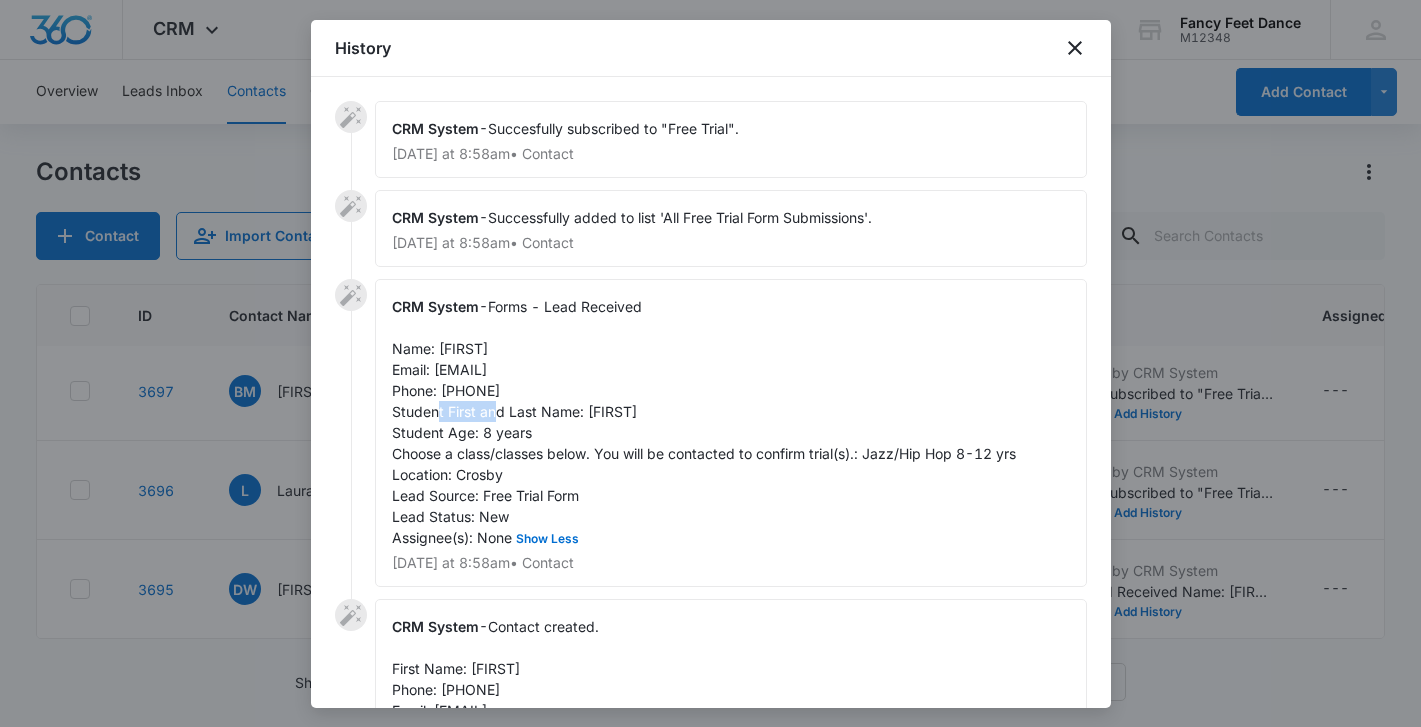 click on "Forms - Lead Received
Name: Laura
Email: aroncamargo27@gmail.com
Phone: 3476862746
Student First and Last Name: Mía
Student Age: 8 years
Choose a class/classes below. You will be contacted to confirm trial(s).: Jazz/Hip Hop 8-12 yrs
Location: Crosby
Lead Source: Free Trial Form
Lead Status: New
Assignee(s): None Show Less" at bounding box center (704, 422) 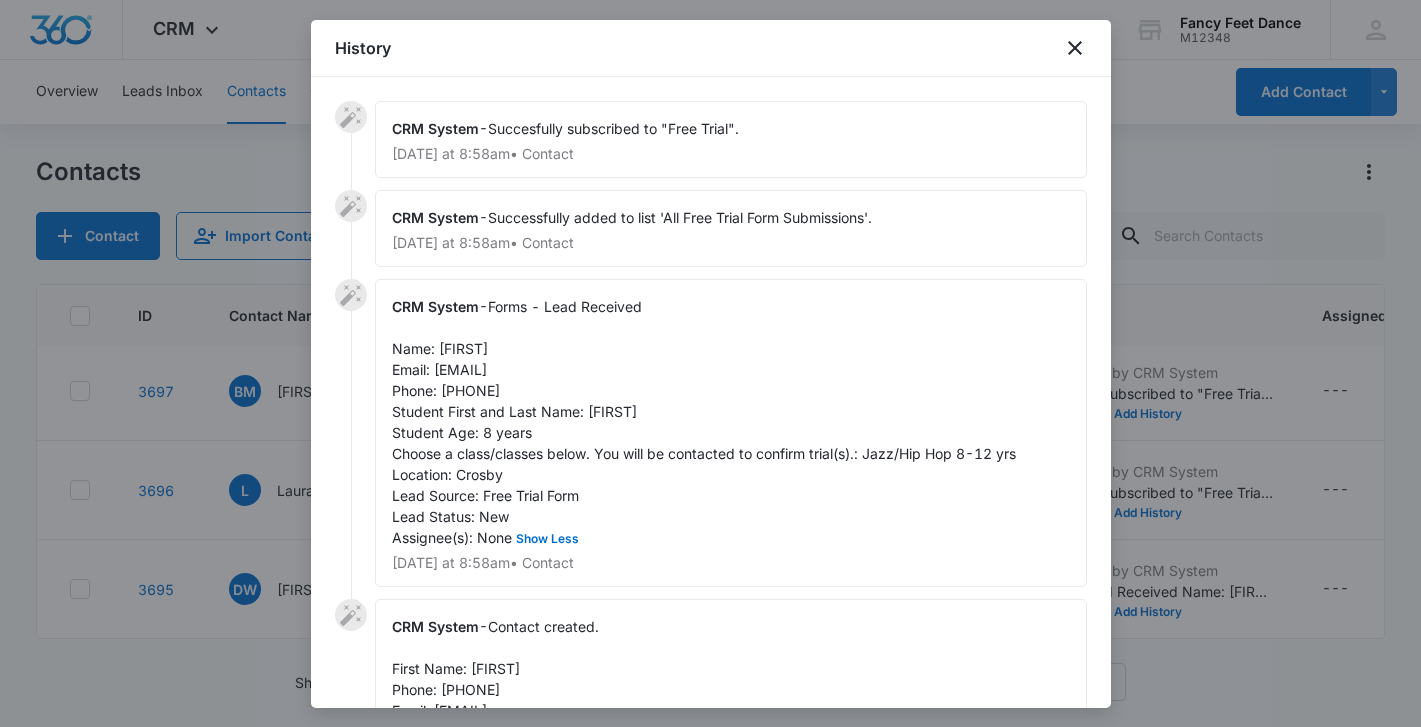 click on "Forms - Lead Received
Name: Laura
Email: aroncamargo27@gmail.com
Phone: 3476862746
Student First and Last Name: Mía
Student Age: 8 years
Choose a class/classes below. You will be contacted to confirm trial(s).: Jazz/Hip Hop 8-12 yrs
Location: Crosby
Lead Source: Free Trial Form
Lead Status: New
Assignee(s): None Show Less" at bounding box center (704, 422) 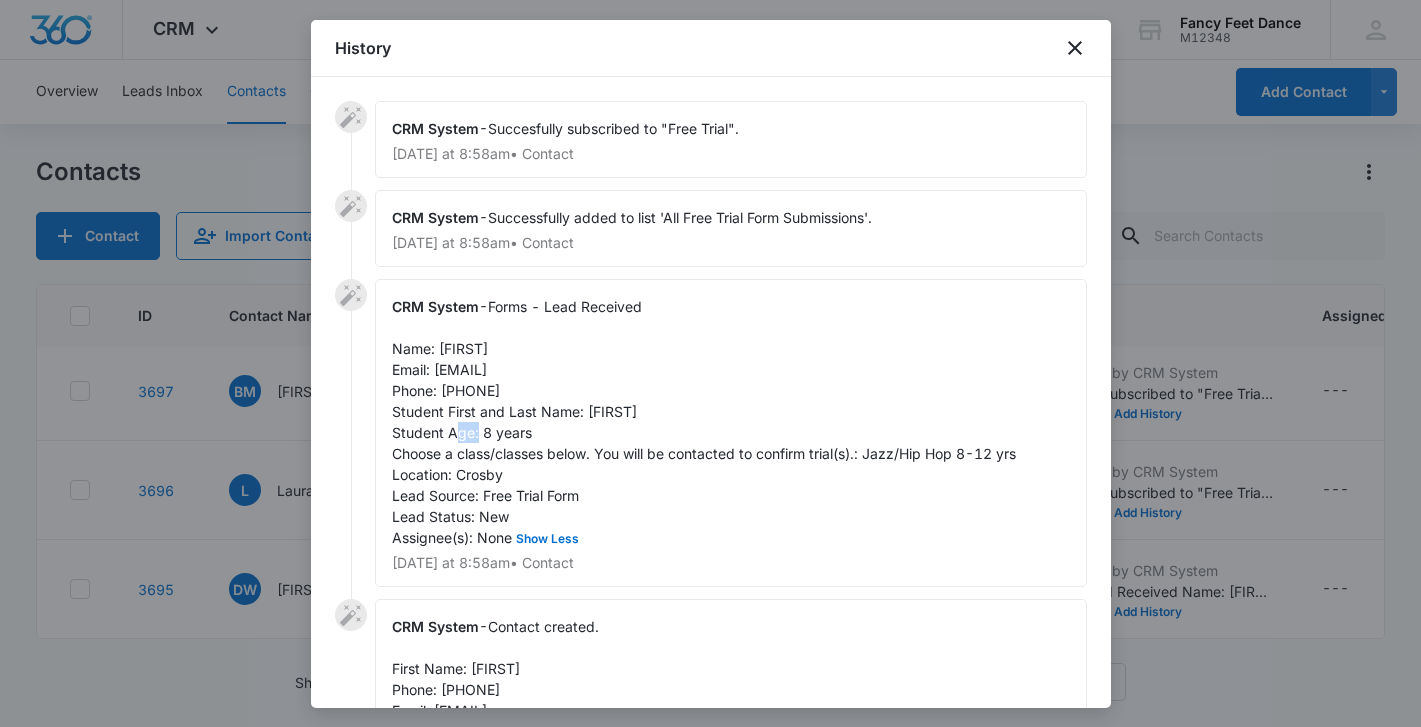 click on "Forms - Lead Received
Name: Laura
Email: aroncamargo27@gmail.com
Phone: 3476862746
Student First and Last Name: Mía
Student Age: 8 years
Choose a class/classes below. You will be contacted to confirm trial(s).: Jazz/Hip Hop 8-12 yrs
Location: Crosby
Lead Source: Free Trial Form
Lead Status: New
Assignee(s): None Show Less" at bounding box center (704, 422) 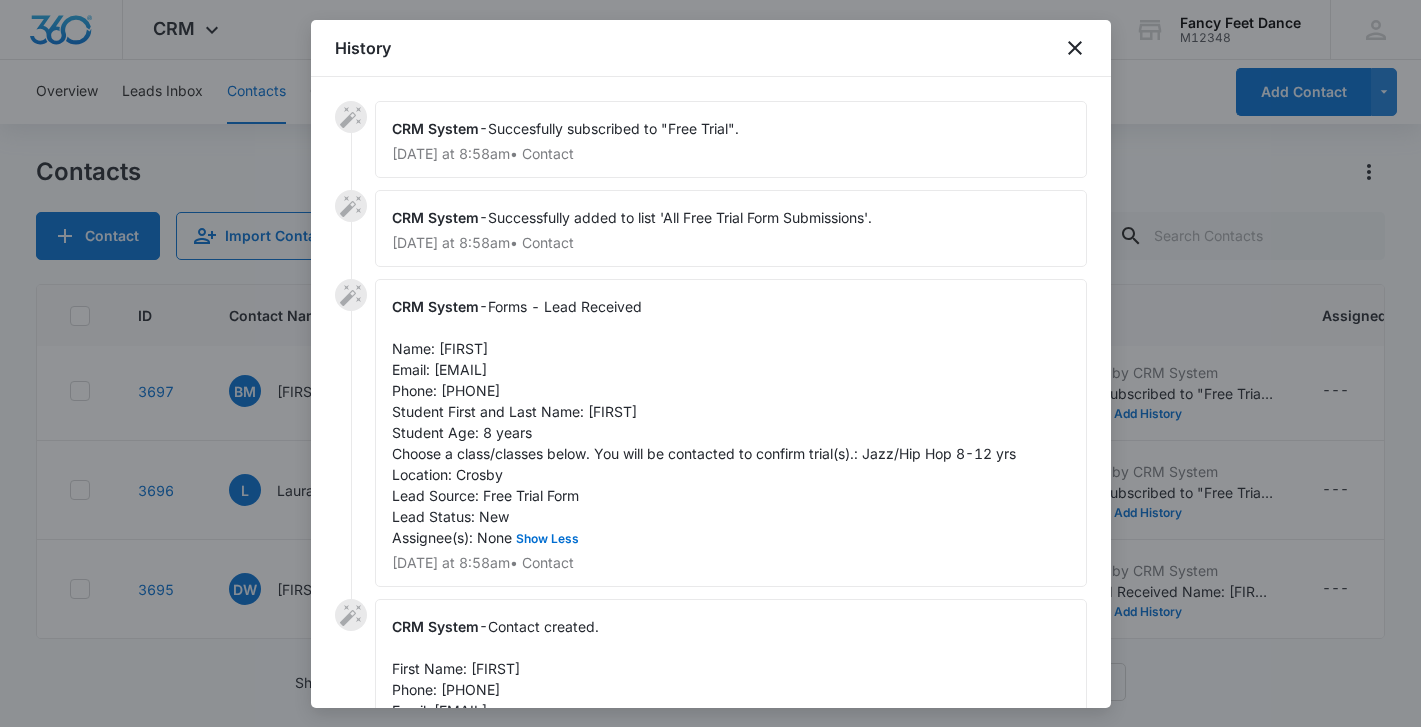 click on "Forms - Lead Received
Name: Laura
Email: aroncamargo27@gmail.com
Phone: 3476862746
Student First and Last Name: Mía
Student Age: 8 years
Choose a class/classes below. You will be contacted to confirm trial(s).: Jazz/Hip Hop 8-12 yrs
Location: Crosby
Lead Source: Free Trial Form
Lead Status: New
Assignee(s): None Show Less" at bounding box center (704, 422) 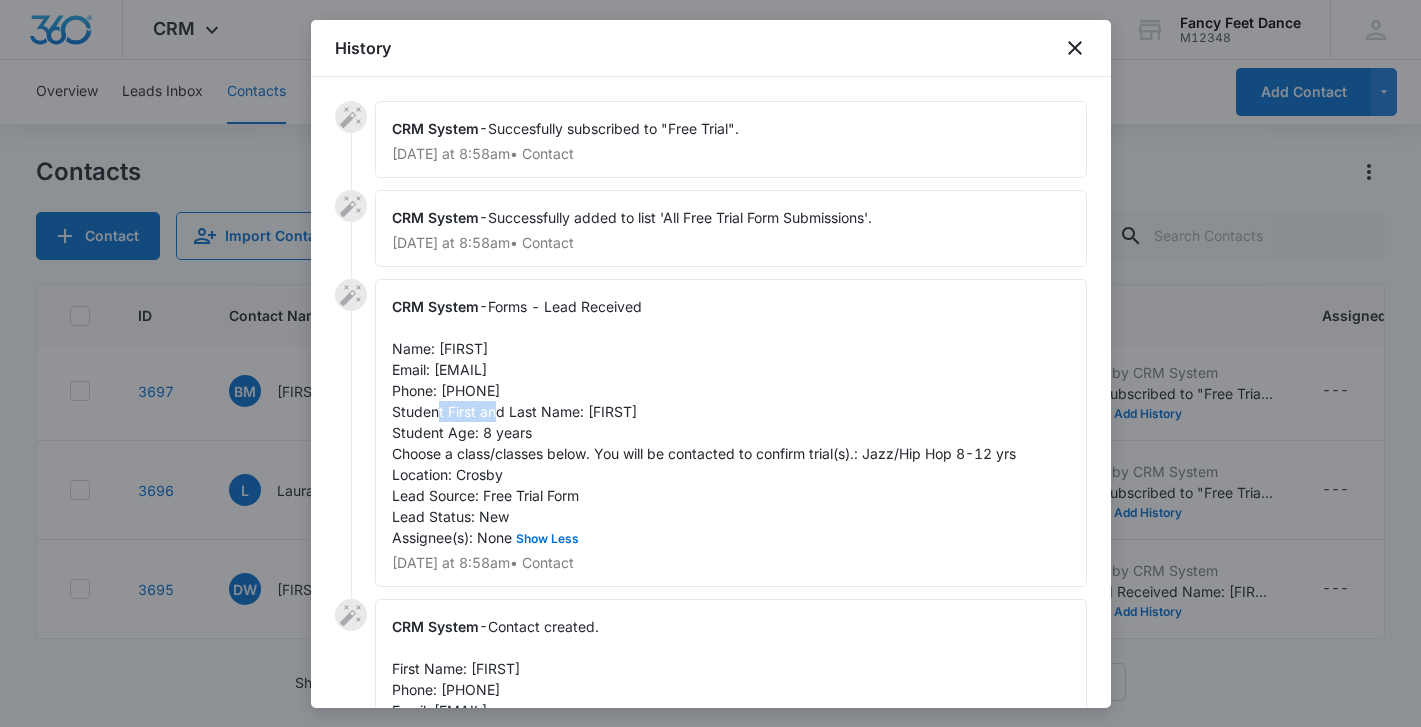 click on "Forms - Lead Received
Name: Laura
Email: aroncamargo27@gmail.com
Phone: 3476862746
Student First and Last Name: Mía
Student Age: 8 years
Choose a class/classes below. You will be contacted to confirm trial(s).: Jazz/Hip Hop 8-12 yrs
Location: Crosby
Lead Source: Free Trial Form
Lead Status: New
Assignee(s): None Show Less" at bounding box center [704, 422] 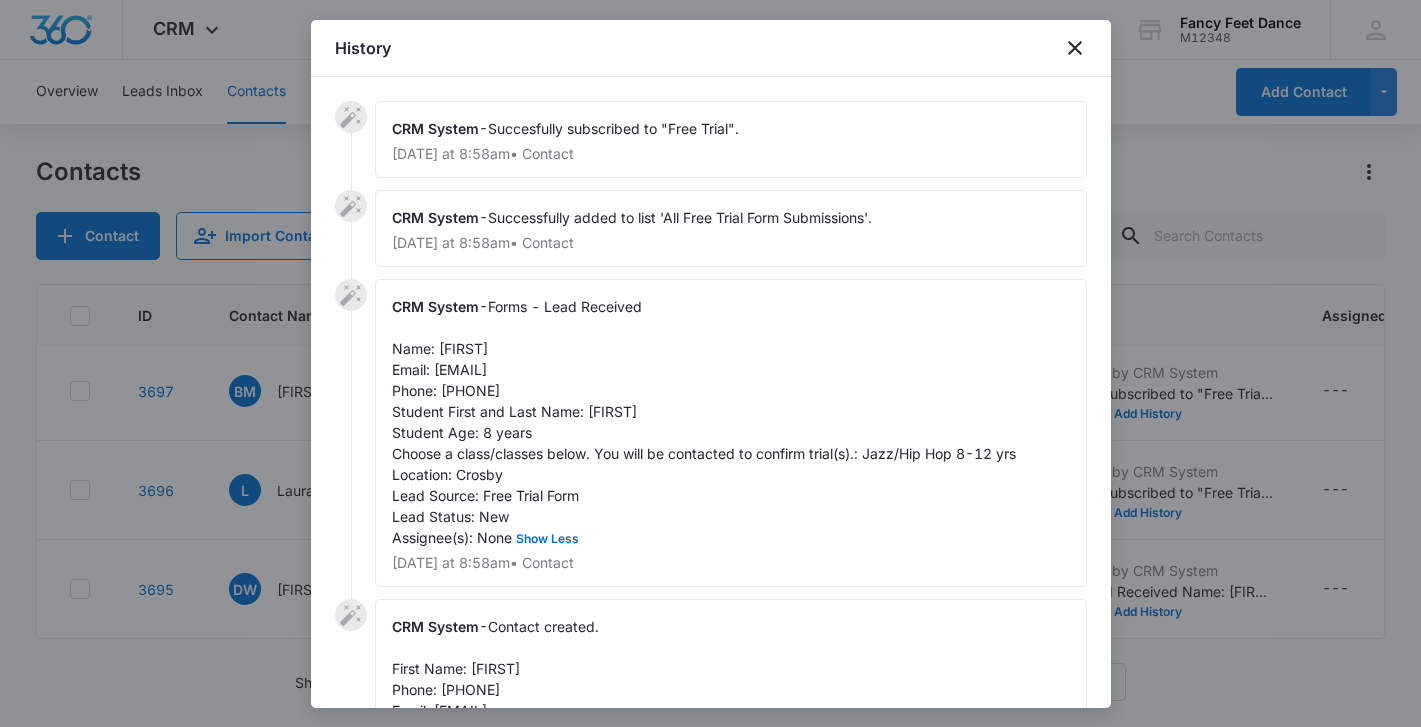 click at bounding box center [710, 363] 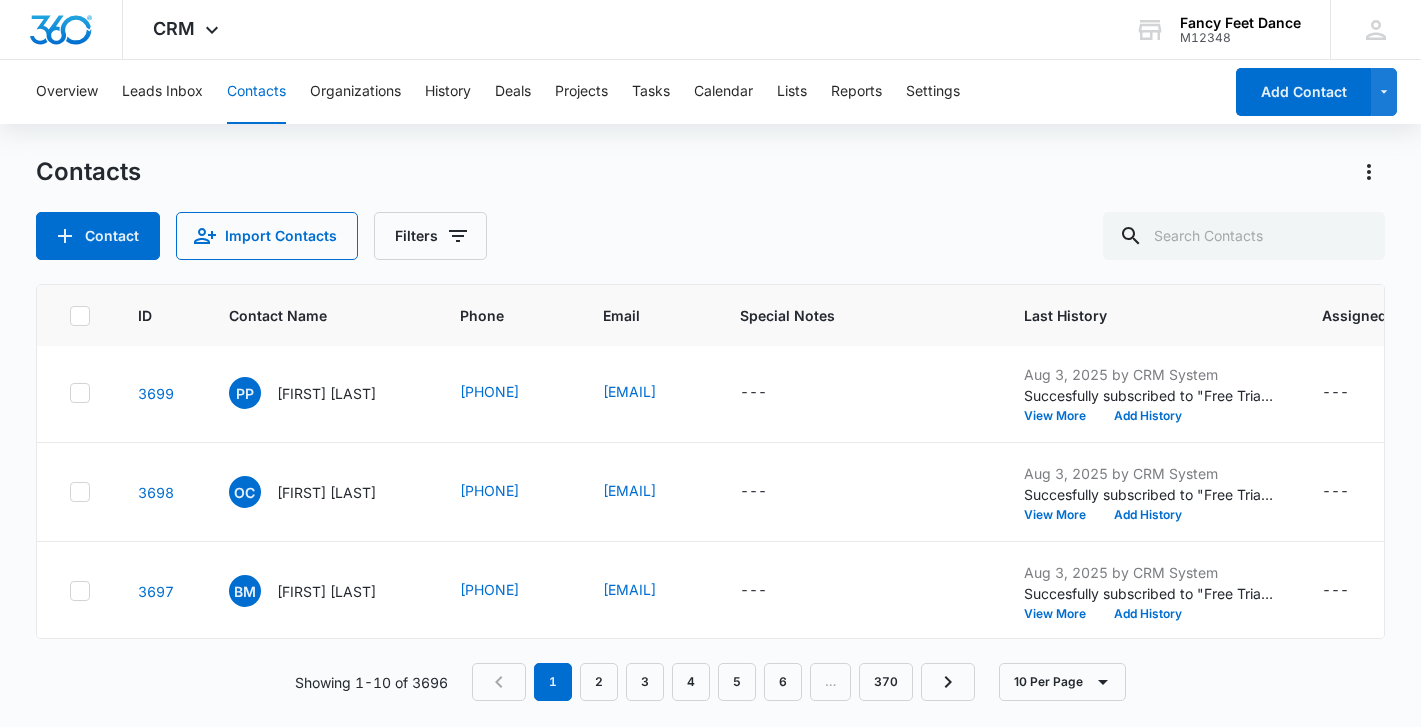 scroll, scrollTop: 495, scrollLeft: 0, axis: vertical 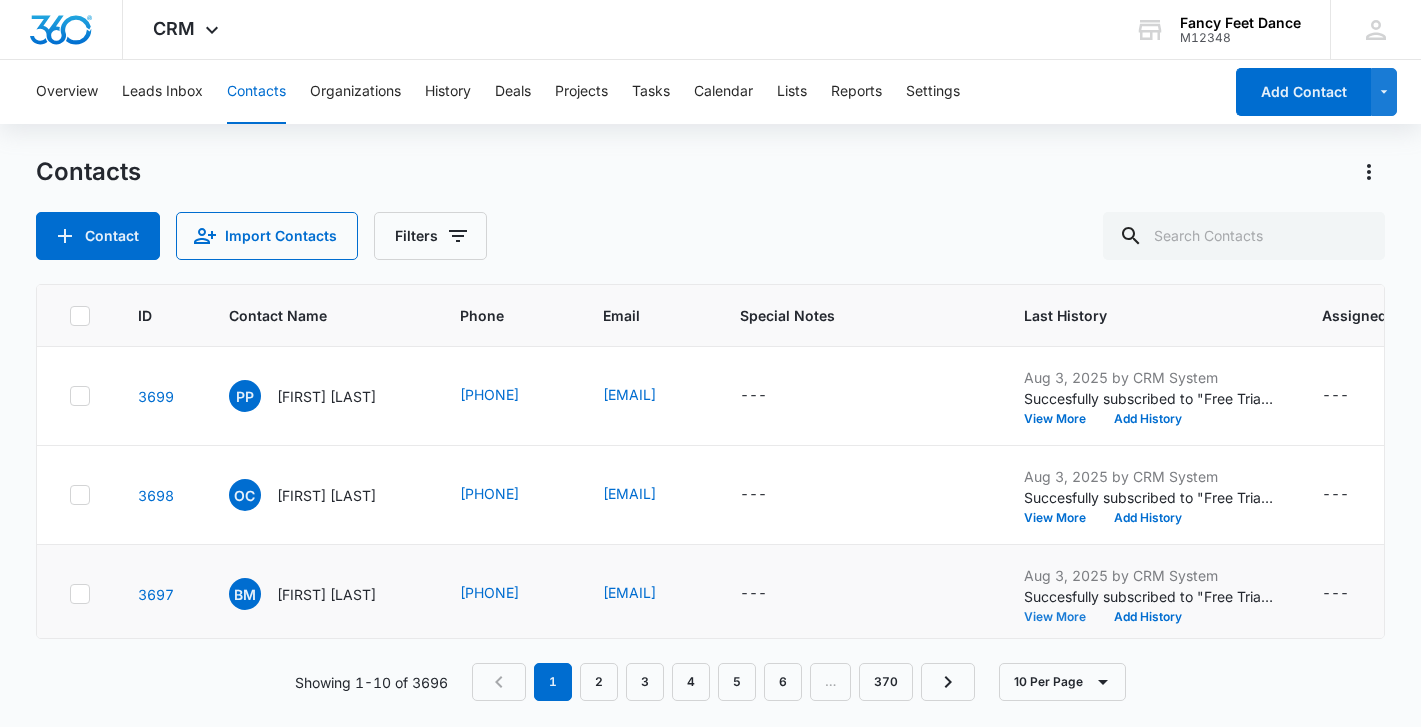 click on "View More" at bounding box center (1062, 617) 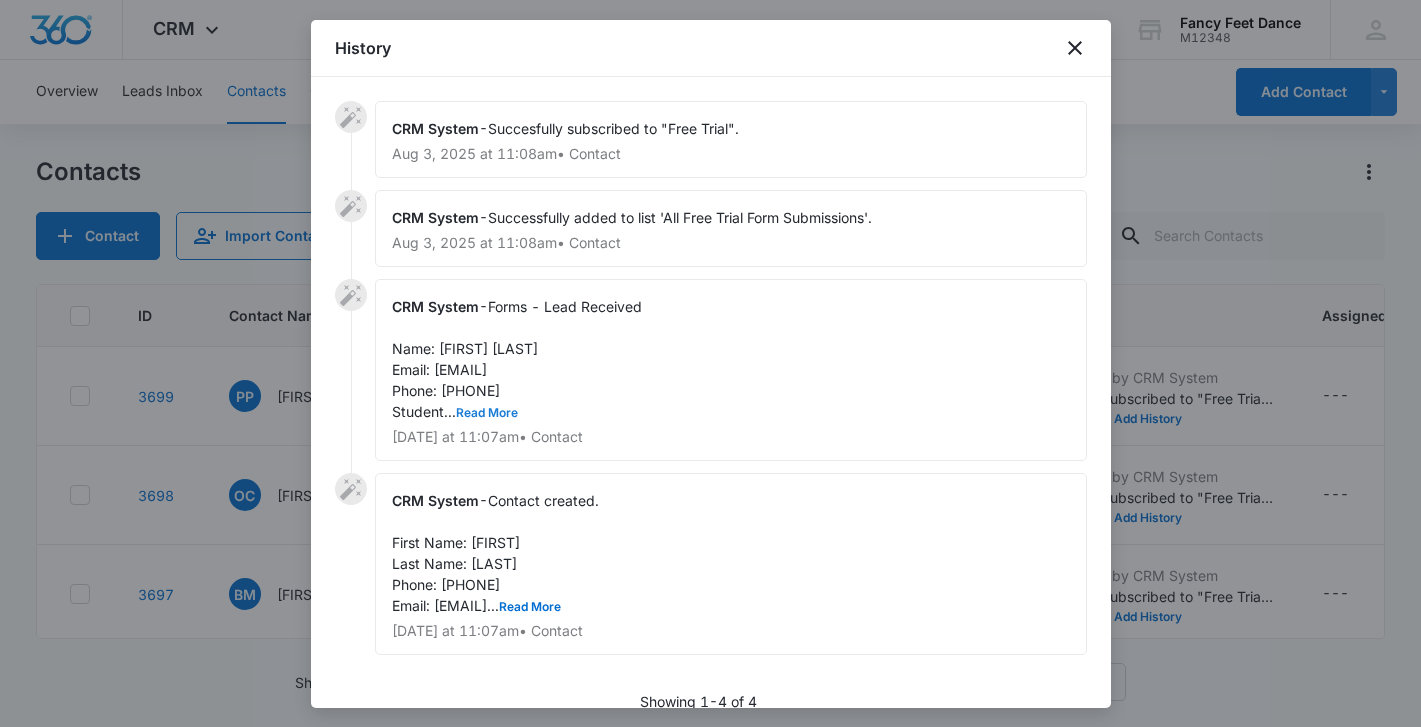 click on "Read More" at bounding box center (487, 413) 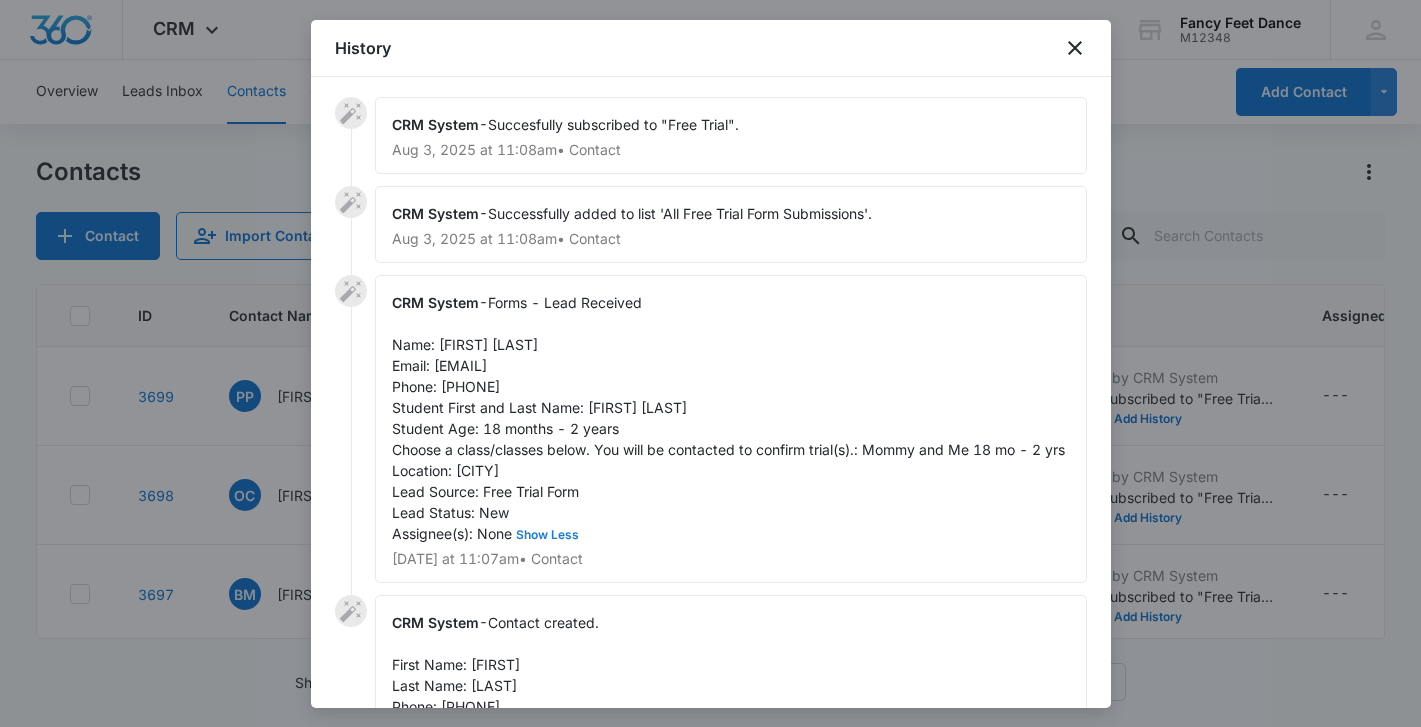 scroll, scrollTop: 0, scrollLeft: 0, axis: both 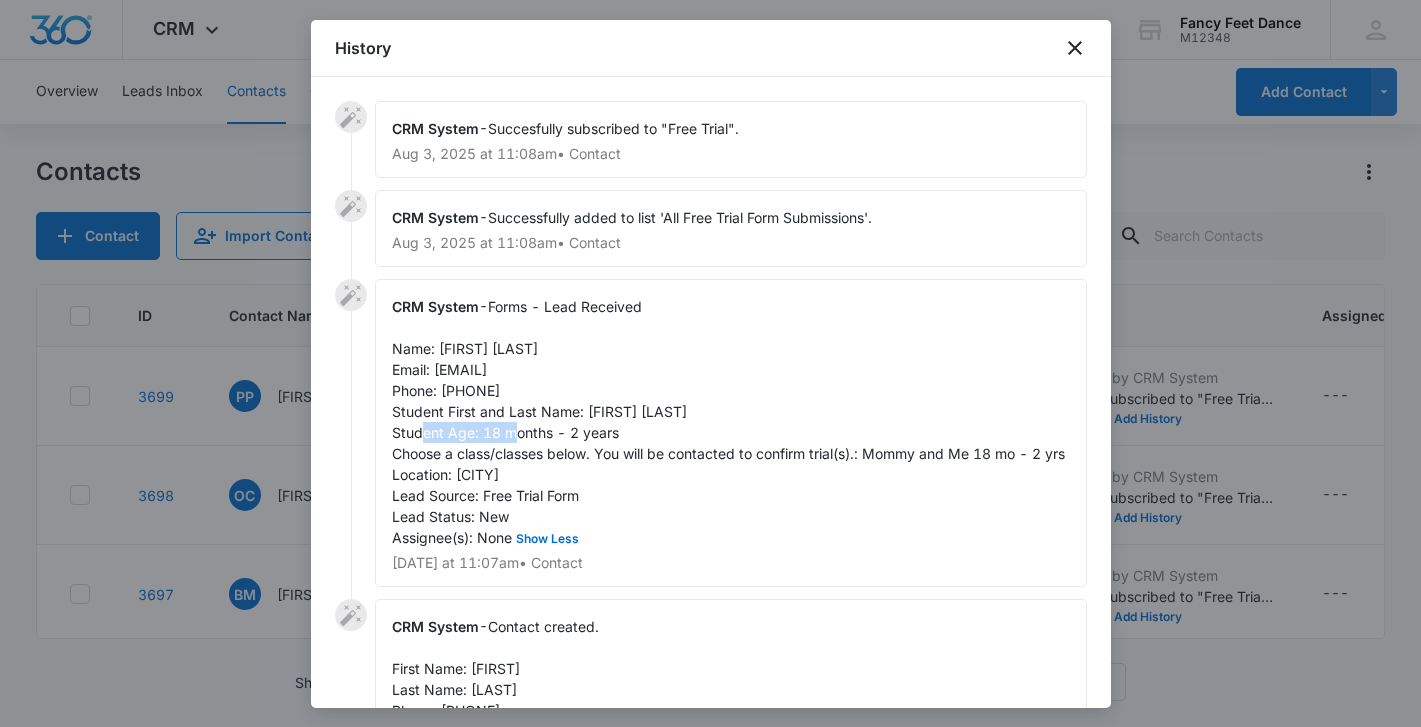 drag, startPoint x: 586, startPoint y: 414, endPoint x: 716, endPoint y: 409, distance: 130.09612 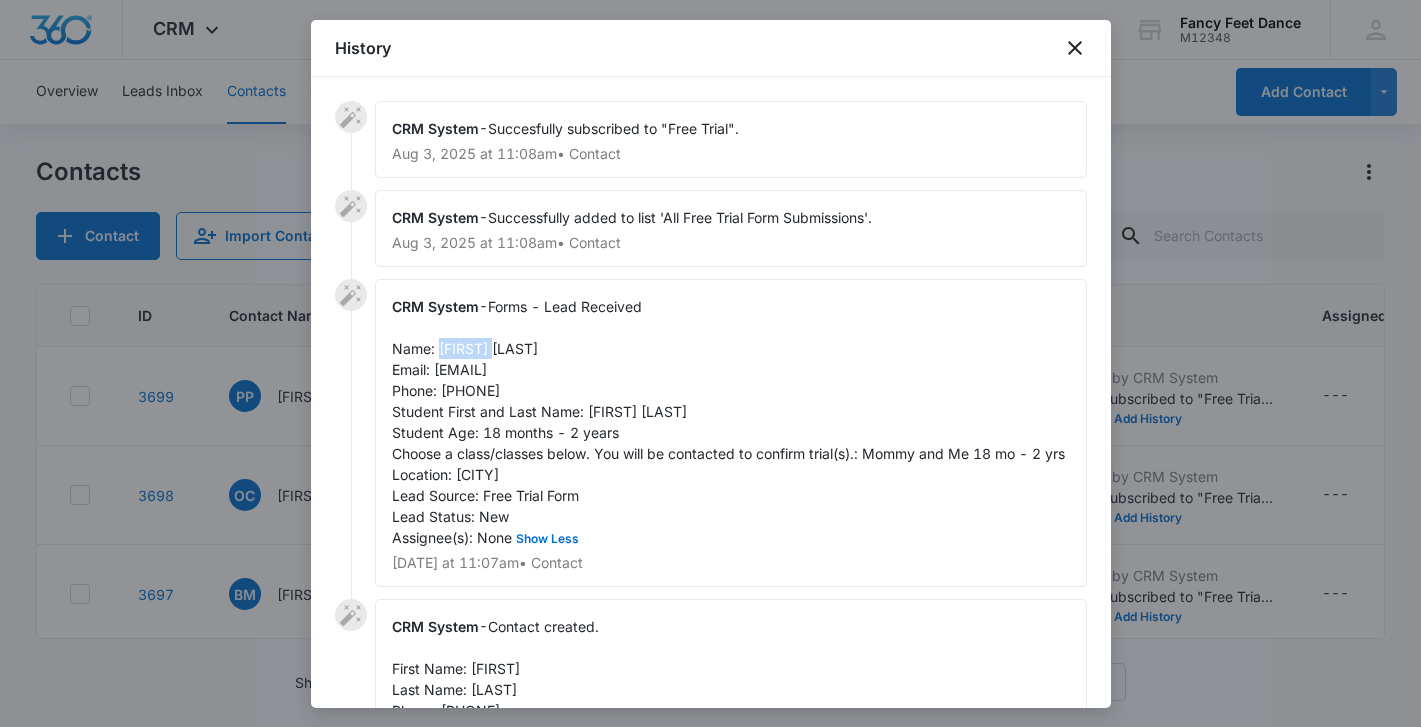 drag, startPoint x: 438, startPoint y: 342, endPoint x: 488, endPoint y: 354, distance: 51.41984 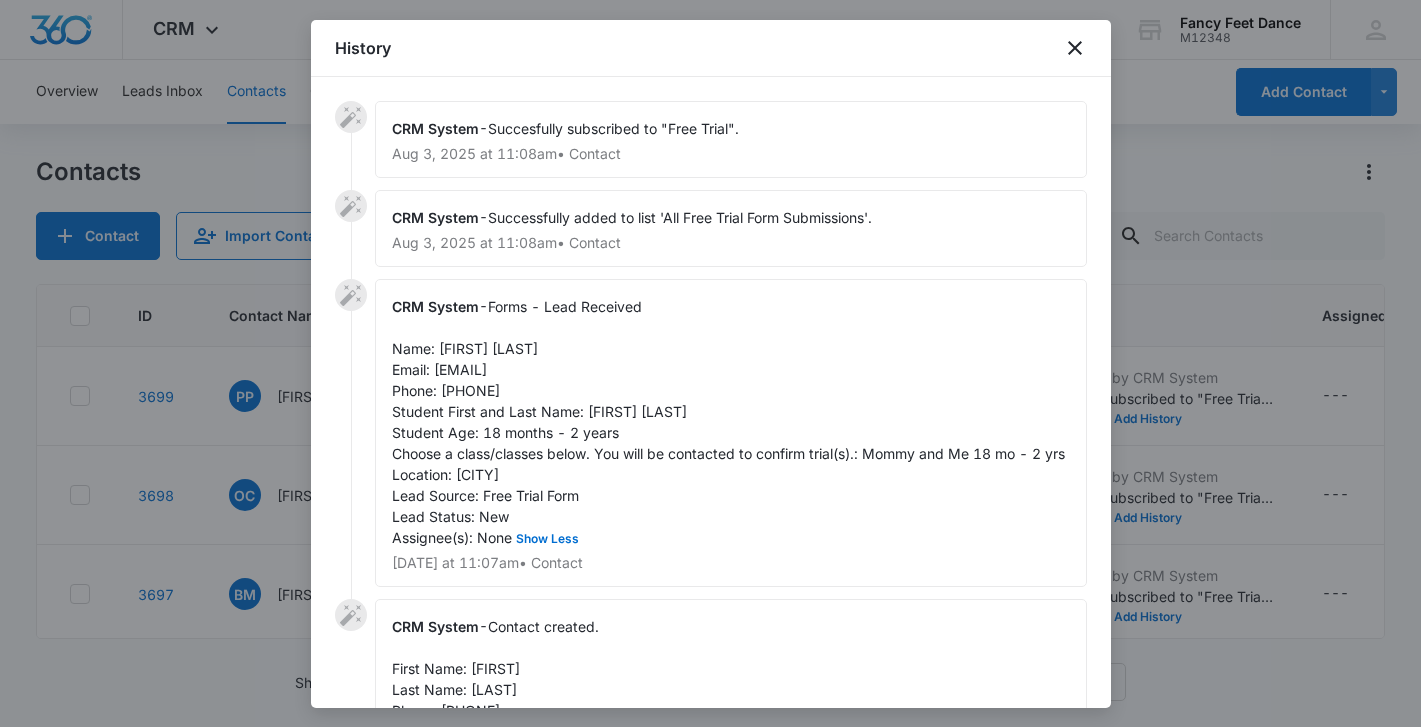 click on "Forms - Lead Received
Name: Brunilda Machado
Email: machadobb23@gmail.com
Phone: 9177361026
Student First and Last Name: GRACE MACHADO
Student Age: 18 months - 2 years
Choose a class/classes below. You will be contacted to confirm trial(s).: Mommy and Me 18 mo - 2 yrs
Location: Unionport
Lead Source: Free Trial Form
Lead Status: New
Assignee(s): None Show Less" at bounding box center [728, 422] 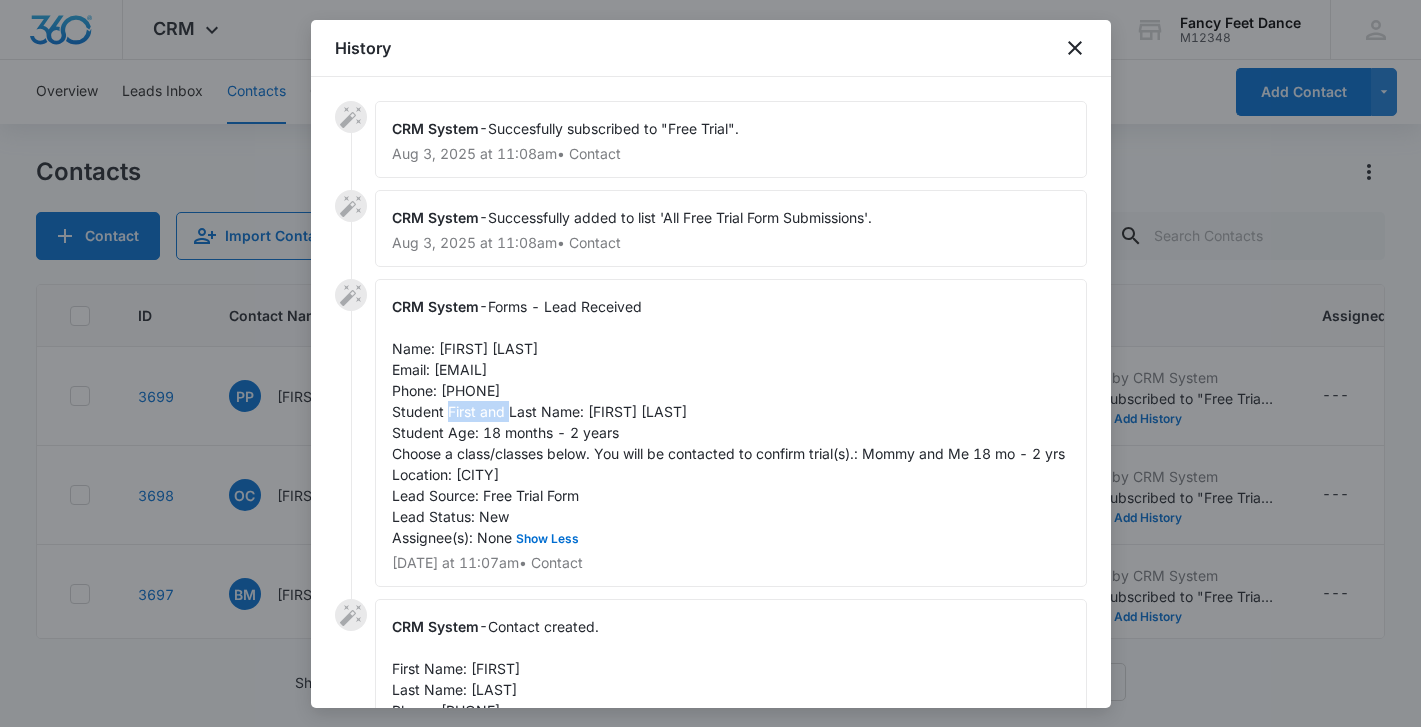 click on "Forms - Lead Received
Name: Brunilda Machado
Email: machadobb23@gmail.com
Phone: 9177361026
Student First and Last Name: GRACE MACHADO
Student Age: 18 months - 2 years
Choose a class/classes below. You will be contacted to confirm trial(s).: Mommy and Me 18 mo - 2 yrs
Location: Unionport
Lead Source: Free Trial Form
Lead Status: New
Assignee(s): None Show Less" at bounding box center (728, 422) 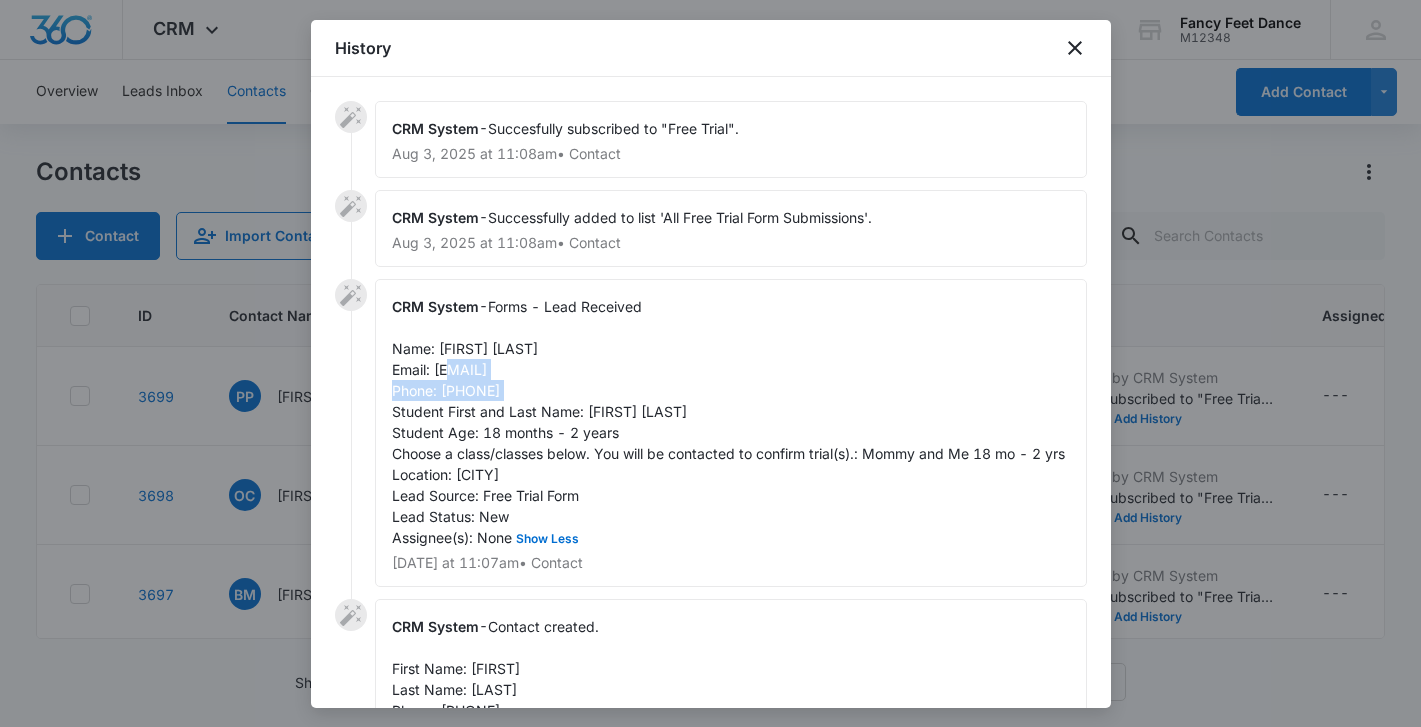 drag, startPoint x: 434, startPoint y: 364, endPoint x: 635, endPoint y: 359, distance: 201.06218 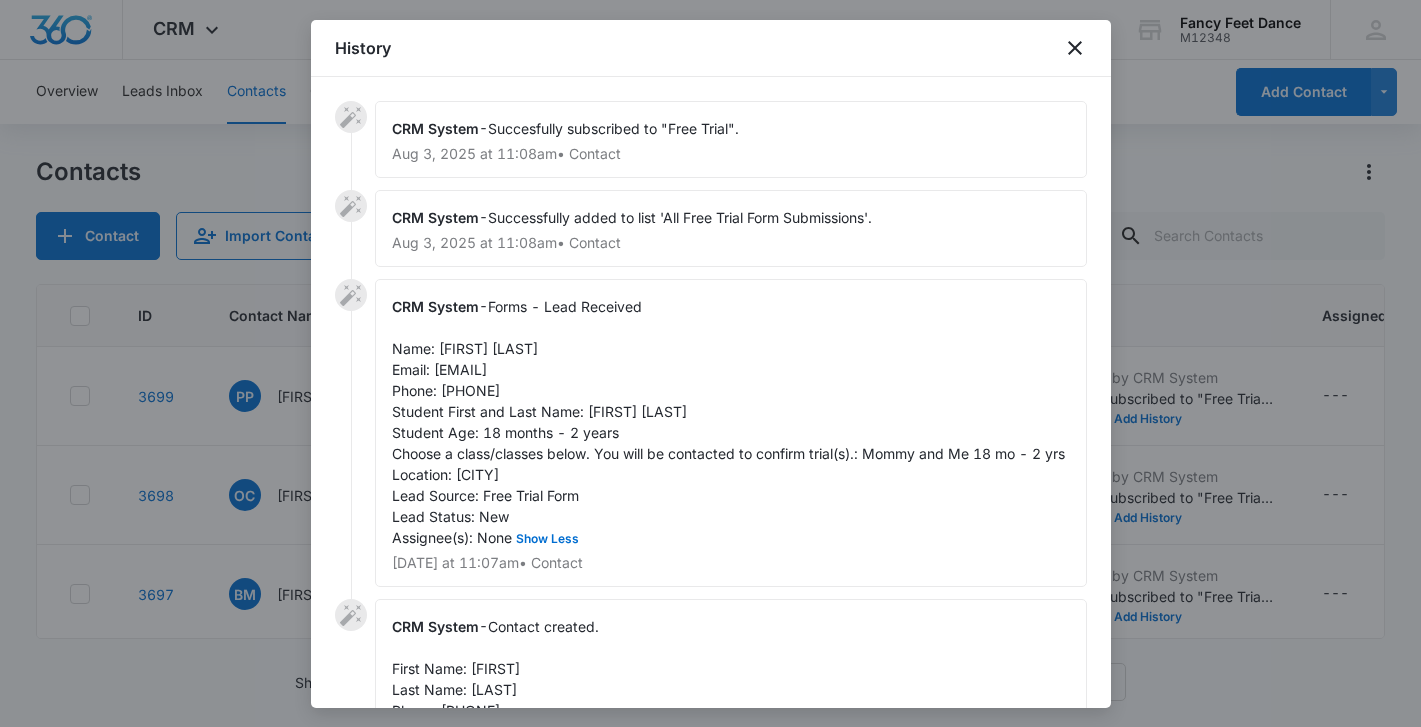click at bounding box center [710, 363] 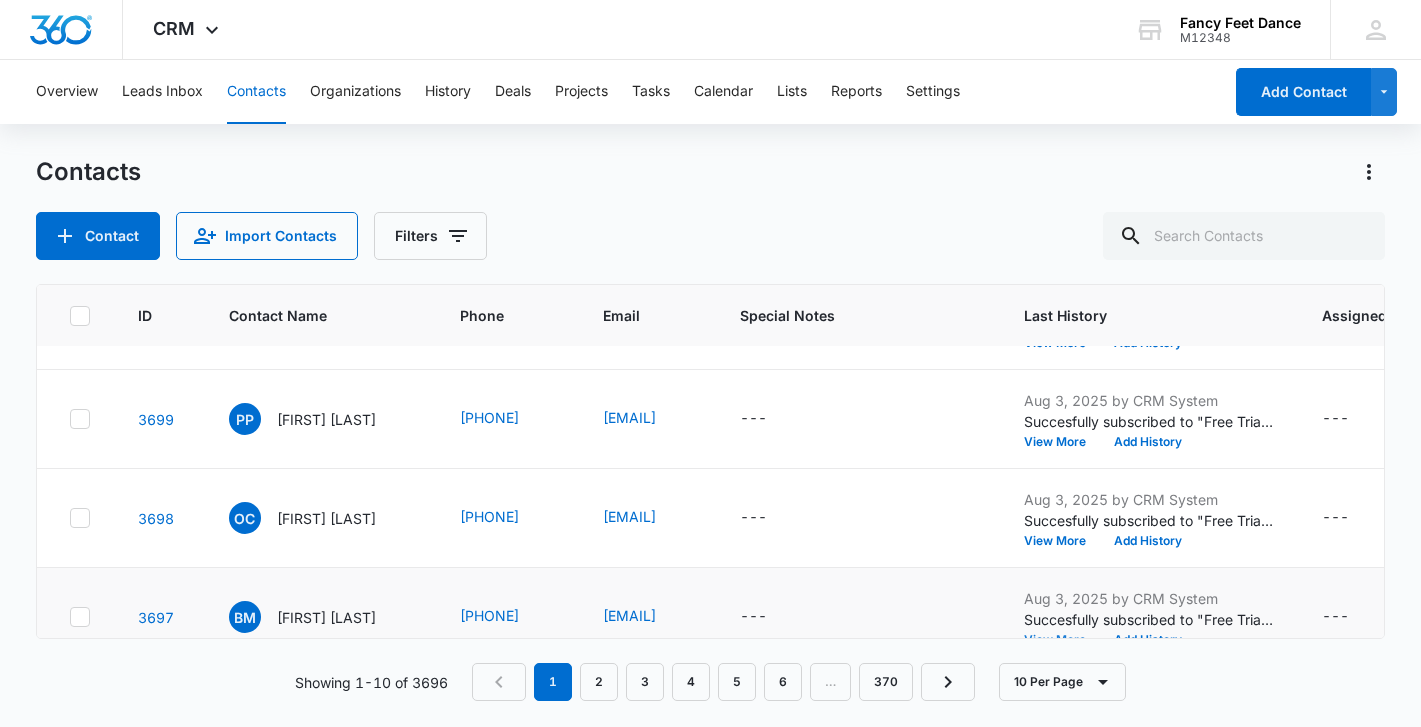 scroll, scrollTop: 474, scrollLeft: 0, axis: vertical 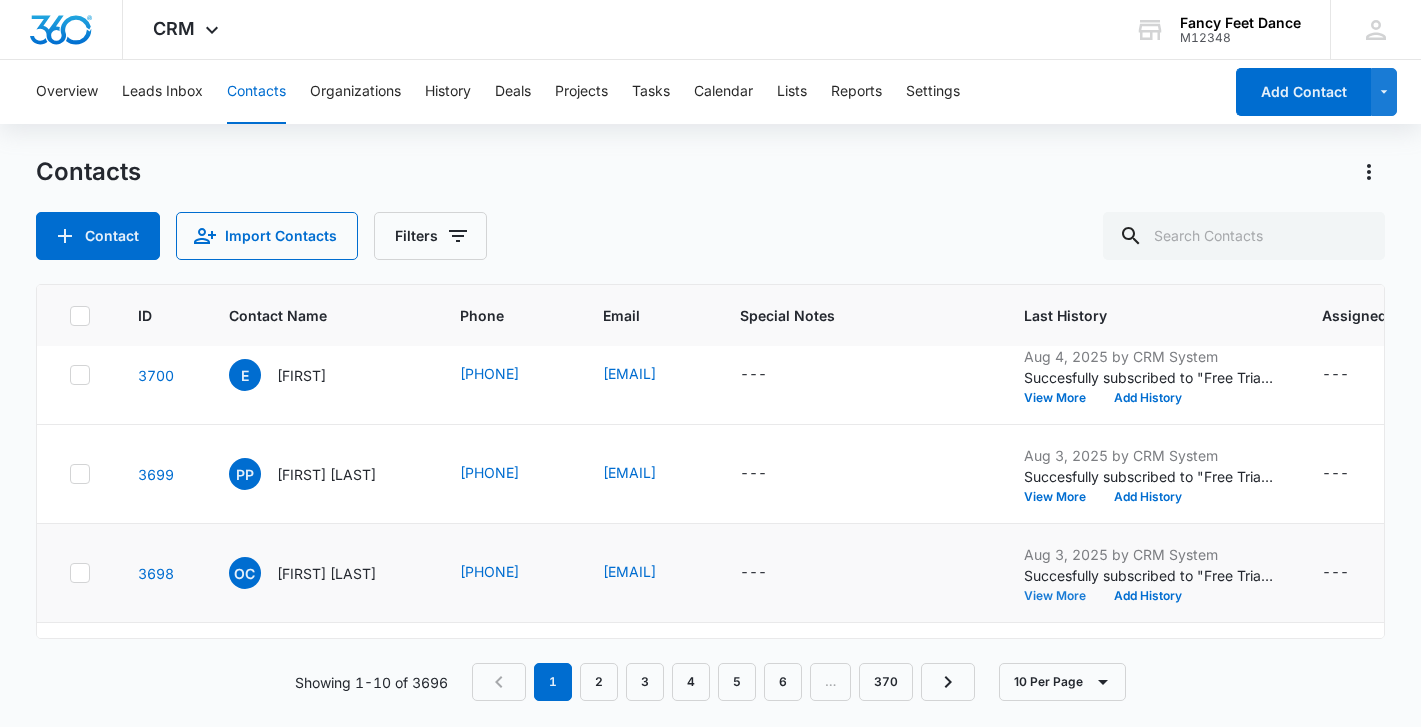 click on "View More" at bounding box center [1062, 596] 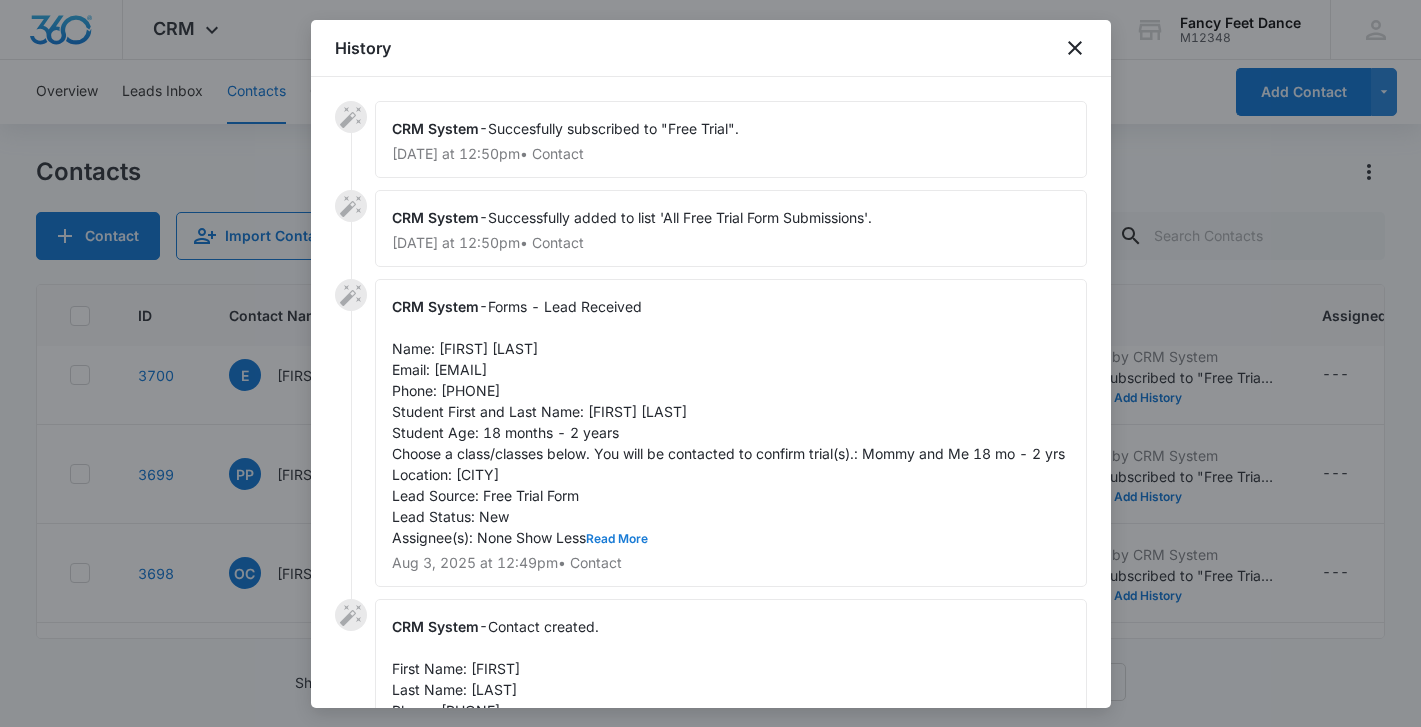 click on "Read More" at bounding box center [617, 539] 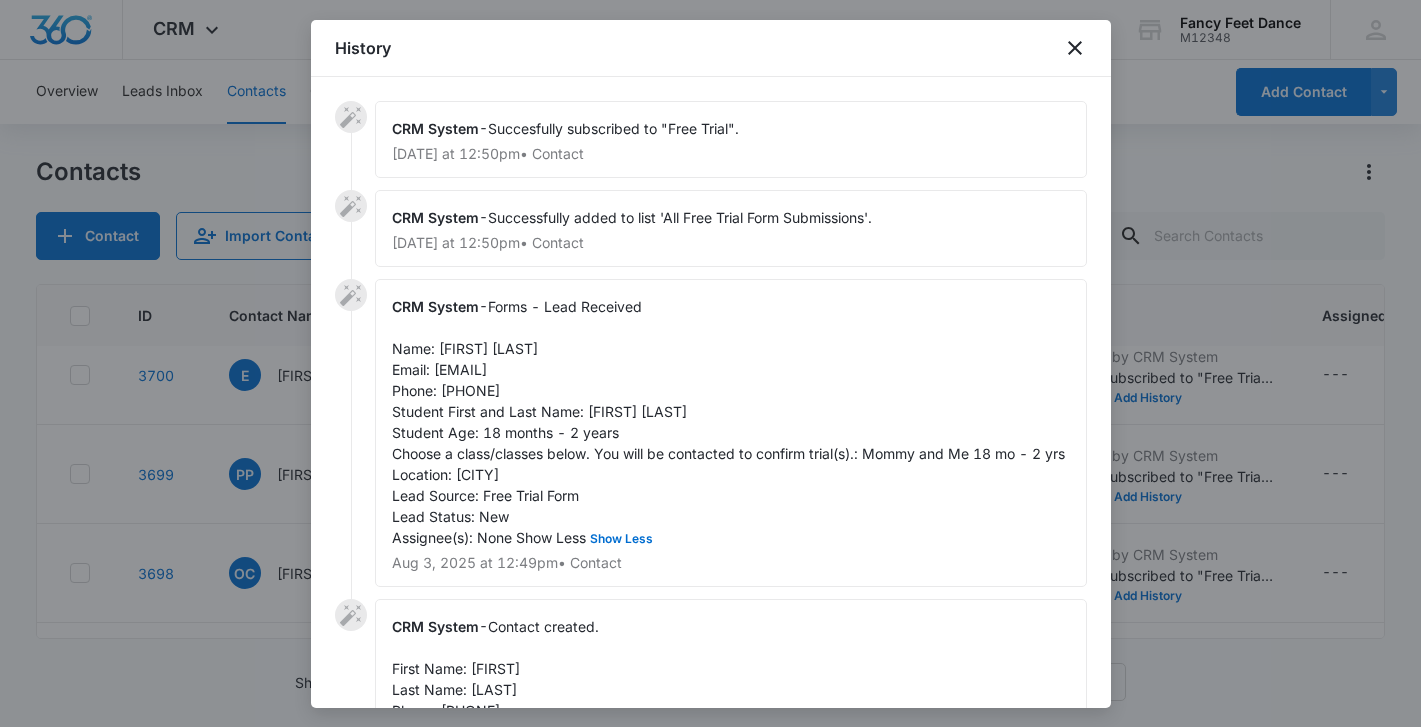 click on "Forms - Lead Received
Name: Octavia  Chatoorang
Email: Osingh88@yahoo.com
Phone: (347)208-5763
Student First and Last Name: Azalea basdewa
Student Age: 18 months - 2 years
Choose a class/classes below. You will be contacted to confirm trial(s).: Mommy and Me 18 mo - 2 yrs
Location: Crosby
Lead Source: Free Trial Form
Lead Status: New
Assignee(s): None Show Less" at bounding box center (728, 422) 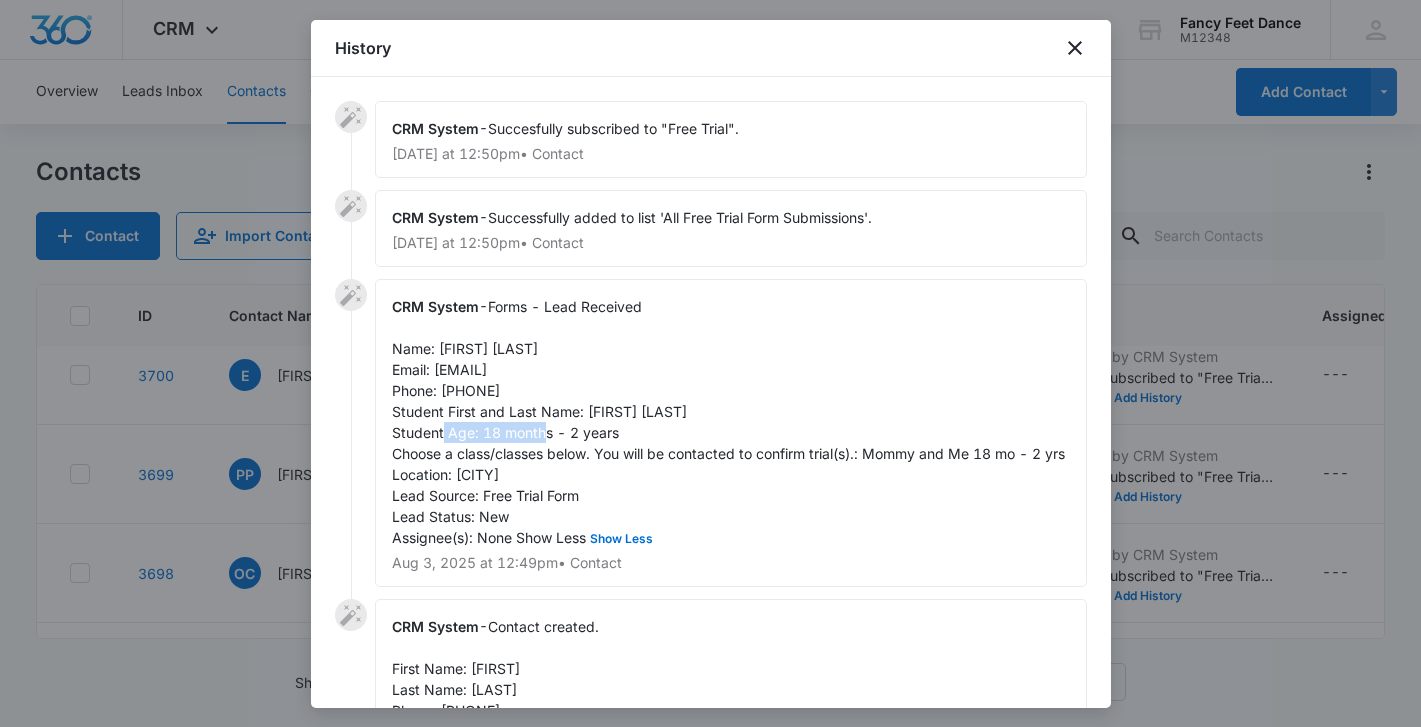 drag, startPoint x: 588, startPoint y: 410, endPoint x: 694, endPoint y: 408, distance: 106.01887 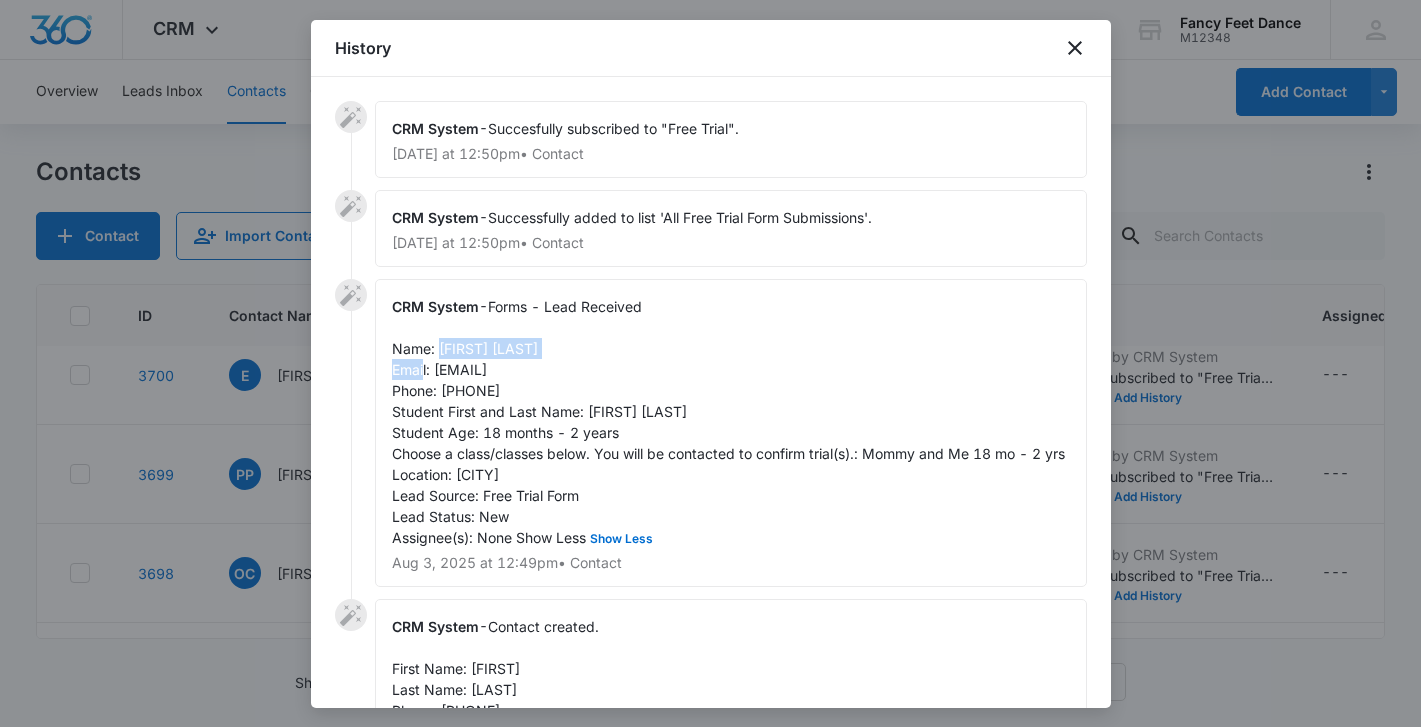 drag, startPoint x: 440, startPoint y: 348, endPoint x: 573, endPoint y: 350, distance: 133.01503 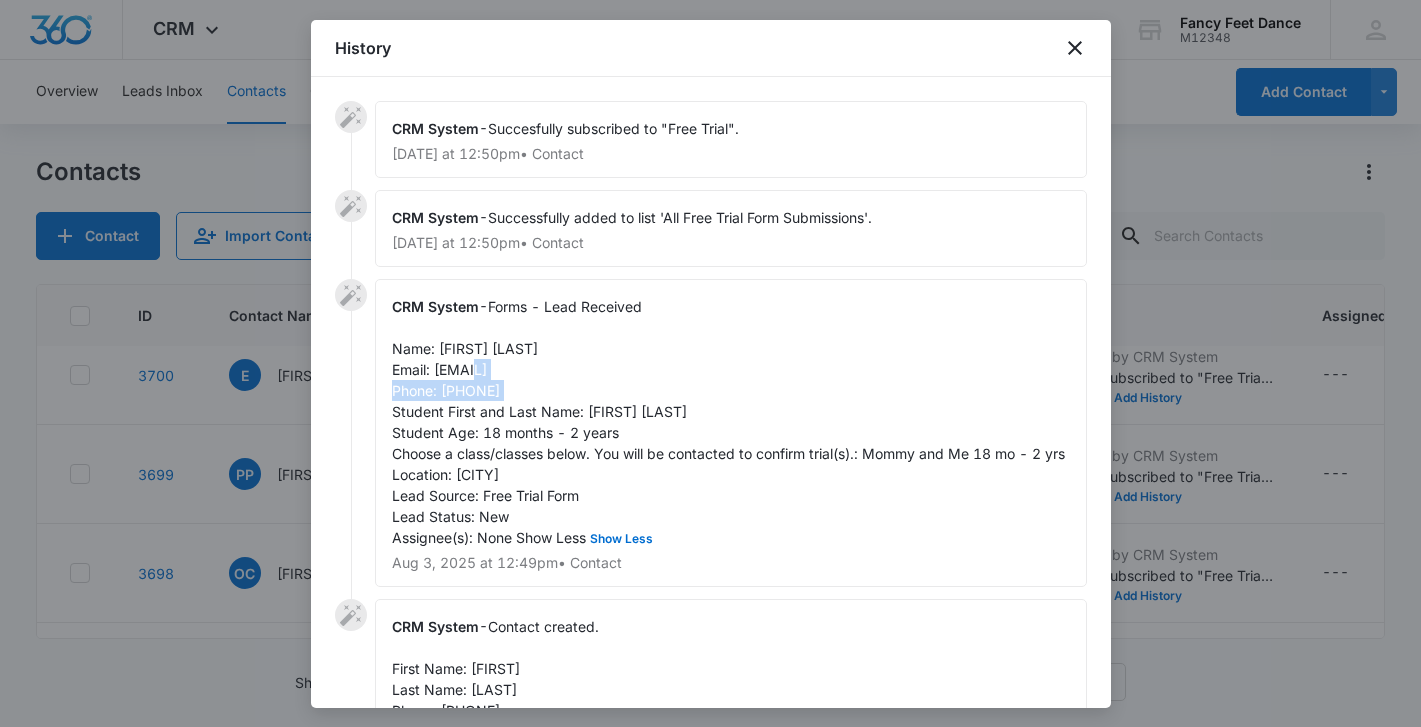drag, startPoint x: 435, startPoint y: 370, endPoint x: 585, endPoint y: 370, distance: 150 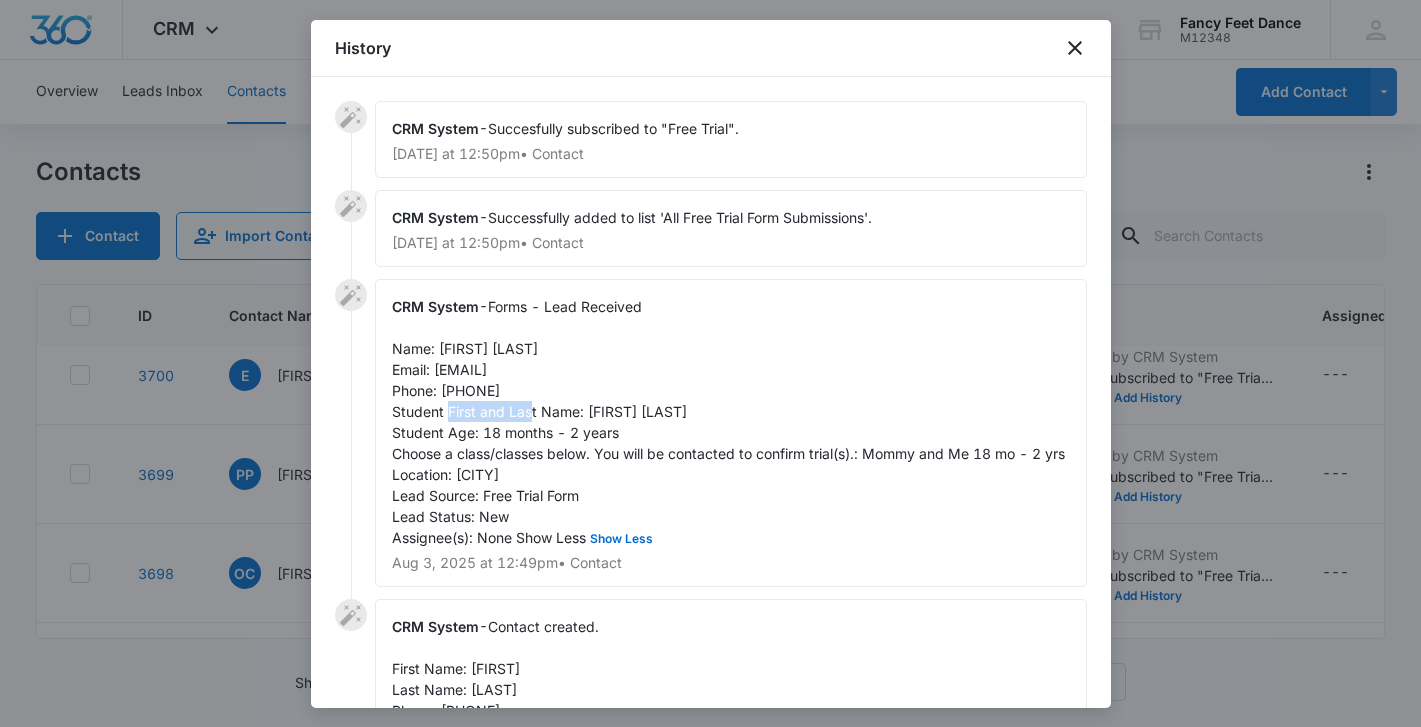 drag, startPoint x: 440, startPoint y: 391, endPoint x: 567, endPoint y: 397, distance: 127.141655 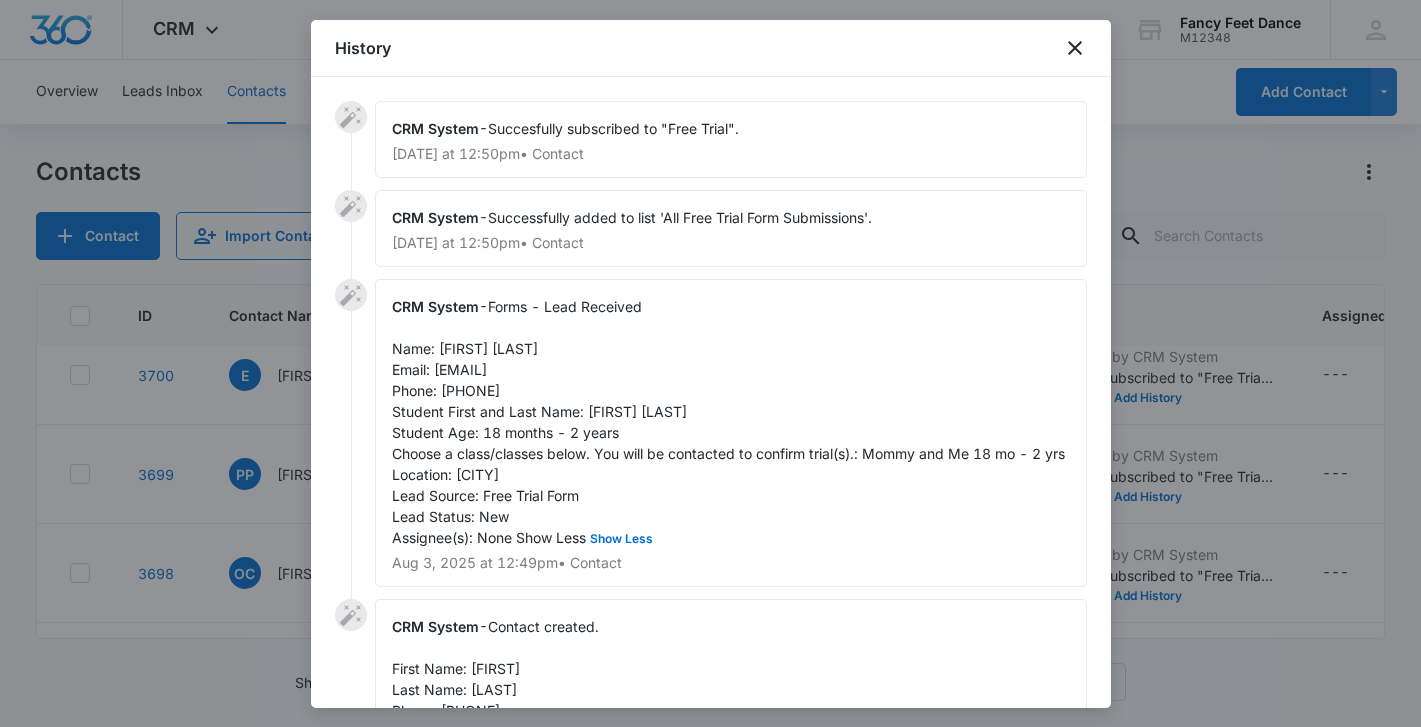 click at bounding box center [710, 363] 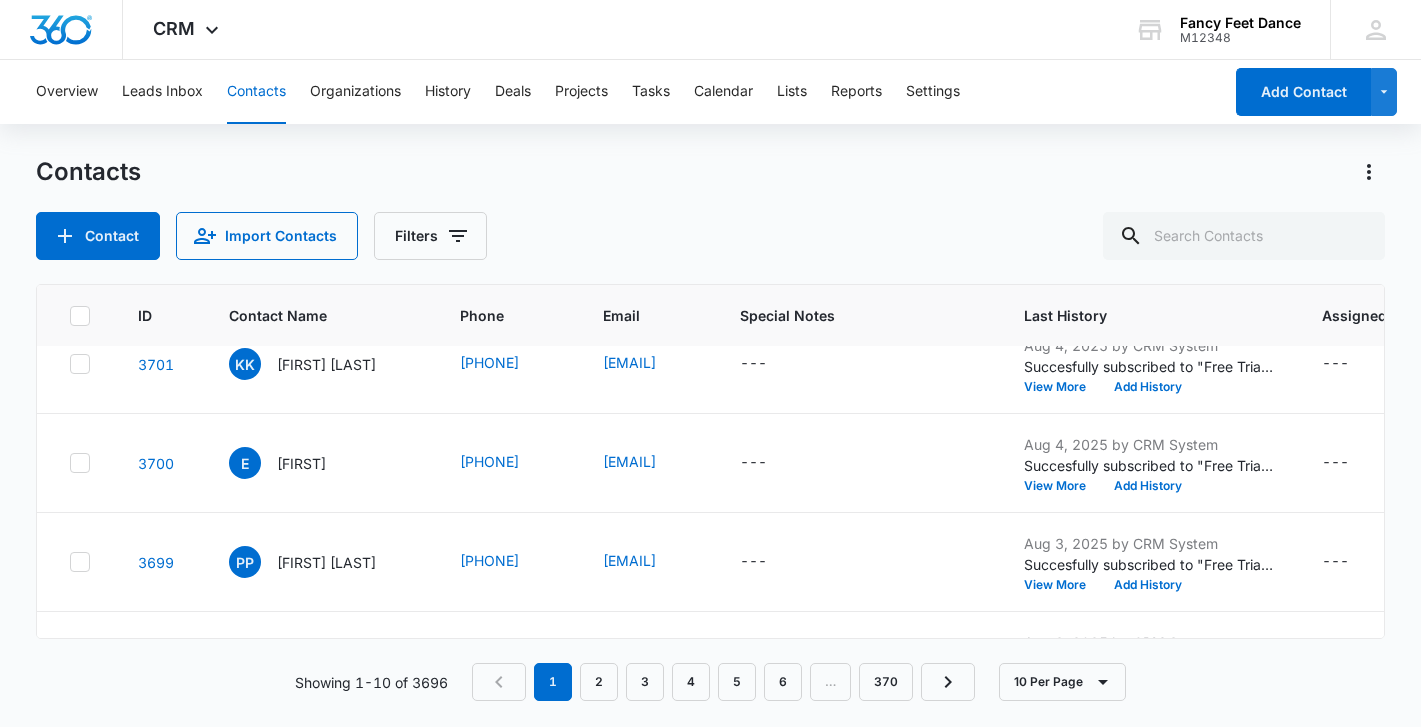 scroll, scrollTop: 307, scrollLeft: 0, axis: vertical 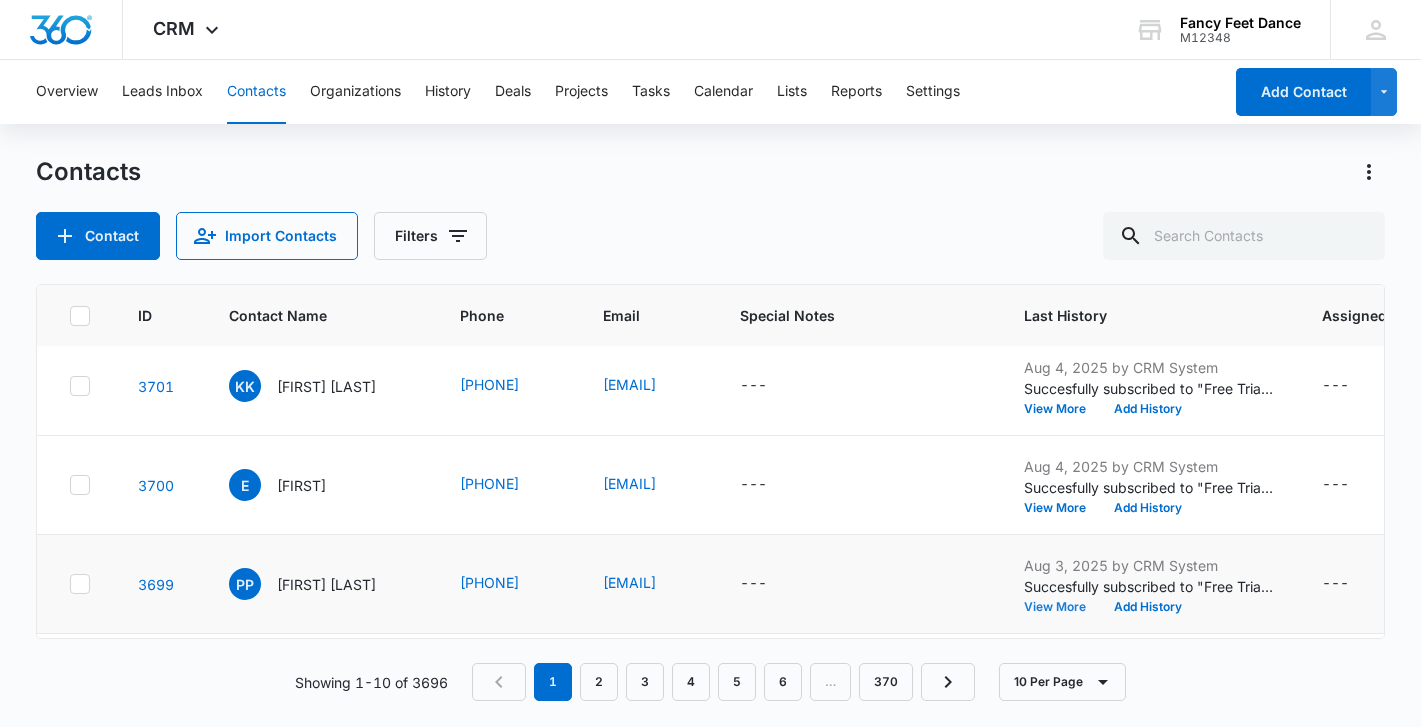 click on "View More" at bounding box center (1062, 607) 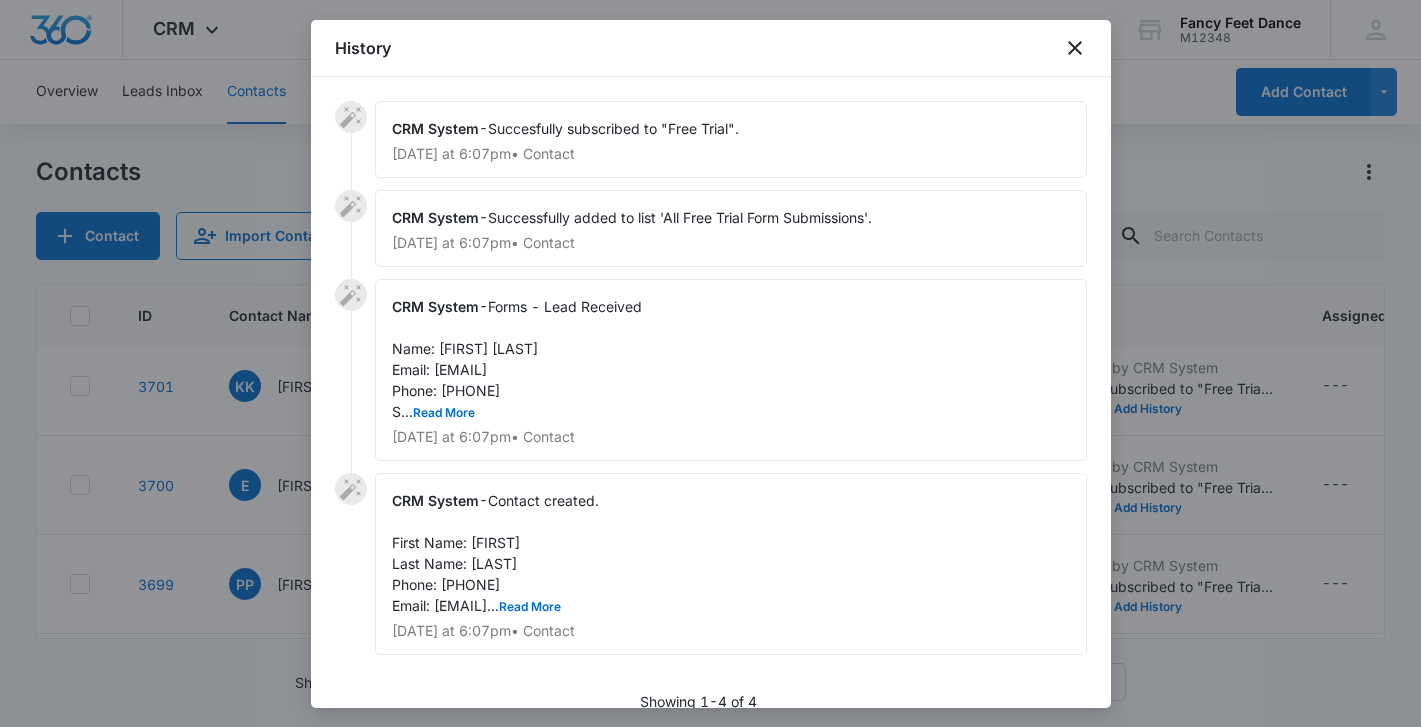 click on "Forms - Lead Received
Name: Patrick Parchment
Email: patrickparchment@yahoo.com
Phone: 3473370070
S... Read More" at bounding box center [517, 359] 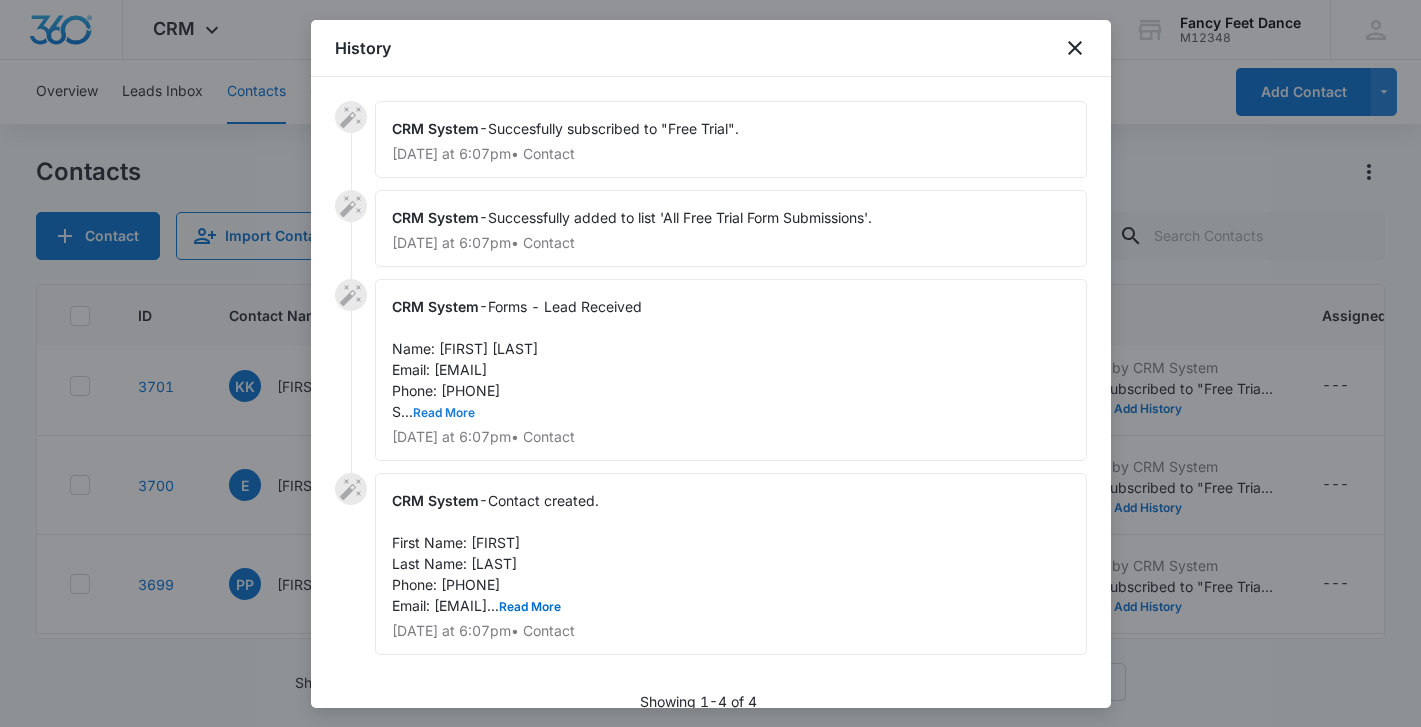 click on "Read More" at bounding box center (444, 413) 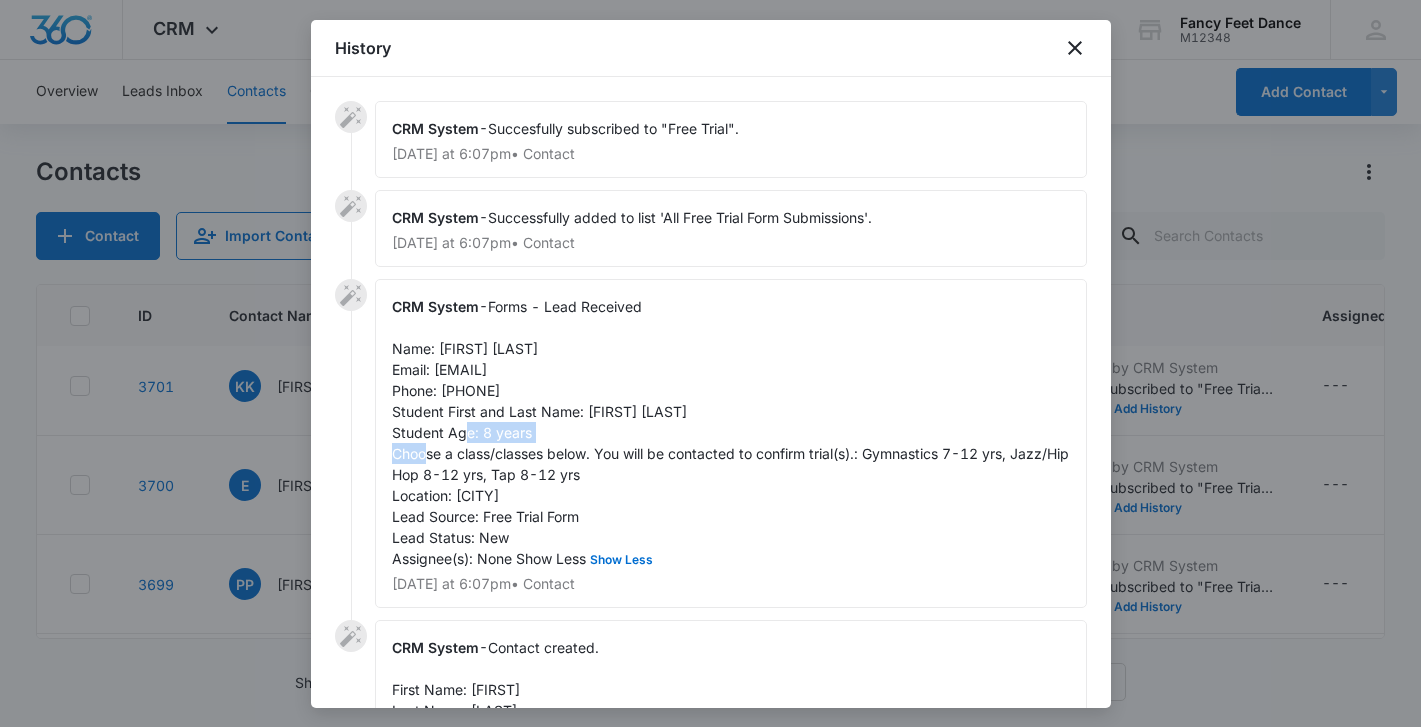 drag, startPoint x: 584, startPoint y: 403, endPoint x: 692, endPoint y: 419, distance: 109.17875 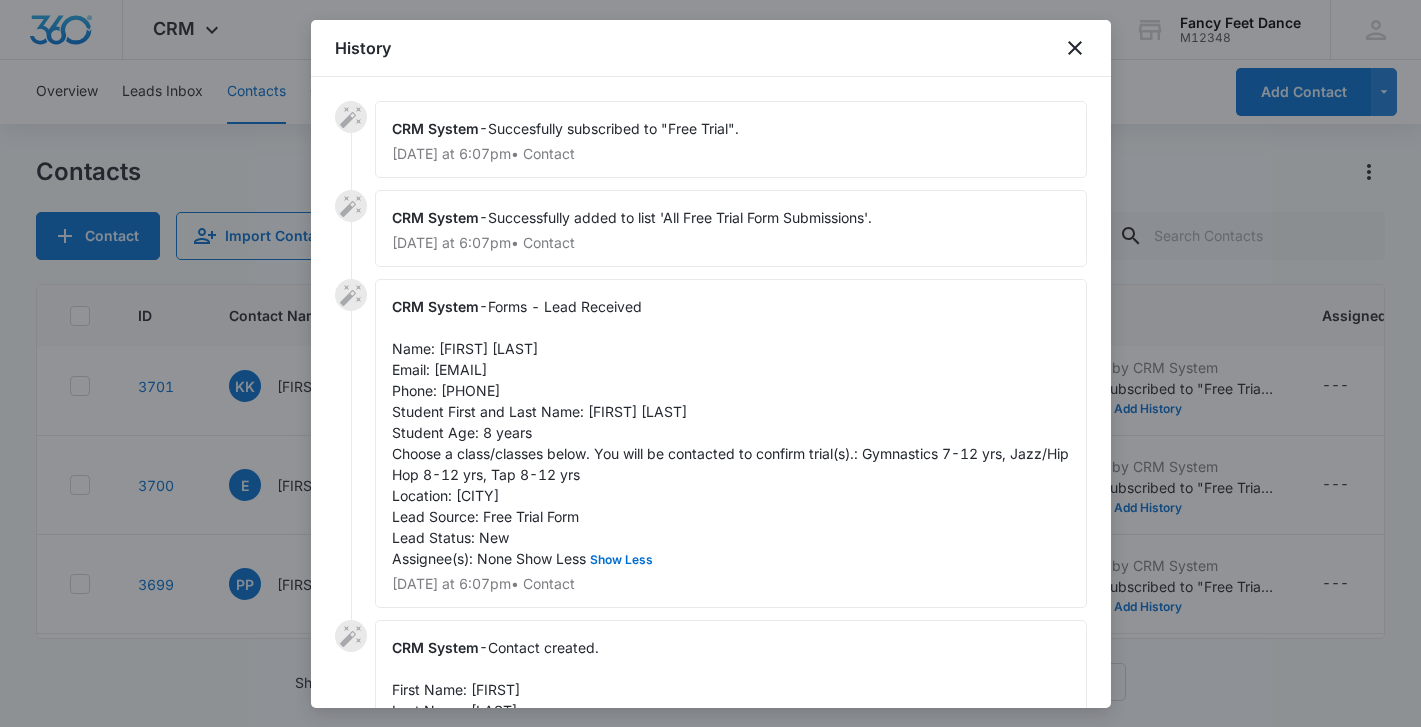 click on "Forms - Lead Received
Name: Patrick Parchment
Email: patrickparchment@yahoo.com
Phone: 3473370070
Student First and Last Name: Leila Parchment
Student Age: 8 years
Choose a class/classes below. You will be contacted to confirm trial(s).: Gymnastics 7-12 yrs, Jazz/Hip Hop 8-12 yrs, Tap 8-12 yrs
Location: Crosby
Lead Source: Free Trial Form
Lead Status: New
Assignee(s): None Show Less" at bounding box center [732, 432] 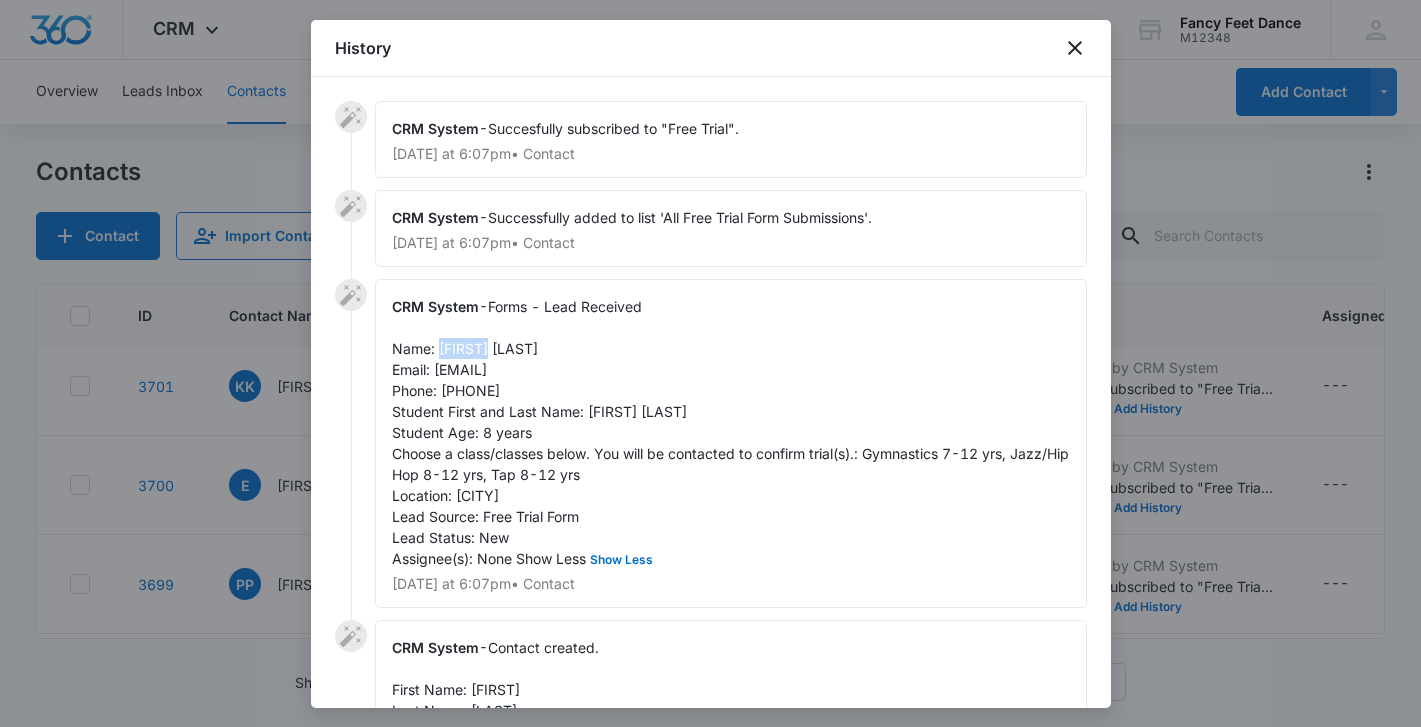 click on "Forms - Lead Received
Name: Patrick Parchment
Email: patrickparchment@yahoo.com
Phone: 3473370070
Student First and Last Name: Leila Parchment
Student Age: 8 years
Choose a class/classes below. You will be contacted to confirm trial(s).: Gymnastics 7-12 yrs, Jazz/Hip Hop 8-12 yrs, Tap 8-12 yrs
Location: Crosby
Lead Source: Free Trial Form
Lead Status: New
Assignee(s): None Show Less" at bounding box center (732, 432) 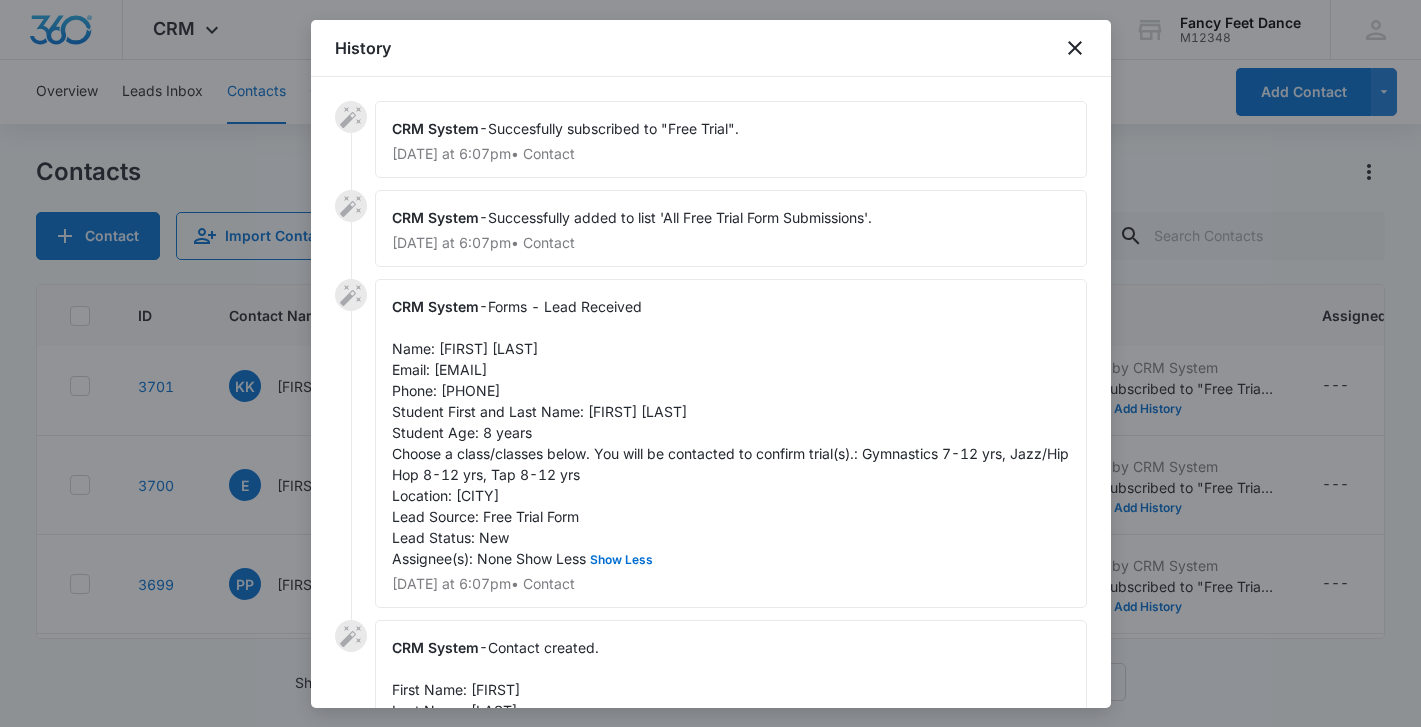 click on "Forms - Lead Received
Name: Patrick Parchment
Email: patrickparchment@yahoo.com
Phone: 3473370070
Student First and Last Name: Leila Parchment
Student Age: 8 years
Choose a class/classes below. You will be contacted to confirm trial(s).: Gymnastics 7-12 yrs, Jazz/Hip Hop 8-12 yrs, Tap 8-12 yrs
Location: Crosby
Lead Source: Free Trial Form
Lead Status: New
Assignee(s): None Show Less" at bounding box center (732, 432) 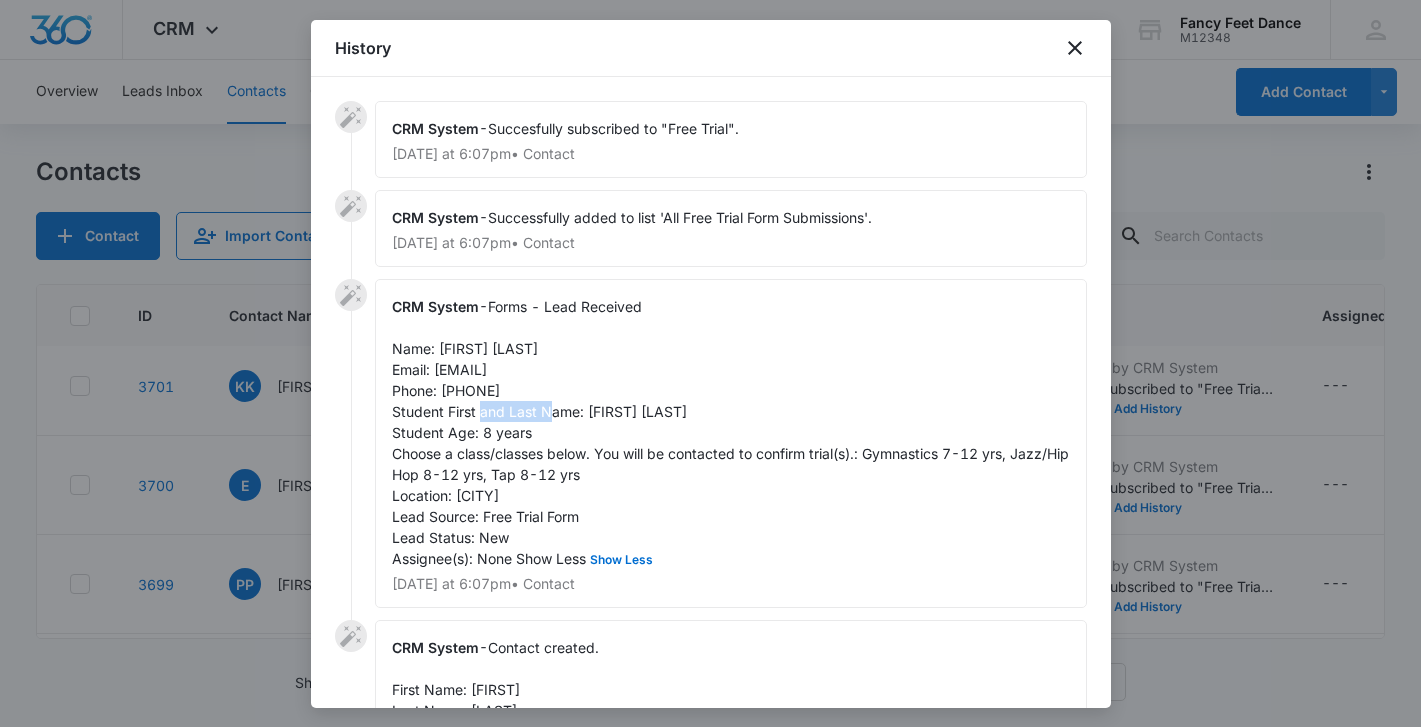 click on "Forms - Lead Received
Name: Patrick Parchment
Email: patrickparchment@yahoo.com
Phone: 3473370070
Student First and Last Name: Leila Parchment
Student Age: 8 years
Choose a class/classes below. You will be contacted to confirm trial(s).: Gymnastics 7-12 yrs, Jazz/Hip Hop 8-12 yrs, Tap 8-12 yrs
Location: Crosby
Lead Source: Free Trial Form
Lead Status: New
Assignee(s): None Show Less" at bounding box center (732, 432) 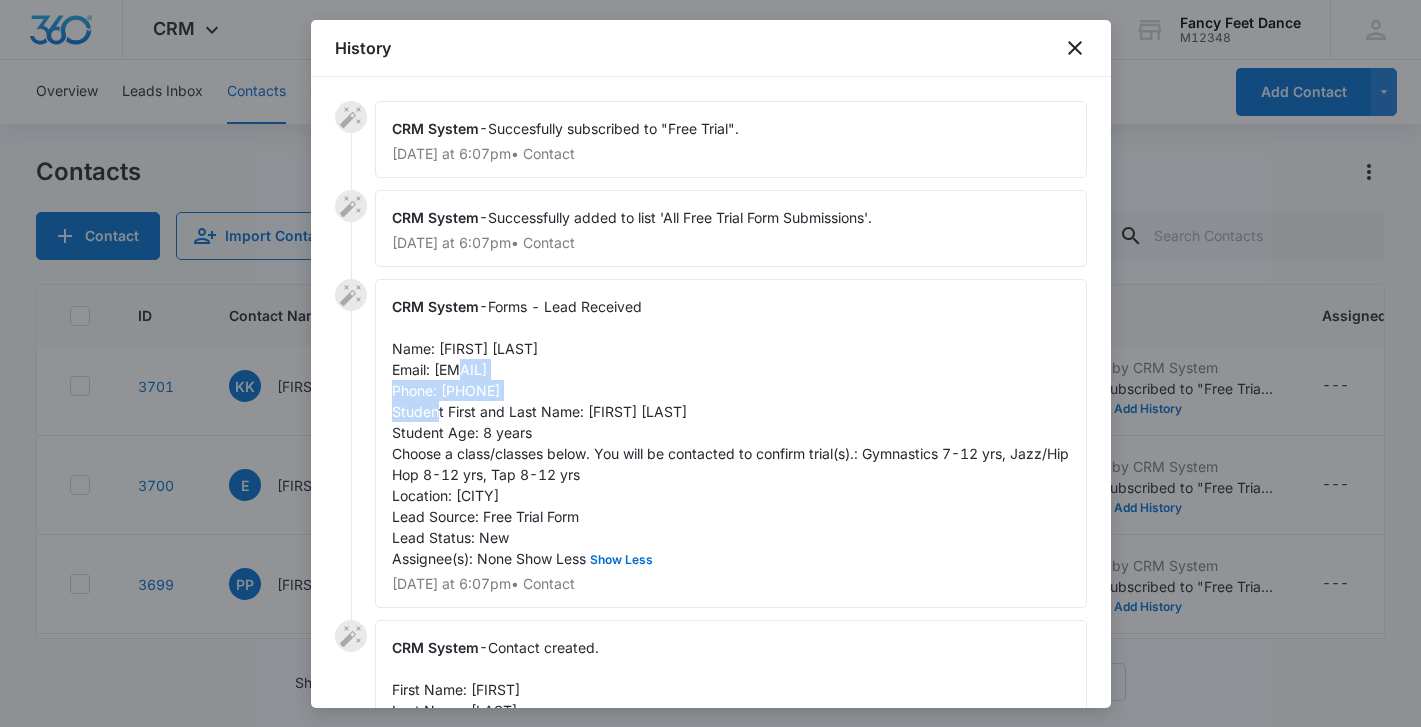 drag, startPoint x: 435, startPoint y: 373, endPoint x: 640, endPoint y: 371, distance: 205.00975 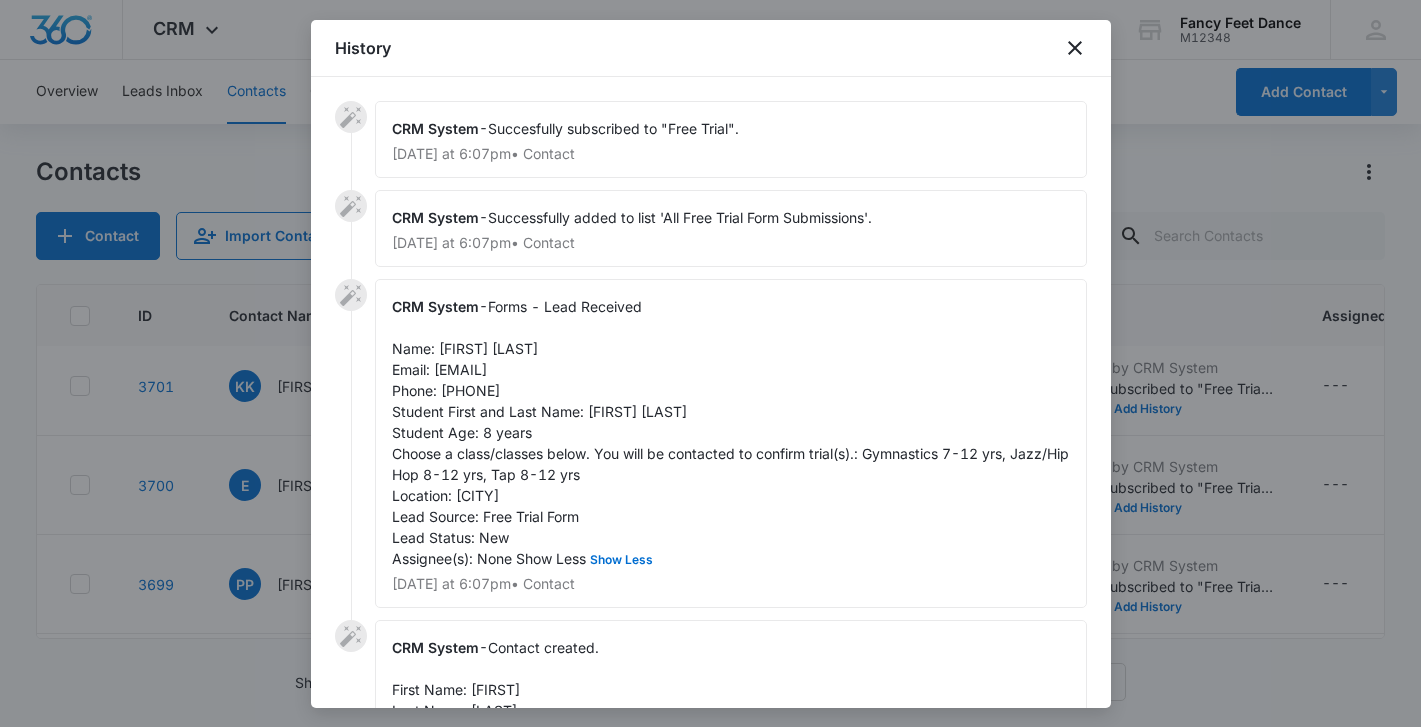 click on "Forms - Lead Received
Name: Patrick Parchment
Email: patrickparchment@yahoo.com
Phone: 3473370070
Student First and Last Name: Leila Parchment
Student Age: 8 years
Choose a class/classes below. You will be contacted to confirm trial(s).: Gymnastics 7-12 yrs, Jazz/Hip Hop 8-12 yrs, Tap 8-12 yrs
Location: Crosby
Lead Source: Free Trial Form
Lead Status: New
Assignee(s): None Show Less" at bounding box center [732, 432] 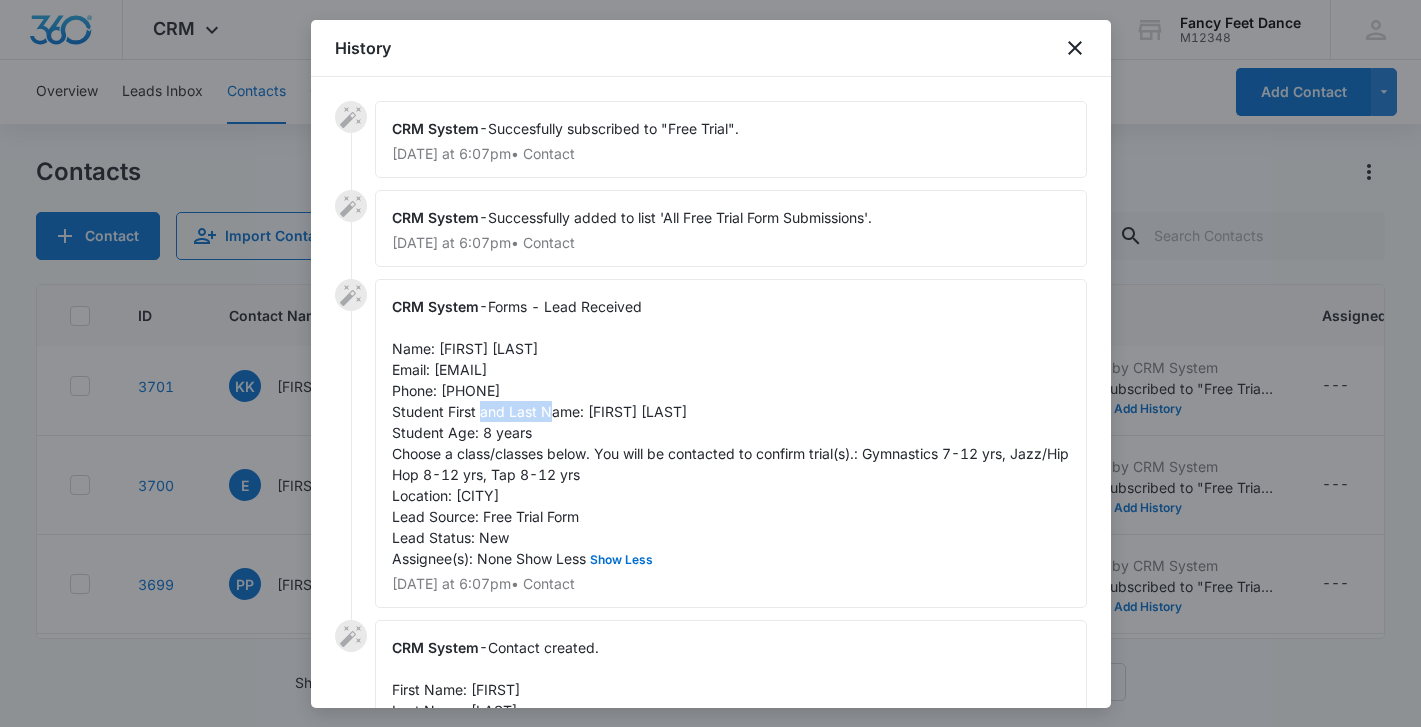 click on "Forms - Lead Received
Name: Patrick Parchment
Email: patrickparchment@yahoo.com
Phone: 3473370070
Student First and Last Name: Leila Parchment
Student Age: 8 years
Choose a class/classes below. You will be contacted to confirm trial(s).: Gymnastics 7-12 yrs, Jazz/Hip Hop 8-12 yrs, Tap 8-12 yrs
Location: Crosby
Lead Source: Free Trial Form
Lead Status: New
Assignee(s): None Show Less" at bounding box center [732, 432] 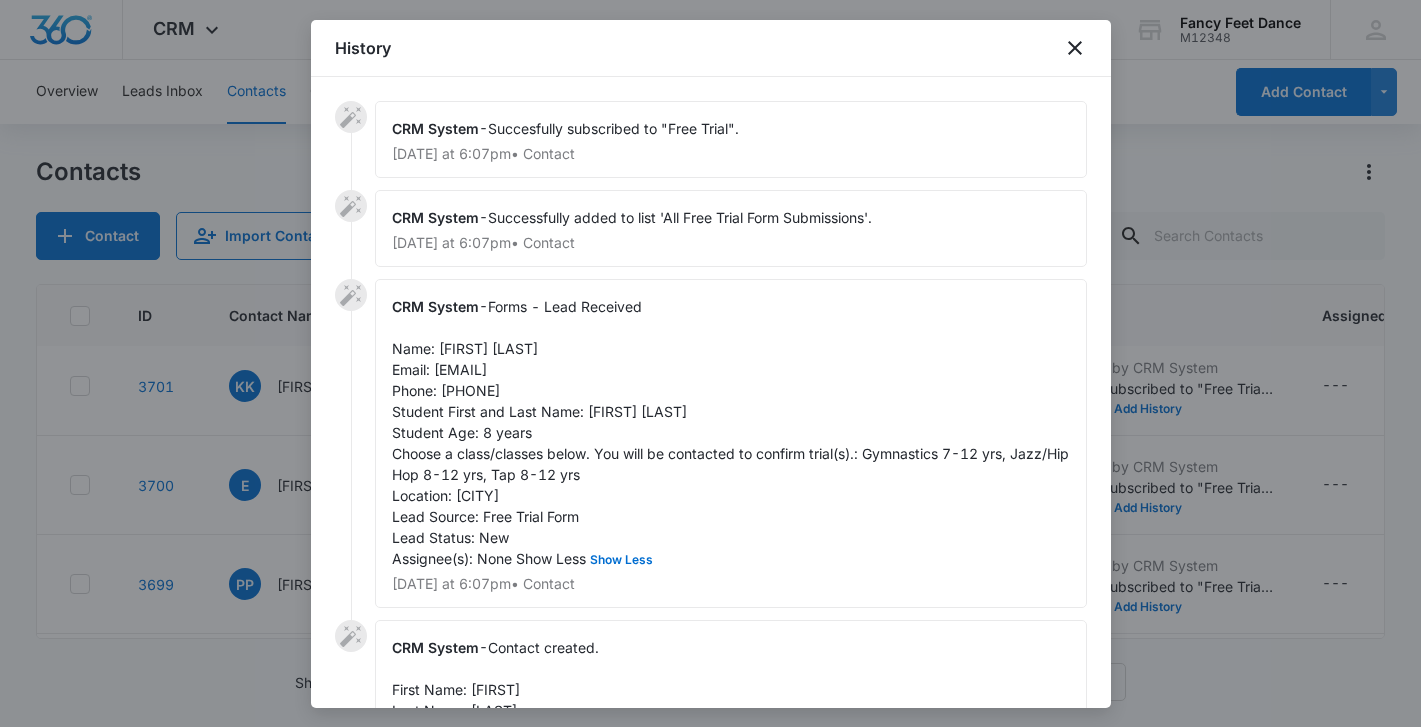 click at bounding box center [710, 363] 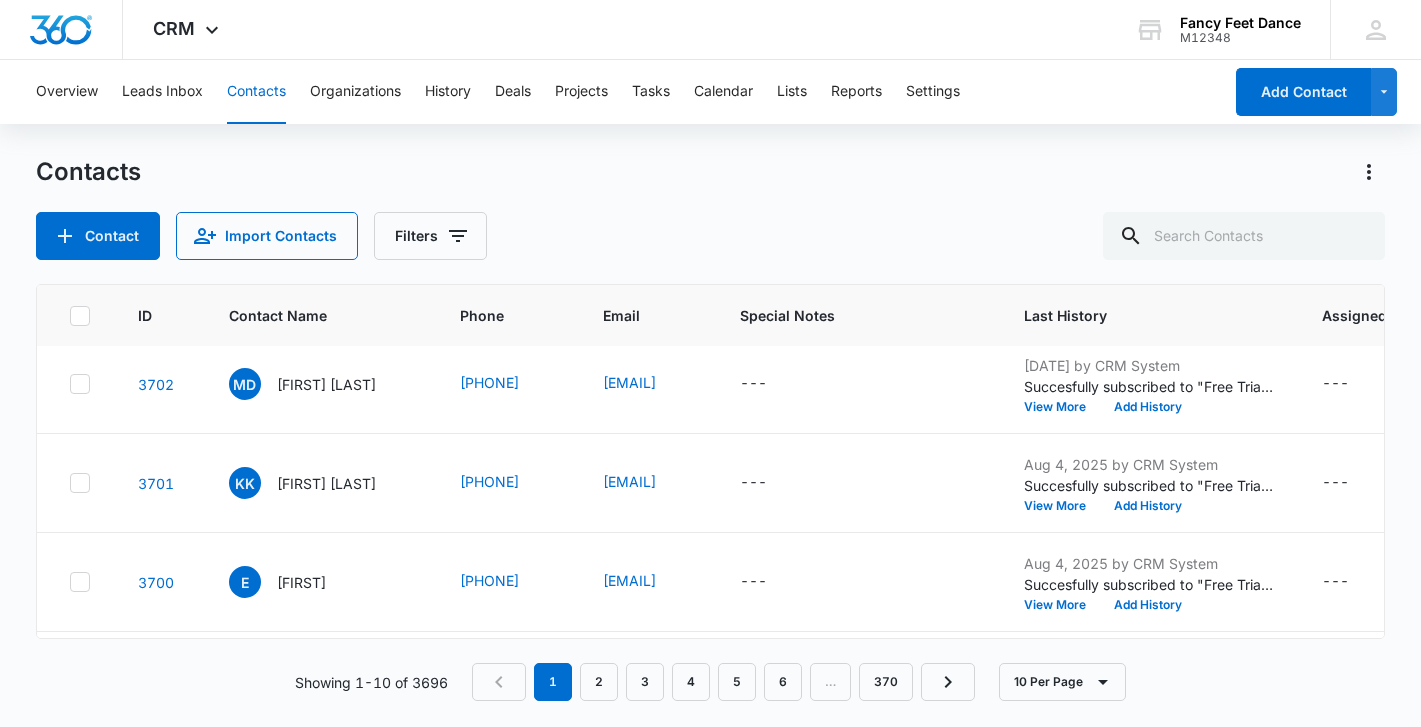 scroll, scrollTop: 199, scrollLeft: 0, axis: vertical 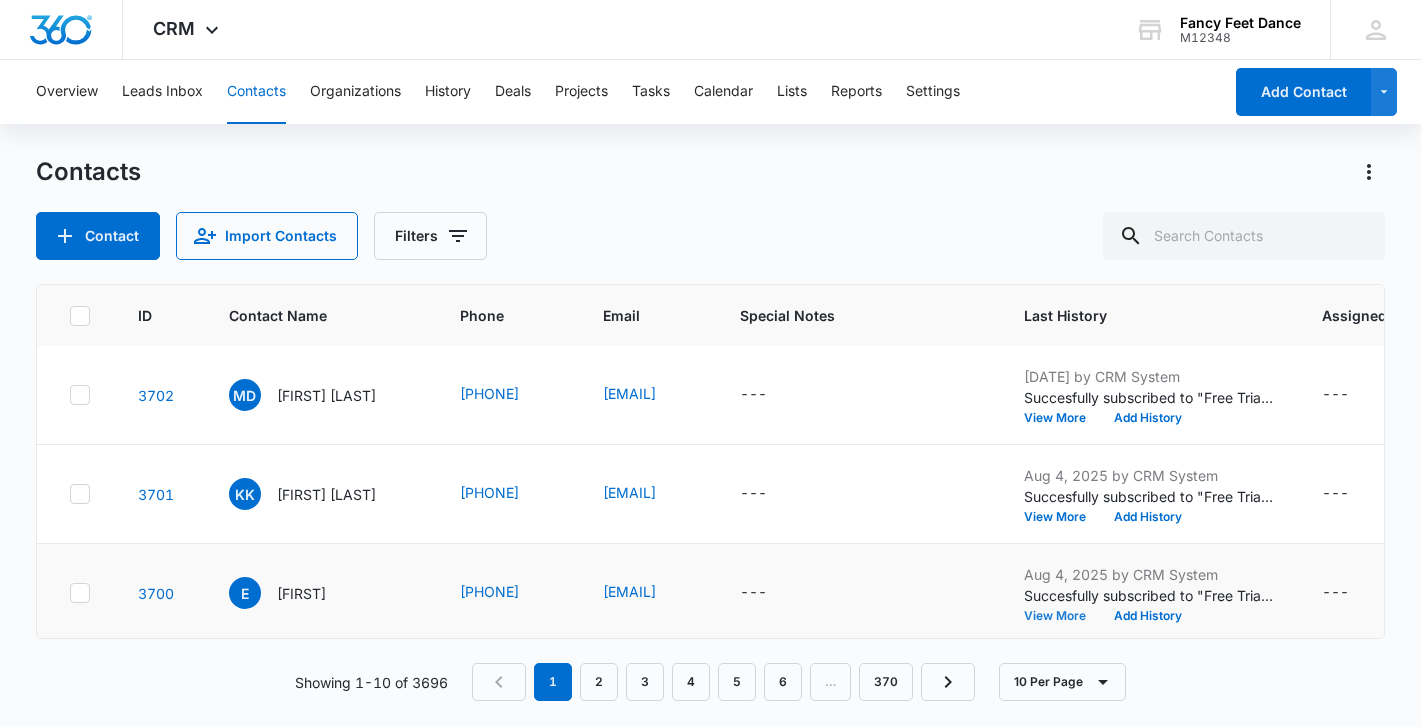 click on "View More" at bounding box center (1062, 616) 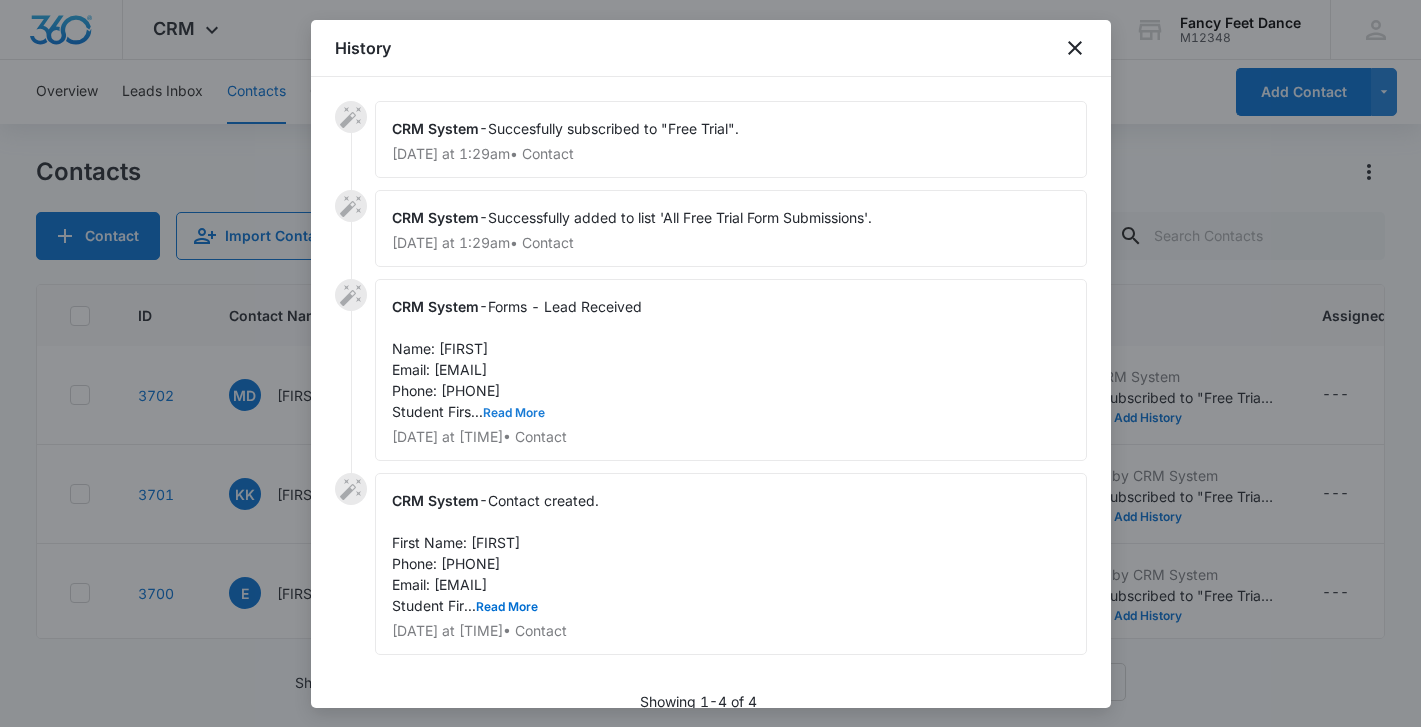 click on "Read More" at bounding box center [514, 413] 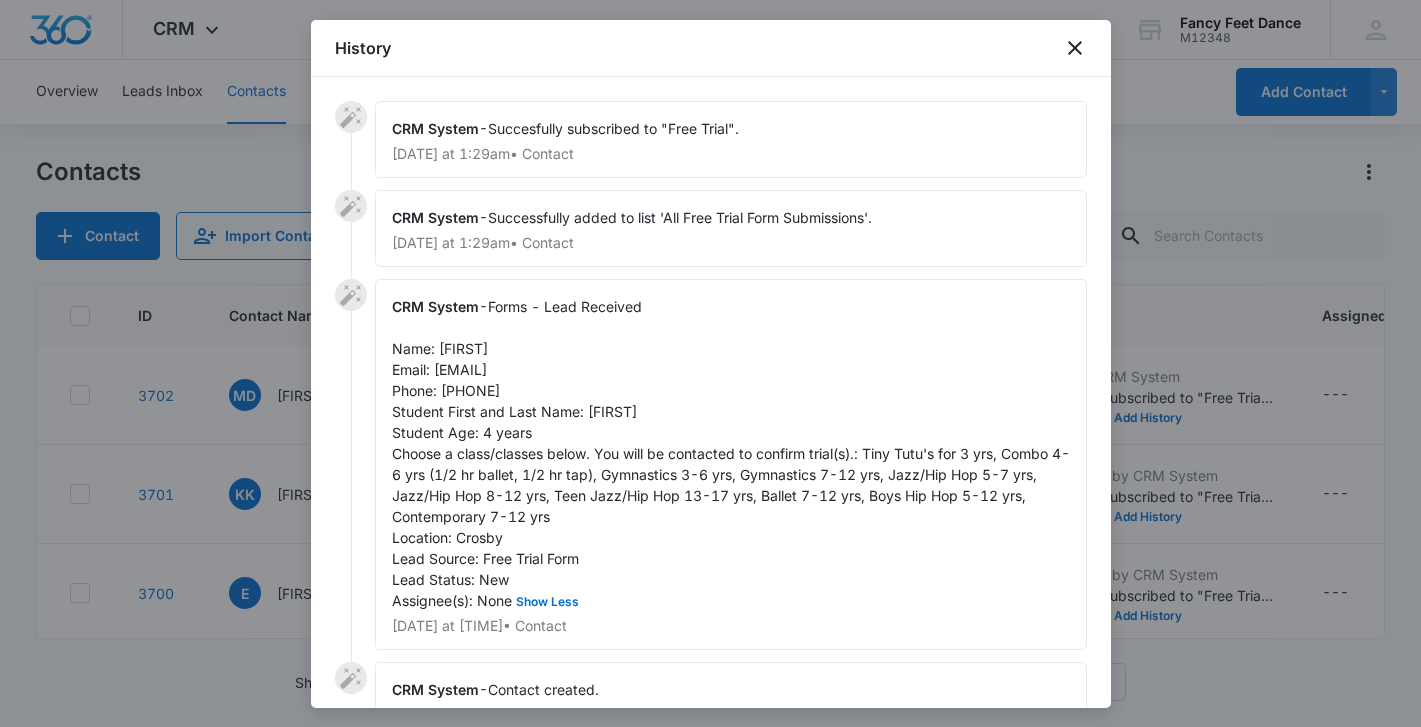 click on "Forms - Lead Received
Name: Elsa
Email: yulianajaramillo72@gmail.com
Phone: 9293916484
Student First and Last Name: Luna
Student Age: 4 years
Choose a class/classes below. You will be contacted to confirm trial(s).: Tiny Tutu's for 3 yrs, Combo 4-6 yrs (1/2 hr ballet, 1/2 hr tap), Gymnastics 3-6 yrs, Gymnastics 7-12 yrs, Jazz/Hip Hop 5-7 yrs, Jazz/Hip Hop 8-12 yrs, Teen Jazz/Hip Hop 13-17 yrs, Ballet 7-12 yrs, Boys Hip Hop 5-12 yrs, Contemporary 7-12 yrs
Location: Crosby
Lead Source: Free Trial Form
Lead Status: New
Assignee(s): None Show Less" at bounding box center (731, 453) 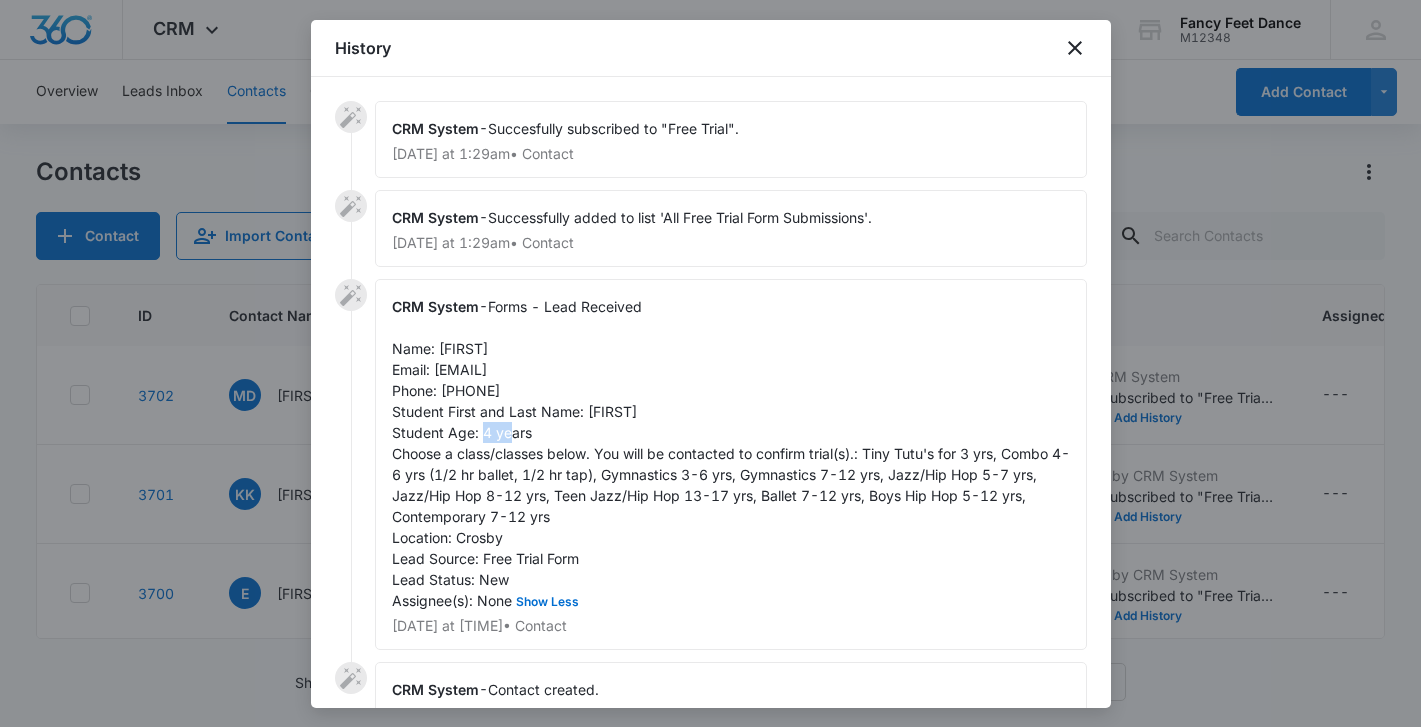 click on "Forms - Lead Received
Name: Elsa
Email: yulianajaramillo72@gmail.com
Phone: 9293916484
Student First and Last Name: Luna
Student Age: 4 years
Choose a class/classes below. You will be contacted to confirm trial(s).: Tiny Tutu's for 3 yrs, Combo 4-6 yrs (1/2 hr ballet, 1/2 hr tap), Gymnastics 3-6 yrs, Gymnastics 7-12 yrs, Jazz/Hip Hop 5-7 yrs, Jazz/Hip Hop 8-12 yrs, Teen Jazz/Hip Hop 13-17 yrs, Ballet 7-12 yrs, Boys Hip Hop 5-12 yrs, Contemporary 7-12 yrs
Location: Crosby
Lead Source: Free Trial Form
Lead Status: New
Assignee(s): None Show Less" at bounding box center [731, 453] 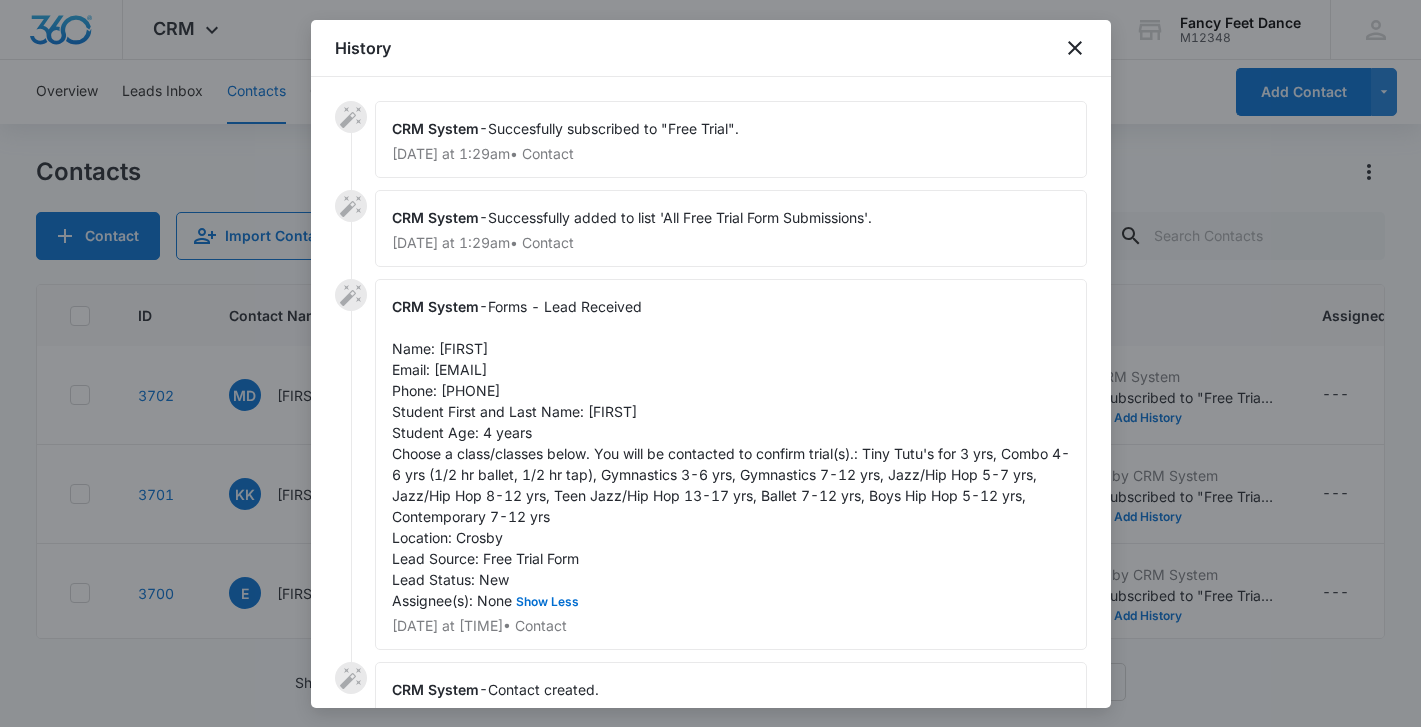 click on "Forms - Lead Received
Name: Elsa
Email: yulianajaramillo72@gmail.com
Phone: 9293916484
Student First and Last Name: Luna
Student Age: 4 years
Choose a class/classes below. You will be contacted to confirm trial(s).: Tiny Tutu's for 3 yrs, Combo 4-6 yrs (1/2 hr ballet, 1/2 hr tap), Gymnastics 3-6 yrs, Gymnastics 7-12 yrs, Jazz/Hip Hop 5-7 yrs, Jazz/Hip Hop 8-12 yrs, Teen Jazz/Hip Hop 13-17 yrs, Ballet 7-12 yrs, Boys Hip Hop 5-12 yrs, Contemporary 7-12 yrs
Location: Crosby
Lead Source: Free Trial Form
Lead Status: New
Assignee(s): None Show Less" at bounding box center [731, 453] 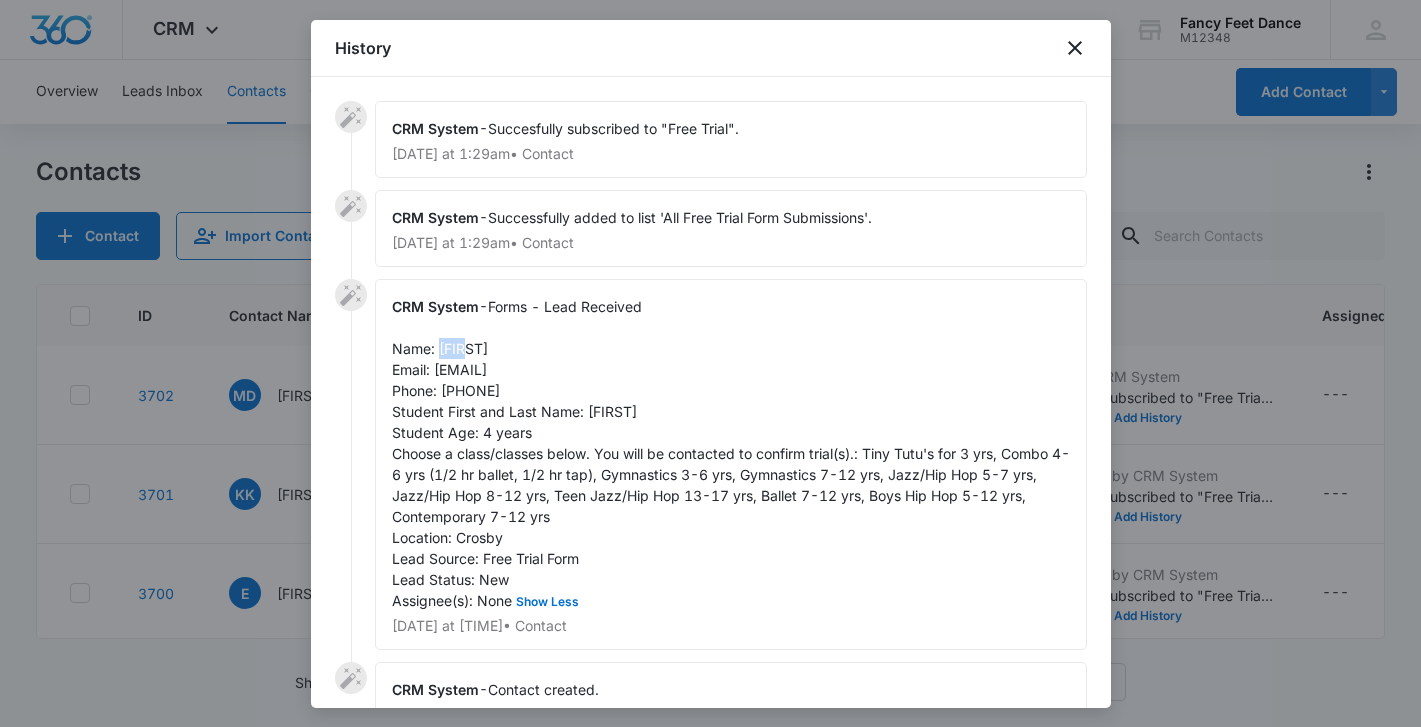 click on "Forms - Lead Received
Name: Elsa
Email: yulianajaramillo72@gmail.com
Phone: 9293916484
Student First and Last Name: Luna
Student Age: 4 years
Choose a class/classes below. You will be contacted to confirm trial(s).: Tiny Tutu's for 3 yrs, Combo 4-6 yrs (1/2 hr ballet, 1/2 hr tap), Gymnastics 3-6 yrs, Gymnastics 7-12 yrs, Jazz/Hip Hop 5-7 yrs, Jazz/Hip Hop 8-12 yrs, Teen Jazz/Hip Hop 13-17 yrs, Ballet 7-12 yrs, Boys Hip Hop 5-12 yrs, Contemporary 7-12 yrs
Location: Crosby
Lead Source: Free Trial Form
Lead Status: New
Assignee(s): None Show Less" at bounding box center (731, 453) 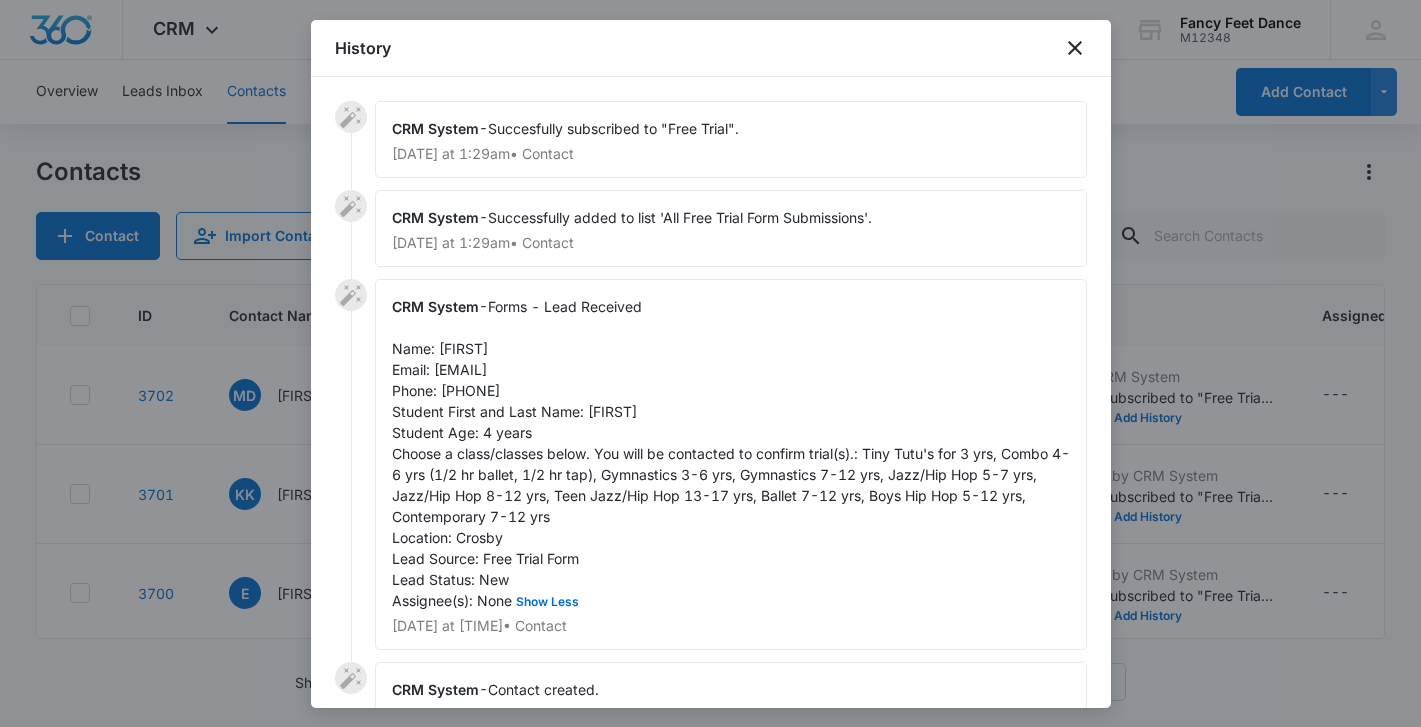 click on "Forms - Lead Received
Name: Elsa
Email: yulianajaramillo72@gmail.com
Phone: 9293916484
Student First and Last Name: Luna
Student Age: 4 years
Choose a class/classes below. You will be contacted to confirm trial(s).: Tiny Tutu's for 3 yrs, Combo 4-6 yrs (1/2 hr ballet, 1/2 hr tap), Gymnastics 3-6 yrs, Gymnastics 7-12 yrs, Jazz/Hip Hop 5-7 yrs, Jazz/Hip Hop 8-12 yrs, Teen Jazz/Hip Hop 13-17 yrs, Ballet 7-12 yrs, Boys Hip Hop 5-12 yrs, Contemporary 7-12 yrs
Location: Crosby
Lead Source: Free Trial Form
Lead Status: New
Assignee(s): None Show Less" at bounding box center [731, 453] 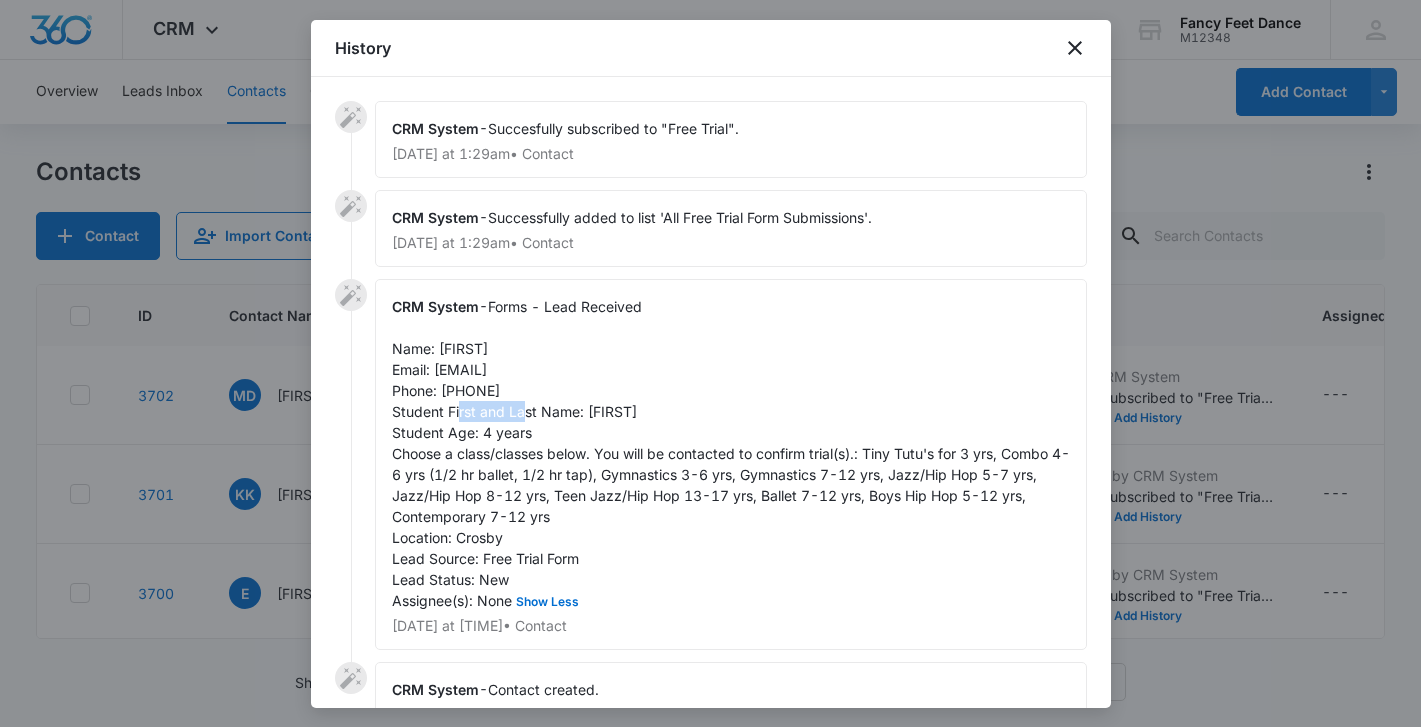 click on "Forms - Lead Received
Name: Elsa
Email: yulianajaramillo72@gmail.com
Phone: 9293916484
Student First and Last Name: Luna
Student Age: 4 years
Choose a class/classes below. You will be contacted to confirm trial(s).: Tiny Tutu's for 3 yrs, Combo 4-6 yrs (1/2 hr ballet, 1/2 hr tap), Gymnastics 3-6 yrs, Gymnastics 7-12 yrs, Jazz/Hip Hop 5-7 yrs, Jazz/Hip Hop 8-12 yrs, Teen Jazz/Hip Hop 13-17 yrs, Ballet 7-12 yrs, Boys Hip Hop 5-12 yrs, Contemporary 7-12 yrs
Location: Crosby
Lead Source: Free Trial Form
Lead Status: New
Assignee(s): None Show Less" at bounding box center (731, 453) 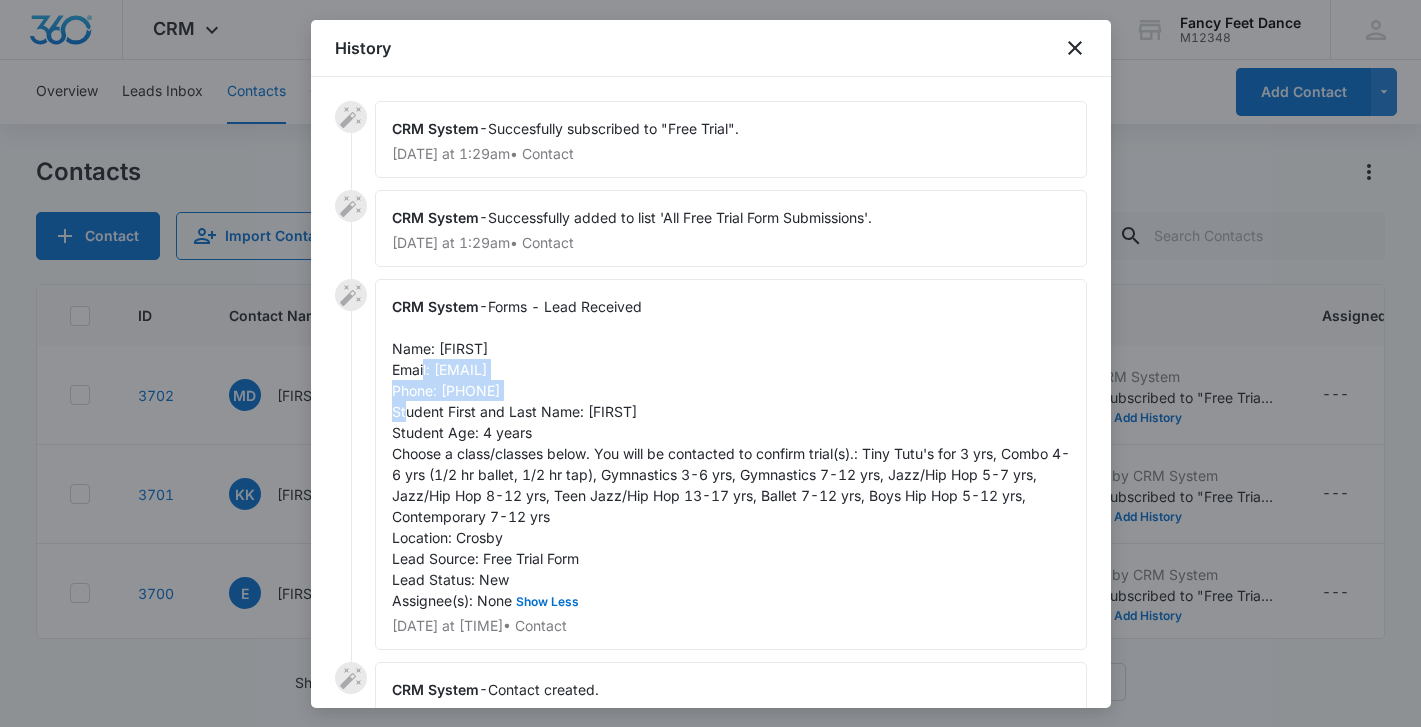 drag, startPoint x: 435, startPoint y: 369, endPoint x: 636, endPoint y: 360, distance: 201.20139 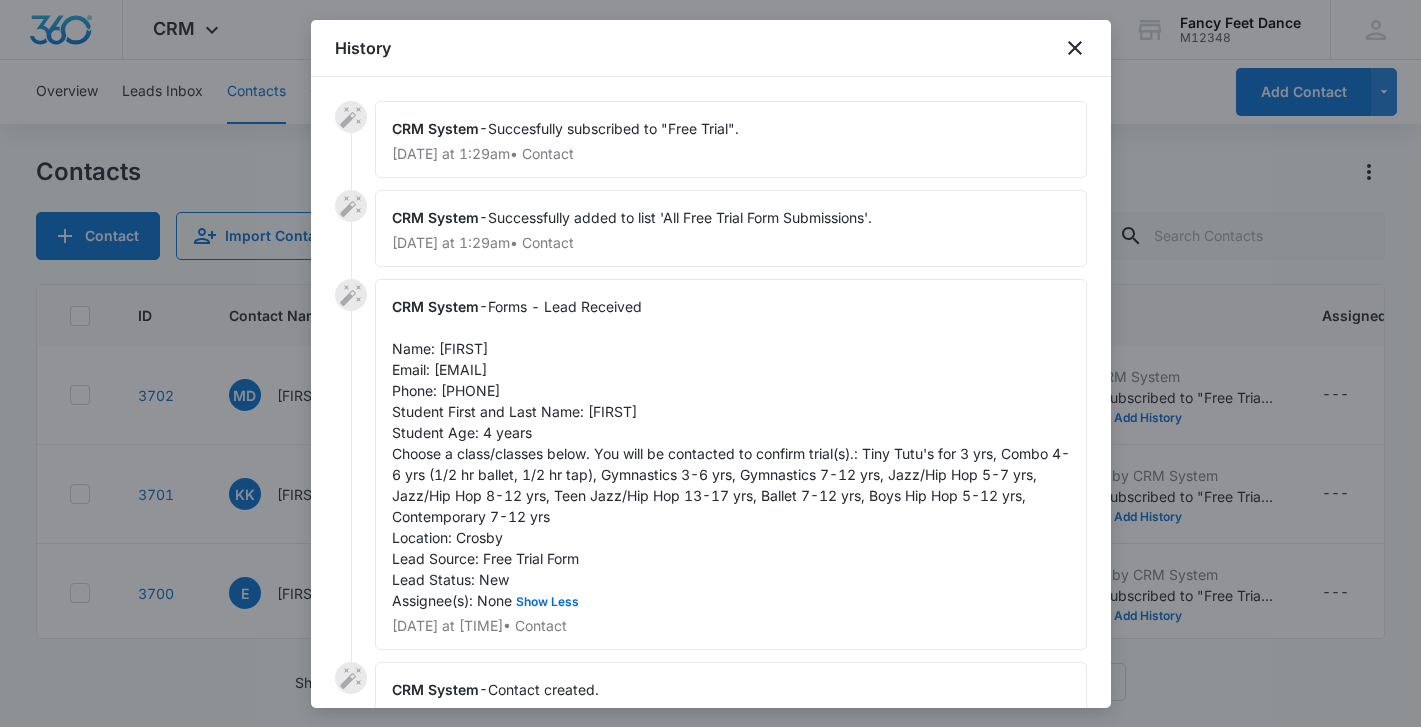 click on "Forms - Lead Received
Name: Elsa
Email: yulianajaramillo72@gmail.com
Phone: 9293916484
Student First and Last Name: Luna
Student Age: 4 years
Choose a class/classes below. You will be contacted to confirm trial(s).: Tiny Tutu's for 3 yrs, Combo 4-6 yrs (1/2 hr ballet, 1/2 hr tap), Gymnastics 3-6 yrs, Gymnastics 7-12 yrs, Jazz/Hip Hop 5-7 yrs, Jazz/Hip Hop 8-12 yrs, Teen Jazz/Hip Hop 13-17 yrs, Ballet 7-12 yrs, Boys Hip Hop 5-12 yrs, Contemporary 7-12 yrs
Location: Crosby
Lead Source: Free Trial Form
Lead Status: New
Assignee(s): None Show Less" at bounding box center [731, 453] 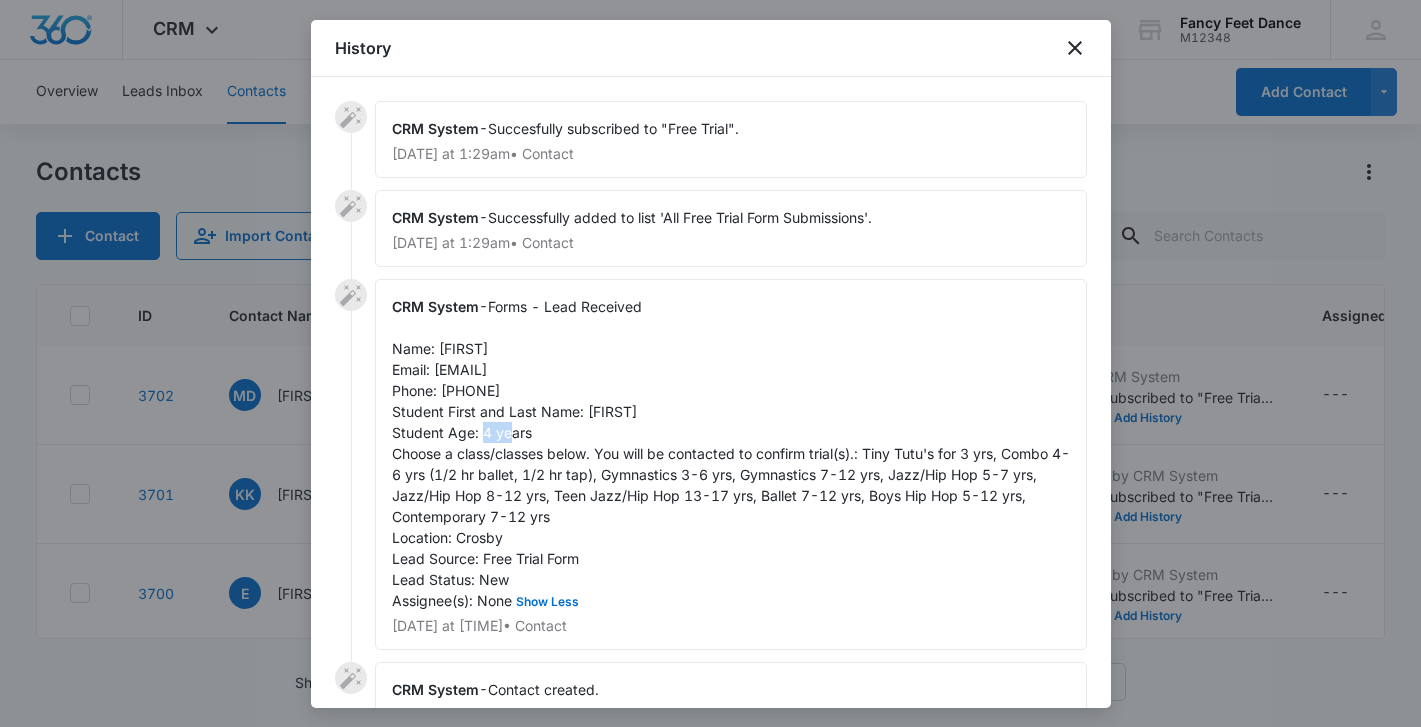 click on "Forms - Lead Received
Name: Elsa
Email: yulianajaramillo72@gmail.com
Phone: 9293916484
Student First and Last Name: Luna
Student Age: 4 years
Choose a class/classes below. You will be contacted to confirm trial(s).: Tiny Tutu's for 3 yrs, Combo 4-6 yrs (1/2 hr ballet, 1/2 hr tap), Gymnastics 3-6 yrs, Gymnastics 7-12 yrs, Jazz/Hip Hop 5-7 yrs, Jazz/Hip Hop 8-12 yrs, Teen Jazz/Hip Hop 13-17 yrs, Ballet 7-12 yrs, Boys Hip Hop 5-12 yrs, Contemporary 7-12 yrs
Location: Crosby
Lead Source: Free Trial Form
Lead Status: New
Assignee(s): None Show Less" at bounding box center (731, 453) 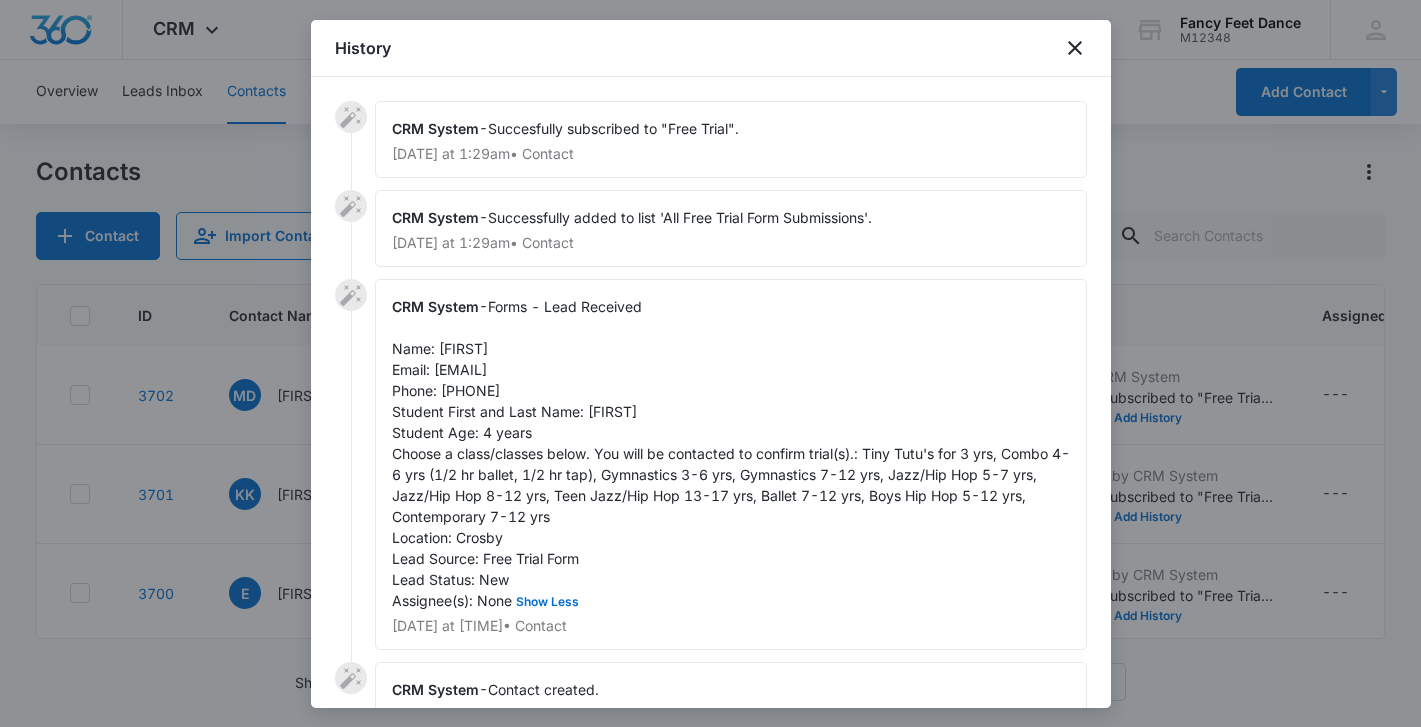 click on "Forms - Lead Received
Name: Elsa
Email: yulianajaramillo72@gmail.com
Phone: 9293916484
Student First and Last Name: Luna
Student Age: 4 years
Choose a class/classes below. You will be contacted to confirm trial(s).: Tiny Tutu's for 3 yrs, Combo 4-6 yrs (1/2 hr ballet, 1/2 hr tap), Gymnastics 3-6 yrs, Gymnastics 7-12 yrs, Jazz/Hip Hop 5-7 yrs, Jazz/Hip Hop 8-12 yrs, Teen Jazz/Hip Hop 13-17 yrs, Ballet 7-12 yrs, Boys Hip Hop 5-12 yrs, Contemporary 7-12 yrs
Location: Crosby
Lead Source: Free Trial Form
Lead Status: New
Assignee(s): None Show Less" at bounding box center [731, 453] 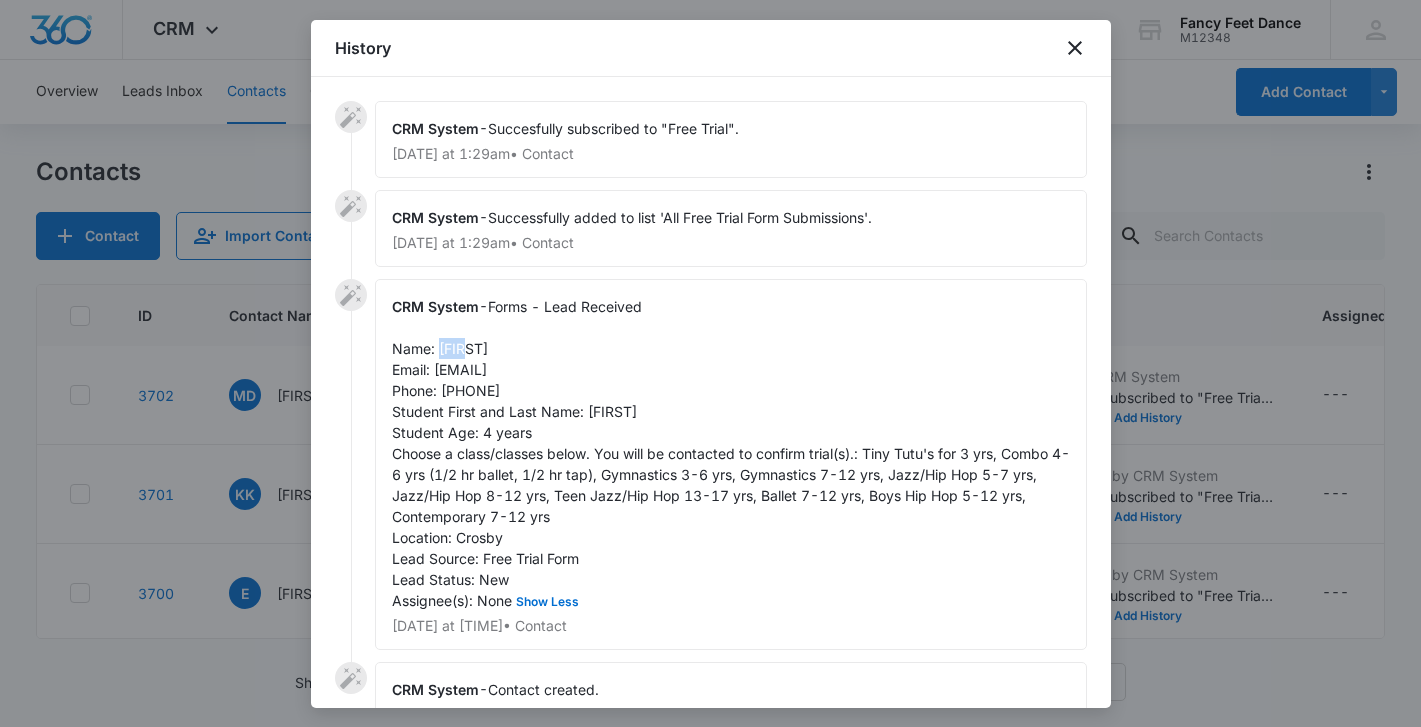 click on "Forms - Lead Received
Name: Elsa
Email: yulianajaramillo72@gmail.com
Phone: 9293916484
Student First and Last Name: Luna
Student Age: 4 years
Choose a class/classes below. You will be contacted to confirm trial(s).: Tiny Tutu's for 3 yrs, Combo 4-6 yrs (1/2 hr ballet, 1/2 hr tap), Gymnastics 3-6 yrs, Gymnastics 7-12 yrs, Jazz/Hip Hop 5-7 yrs, Jazz/Hip Hop 8-12 yrs, Teen Jazz/Hip Hop 13-17 yrs, Ballet 7-12 yrs, Boys Hip Hop 5-12 yrs, Contemporary 7-12 yrs
Location: Crosby
Lead Source: Free Trial Form
Lead Status: New
Assignee(s): None Show Less" at bounding box center (731, 453) 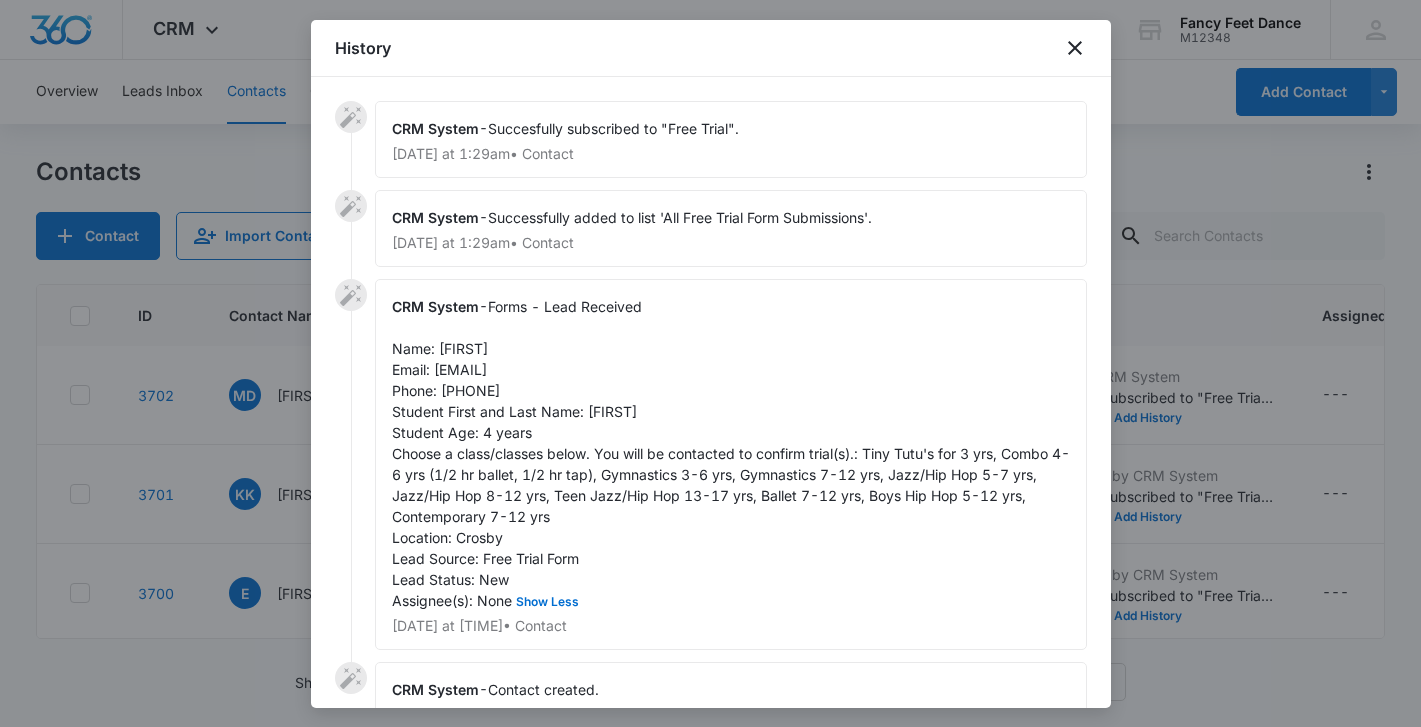 click on "Forms - Lead Received
Name: Elsa
Email: yulianajaramillo72@gmail.com
Phone: 9293916484
Student First and Last Name: Luna
Student Age: 4 years
Choose a class/classes below. You will be contacted to confirm trial(s).: Tiny Tutu's for 3 yrs, Combo 4-6 yrs (1/2 hr ballet, 1/2 hr tap), Gymnastics 3-6 yrs, Gymnastics 7-12 yrs, Jazz/Hip Hop 5-7 yrs, Jazz/Hip Hop 8-12 yrs, Teen Jazz/Hip Hop 13-17 yrs, Ballet 7-12 yrs, Boys Hip Hop 5-12 yrs, Contemporary 7-12 yrs
Location: Crosby
Lead Source: Free Trial Form
Lead Status: New
Assignee(s): None Show Less" at bounding box center [731, 453] 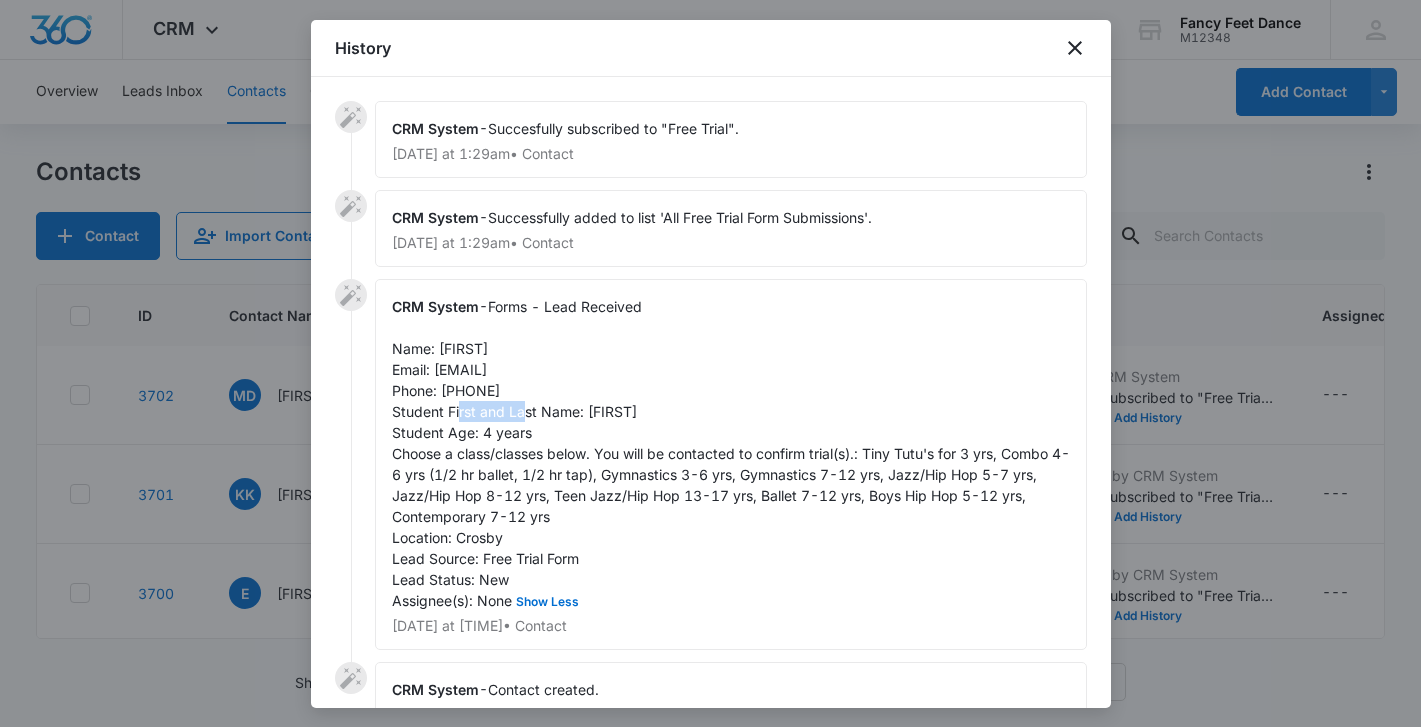 click on "Forms - Lead Received
Name: Elsa
Email: yulianajaramillo72@gmail.com
Phone: 9293916484
Student First and Last Name: Luna
Student Age: 4 years
Choose a class/classes below. You will be contacted to confirm trial(s).: Tiny Tutu's for 3 yrs, Combo 4-6 yrs (1/2 hr ballet, 1/2 hr tap), Gymnastics 3-6 yrs, Gymnastics 7-12 yrs, Jazz/Hip Hop 5-7 yrs, Jazz/Hip Hop 8-12 yrs, Teen Jazz/Hip Hop 13-17 yrs, Ballet 7-12 yrs, Boys Hip Hop 5-12 yrs, Contemporary 7-12 yrs
Location: Crosby
Lead Source: Free Trial Form
Lead Status: New
Assignee(s): None Show Less" at bounding box center [731, 453] 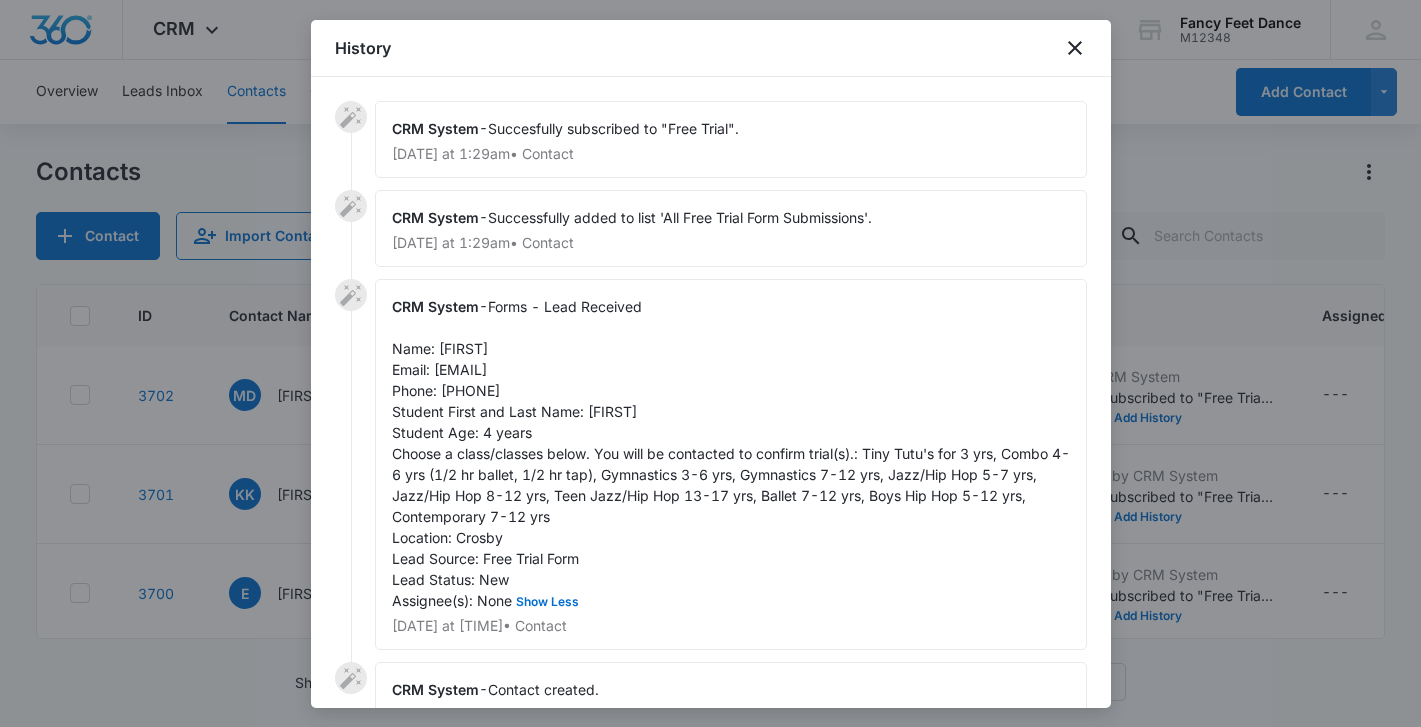 click at bounding box center [710, 363] 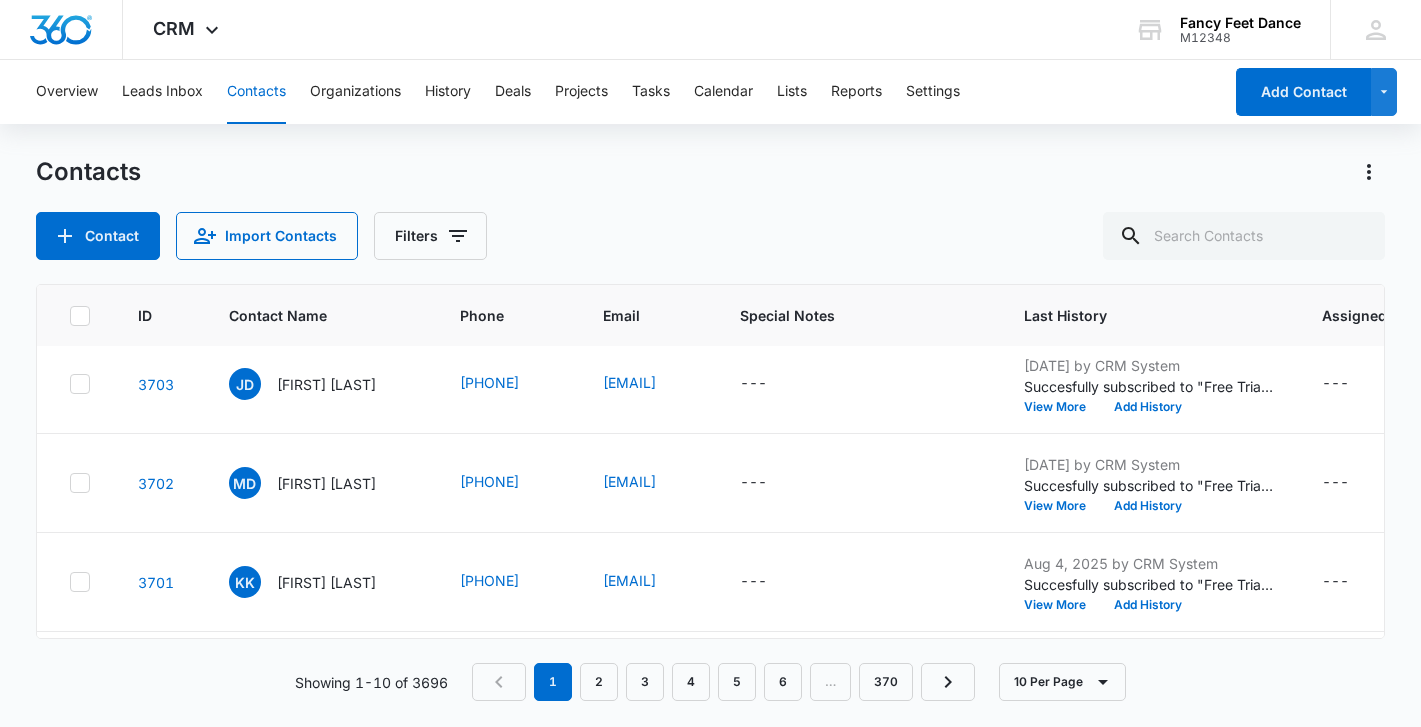 scroll, scrollTop: 102, scrollLeft: 0, axis: vertical 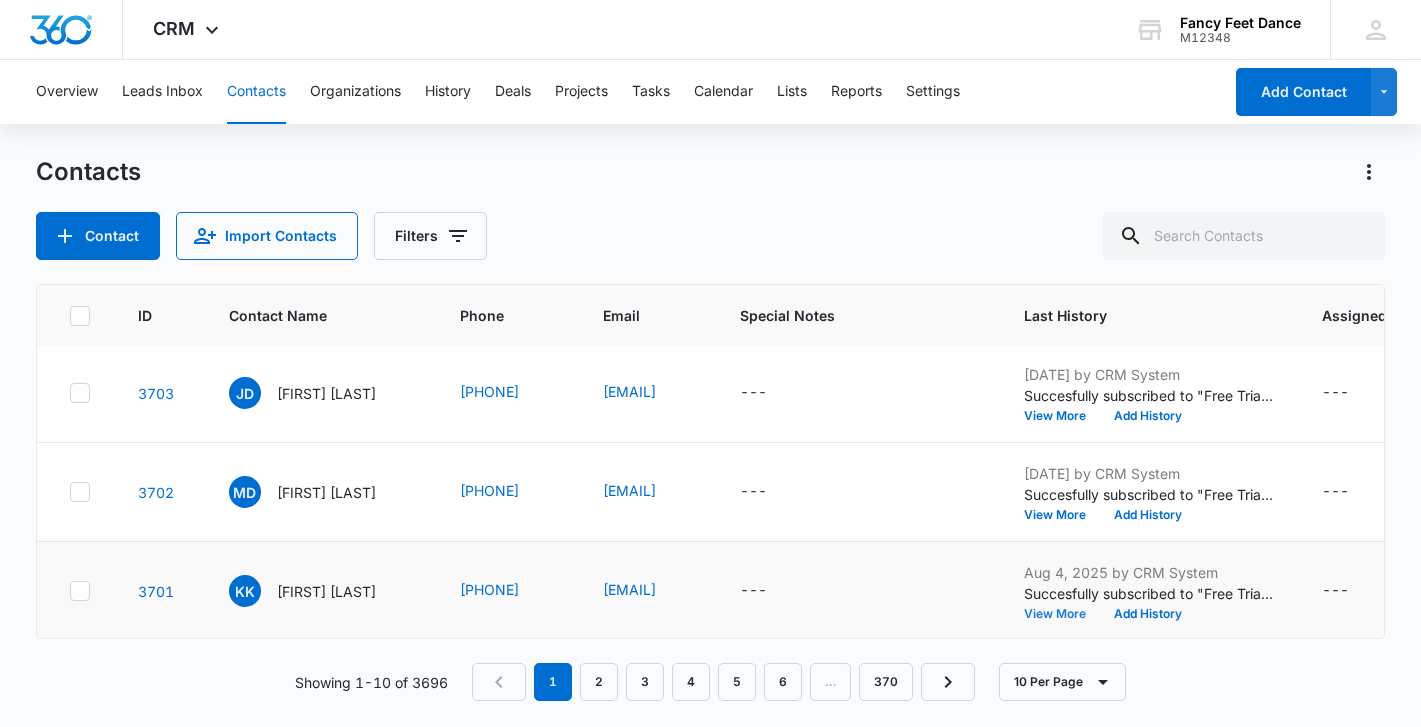 click on "View More" at bounding box center [1062, 614] 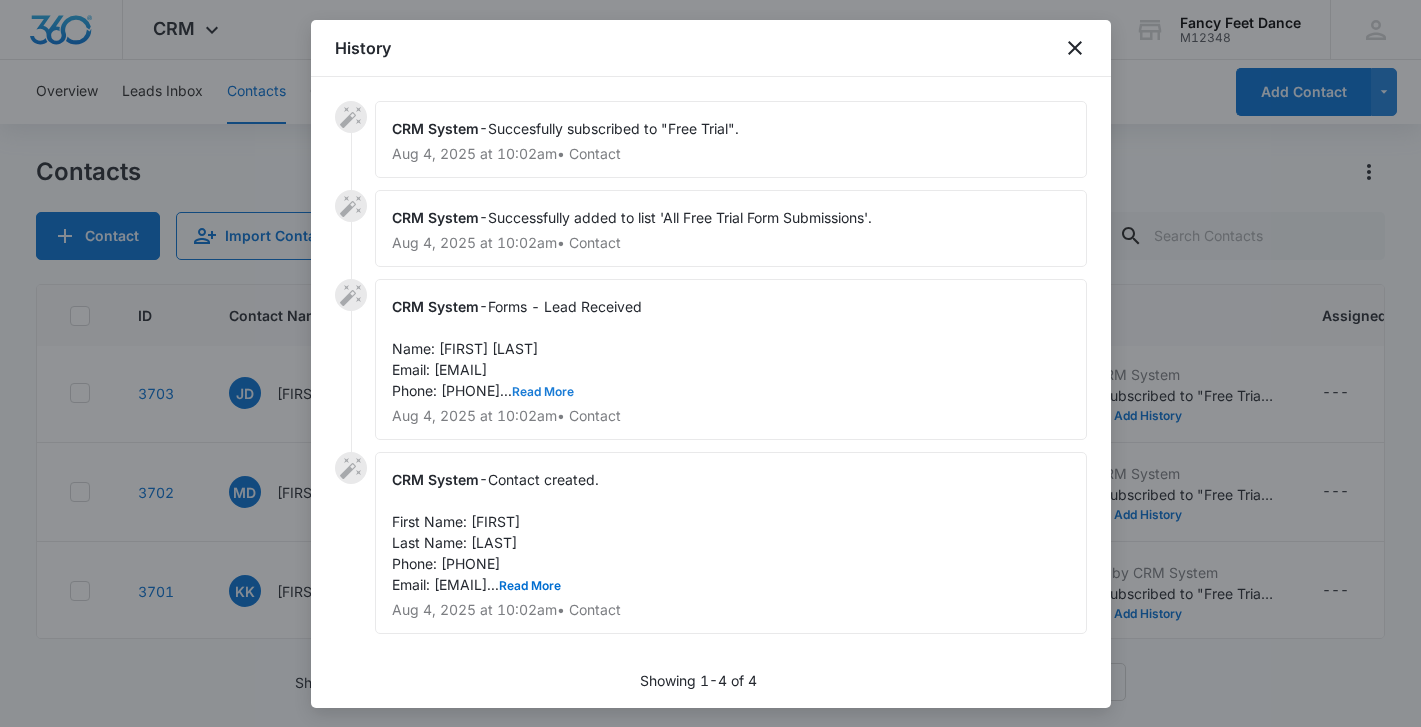click on "Read More" at bounding box center (543, 392) 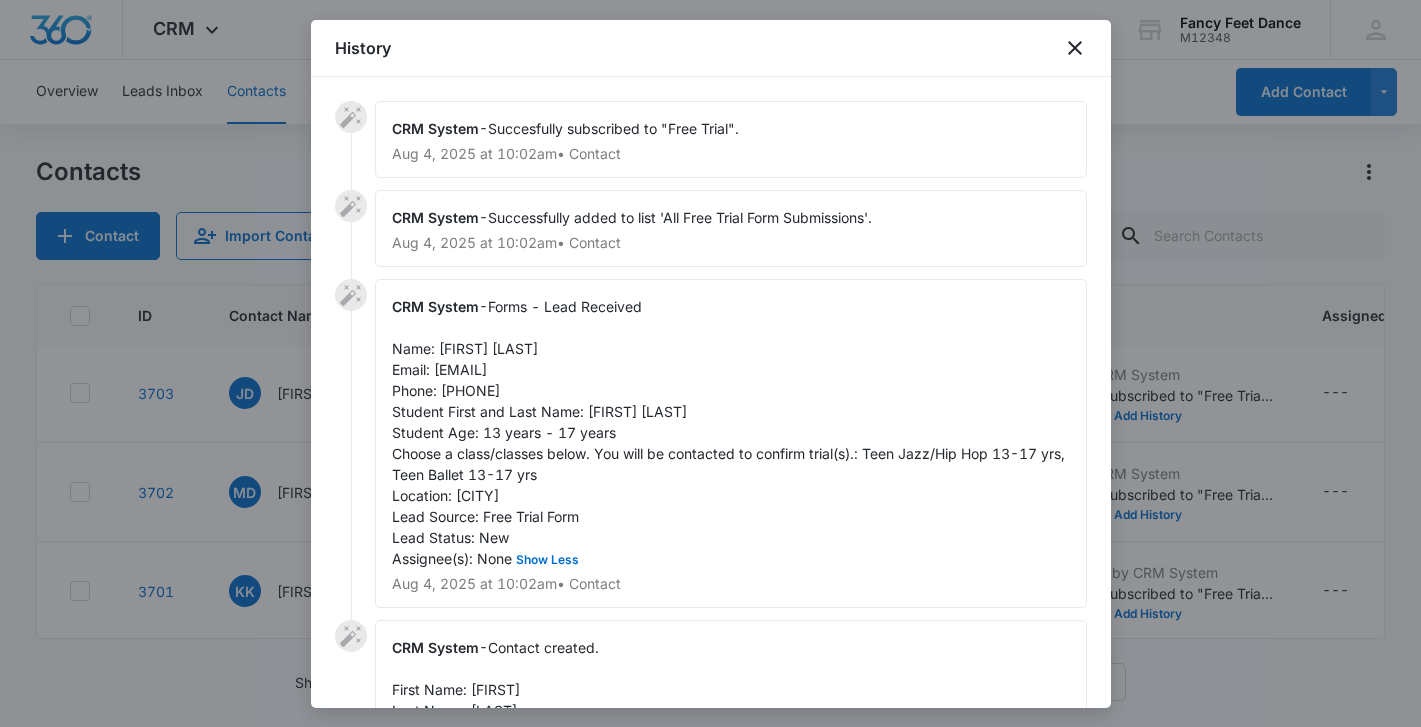 click at bounding box center [710, 363] 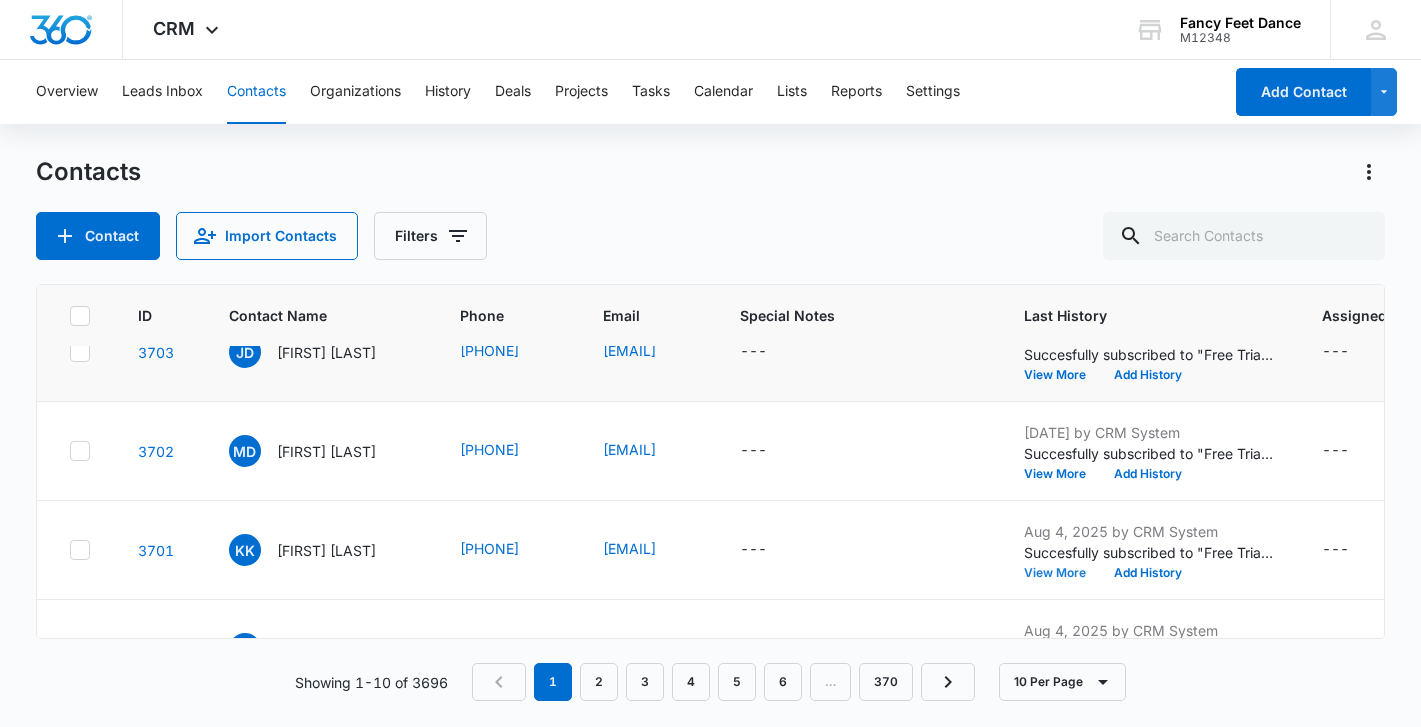 scroll, scrollTop: 160, scrollLeft: 0, axis: vertical 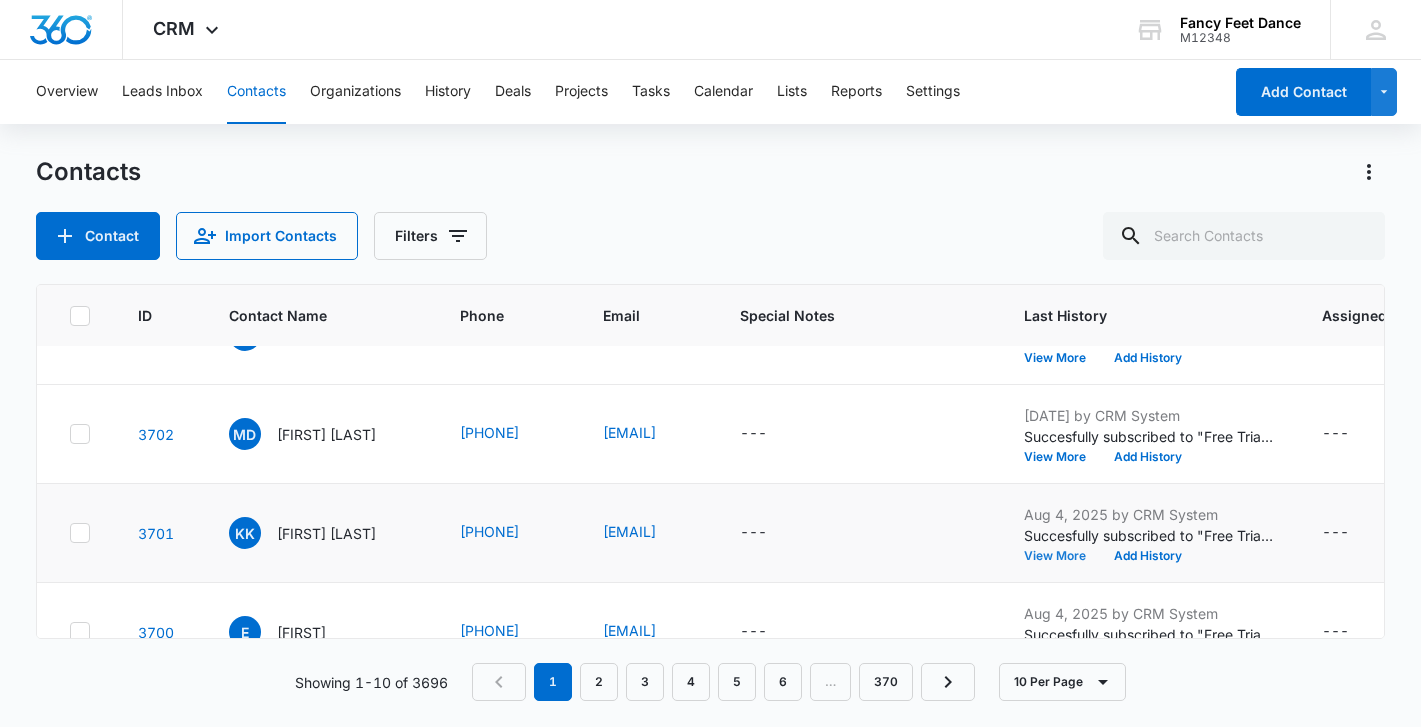 click on "View More" at bounding box center (1062, 556) 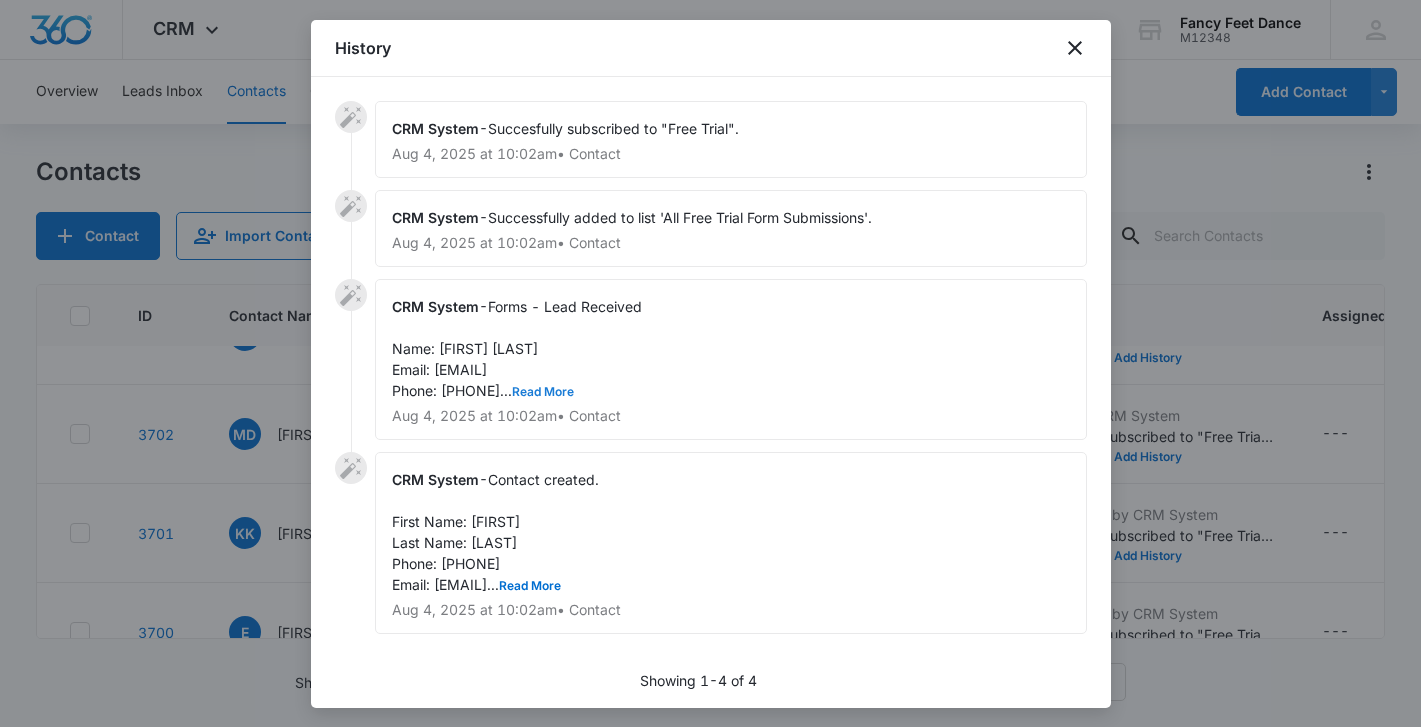 click on "Read More" at bounding box center (543, 392) 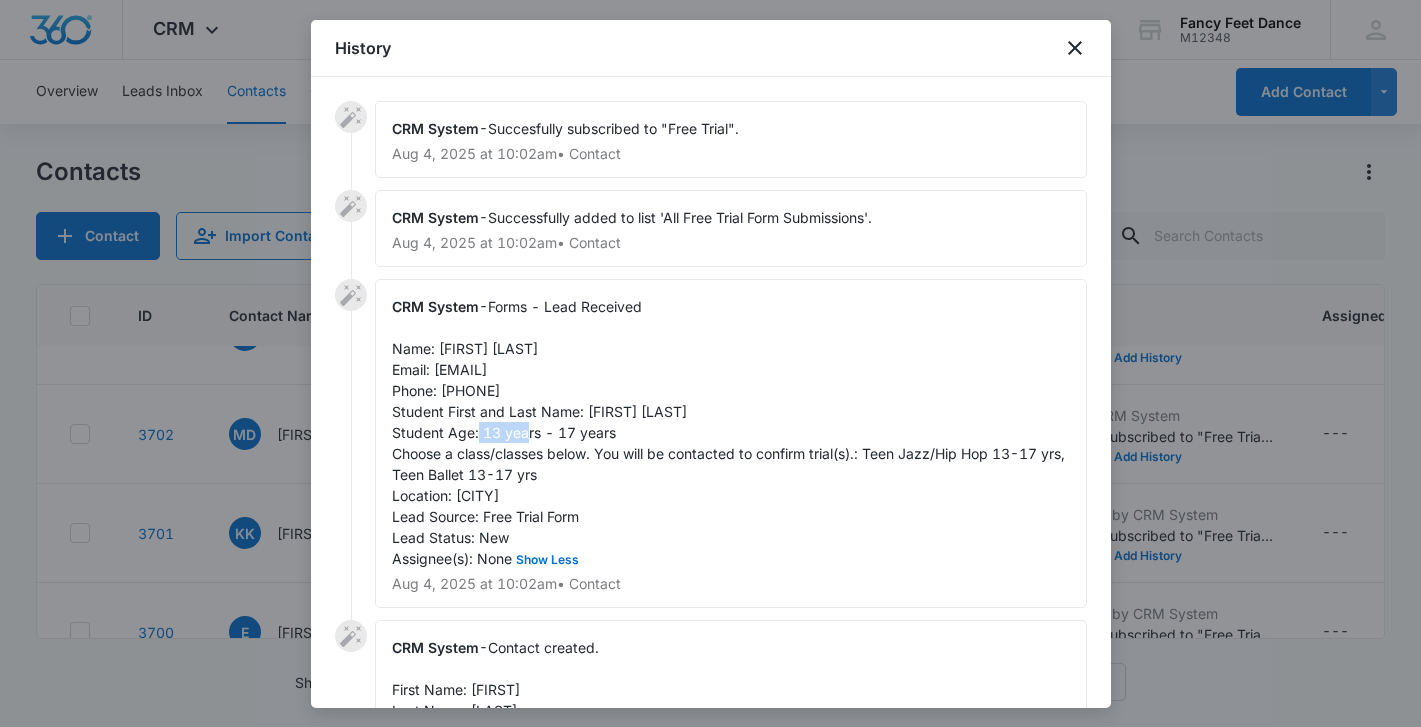 drag, startPoint x: 586, startPoint y: 406, endPoint x: 642, endPoint y: 407, distance: 56.008926 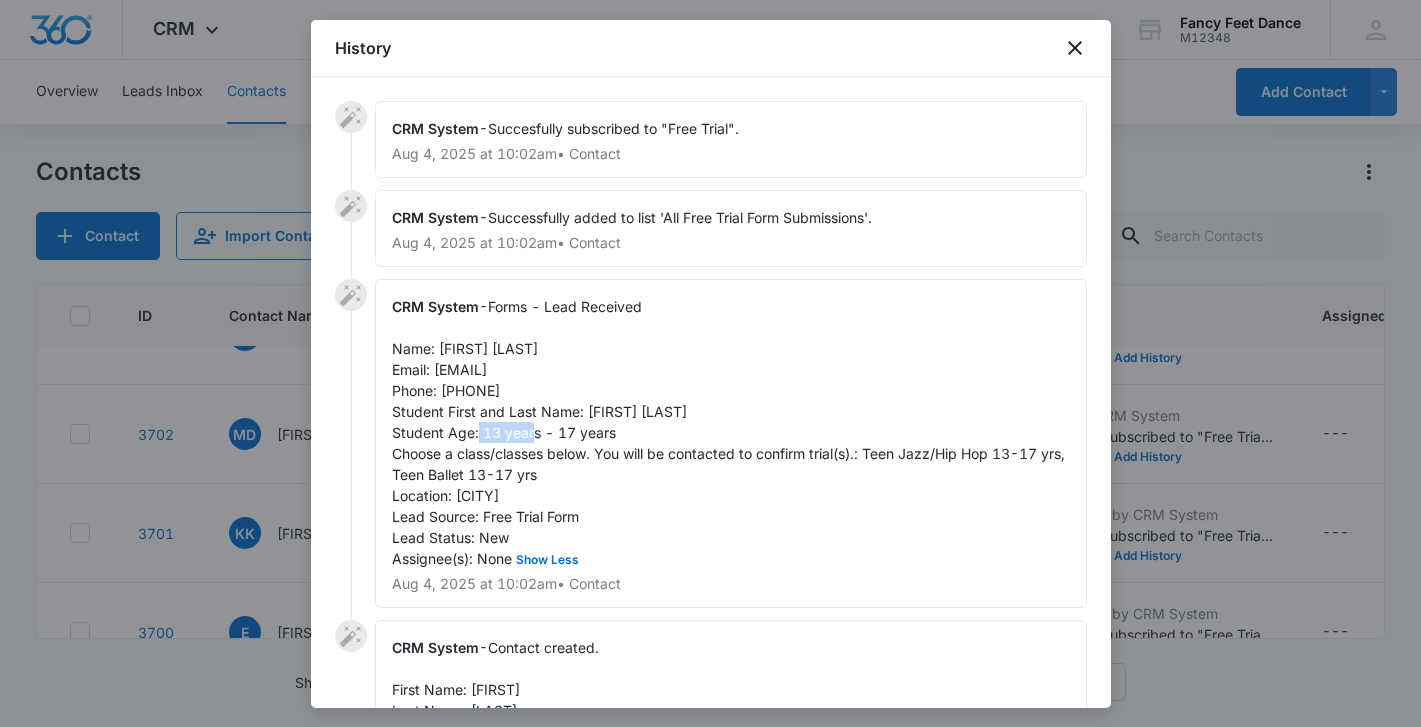 click on "Forms - Lead Received
Name: Karral Kay Robinson
Email: Karralrobinson81@gmail.com
Phone: 3479512027
Student First and Last Name: Sa’Myai Cason
Student Age: 13 years - 17 years
Choose a class/classes below. You will be contacted to confirm trial(s).: Teen Jazz/Hip Hop 13-17 yrs, Teen Ballet 13-17 yrs
Location: Allerton
Lead Source: Free Trial Form
Lead Status: New
Assignee(s): None Show Less" at bounding box center [730, 432] 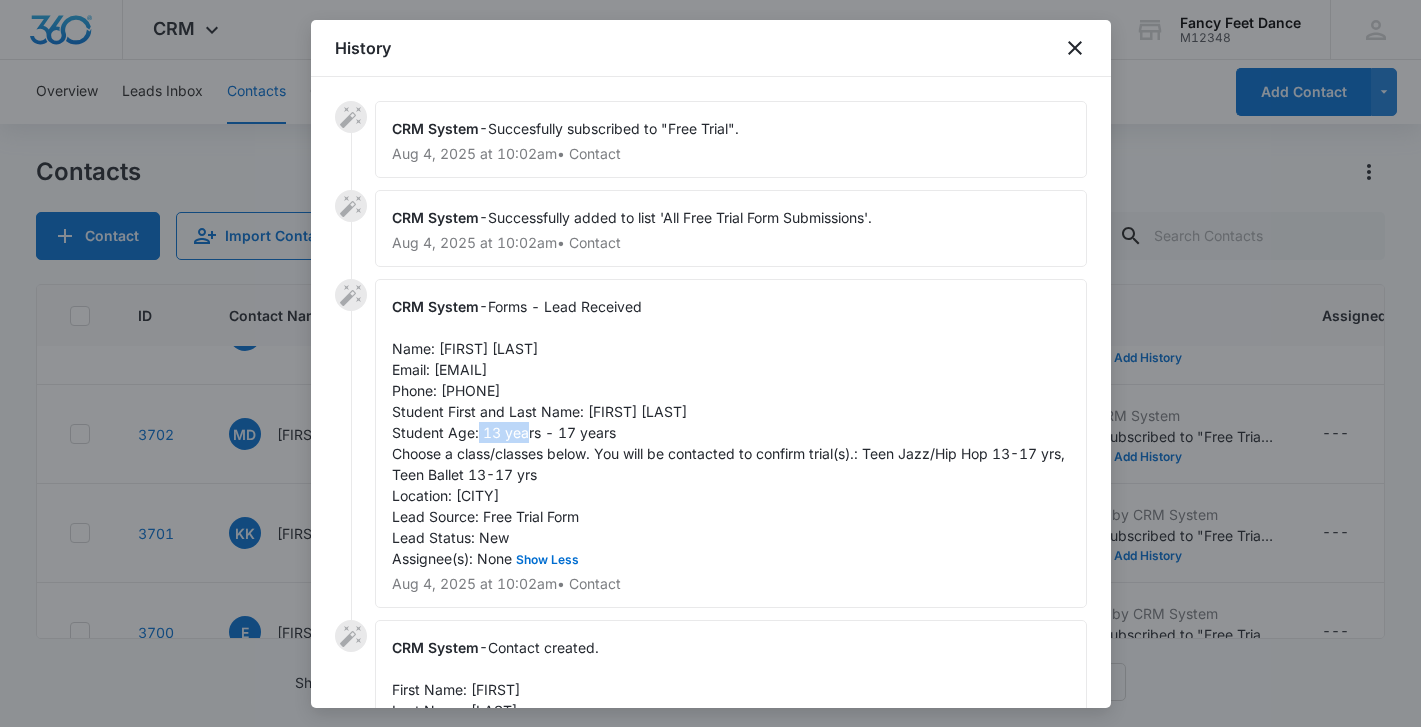 drag, startPoint x: 638, startPoint y: 411, endPoint x: 585, endPoint y: 409, distance: 53.037724 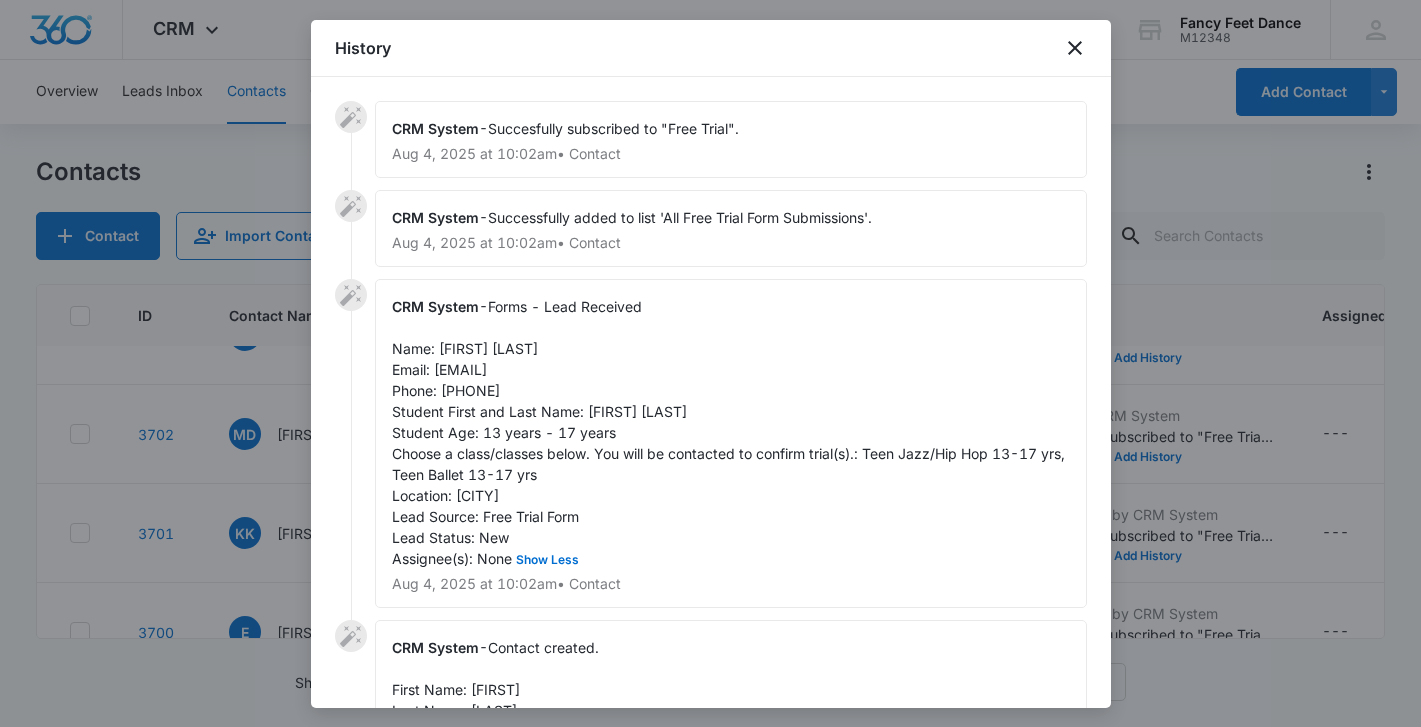 click on "Forms - Lead Received
Name: Karral Kay Robinson
Email: Karralrobinson81@gmail.com
Phone: 3479512027
Student First and Last Name: Sa’Myai Cason
Student Age: 13 years - 17 years
Choose a class/classes below. You will be contacted to confirm trial(s).: Teen Jazz/Hip Hop 13-17 yrs, Teen Ballet 13-17 yrs
Location: Allerton
Lead Source: Free Trial Form
Lead Status: New
Assignee(s): None Show Less" at bounding box center (730, 432) 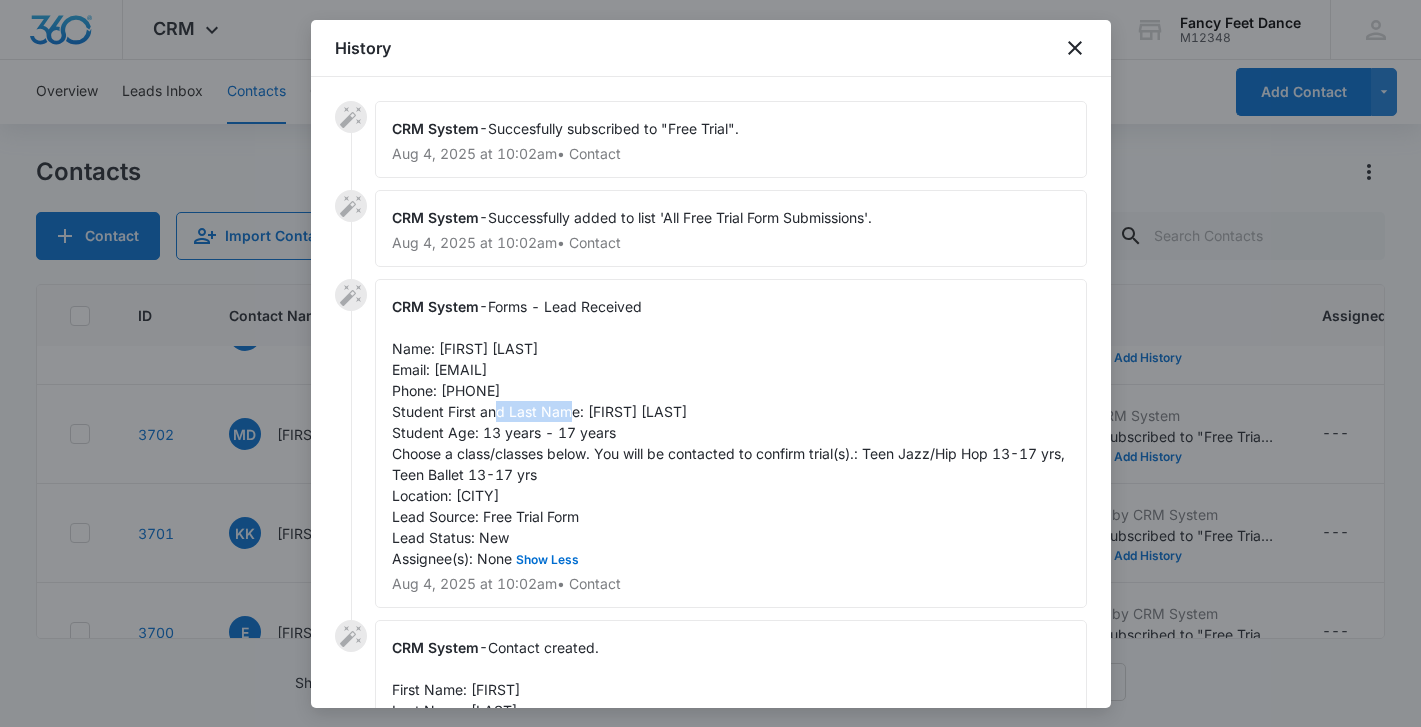 click on "Forms - Lead Received
Name: Karral Kay Robinson
Email: Karralrobinson81@gmail.com
Phone: 3479512027
Student First and Last Name: Sa’Myai Cason
Student Age: 13 years - 17 years
Choose a class/classes below. You will be contacted to confirm trial(s).: Teen Jazz/Hip Hop 13-17 yrs, Teen Ballet 13-17 yrs
Location: Allerton
Lead Source: Free Trial Form
Lead Status: New
Assignee(s): None Show Less" at bounding box center [730, 432] 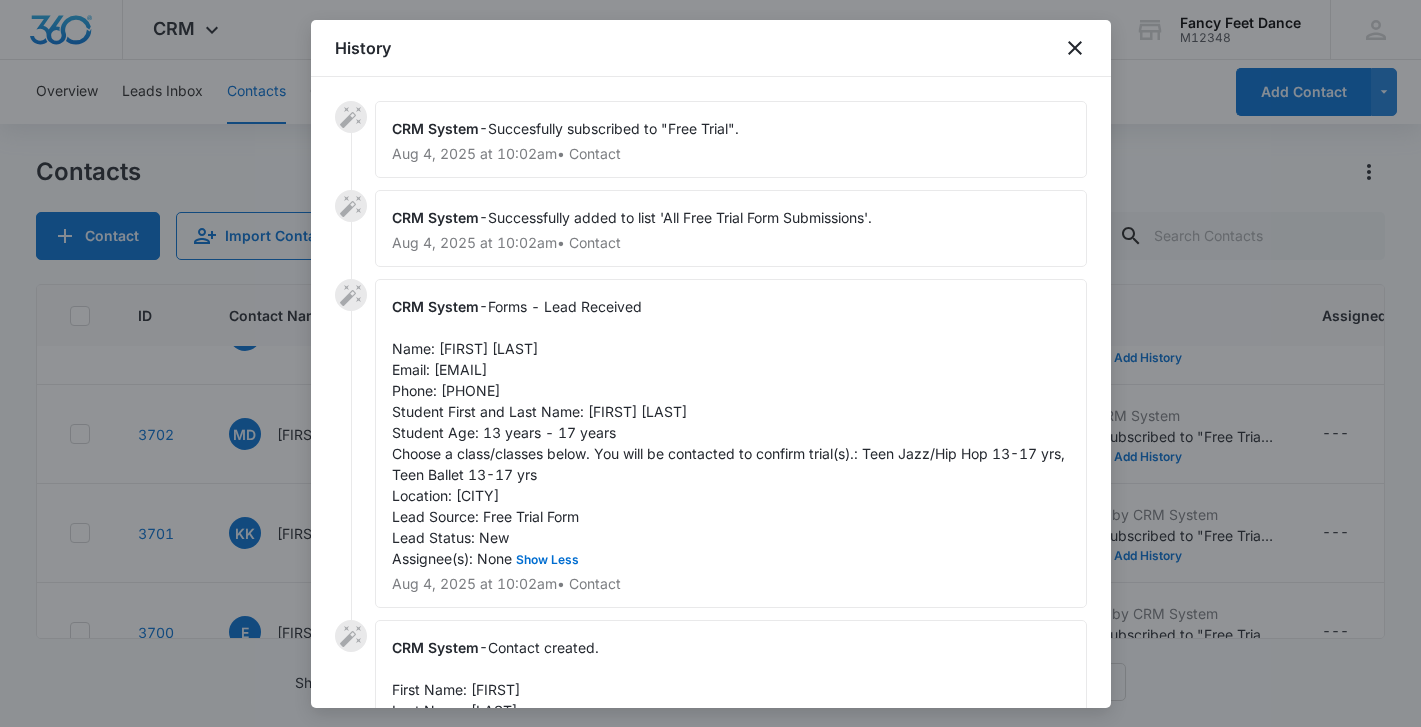 click at bounding box center (710, 363) 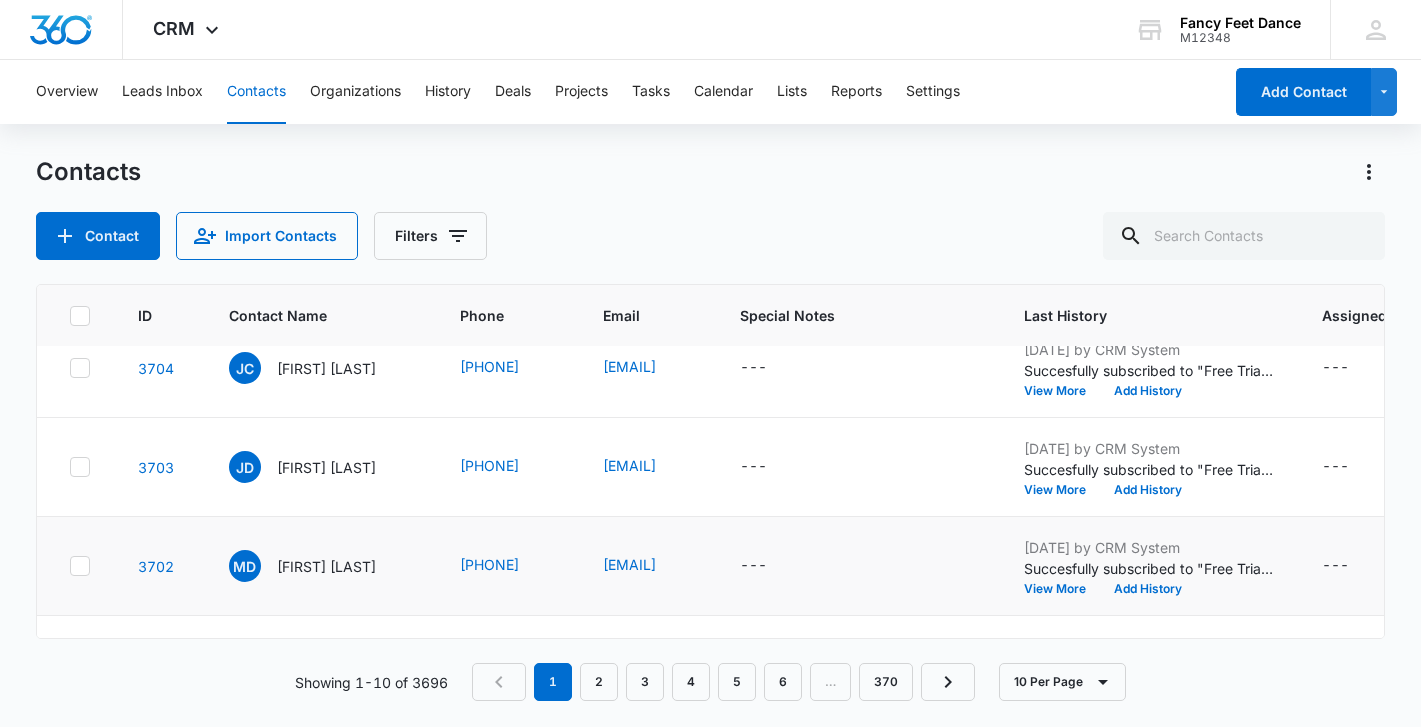 scroll, scrollTop: 23, scrollLeft: 0, axis: vertical 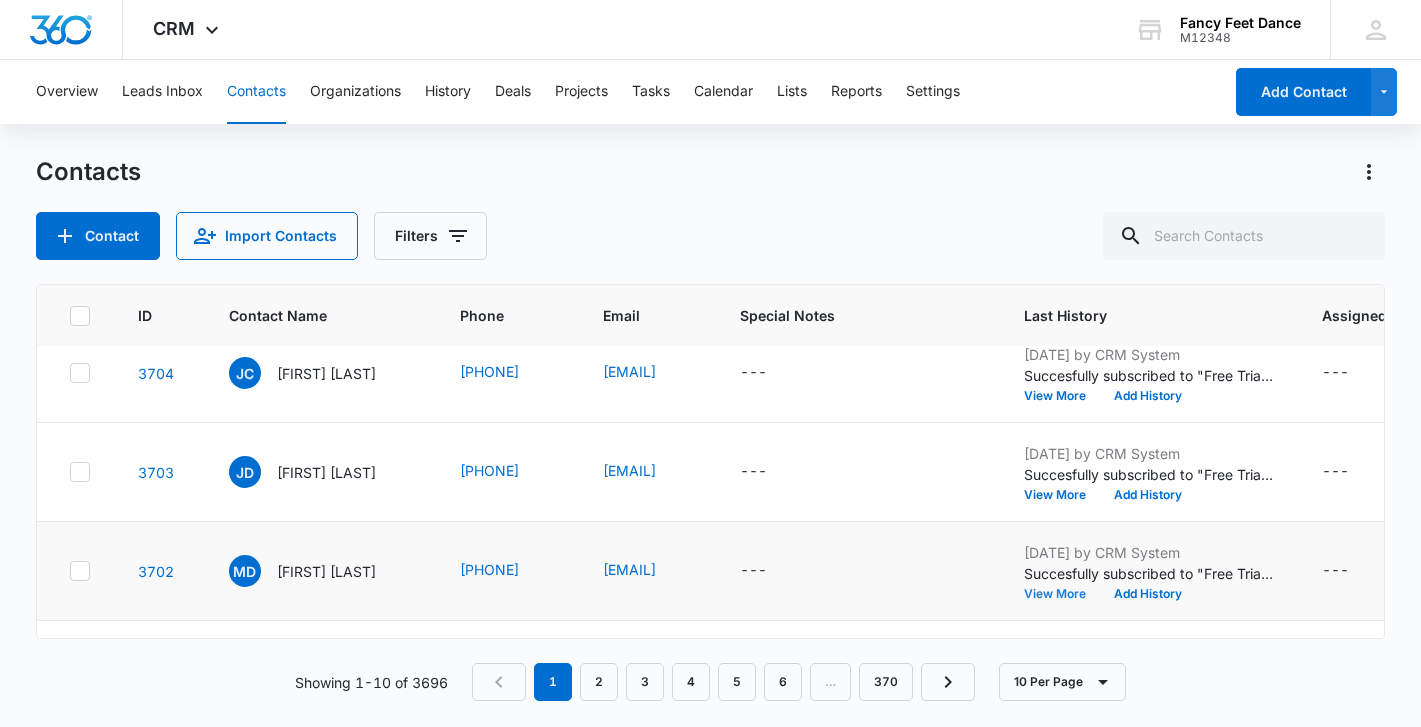click on "View More" at bounding box center (1062, 594) 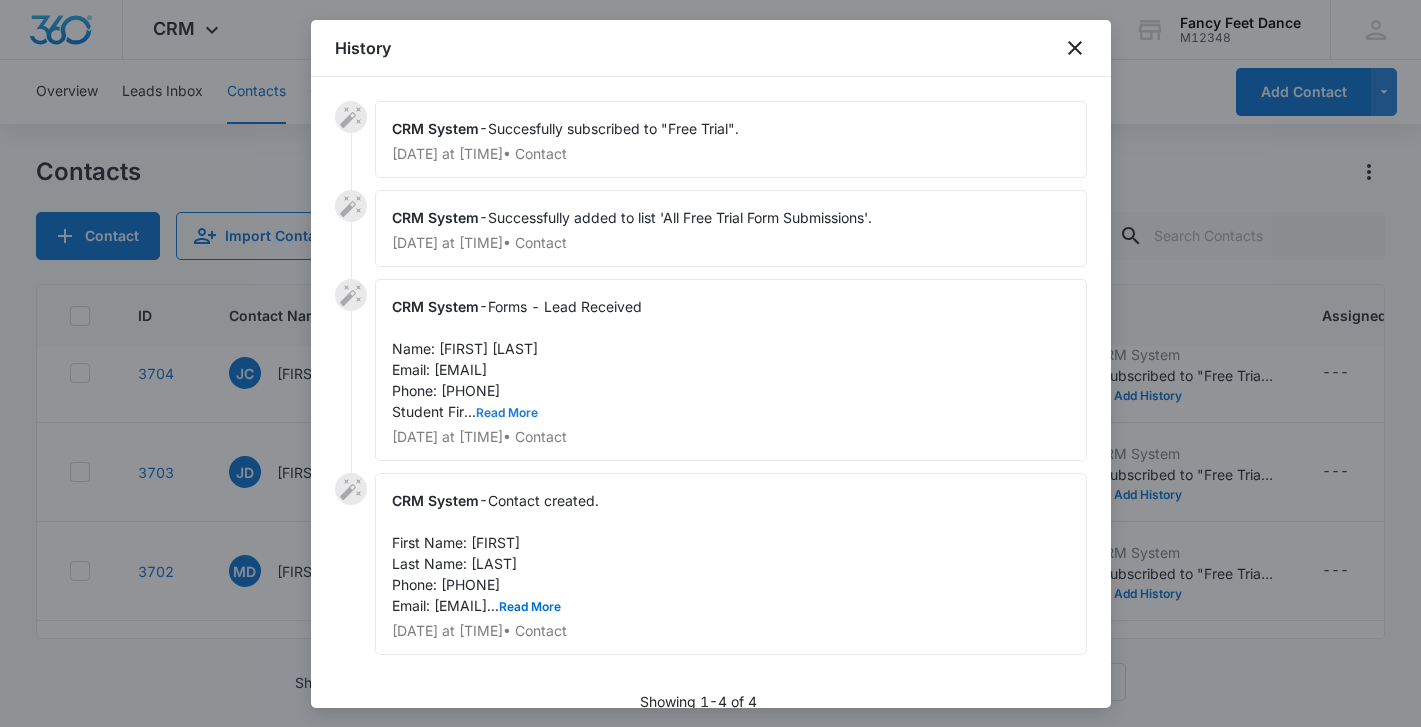 click on "Read More" at bounding box center [507, 413] 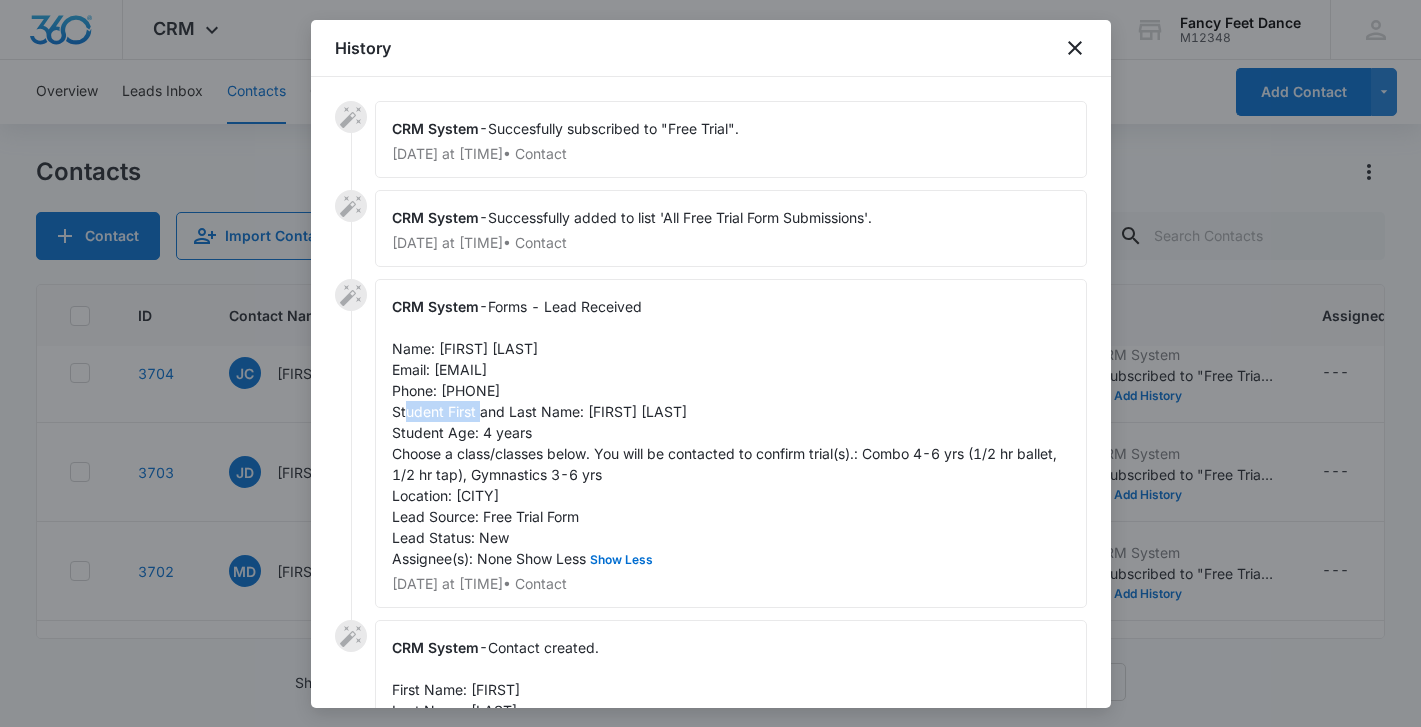 drag, startPoint x: 552, startPoint y: 389, endPoint x: 443, endPoint y: 389, distance: 109 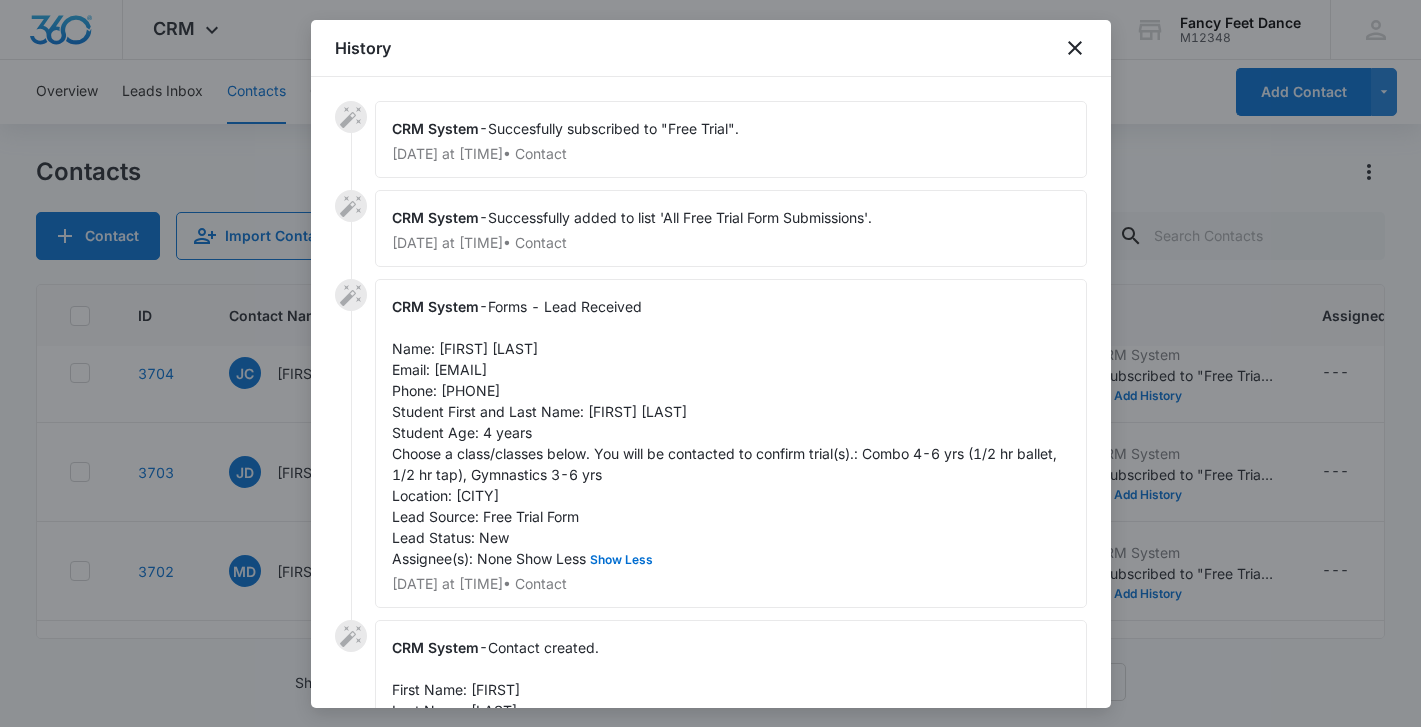 click on "Forms - Lead Received
Name: Michele Daniels
Email: mod813@gmail.com
Phone: 347-231-2261
Student First and Last Name: Kaliyah Clemons
Student Age: 4 years
Choose a class/classes below. You will be contacted to confirm trial(s).: Combo 4-6 yrs (1/2 hr ballet, 1/2 hr tap), Gymnastics 3-6 yrs
Location: Fleetwood
Lead Source: Free Trial Form
Lead Status: New
Assignee(s): None Show Less" at bounding box center (726, 432) 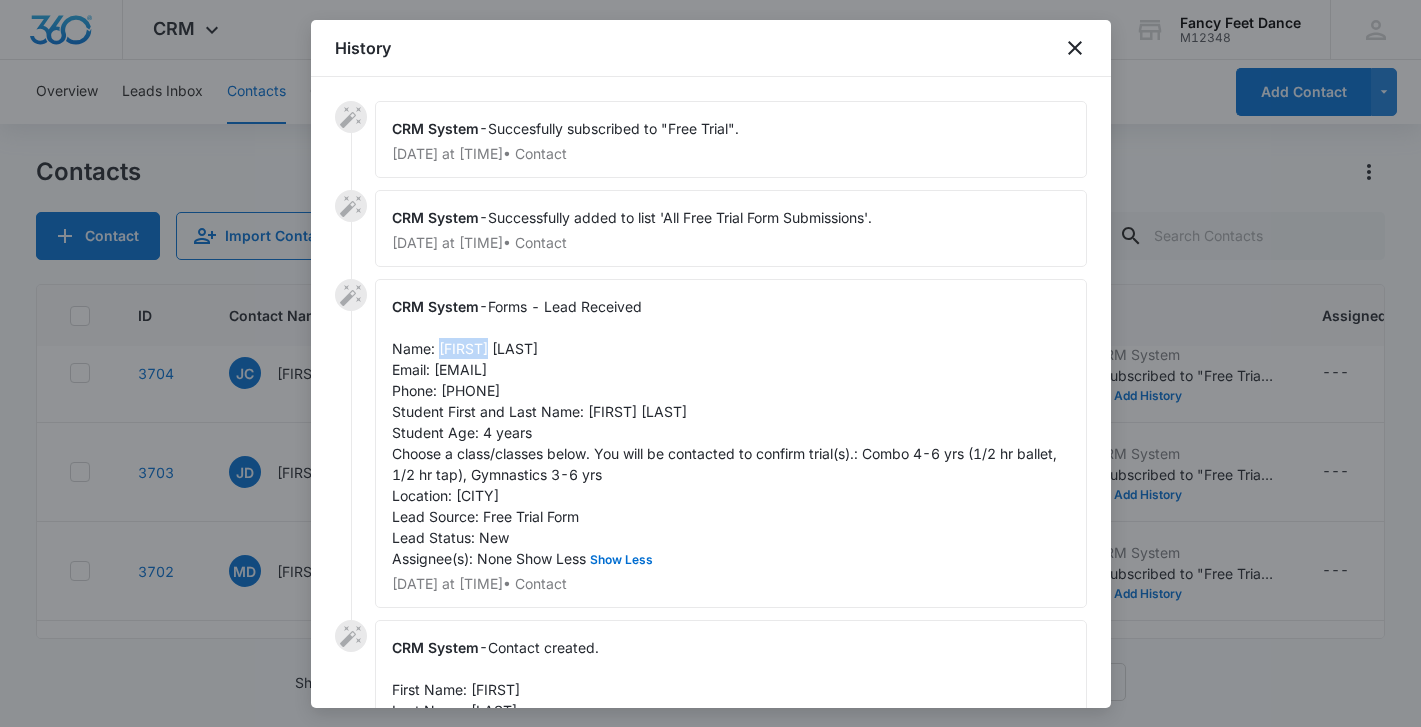 click on "Forms - Lead Received
Name: Michele Daniels
Email: mod813@gmail.com
Phone: 347-231-2261
Student First and Last Name: Kaliyah Clemons
Student Age: 4 years
Choose a class/classes below. You will be contacted to confirm trial(s).: Combo 4-6 yrs (1/2 hr ballet, 1/2 hr tap), Gymnastics 3-6 yrs
Location: Fleetwood
Lead Source: Free Trial Form
Lead Status: New
Assignee(s): None Show Less" at bounding box center [726, 432] 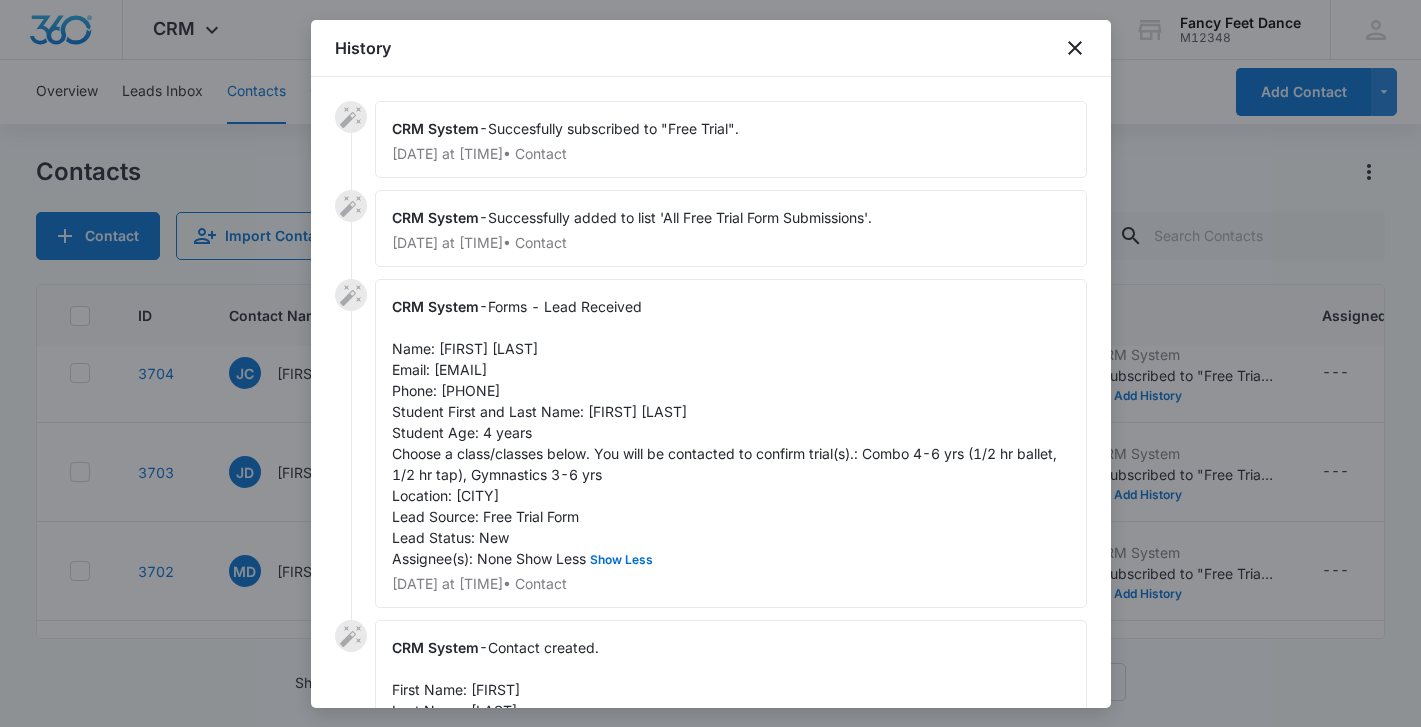 click on "Forms - Lead Received
Name: Michele Daniels
Email: mod813@gmail.com
Phone: 347-231-2261
Student First and Last Name: Kaliyah Clemons
Student Age: 4 years
Choose a class/classes below. You will be contacted to confirm trial(s).: Combo 4-6 yrs (1/2 hr ballet, 1/2 hr tap), Gymnastics 3-6 yrs
Location: Fleetwood
Lead Source: Free Trial Form
Lead Status: New
Assignee(s): None Show Less" at bounding box center (726, 432) 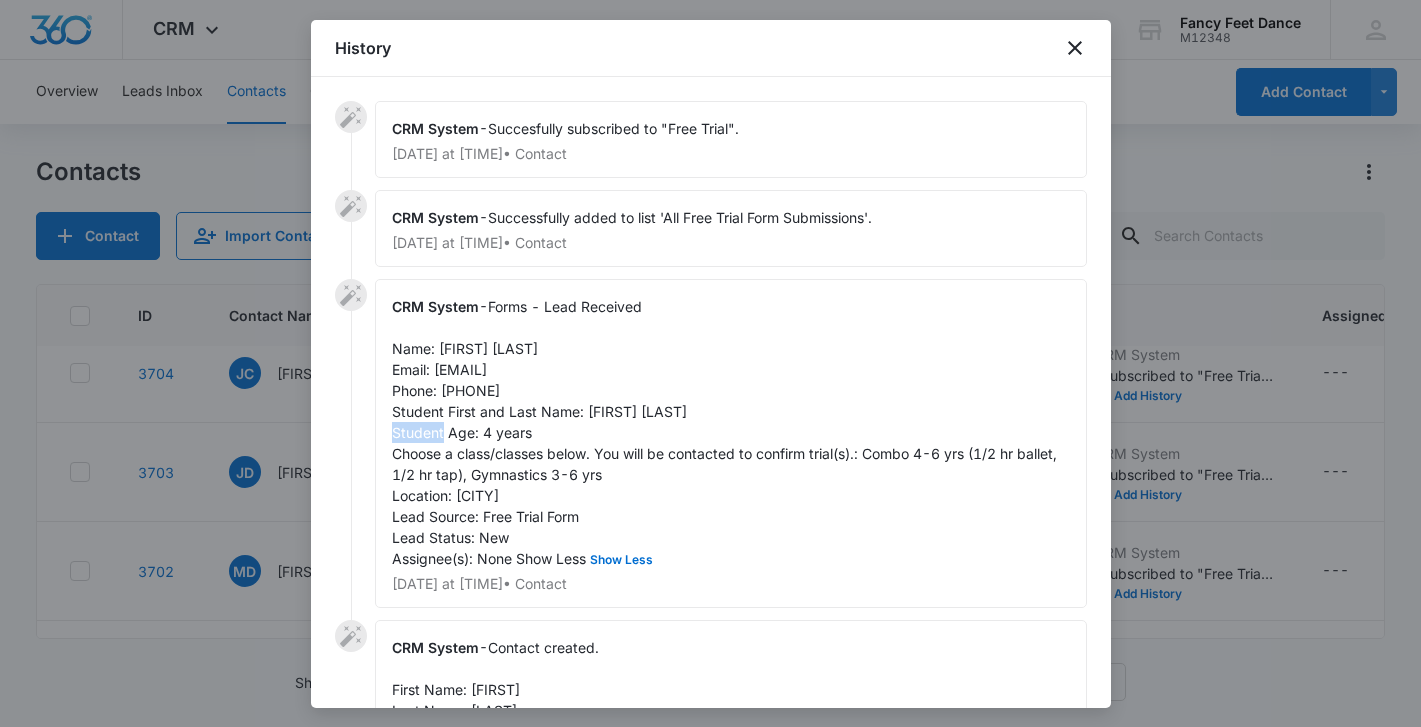 click on "Forms - Lead Received
Name: Michele Daniels
Email: mod813@gmail.com
Phone: 347-231-2261
Student First and Last Name: Kaliyah Clemons
Student Age: 4 years
Choose a class/classes below. You will be contacted to confirm trial(s).: Combo 4-6 yrs (1/2 hr ballet, 1/2 hr tap), Gymnastics 3-6 yrs
Location: Fleetwood
Lead Source: Free Trial Form
Lead Status: New
Assignee(s): None Show Less" at bounding box center [726, 432] 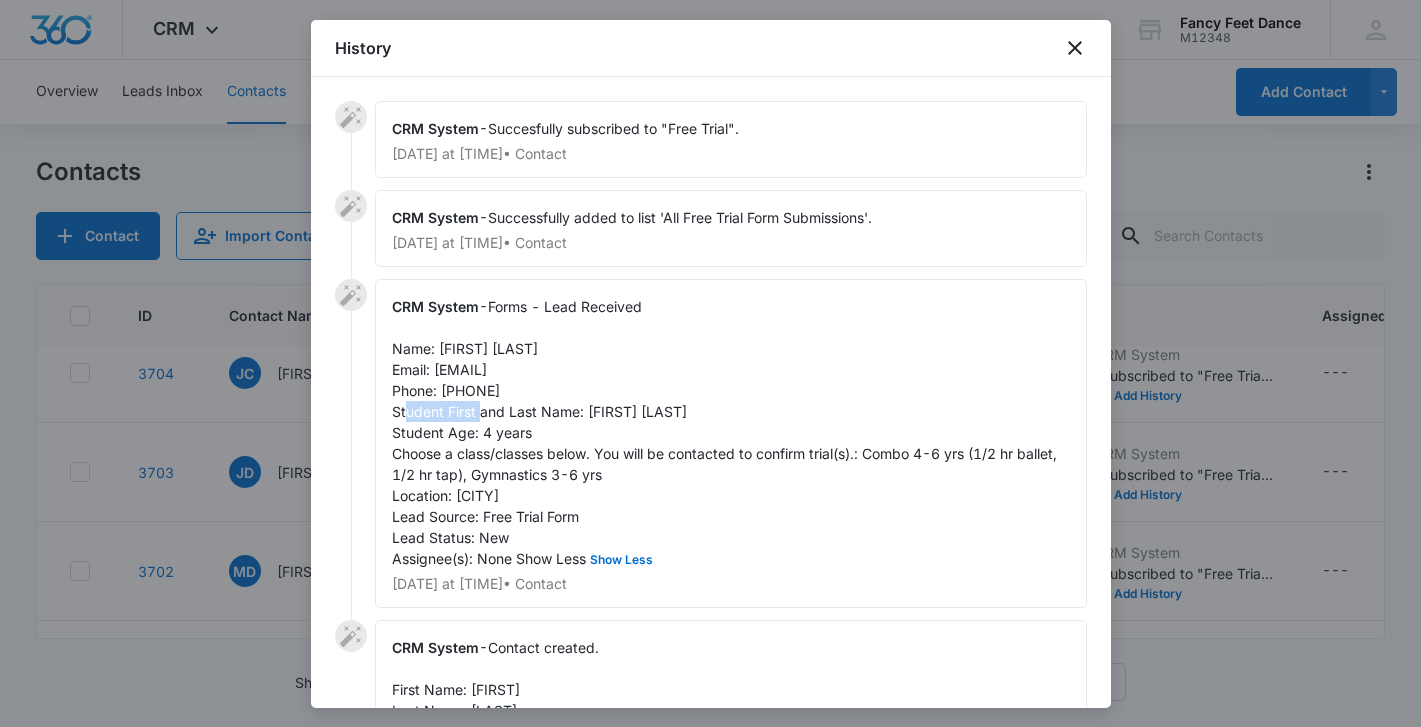 drag, startPoint x: 546, startPoint y: 389, endPoint x: 445, endPoint y: 389, distance: 101 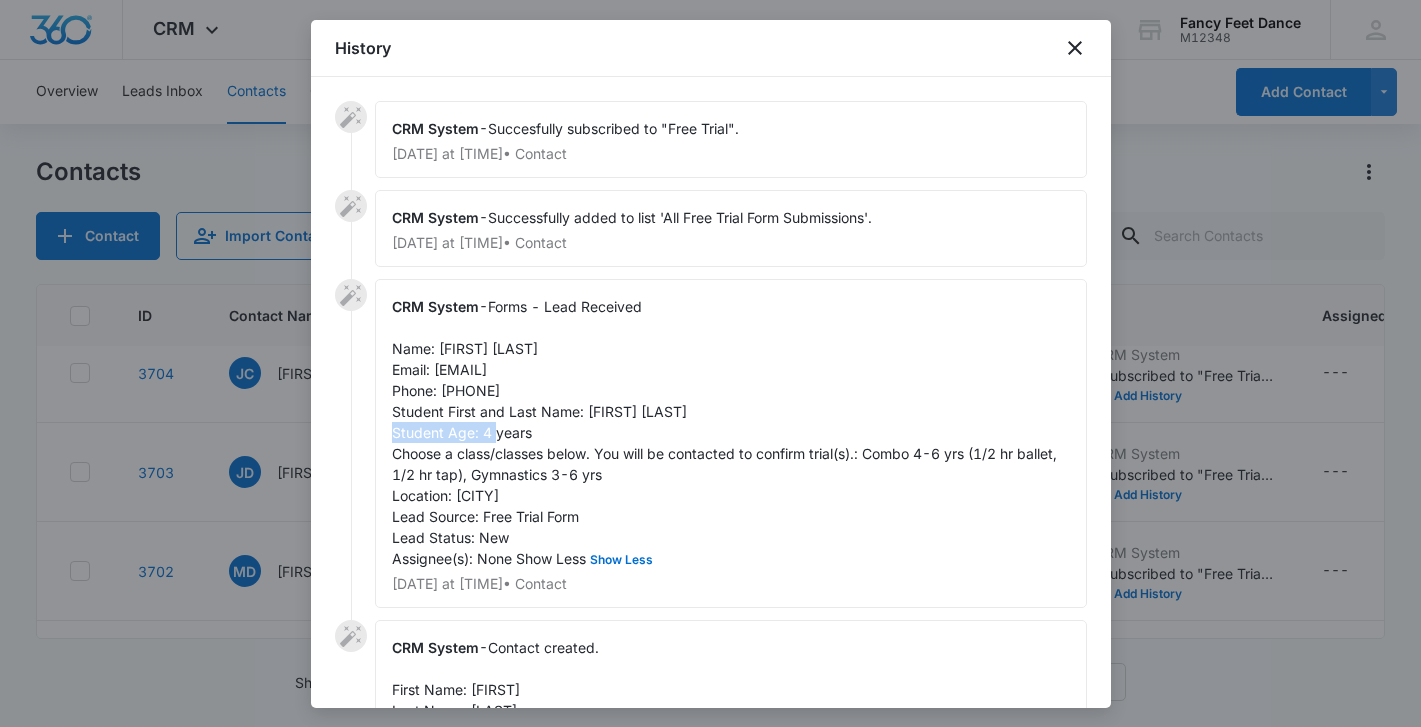 drag, startPoint x: 588, startPoint y: 408, endPoint x: 699, endPoint y: 408, distance: 111 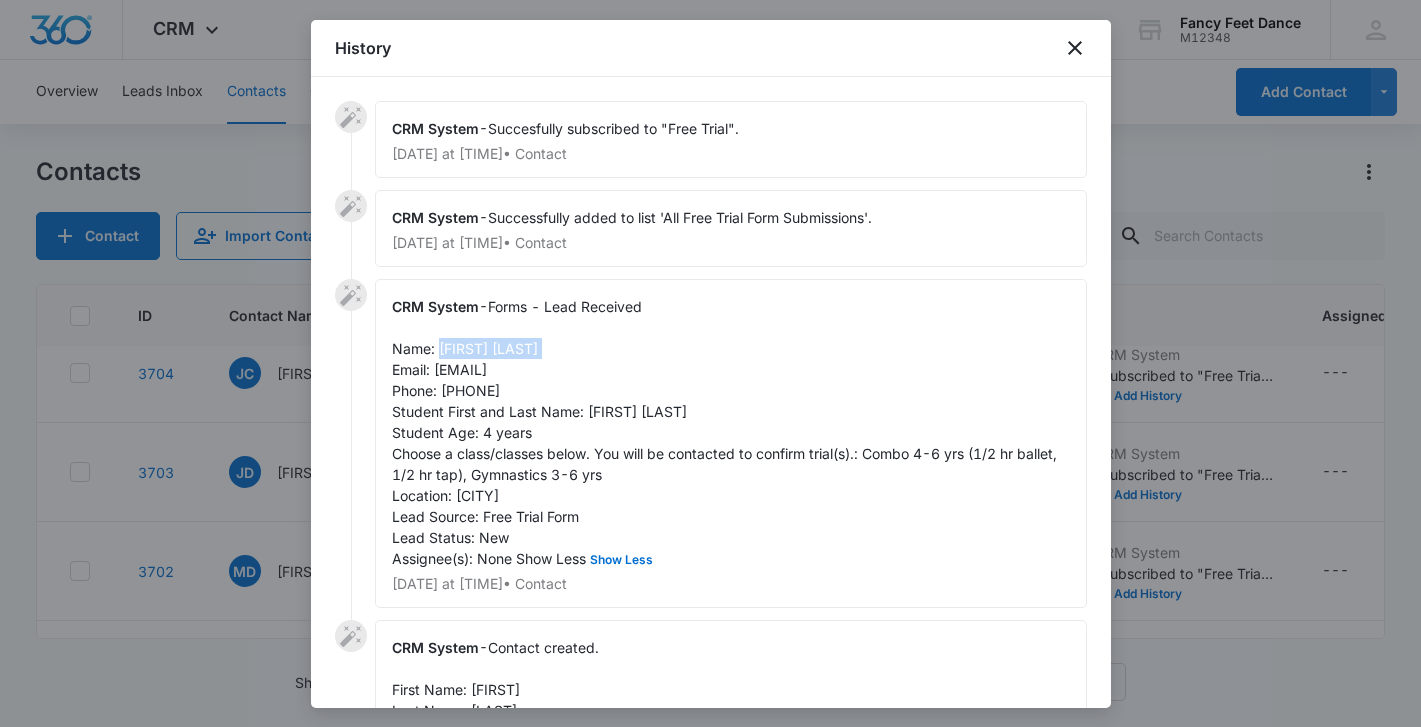 drag, startPoint x: 438, startPoint y: 342, endPoint x: 551, endPoint y: 344, distance: 113.0177 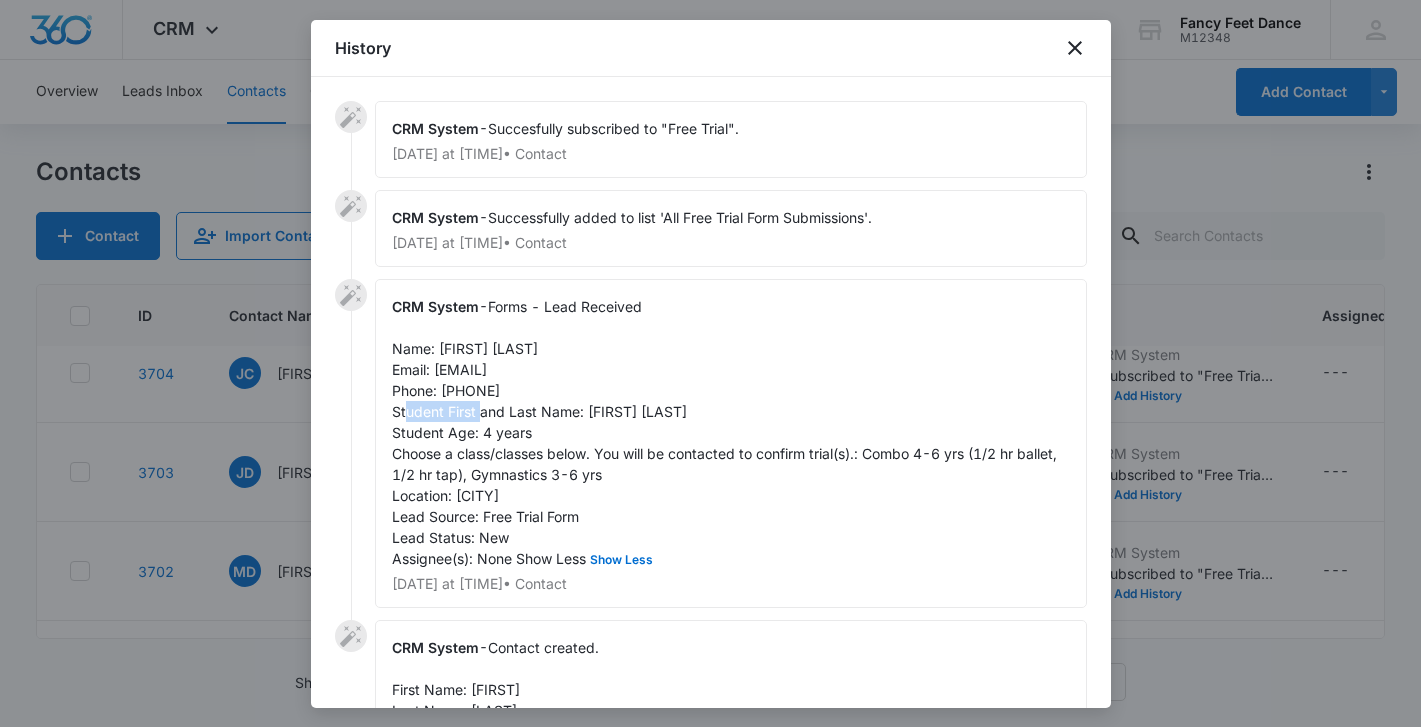 drag, startPoint x: 551, startPoint y: 387, endPoint x: 445, endPoint y: 384, distance: 106.04244 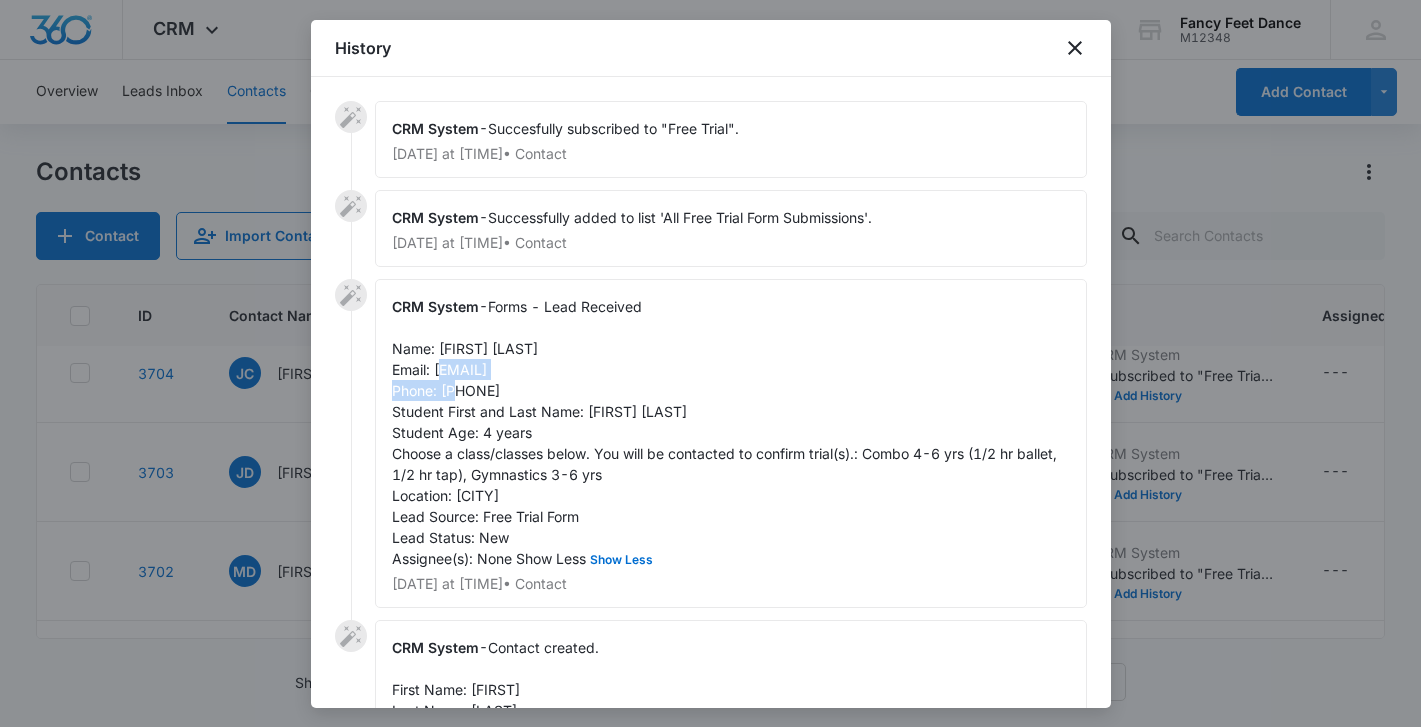drag, startPoint x: 436, startPoint y: 369, endPoint x: 570, endPoint y: 368, distance: 134.00374 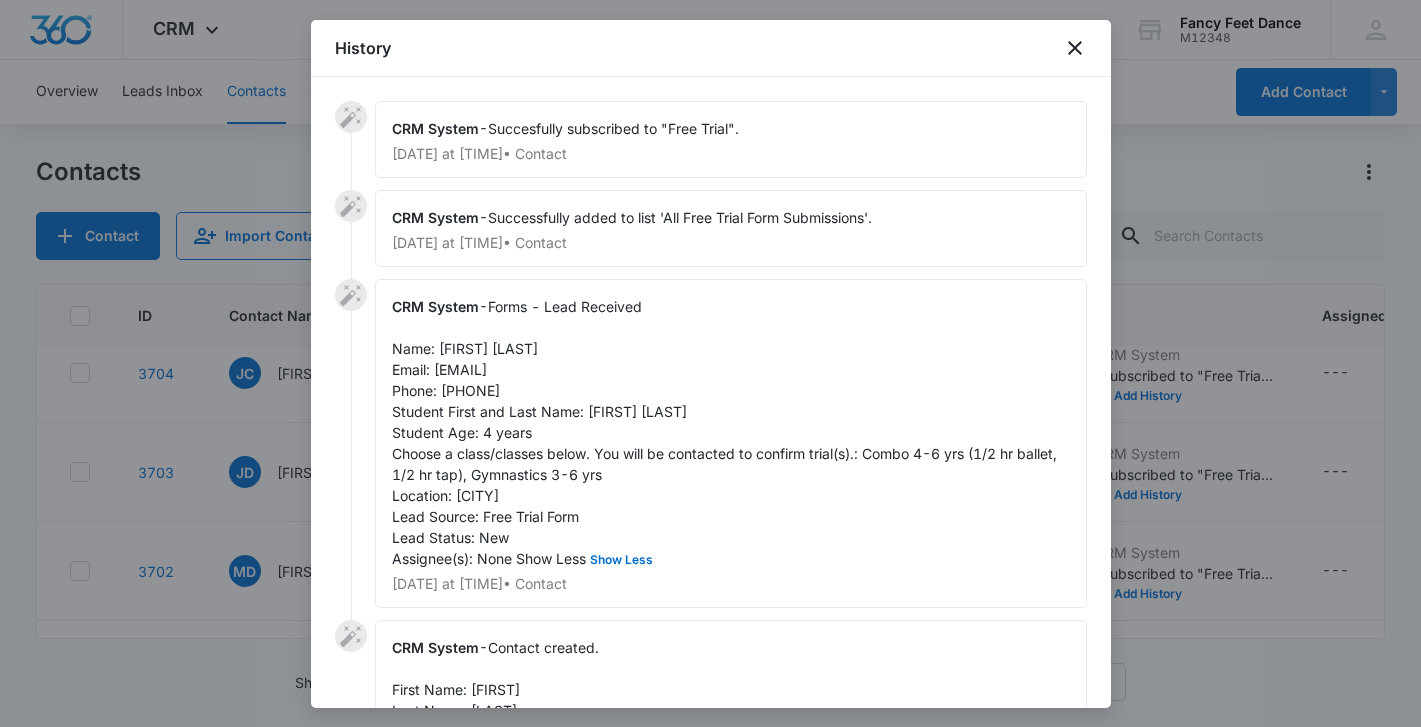 click at bounding box center [710, 363] 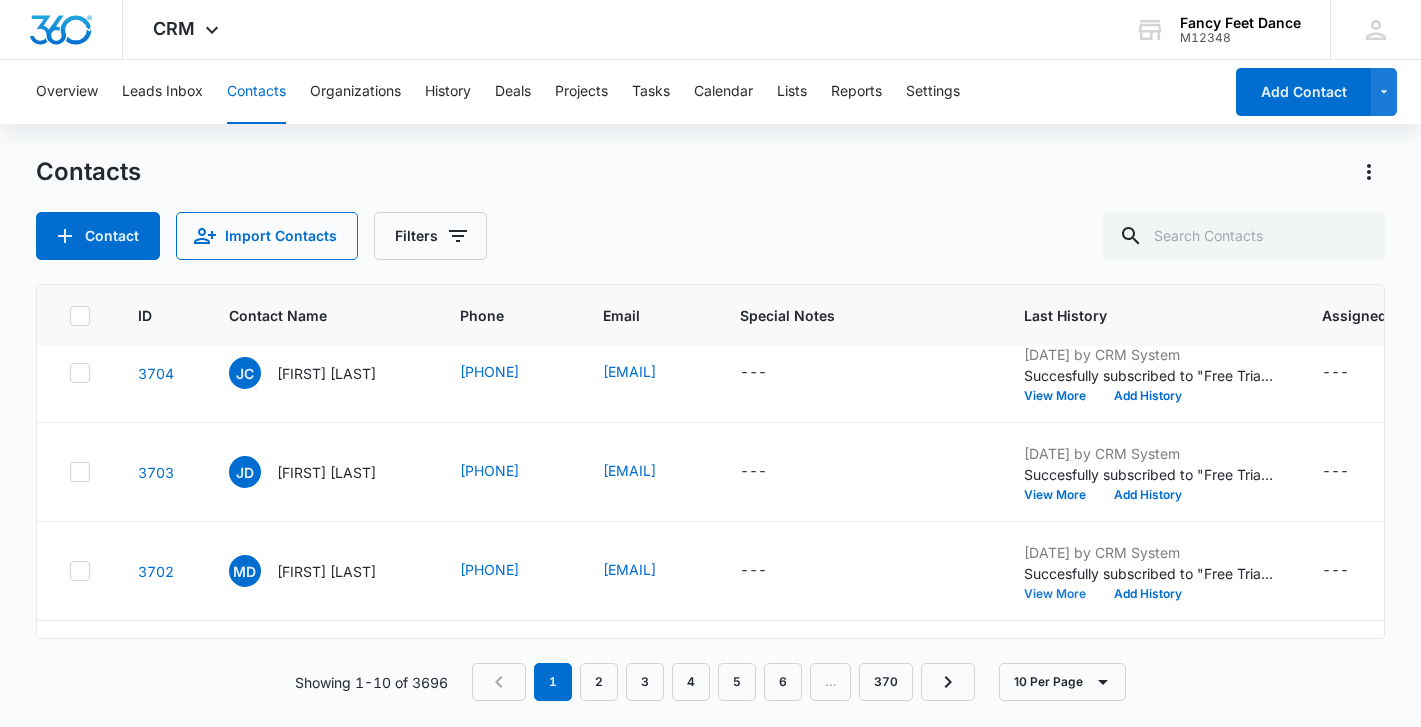 scroll, scrollTop: 0, scrollLeft: 0, axis: both 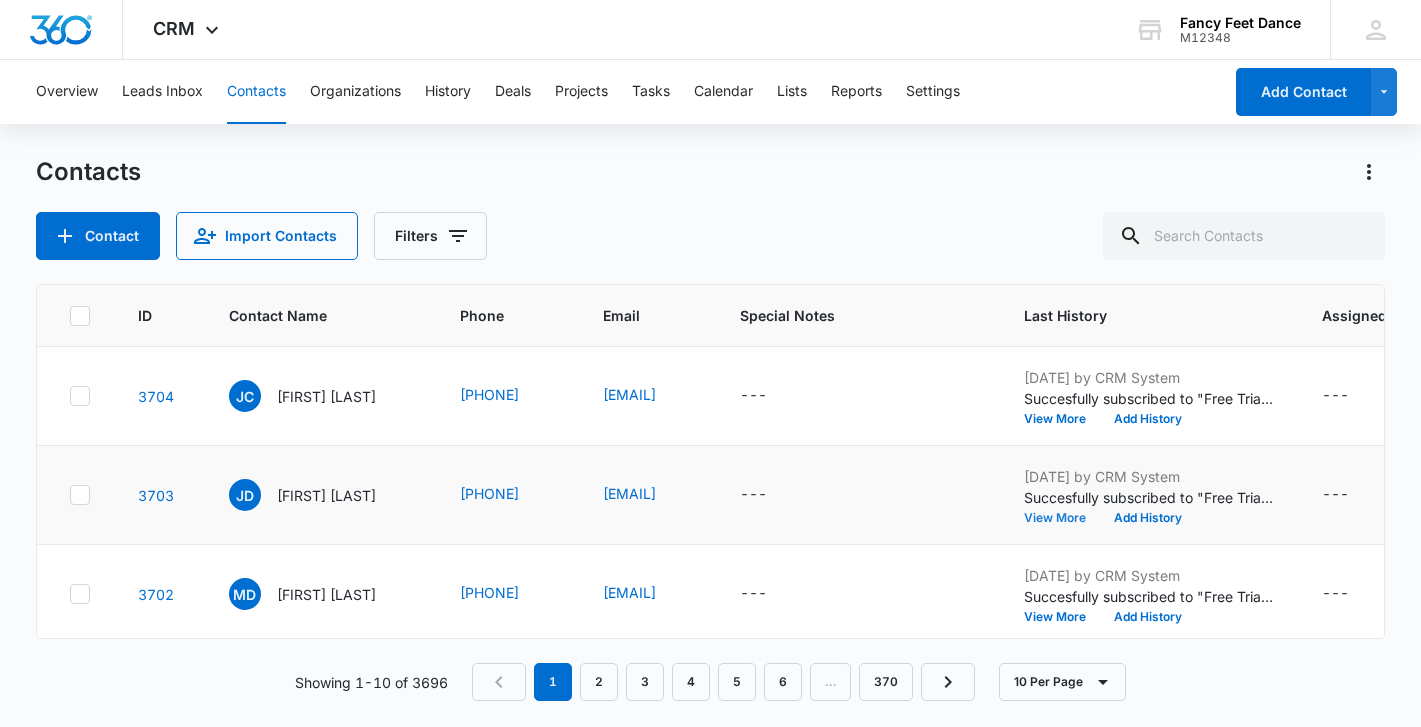 click on "View More" at bounding box center [1062, 518] 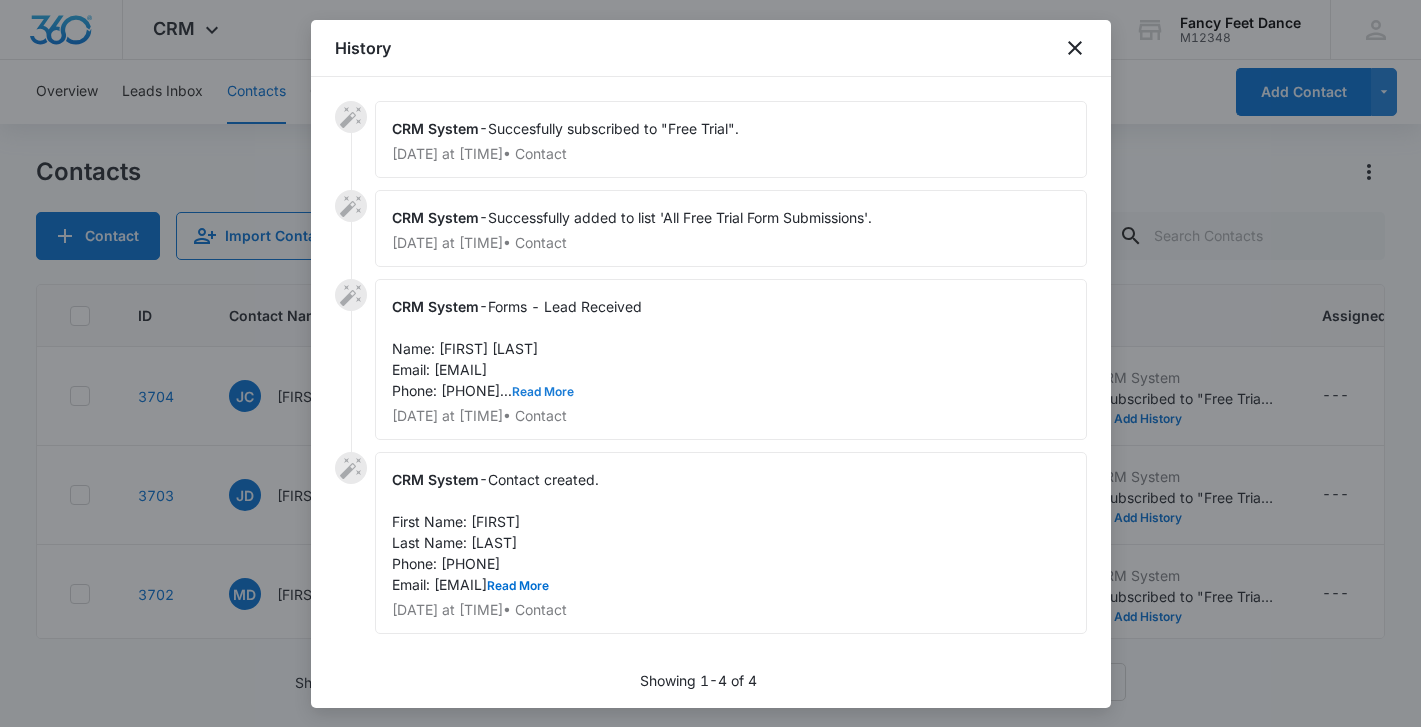 click on "Read More" at bounding box center (543, 392) 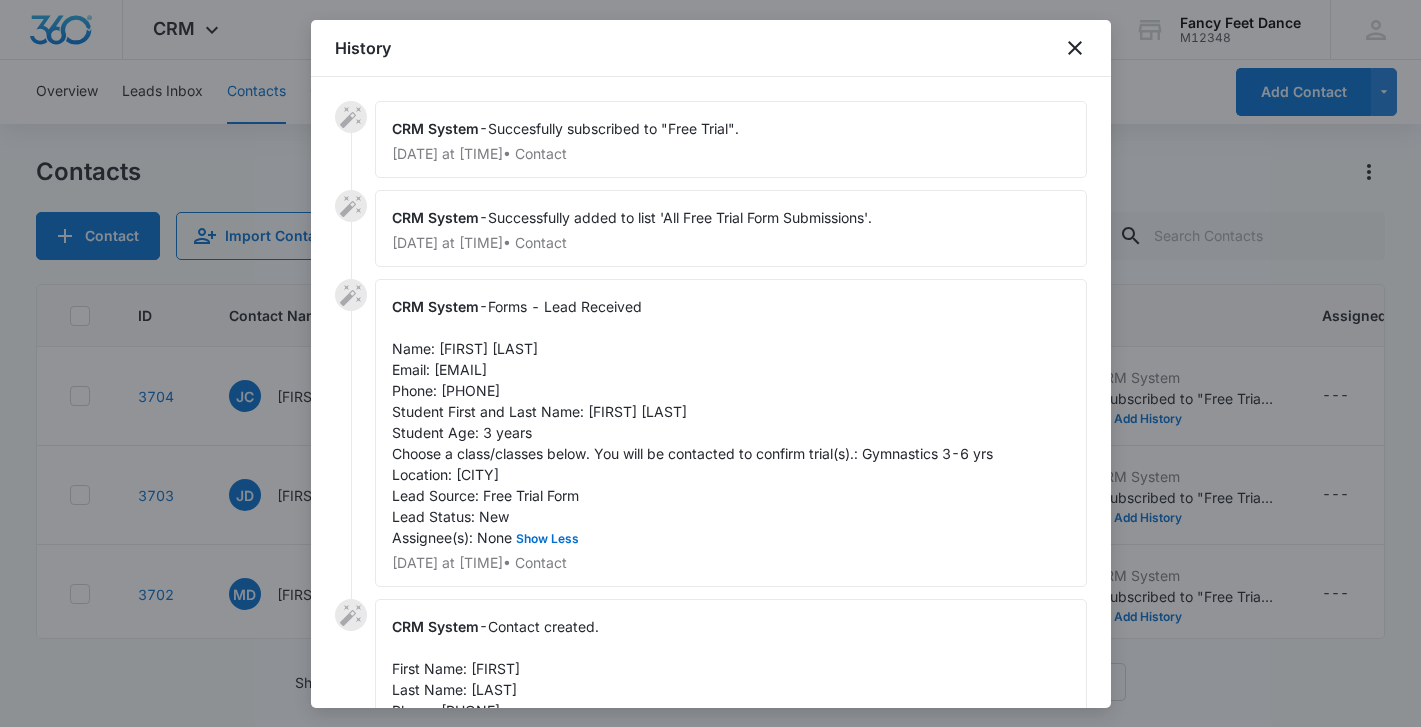 click on "Forms - Lead Received
Name: Jessica De Oliveira
Email: jessicamoreira15@yahoo.com
Phone: 6465849148
Student First and Last Name: Chloe De Oliveira
Student Age: 3 years
Choose a class/classes below. You will be contacted to confirm trial(s).: Gymnastics 3-6 yrs
Location: Fleetwood
Lead Source: Free Trial Form
Lead Status: New
Assignee(s): None Show Less" at bounding box center [692, 422] 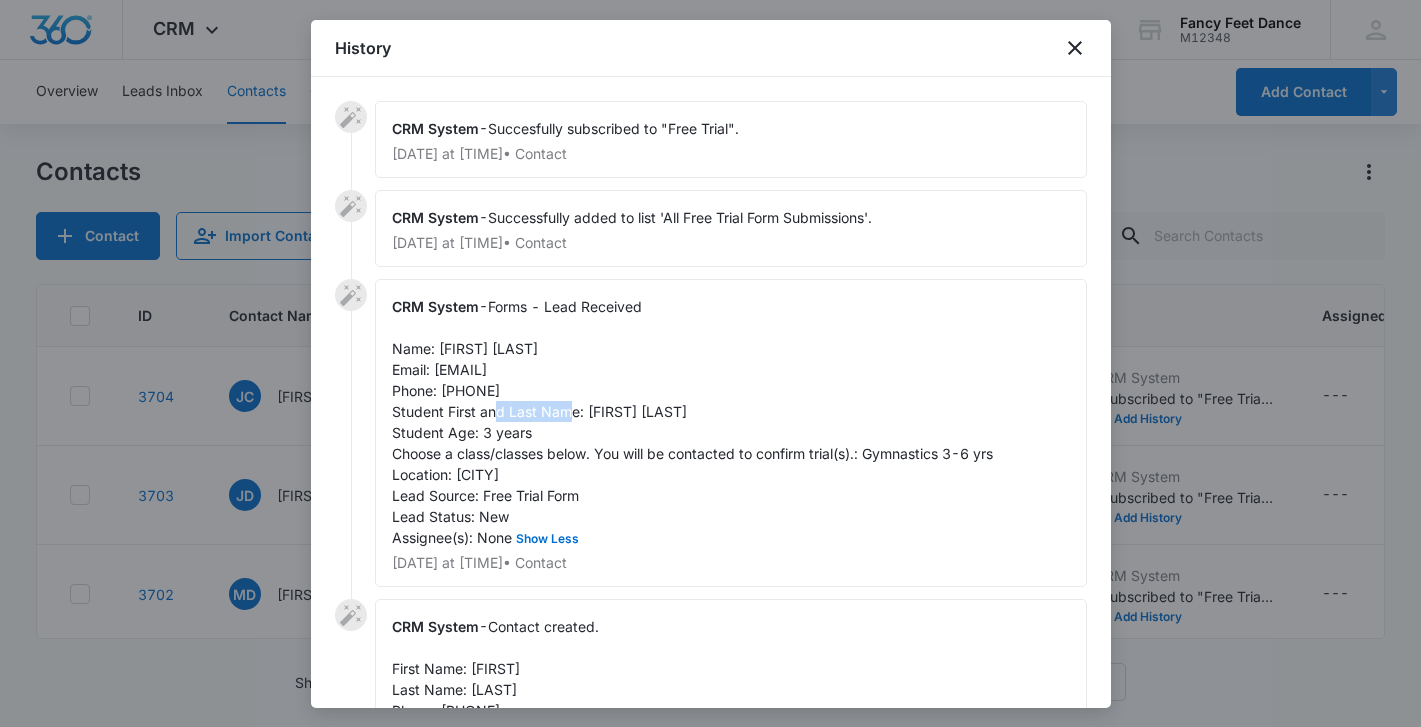 click on "Forms - Lead Received
Name: Jessica De Oliveira
Email: jessicamoreira15@yahoo.com
Phone: 6465849148
Student First and Last Name: Chloe De Oliveira
Student Age: 3 years
Choose a class/classes below. You will be contacted to confirm trial(s).: Gymnastics 3-6 yrs
Location: Fleetwood
Lead Source: Free Trial Form
Lead Status: New
Assignee(s): None Show Less" at bounding box center [692, 422] 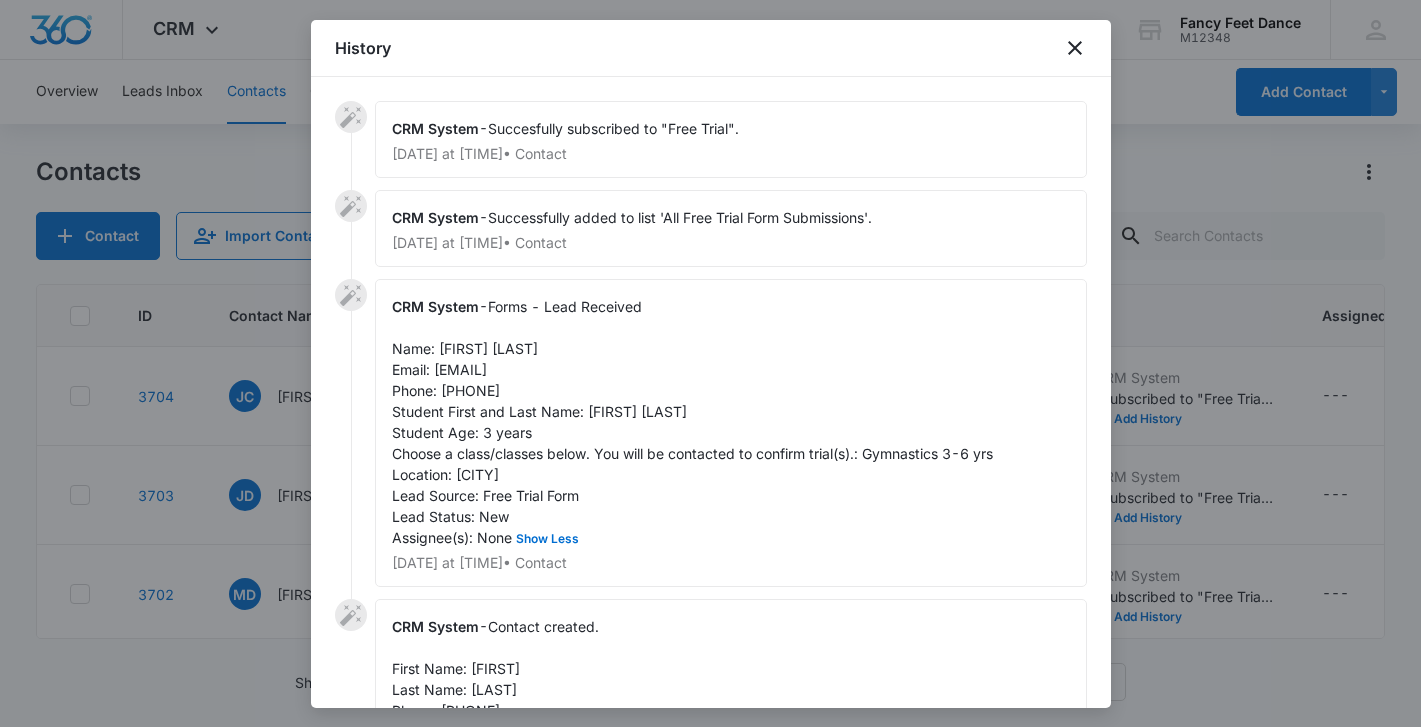 click at bounding box center [710, 363] 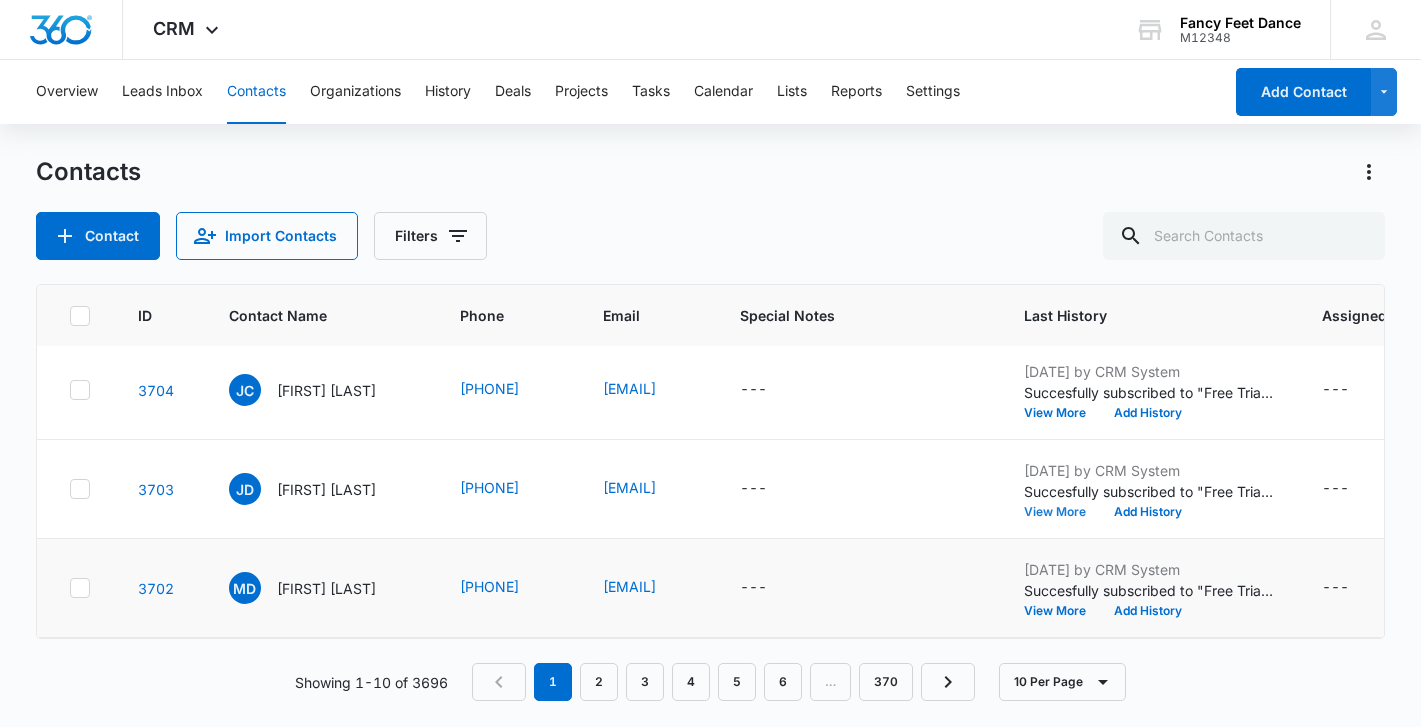 scroll, scrollTop: 0, scrollLeft: 0, axis: both 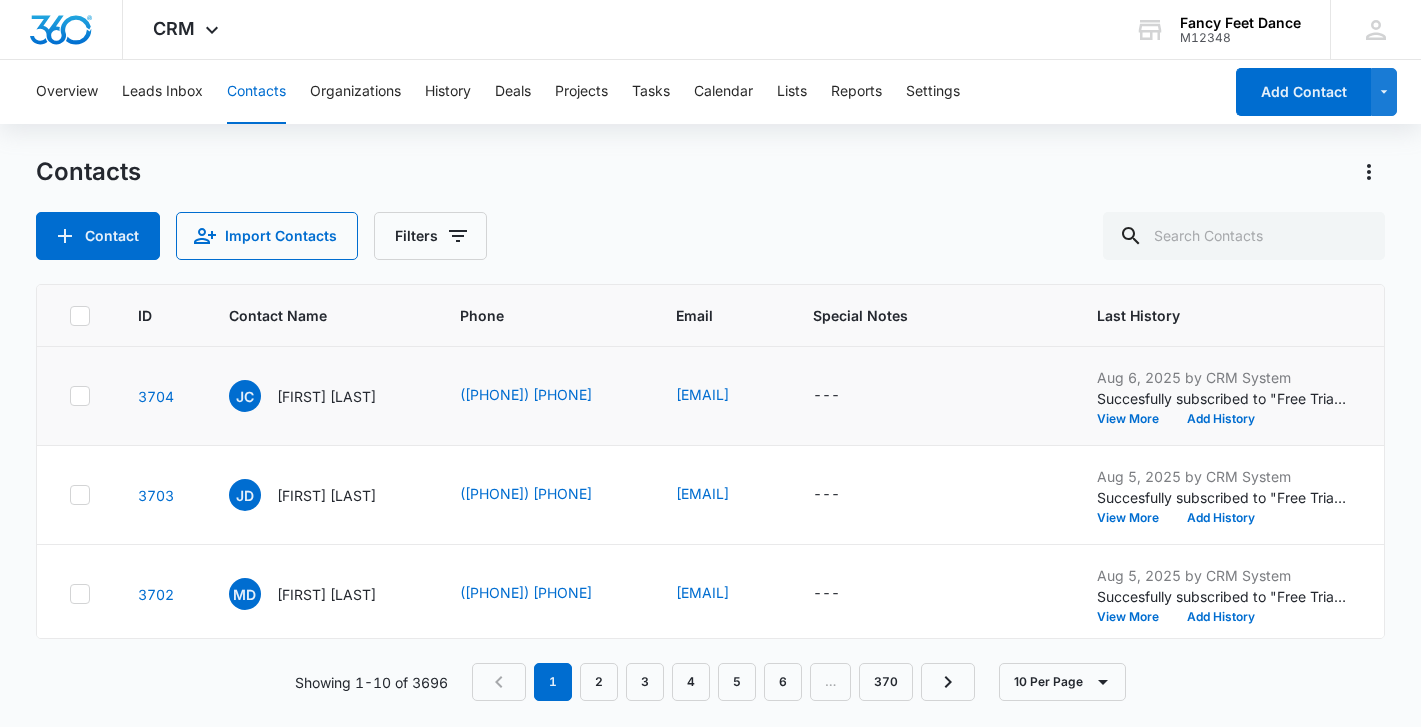 click on "Succesfully subscribed to "Free Trial"." at bounding box center (1222, 398) 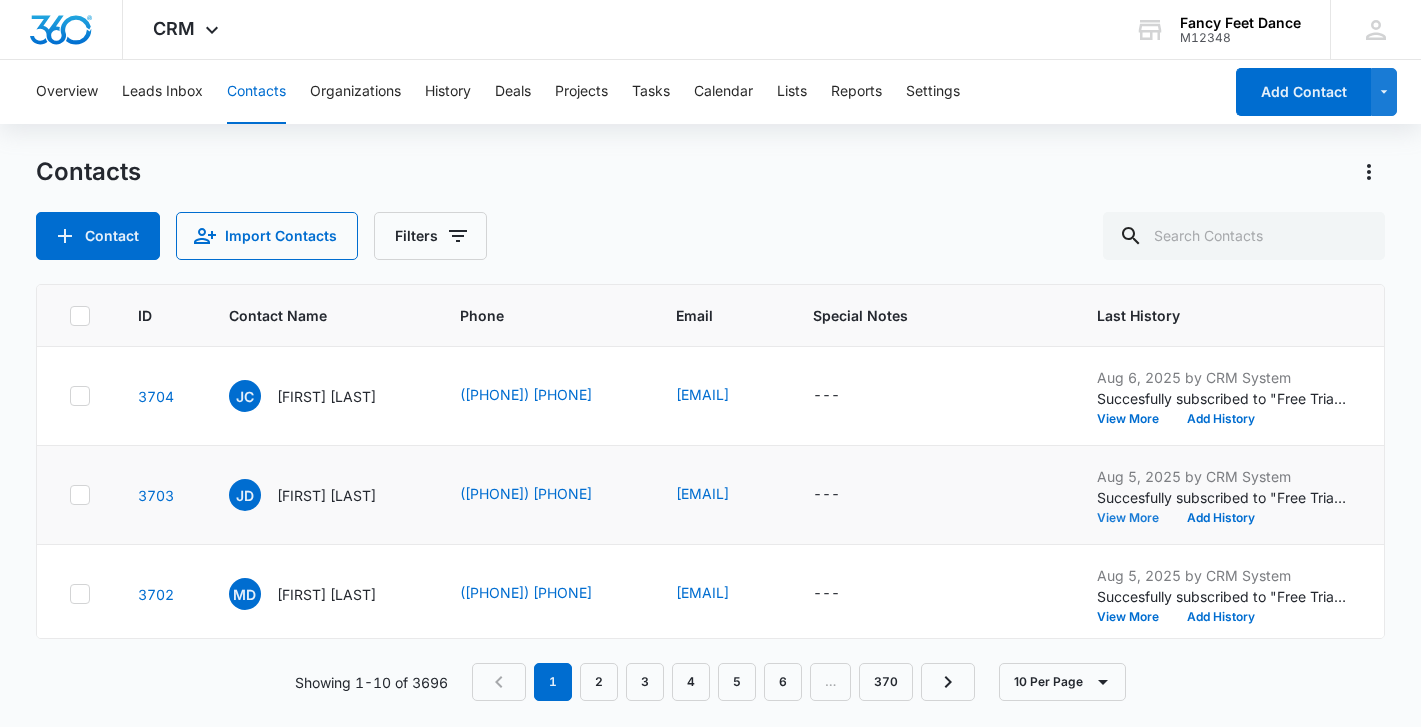 click on "View More" at bounding box center [1135, 518] 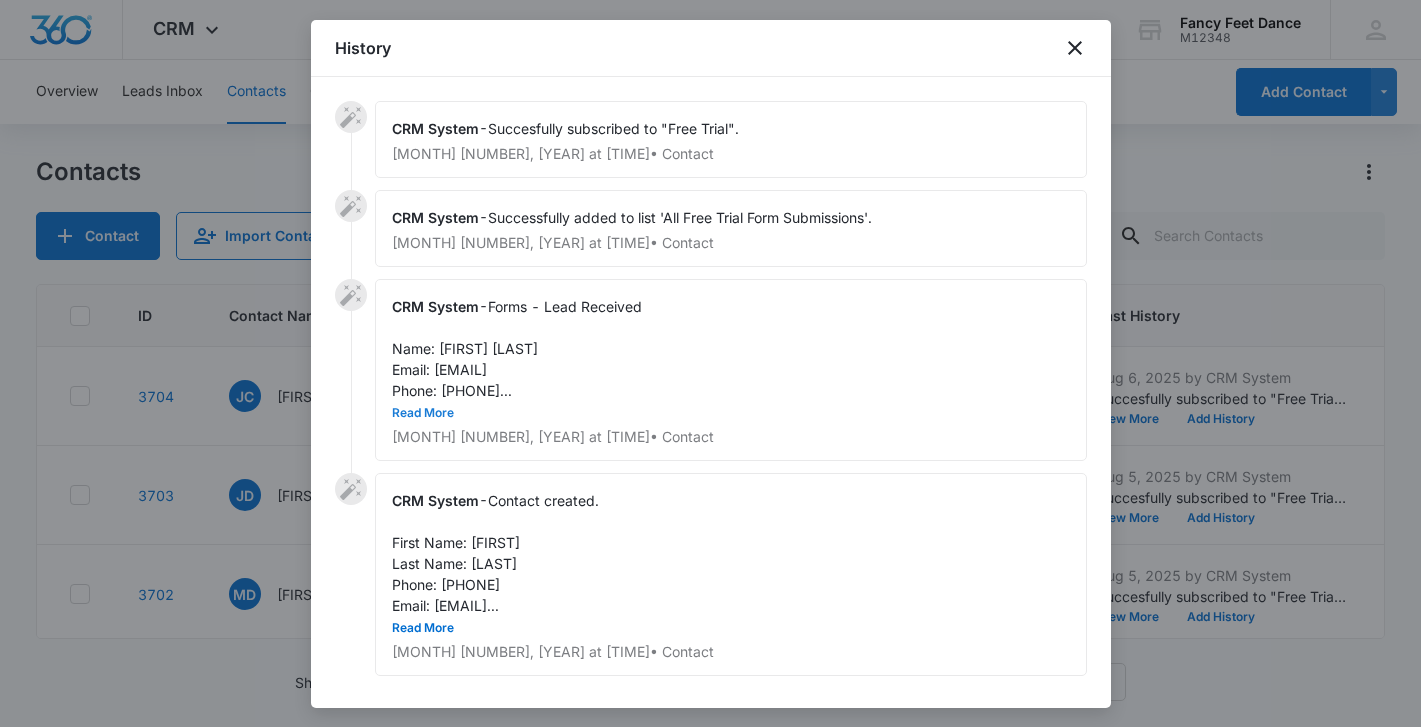 click on "Read More" at bounding box center (423, 413) 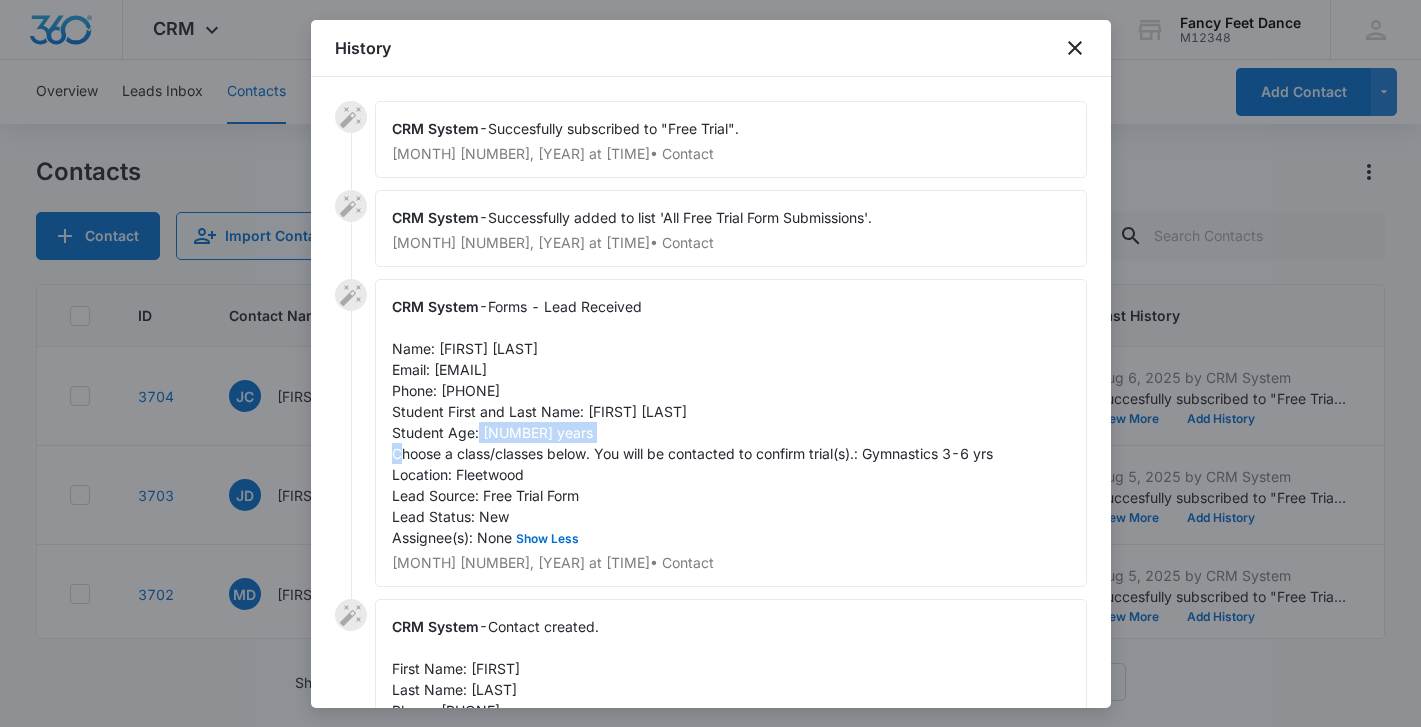 drag, startPoint x: 584, startPoint y: 412, endPoint x: 717, endPoint y: 410, distance: 133.01503 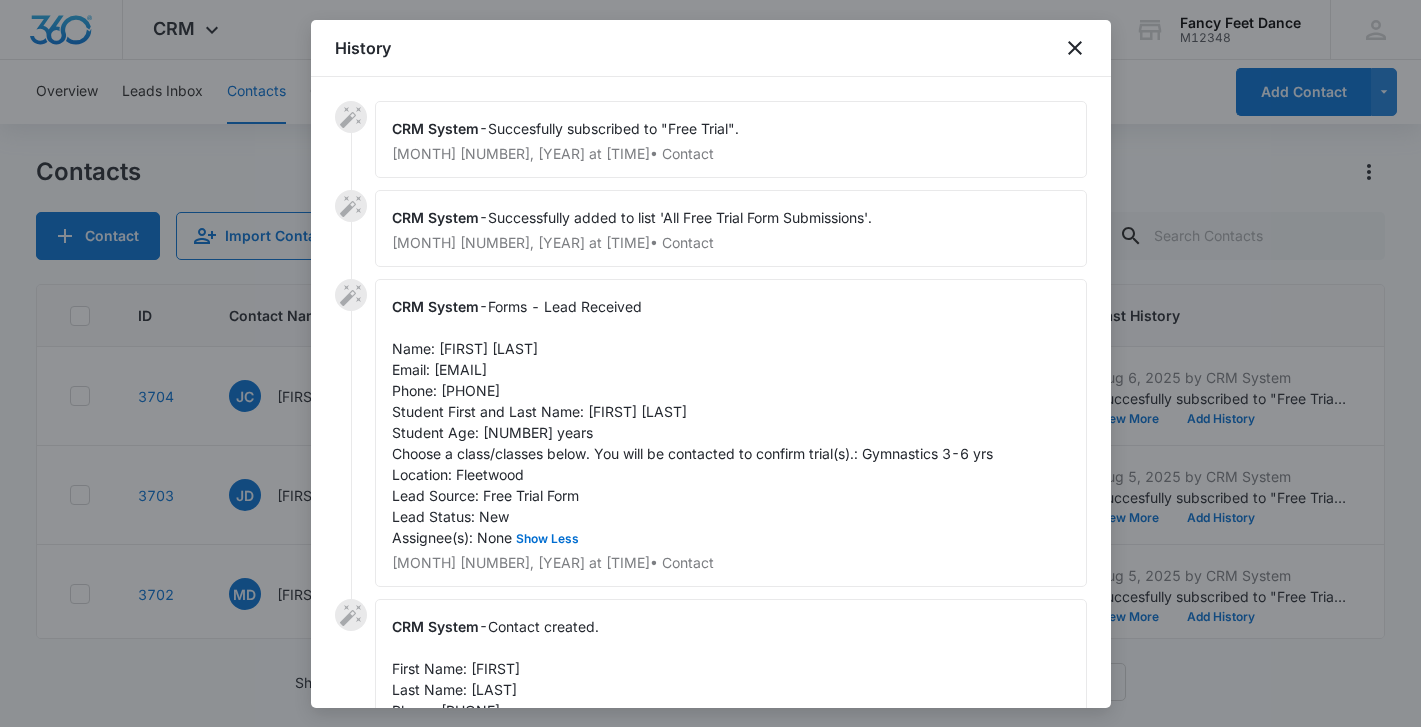 click on "Forms - Lead Received
Name: Jessica De Oliveira
Email: jessicamoreira15@yahoo.com
Phone: 6465849148
Student First and Last Name: Chloe De Oliveira
Student Age: 3 years
Choose a class/classes below. You will be contacted to confirm trial(s).: Gymnastics 3-6 yrs
Location: Fleetwood
Lead Source: Free Trial Form
Lead Status: New
Assignee(s): None Show Less" at bounding box center (692, 422) 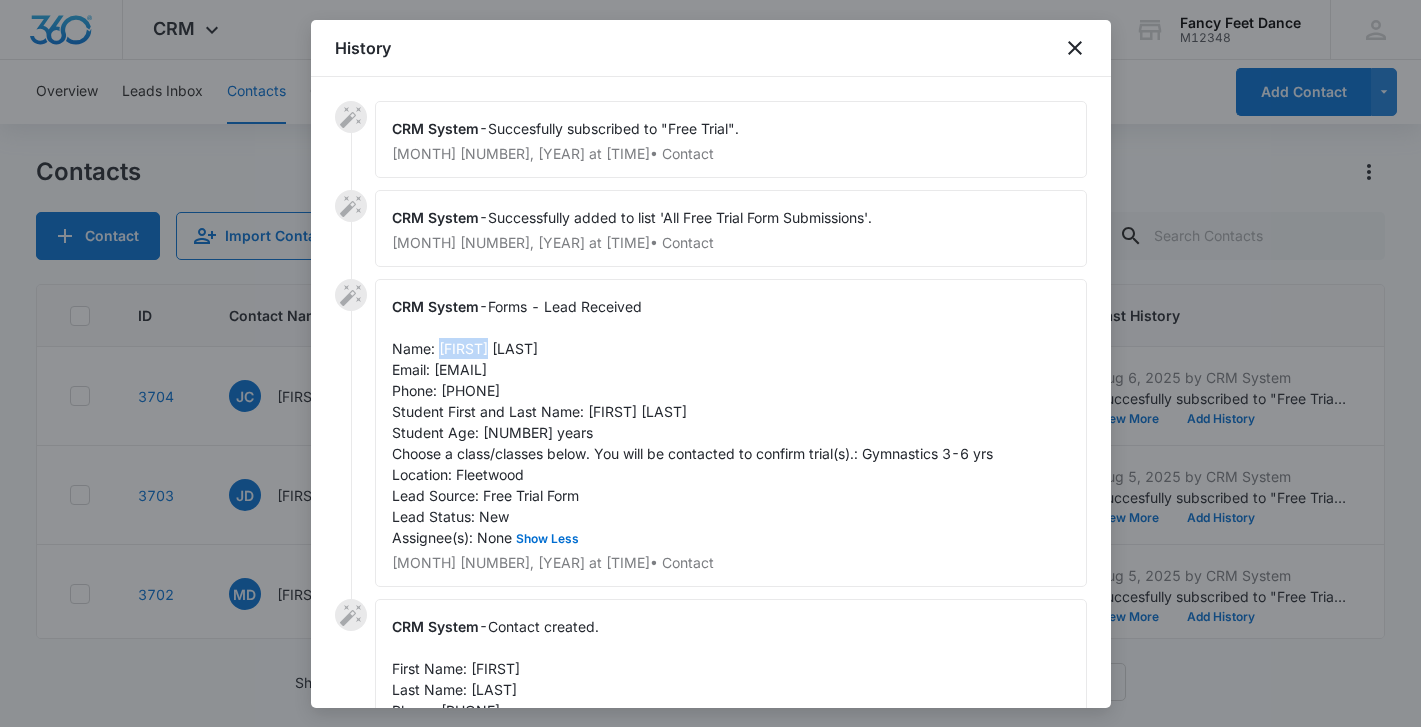 click on "Forms - Lead Received
Name: Jessica De Oliveira
Email: jessicamoreira15@yahoo.com
Phone: 6465849148
Student First and Last Name: Chloe De Oliveira
Student Age: 3 years
Choose a class/classes below. You will be contacted to confirm trial(s).: Gymnastics 3-6 yrs
Location: Fleetwood
Lead Source: Free Trial Form
Lead Status: New
Assignee(s): None Show Less" at bounding box center [692, 422] 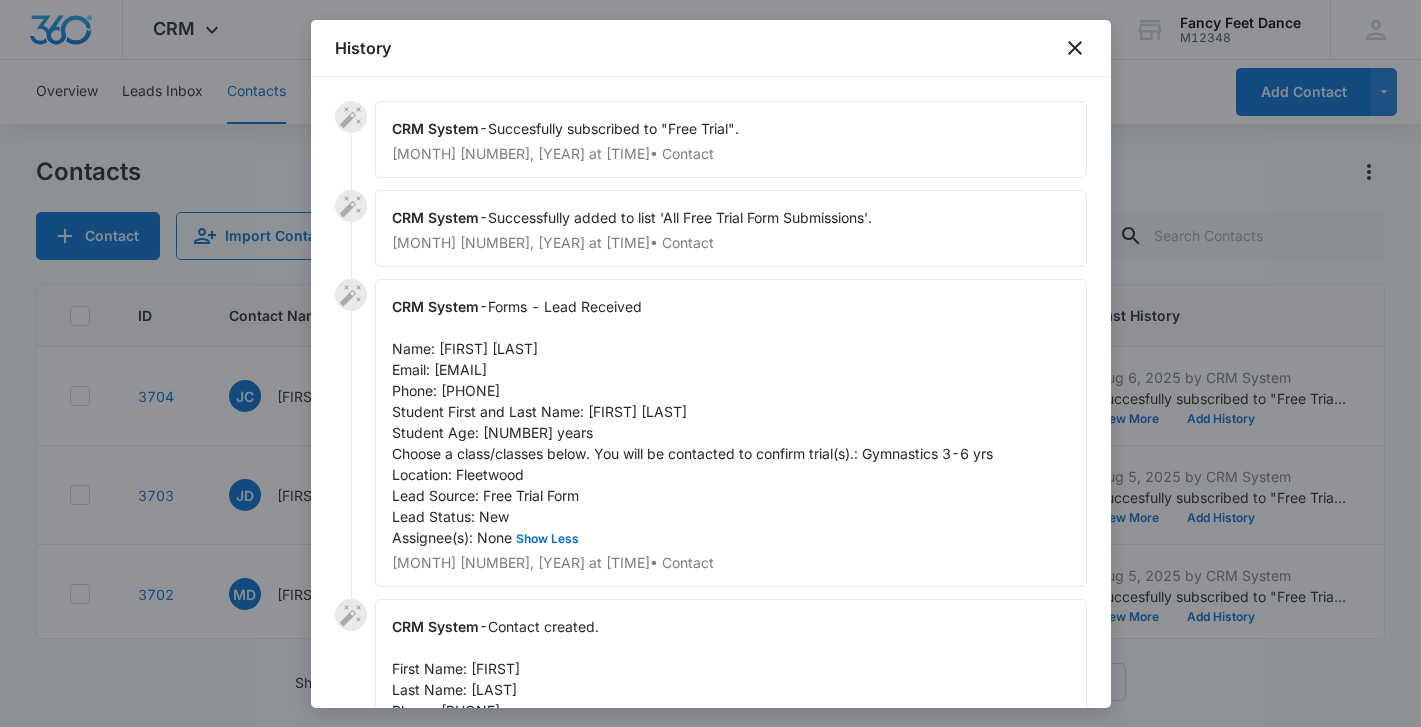 click on "Forms - Lead Received
Name: Jessica De Oliveira
Email: jessicamoreira15@yahoo.com
Phone: 6465849148
Student First and Last Name: Chloe De Oliveira
Student Age: 3 years
Choose a class/classes below. You will be contacted to confirm trial(s).: Gymnastics 3-6 yrs
Location: Fleetwood
Lead Source: Free Trial Form
Lead Status: New
Assignee(s): None Show Less" at bounding box center (692, 422) 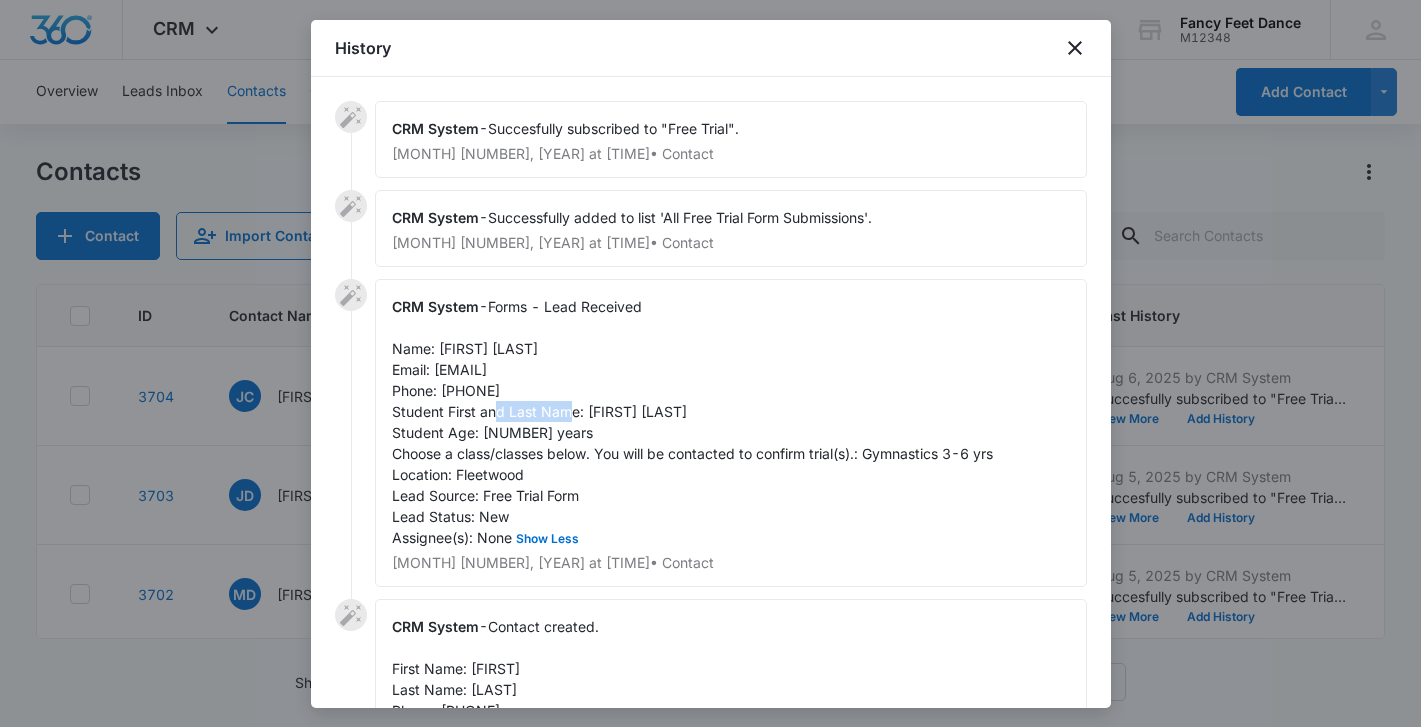 click on "Forms - Lead Received
Name: Jessica De Oliveira
Email: jessicamoreira15@yahoo.com
Phone: 6465849148
Student First and Last Name: Chloe De Oliveira
Student Age: 3 years
Choose a class/classes below. You will be contacted to confirm trial(s).: Gymnastics 3-6 yrs
Location: Fleetwood
Lead Source: Free Trial Form
Lead Status: New
Assignee(s): None Show Less" at bounding box center [692, 422] 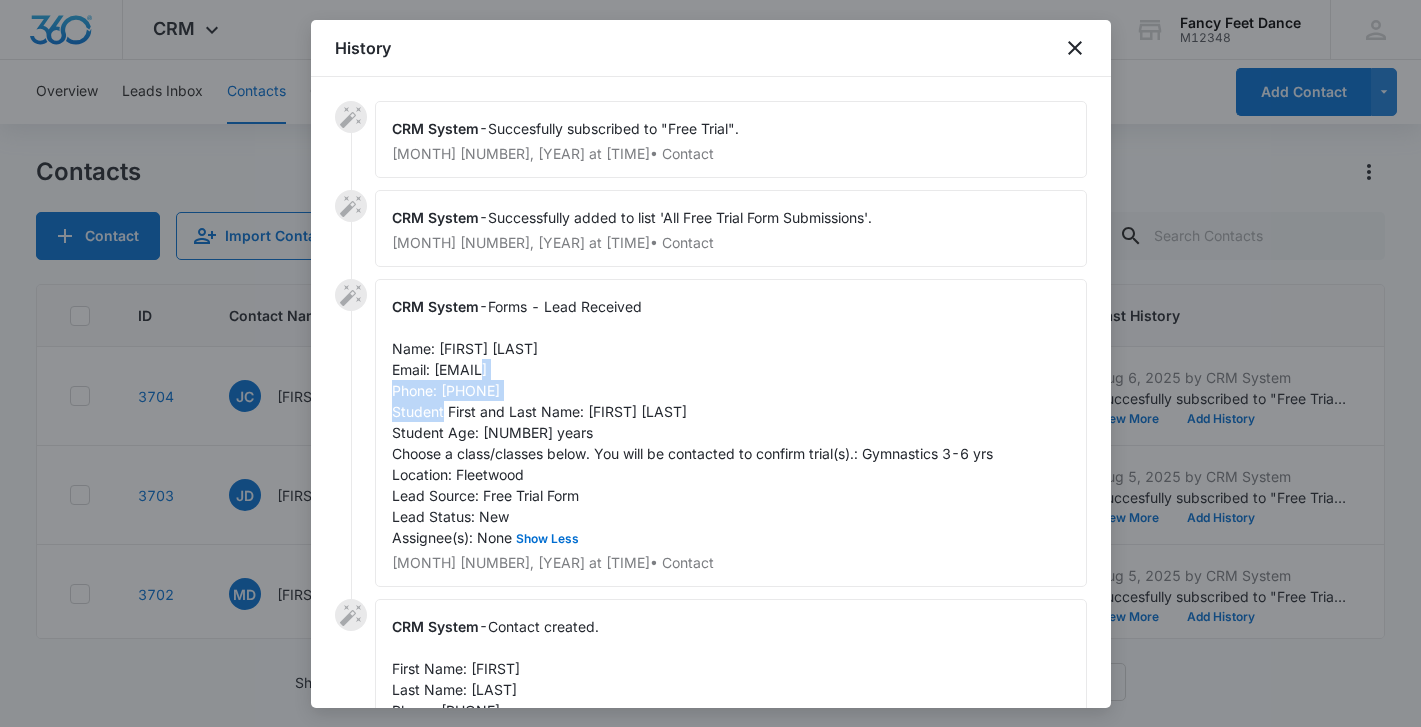 drag, startPoint x: 436, startPoint y: 370, endPoint x: 618, endPoint y: 369, distance: 182.00275 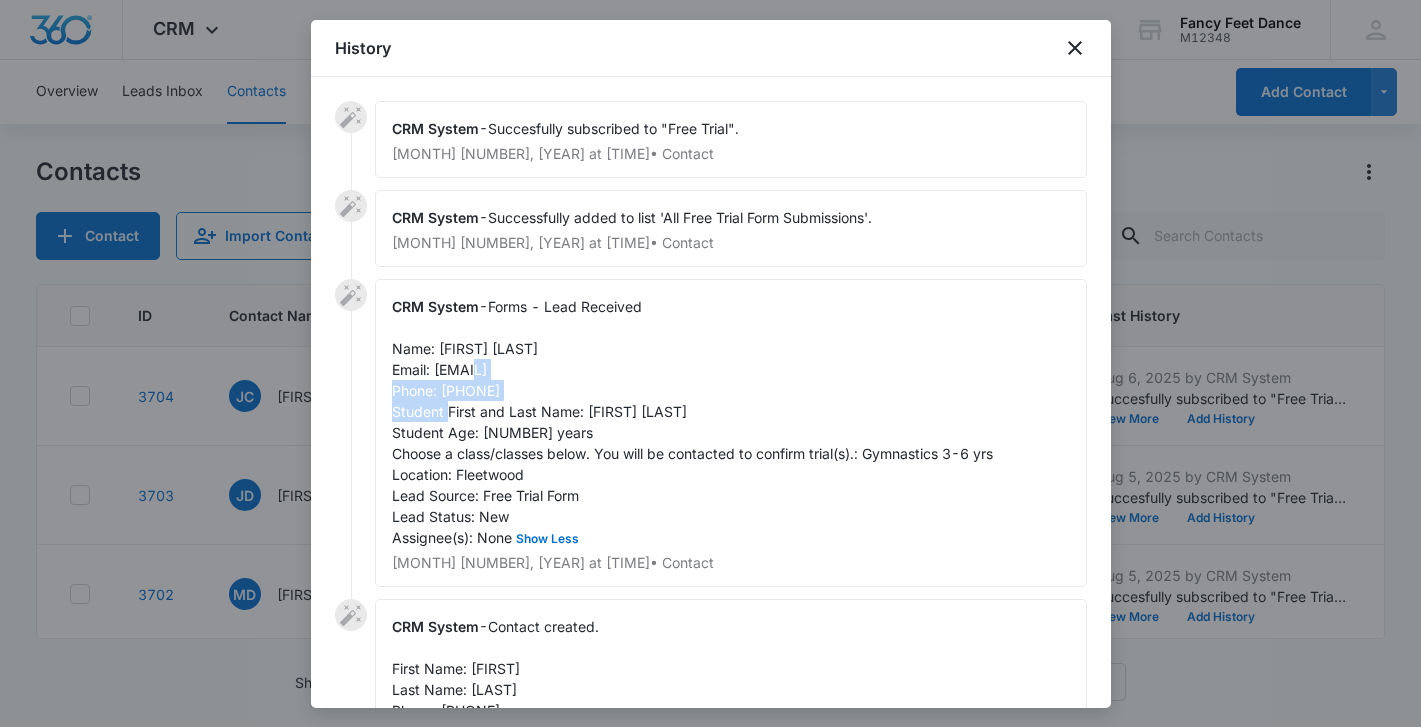 drag, startPoint x: 635, startPoint y: 367, endPoint x: 433, endPoint y: 362, distance: 202.06187 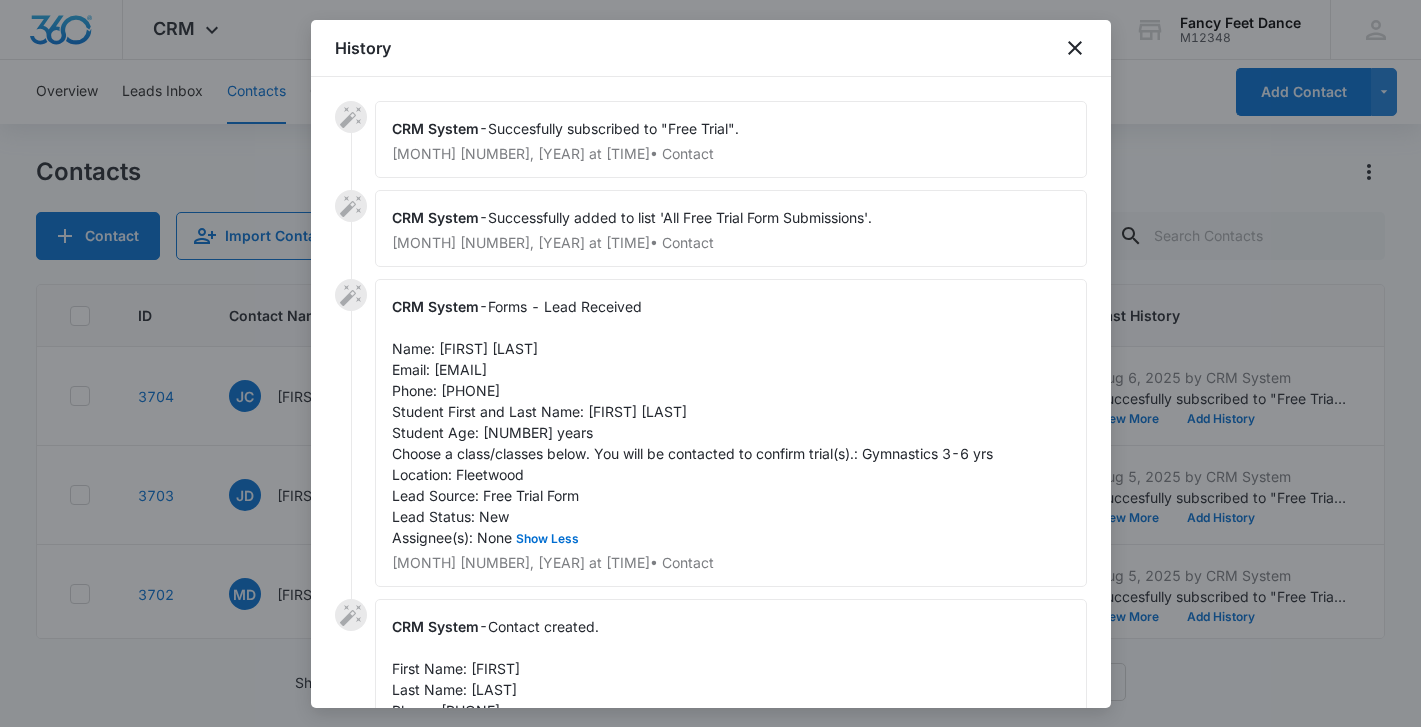 click at bounding box center [710, 363] 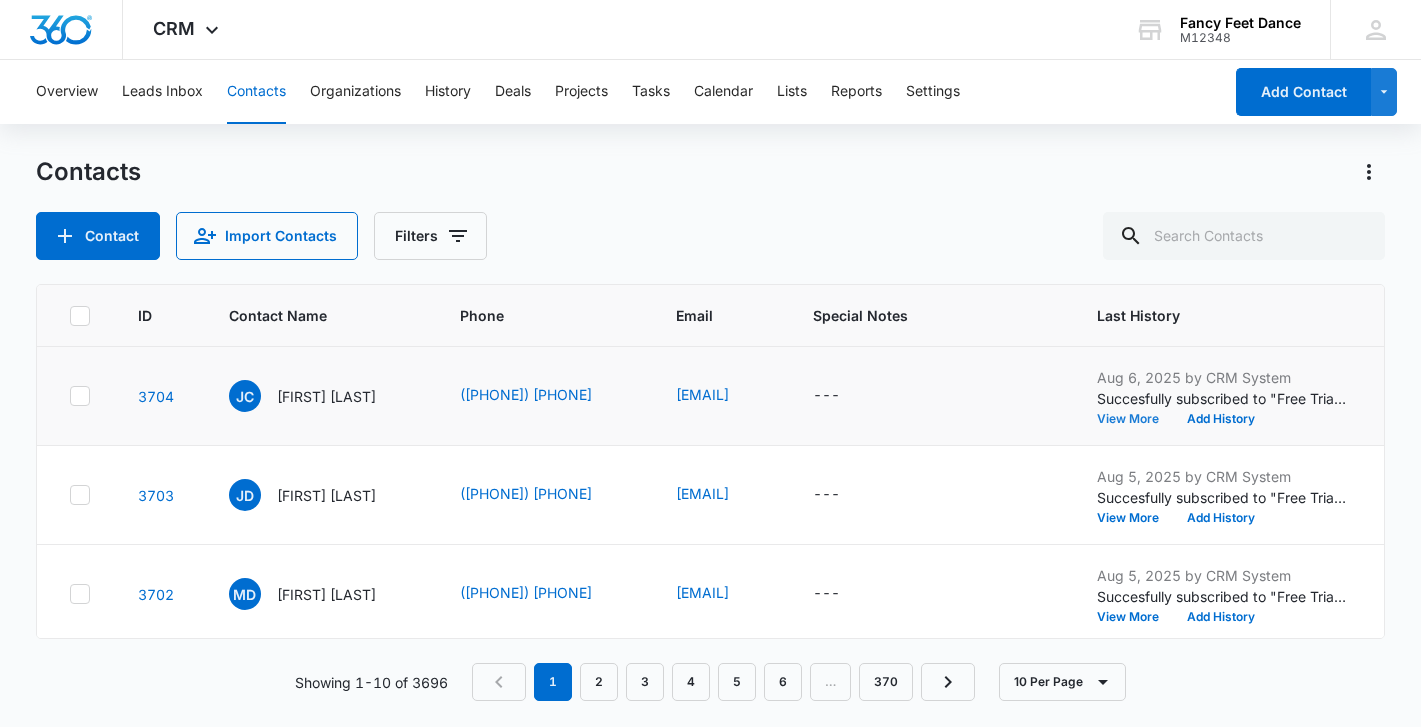 click on "View More" at bounding box center (1135, 419) 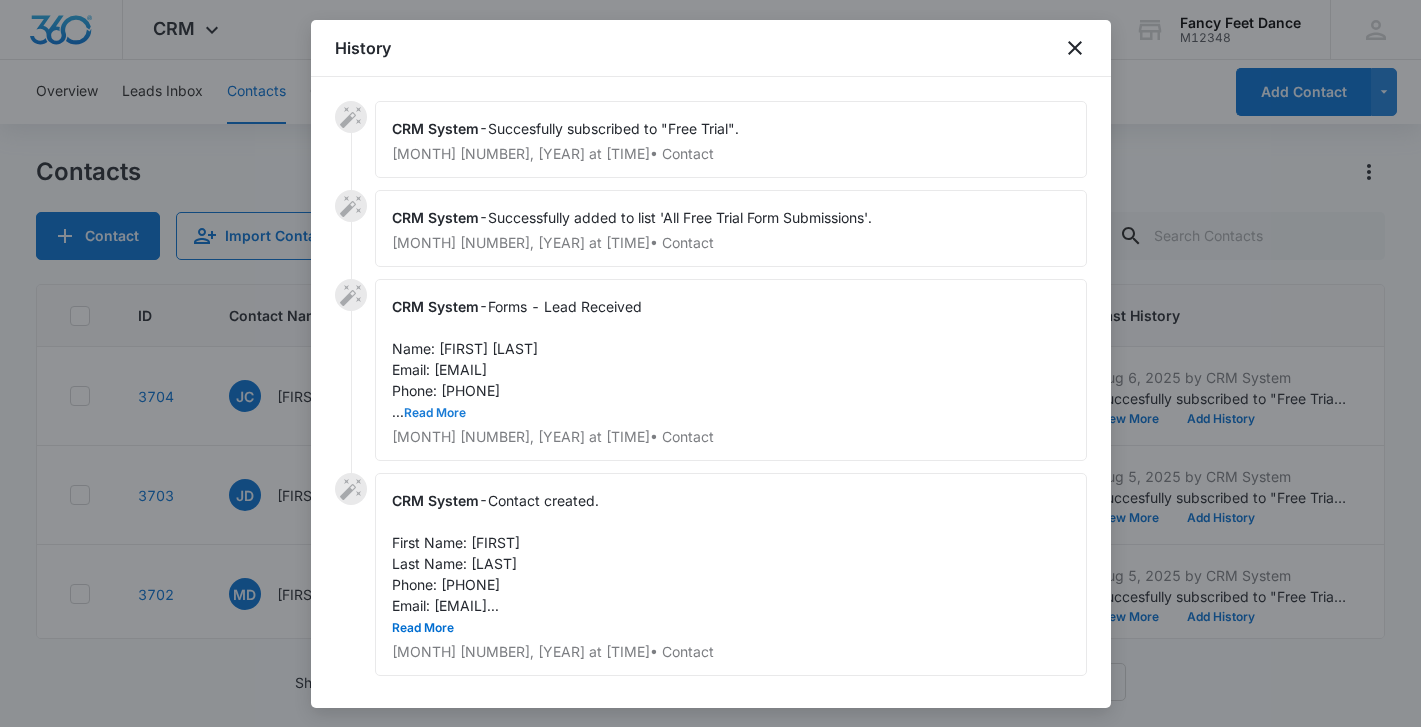 click on "Read More" at bounding box center (435, 413) 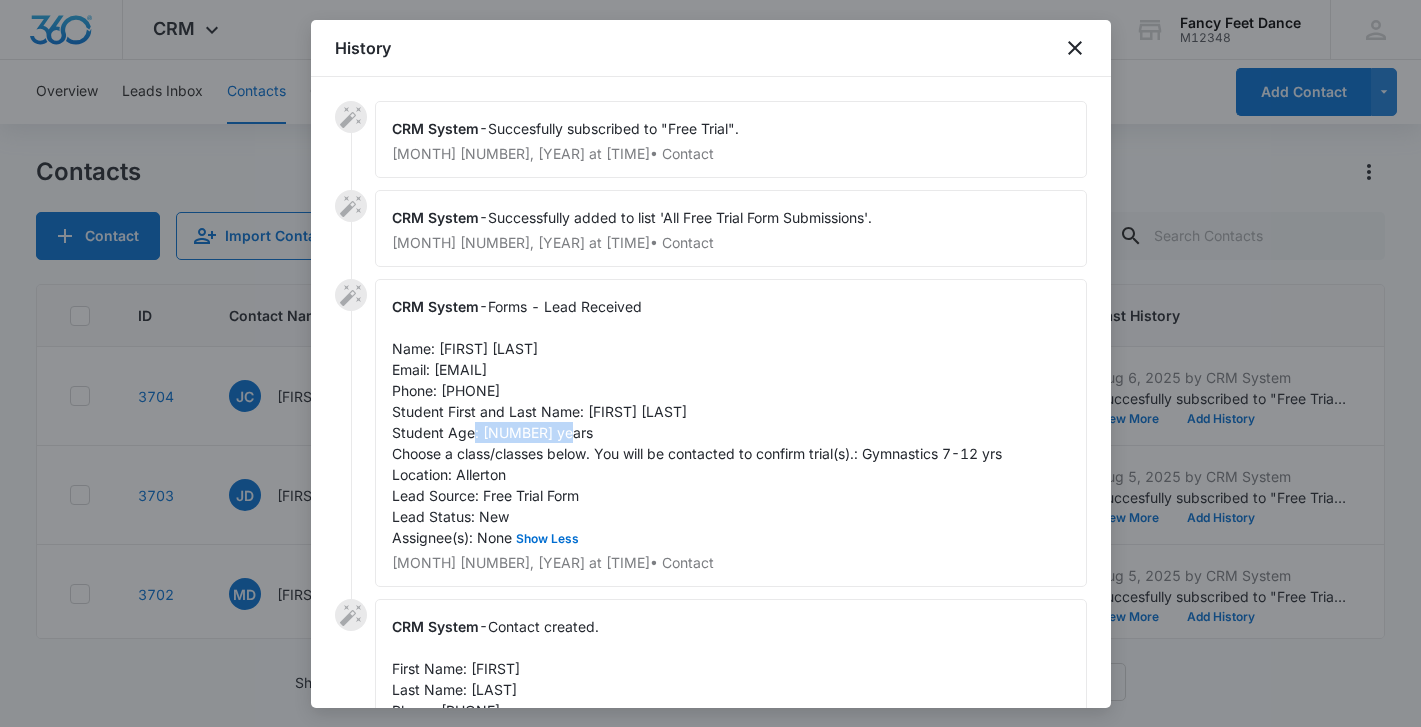 drag, startPoint x: 588, startPoint y: 411, endPoint x: 679, endPoint y: 410, distance: 91.00549 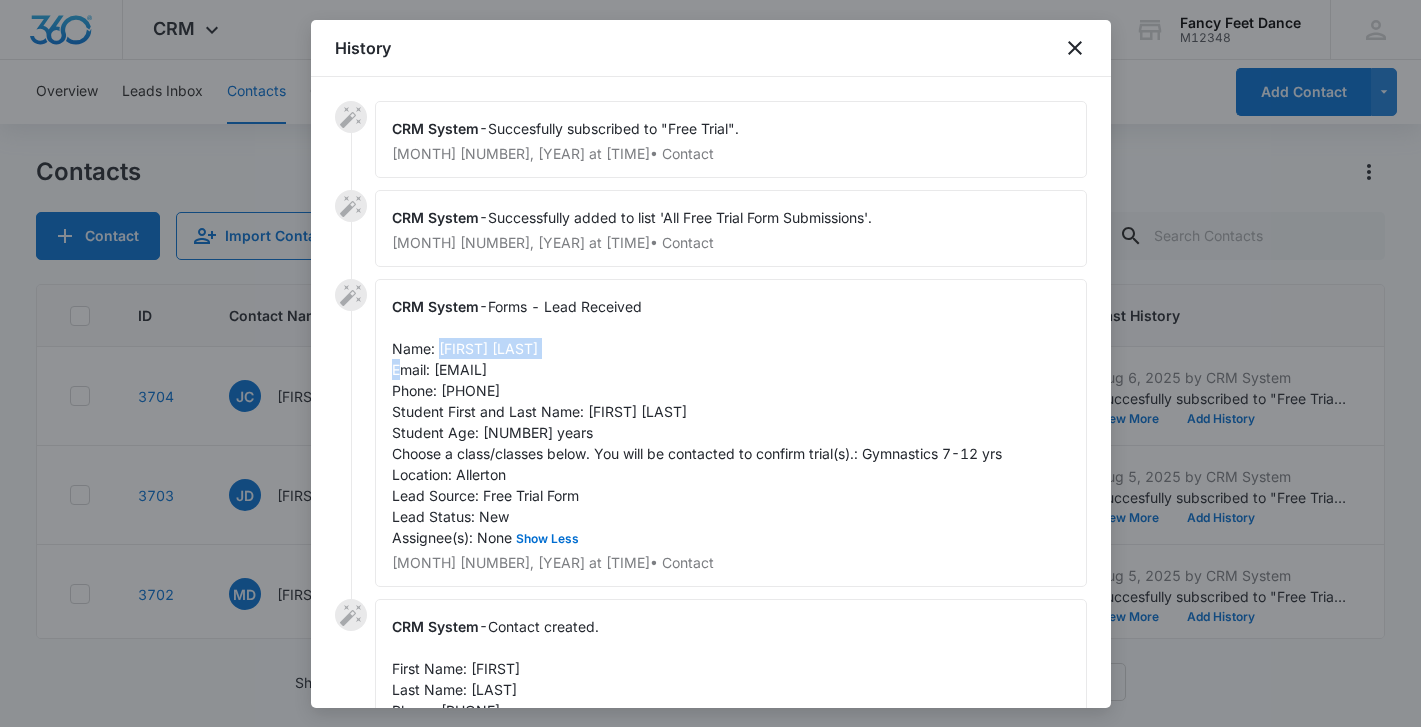 drag, startPoint x: 439, startPoint y: 353, endPoint x: 547, endPoint y: 356, distance: 108.04166 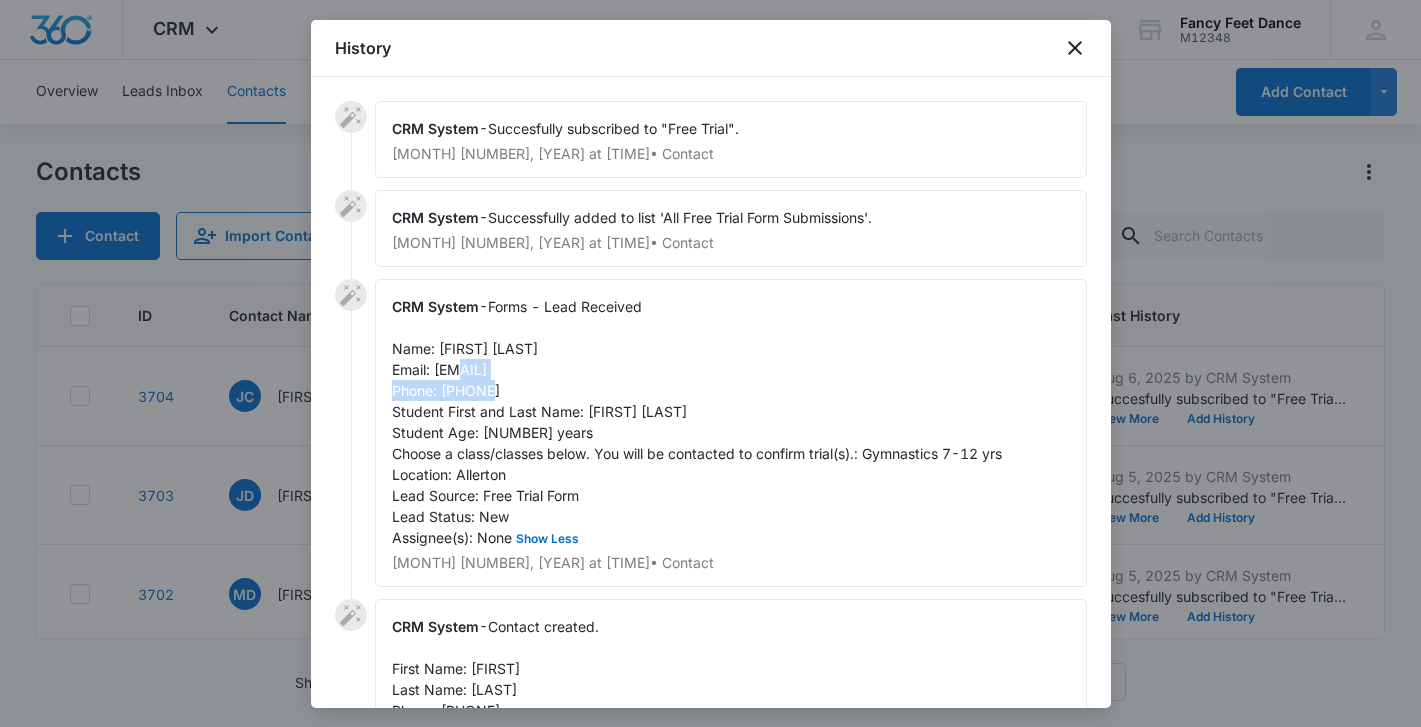 drag, startPoint x: 436, startPoint y: 371, endPoint x: 571, endPoint y: 371, distance: 135 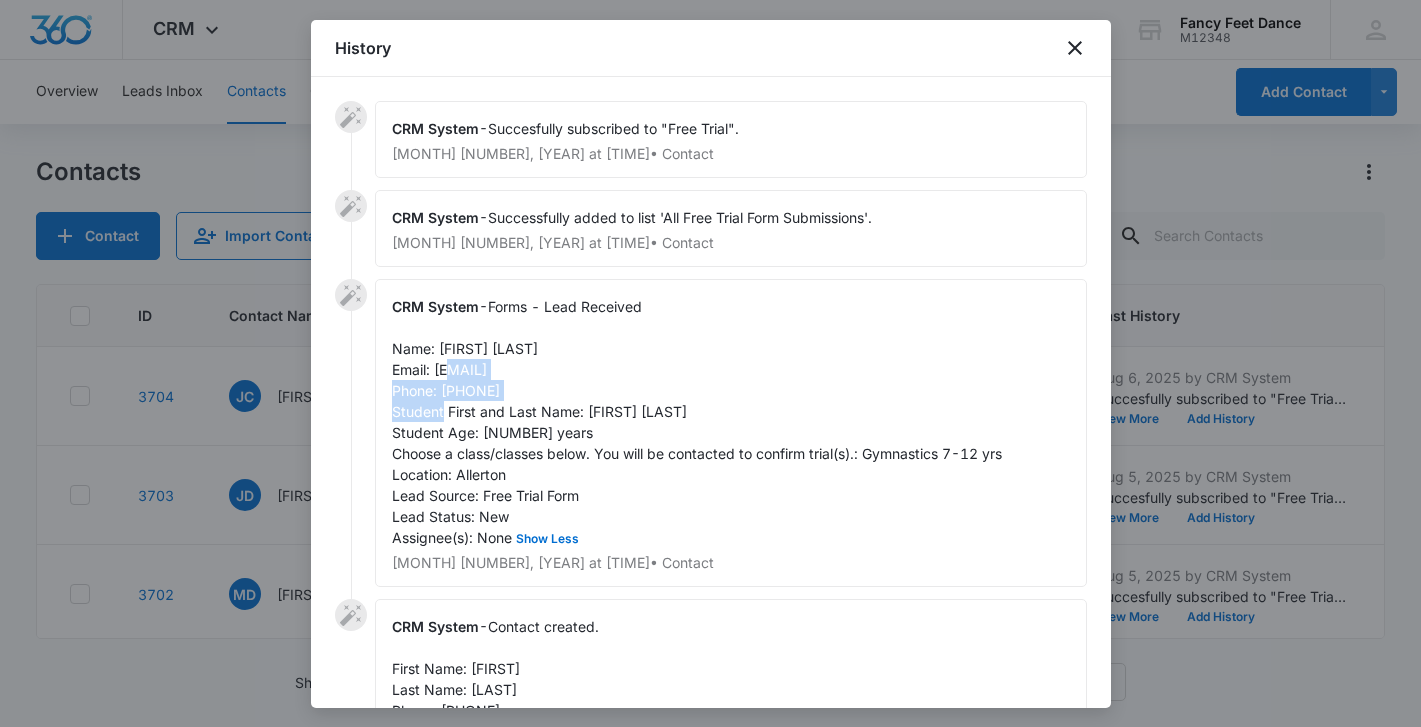 drag, startPoint x: 433, startPoint y: 369, endPoint x: 654, endPoint y: 373, distance: 221.0362 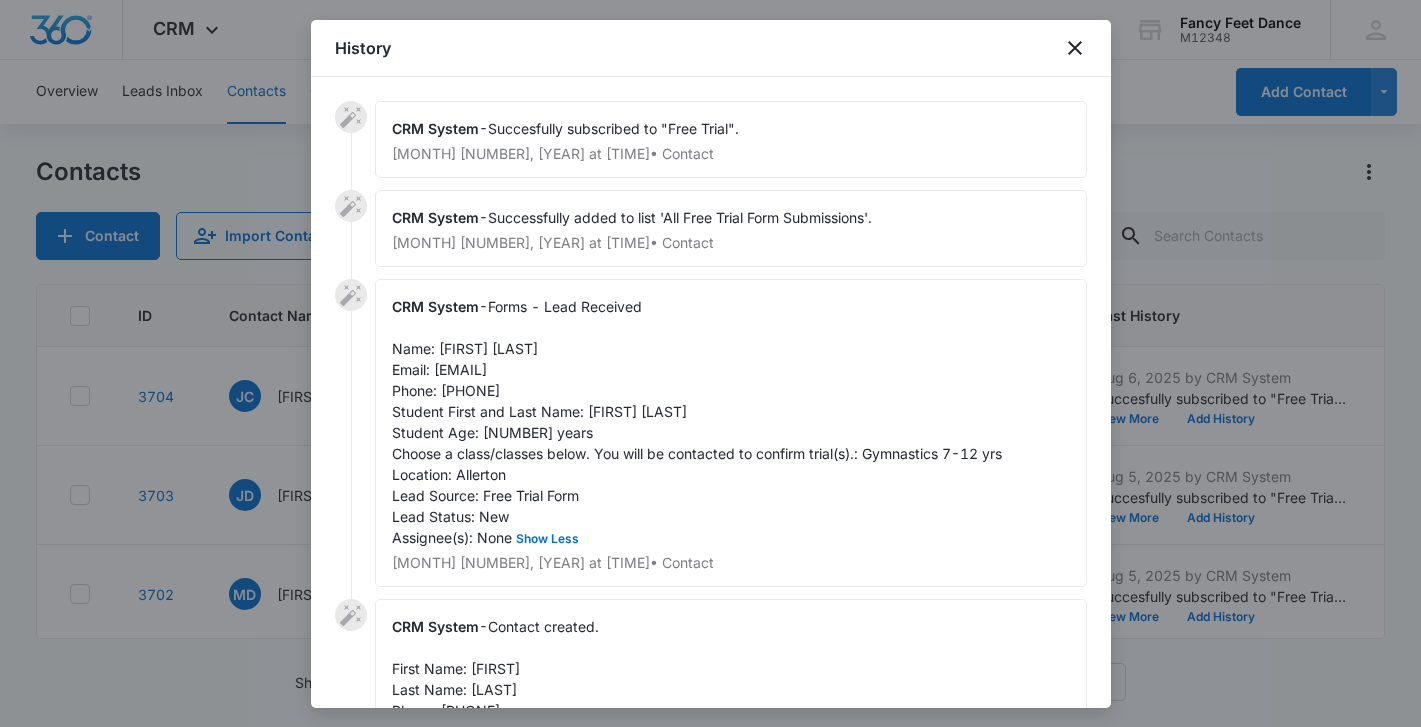 click on "Forms - Lead Received
Name: Jennifer Claudio
Email: jenniferclaudio860@gmail.com
Phone: 6462325694
Student First and Last Name: Sophia payano
Student Age: 8 years
Choose a class/classes below. You will be contacted to confirm trial(s).: Gymnastics 7-12 yrs
Location: Allerton
Lead Source: Free Trial Form
Lead Status: New
Assignee(s): None Show Less" at bounding box center (697, 422) 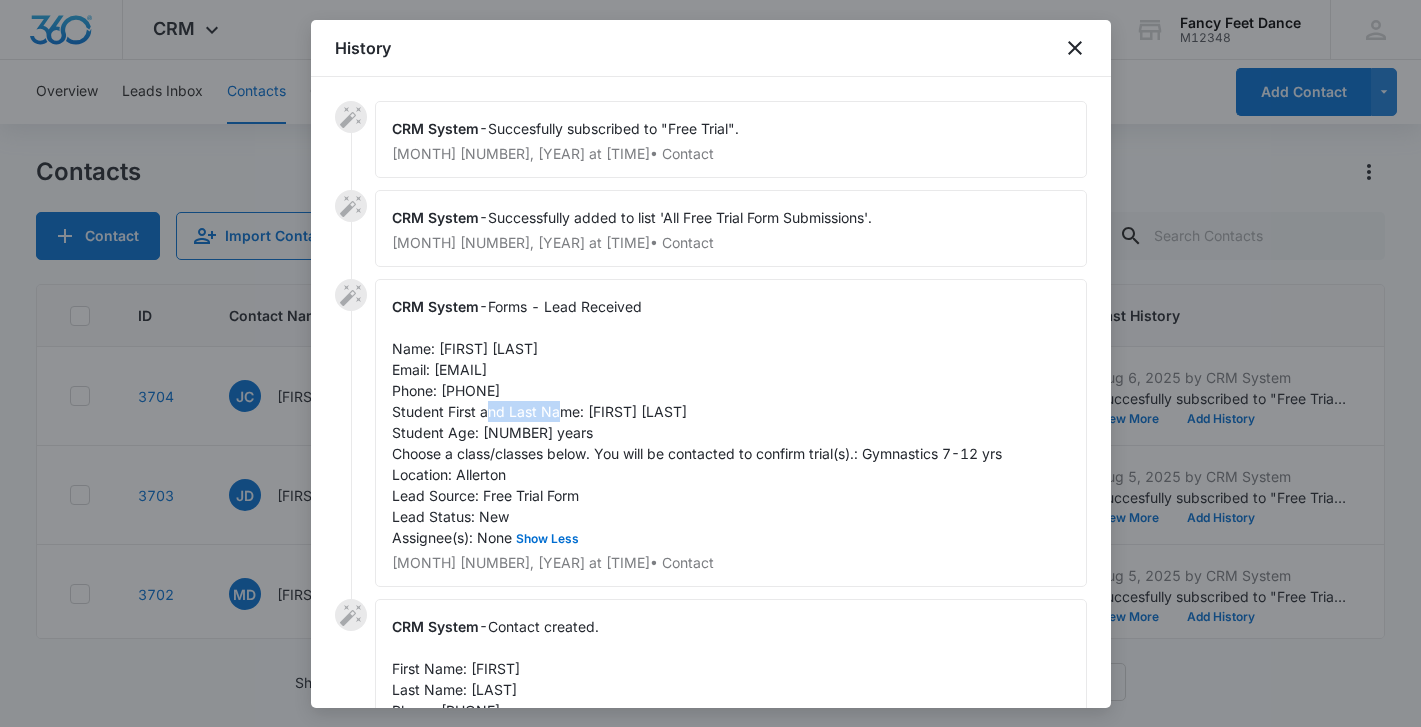 click on "Forms - Lead Received
Name: Jennifer Claudio
Email: jenniferclaudio860@gmail.com
Phone: 6462325694
Student First and Last Name: Sophia payano
Student Age: 8 years
Choose a class/classes below. You will be contacted to confirm trial(s).: Gymnastics 7-12 yrs
Location: Allerton
Lead Source: Free Trial Form
Lead Status: New
Assignee(s): None Show Less" at bounding box center [697, 422] 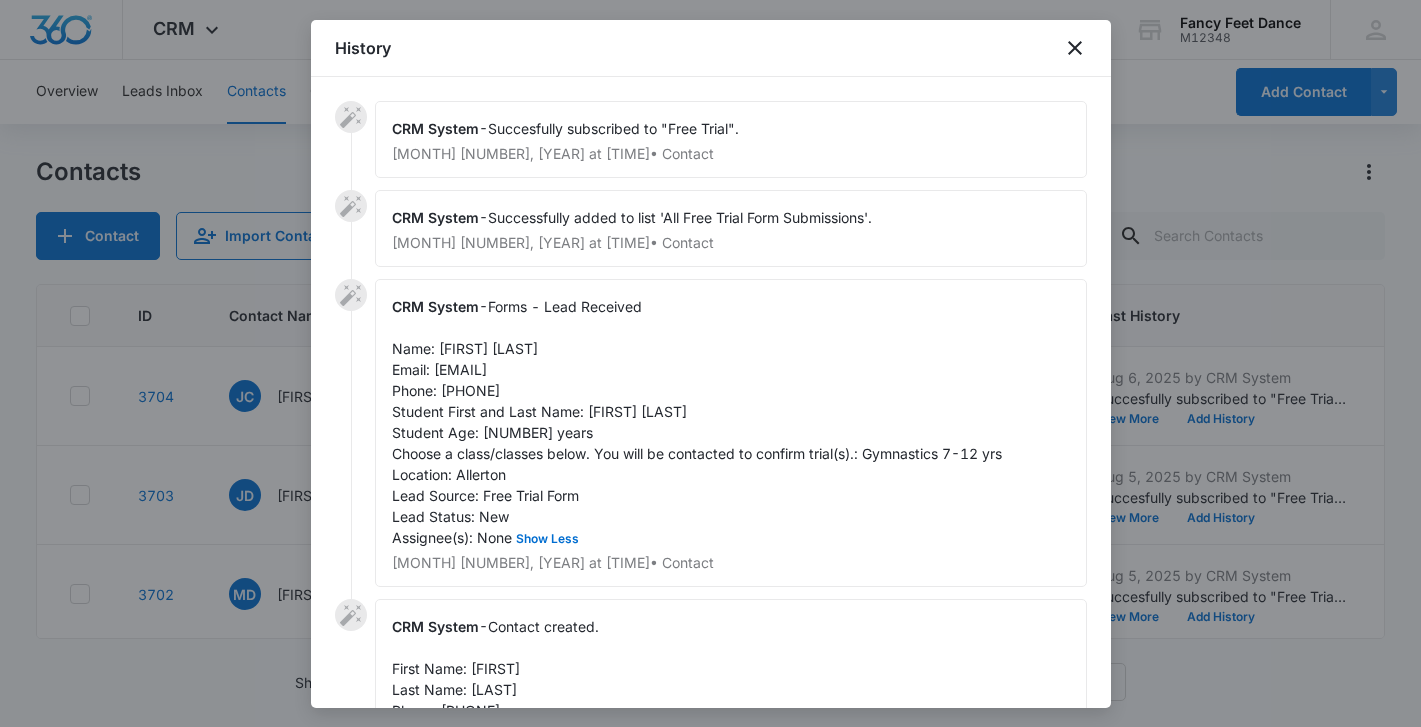 click on "Forms - Lead Received
Name: Jennifer Claudio
Email: jenniferclaudio860@gmail.com
Phone: 6462325694
Student First and Last Name: Sophia payano
Student Age: 8 years
Choose a class/classes below. You will be contacted to confirm trial(s).: Gymnastics 7-12 yrs
Location: Allerton
Lead Source: Free Trial Form
Lead Status: New
Assignee(s): None Show Less" at bounding box center [697, 422] 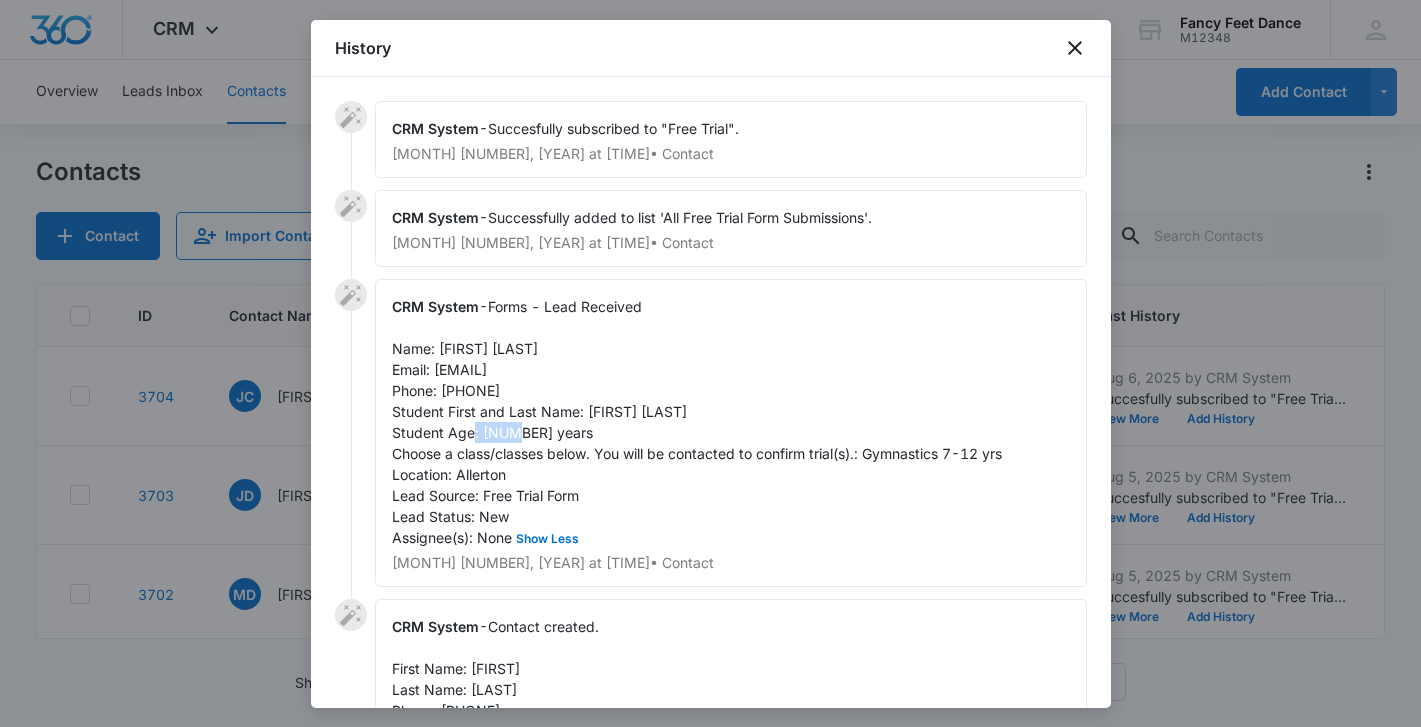 click on "Forms - Lead Received
Name: Jennifer Claudio
Email: jenniferclaudio860@gmail.com
Phone: 6462325694
Student First and Last Name: Sophia payano
Student Age: 8 years
Choose a class/classes below. You will be contacted to confirm trial(s).: Gymnastics 7-12 yrs
Location: Allerton
Lead Source: Free Trial Form
Lead Status: New
Assignee(s): None Show Less" at bounding box center [697, 422] 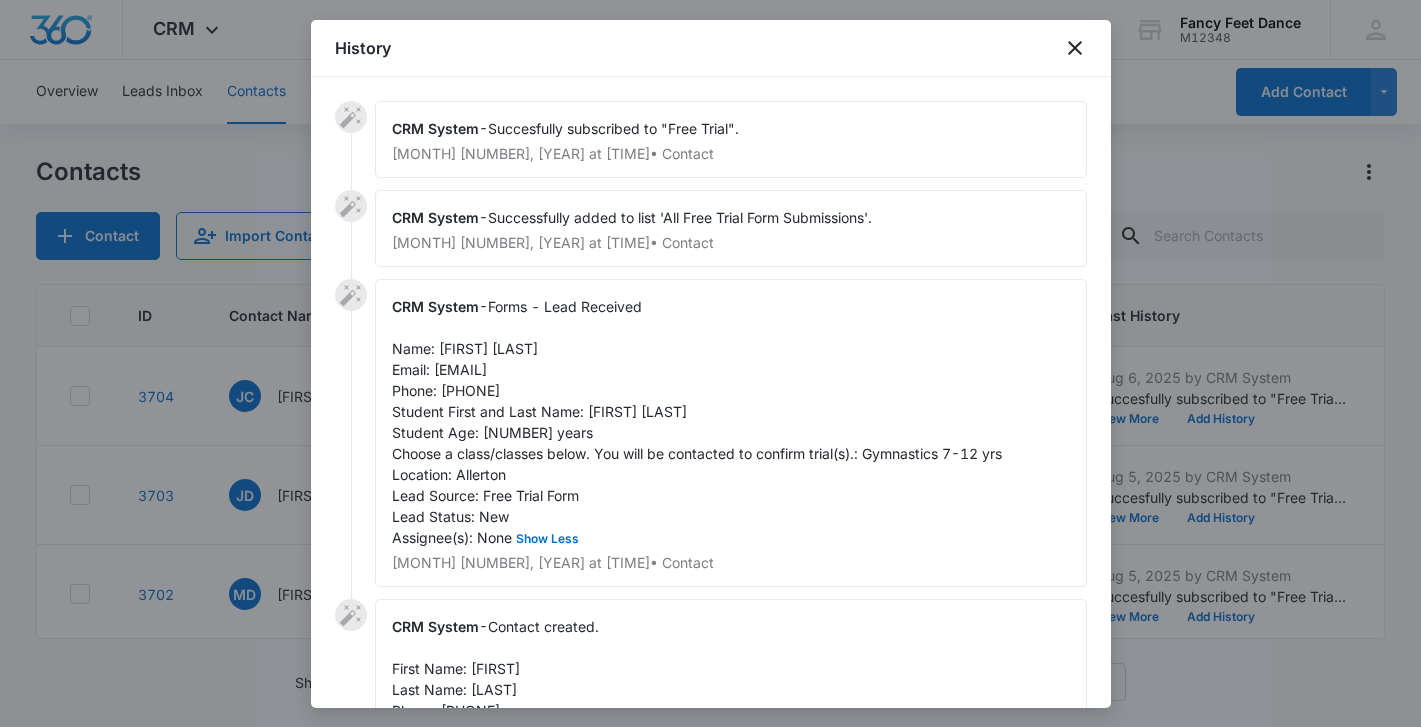 click on "Forms - Lead Received
Name: Jennifer Claudio
Email: jenniferclaudio860@gmail.com
Phone: 6462325694
Student First and Last Name: Sophia payano
Student Age: 8 years
Choose a class/classes below. You will be contacted to confirm trial(s).: Gymnastics 7-12 yrs
Location: Allerton
Lead Source: Free Trial Form
Lead Status: New
Assignee(s): None Show Less" at bounding box center (697, 422) 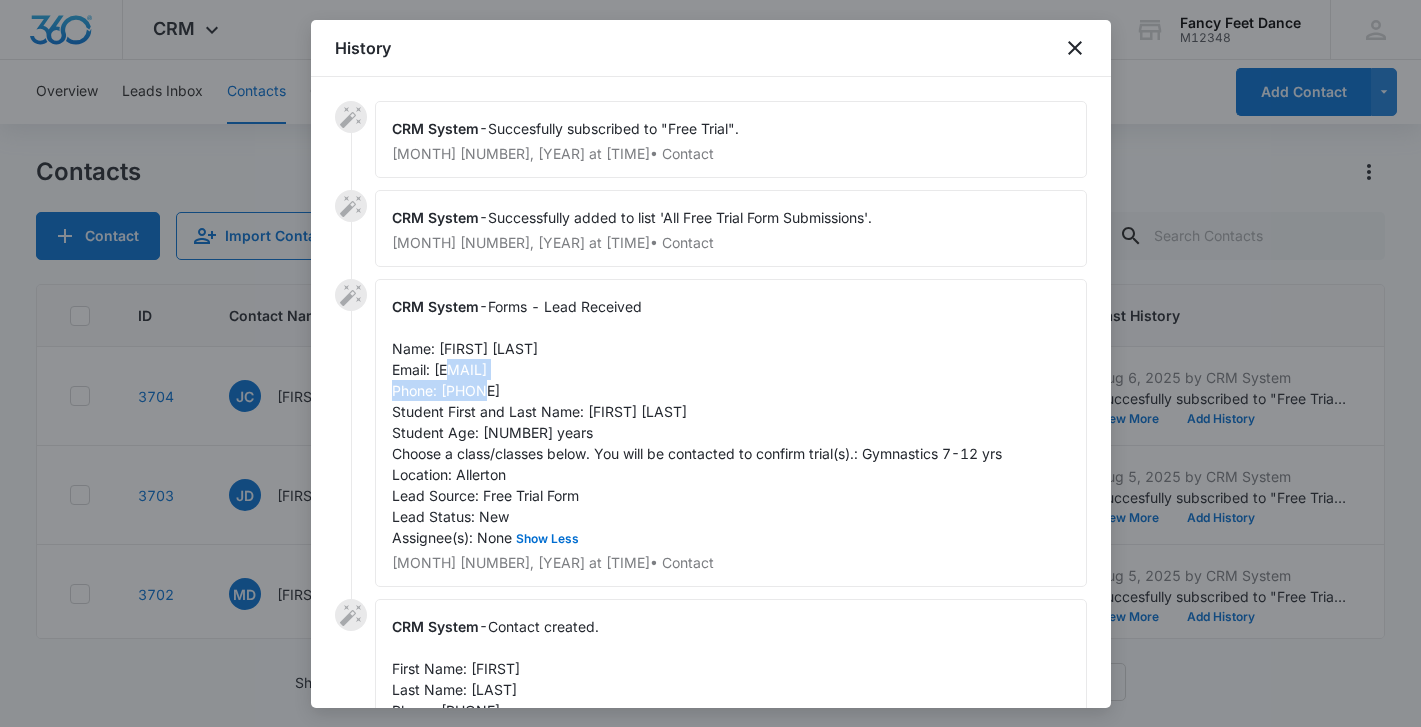 click on "Forms - Lead Received
Name: Jennifer Claudio
Email: jenniferclaudio860@gmail.com
Phone: 6462325694
Student First and Last Name: Sophia payano
Student Age: 8 years
Choose a class/classes below. You will be contacted to confirm trial(s).: Gymnastics 7-12 yrs
Location: Allerton
Lead Source: Free Trial Form
Lead Status: New
Assignee(s): None Show Less" at bounding box center (697, 422) 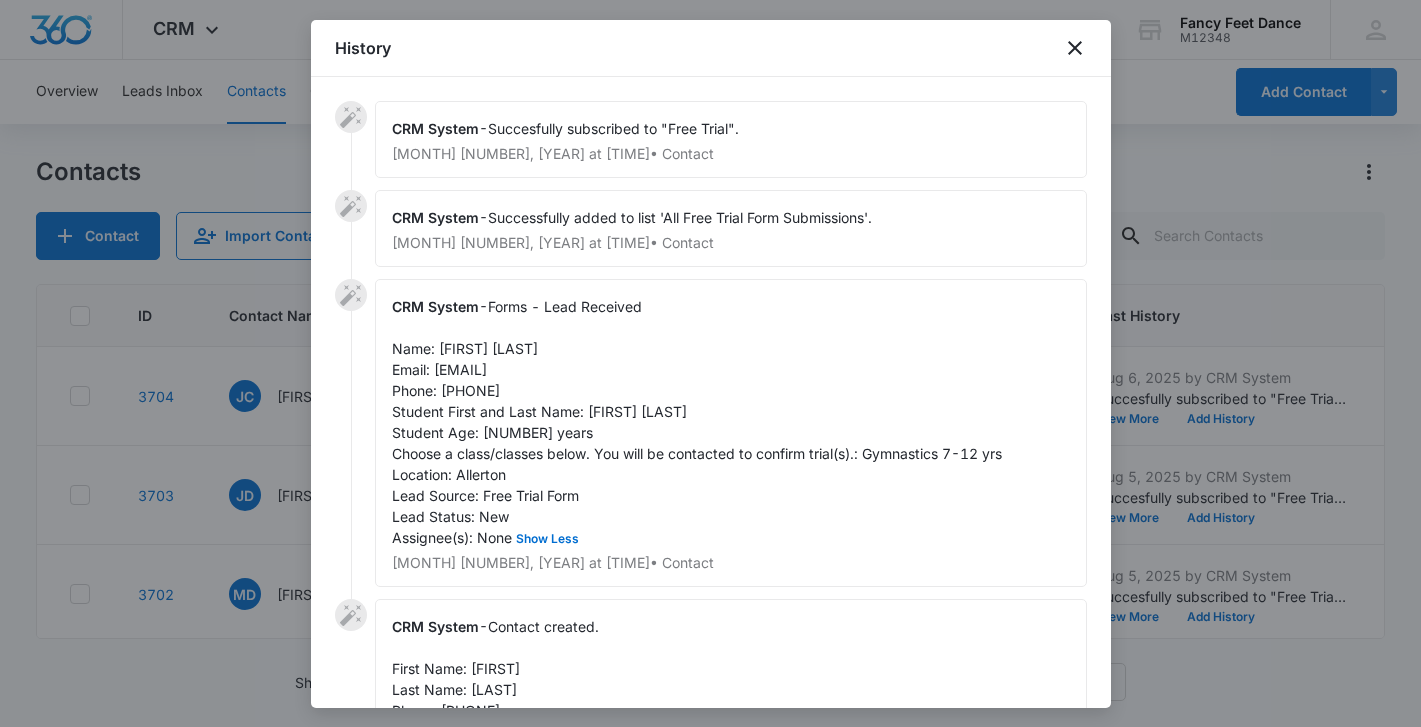 click on "Forms - Lead Received
Name: Jennifer Claudio
Email: jenniferclaudio860@gmail.com
Phone: 6462325694
Student First and Last Name: Sophia payano
Student Age: 8 years
Choose a class/classes below. You will be contacted to confirm trial(s).: Gymnastics 7-12 yrs
Location: Allerton
Lead Source: Free Trial Form
Lead Status: New
Assignee(s): None Show Less" at bounding box center [697, 422] 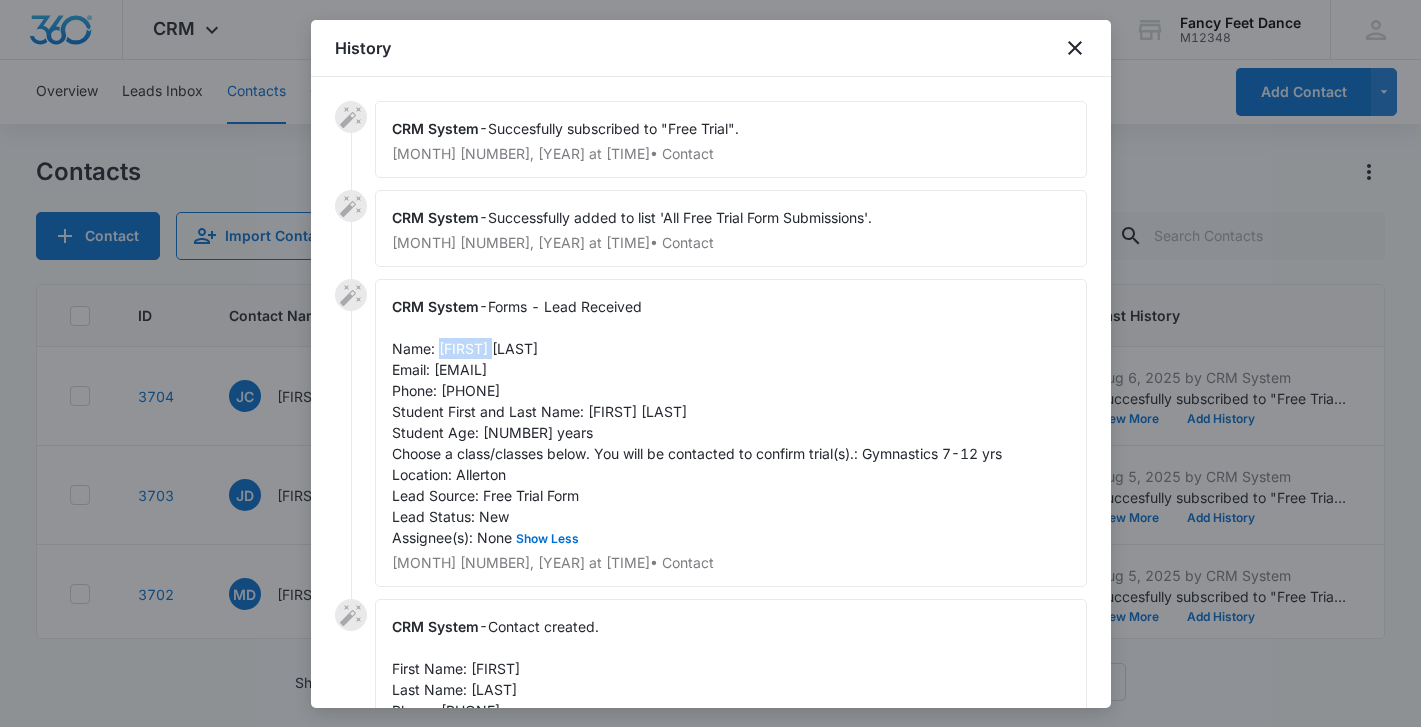 click on "Forms - Lead Received
Name: Jennifer Claudio
Email: jenniferclaudio860@gmail.com
Phone: 6462325694
Student First and Last Name: Sophia payano
Student Age: 8 years
Choose a class/classes below. You will be contacted to confirm trial(s).: Gymnastics 7-12 yrs
Location: Allerton
Lead Source: Free Trial Form
Lead Status: New
Assignee(s): None Show Less" at bounding box center (697, 422) 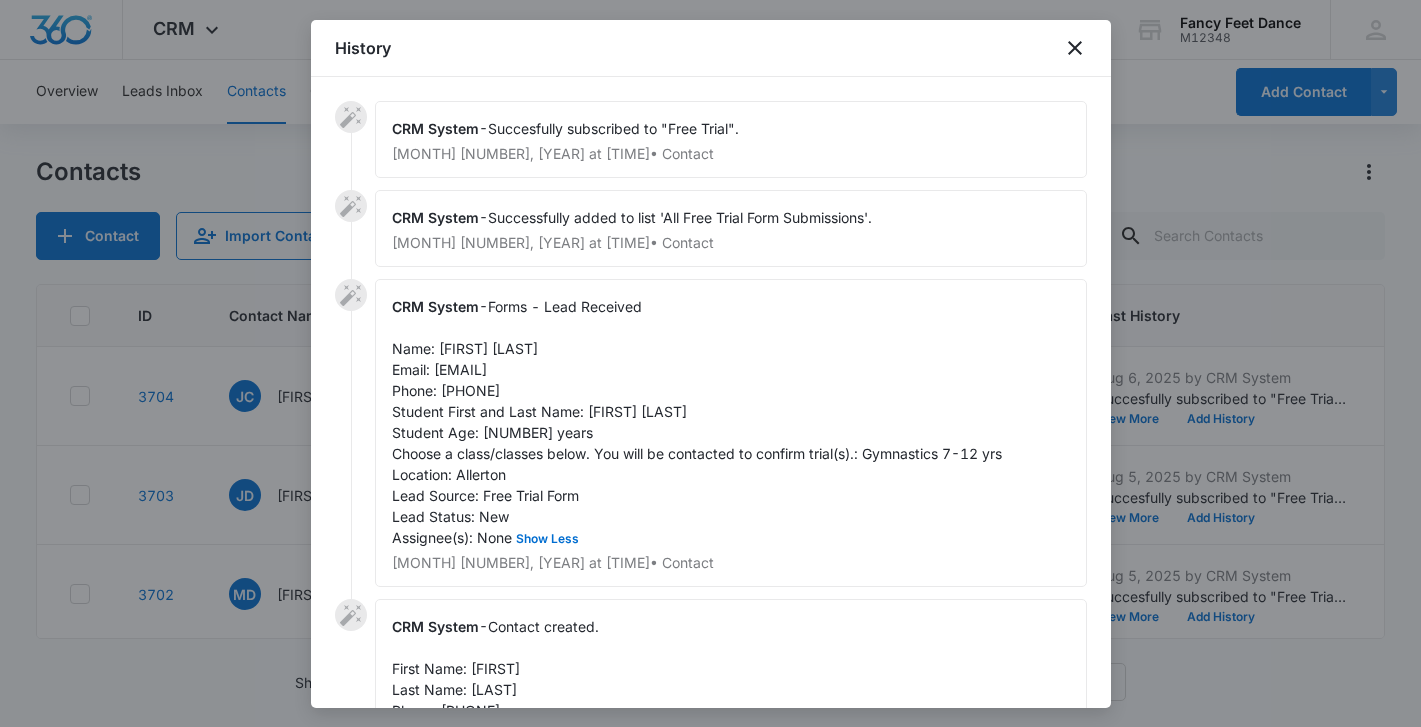 click on "Forms - Lead Received
Name: Jennifer Claudio
Email: jenniferclaudio860@gmail.com
Phone: 6462325694
Student First and Last Name: Sophia payano
Student Age: 8 years
Choose a class/classes below. You will be contacted to confirm trial(s).: Gymnastics 7-12 yrs
Location: Allerton
Lead Source: Free Trial Form
Lead Status: New
Assignee(s): None Show Less" at bounding box center [697, 422] 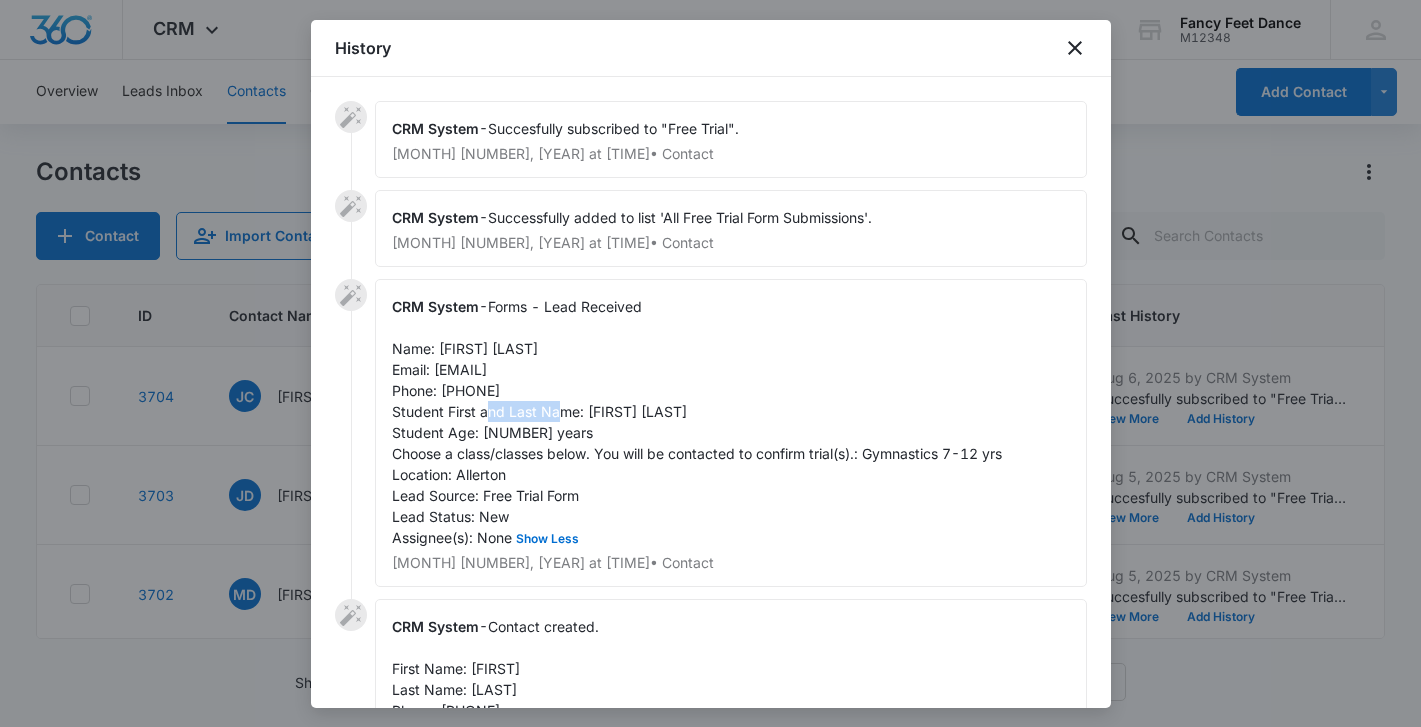 click on "Forms - Lead Received
Name: Jennifer Claudio
Email: jenniferclaudio860@gmail.com
Phone: 6462325694
Student First and Last Name: Sophia payano
Student Age: 8 years
Choose a class/classes below. You will be contacted to confirm trial(s).: Gymnastics 7-12 yrs
Location: Allerton
Lead Source: Free Trial Form
Lead Status: New
Assignee(s): None Show Less" at bounding box center [697, 422] 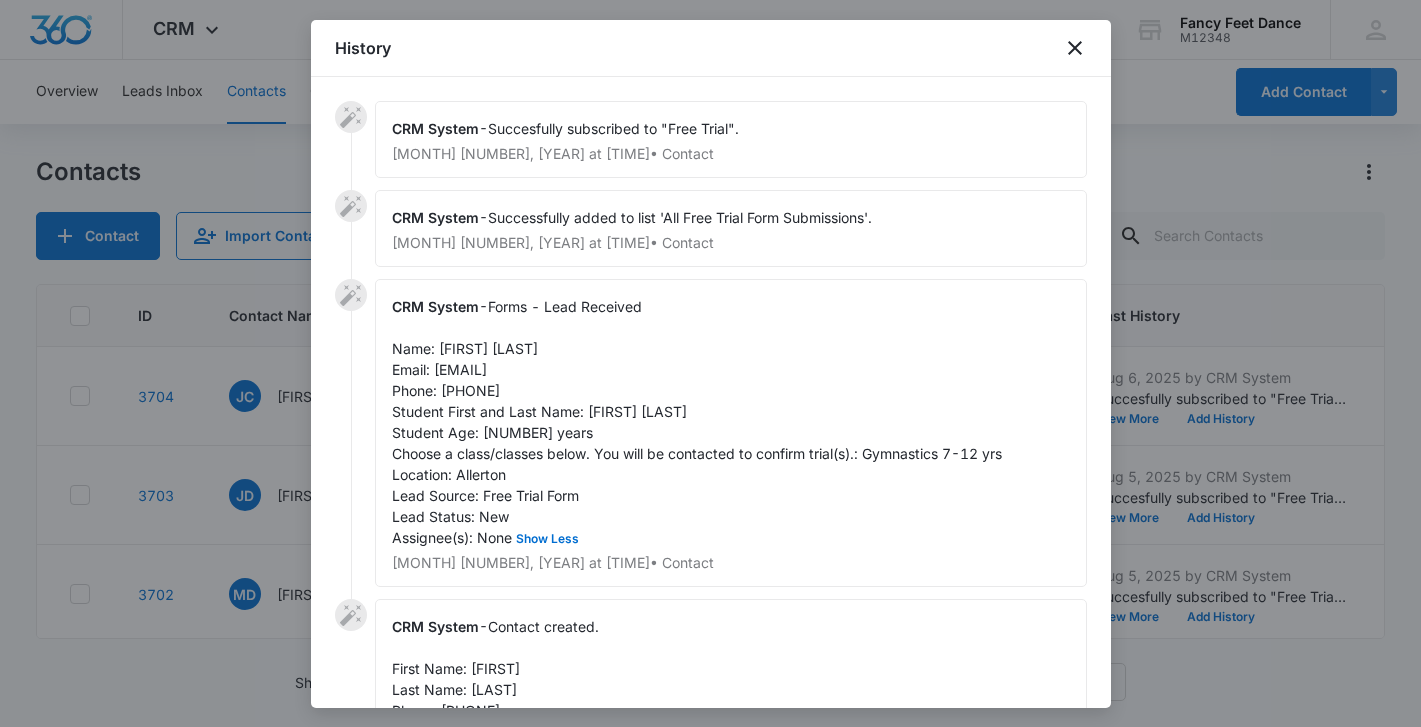 click at bounding box center [710, 363] 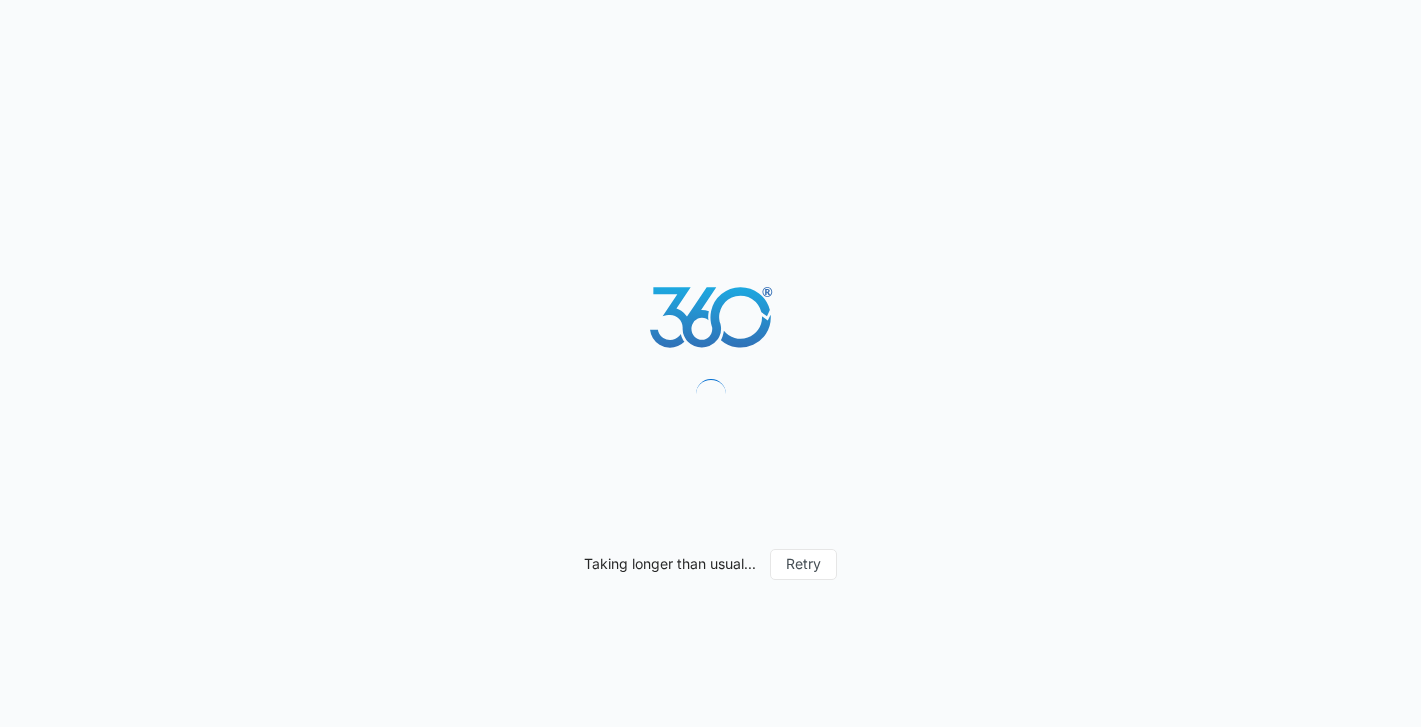 scroll, scrollTop: 0, scrollLeft: 0, axis: both 